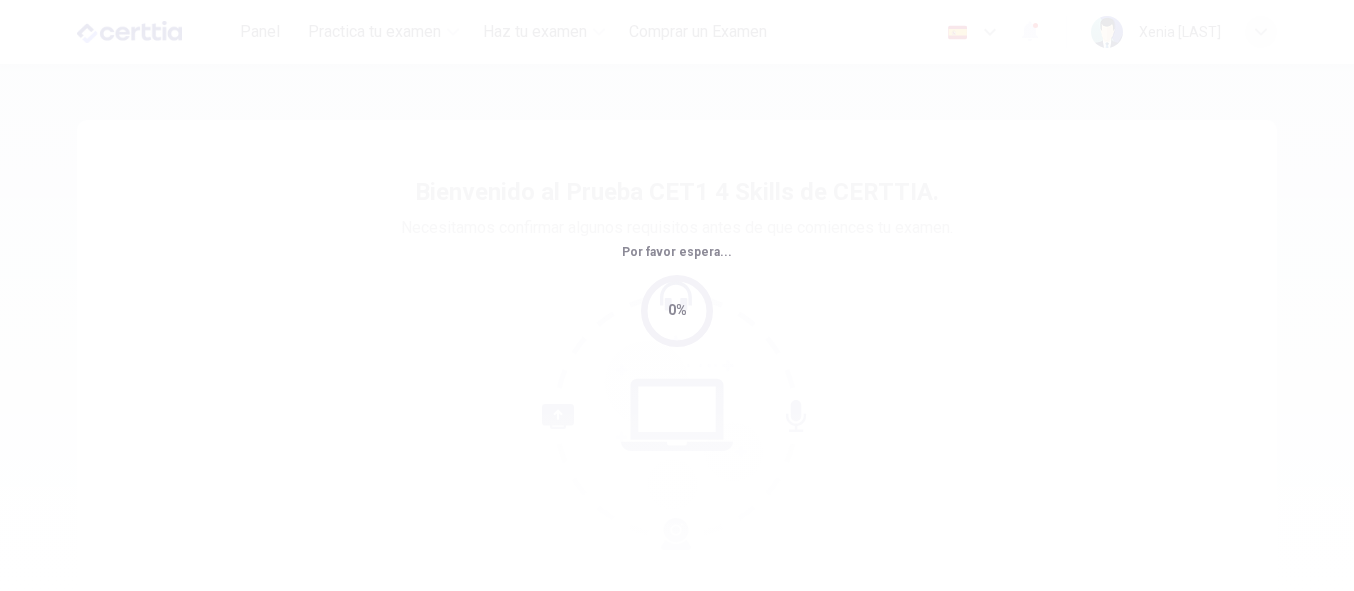scroll, scrollTop: 0, scrollLeft: 0, axis: both 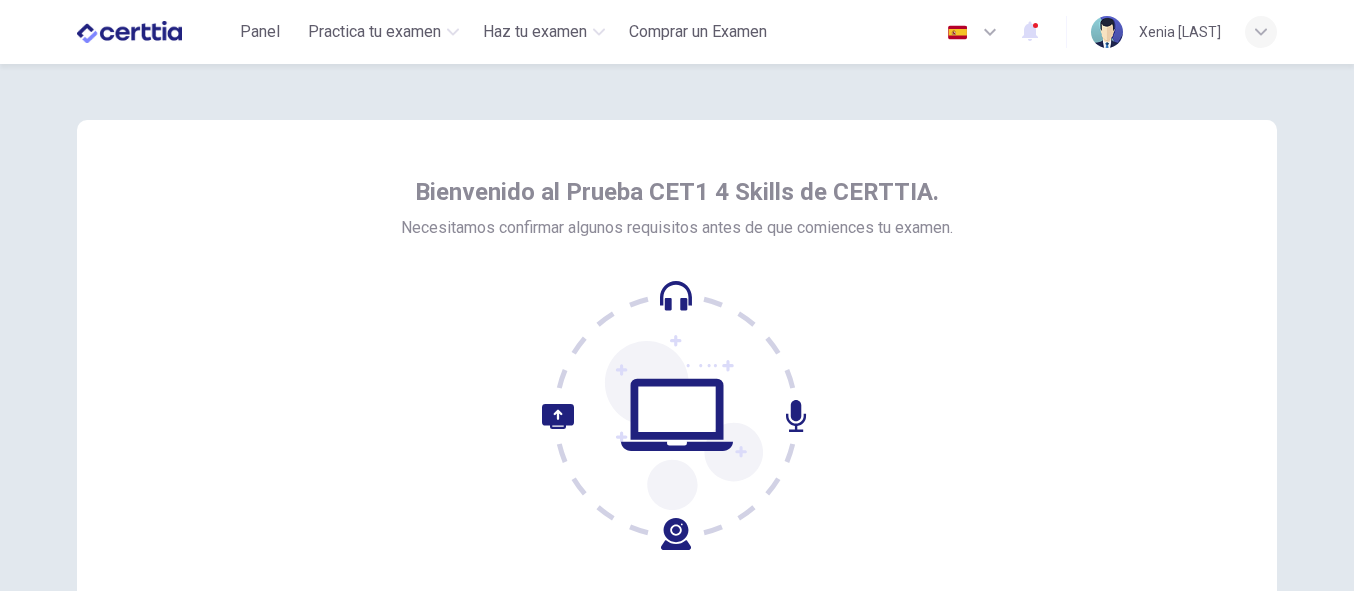 click on "Bienvenido al Prueba CET1 4 Skills de CERTTIA. Necesitamos confirmar algunos requisitos antes de que comiences tu examen. Salir Siguiente © Copyright  [YEAR]" at bounding box center (677, 327) 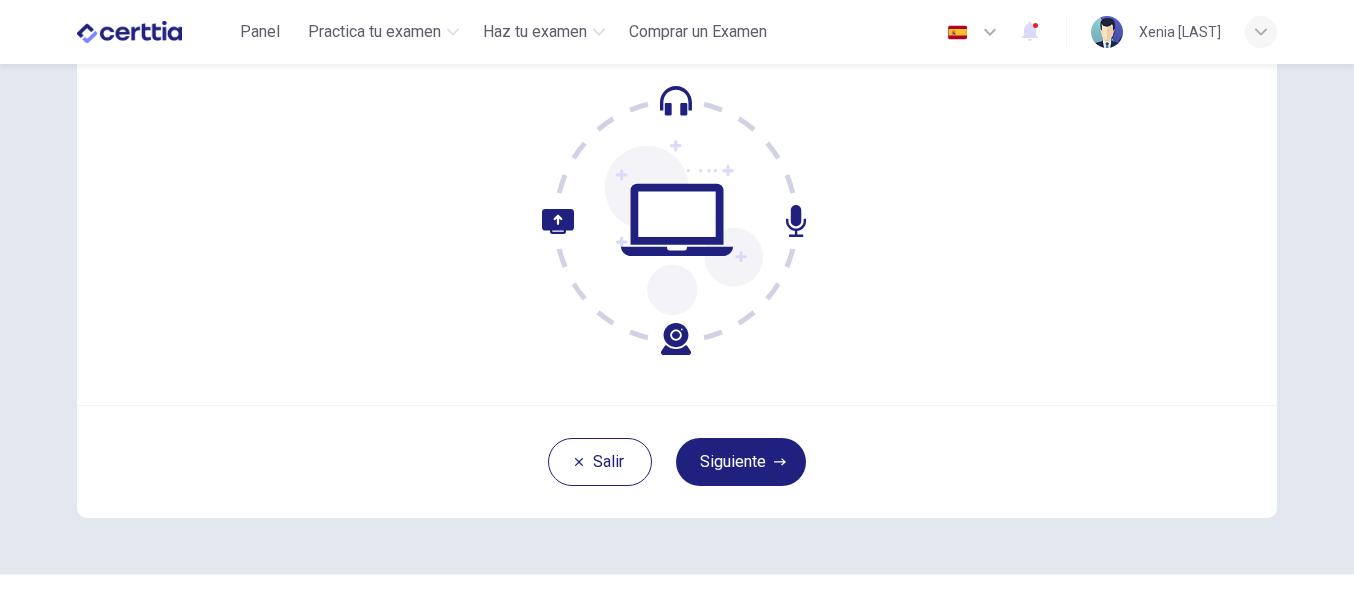 scroll, scrollTop: 200, scrollLeft: 0, axis: vertical 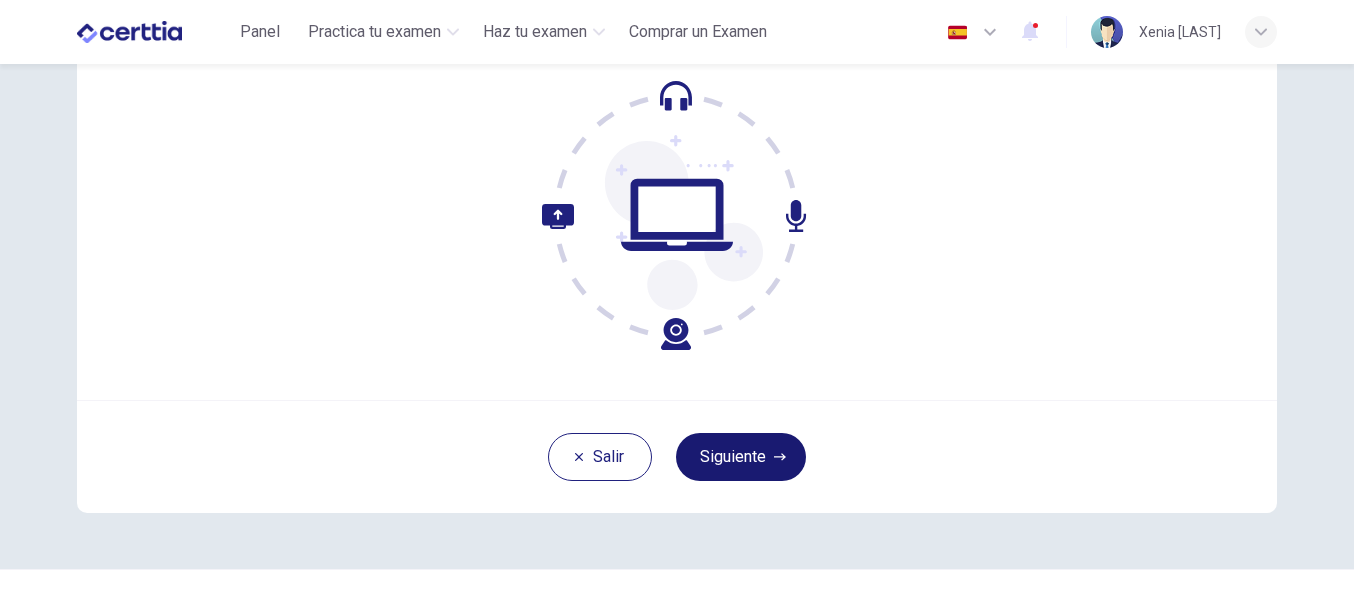 click on "Siguiente" at bounding box center (741, 457) 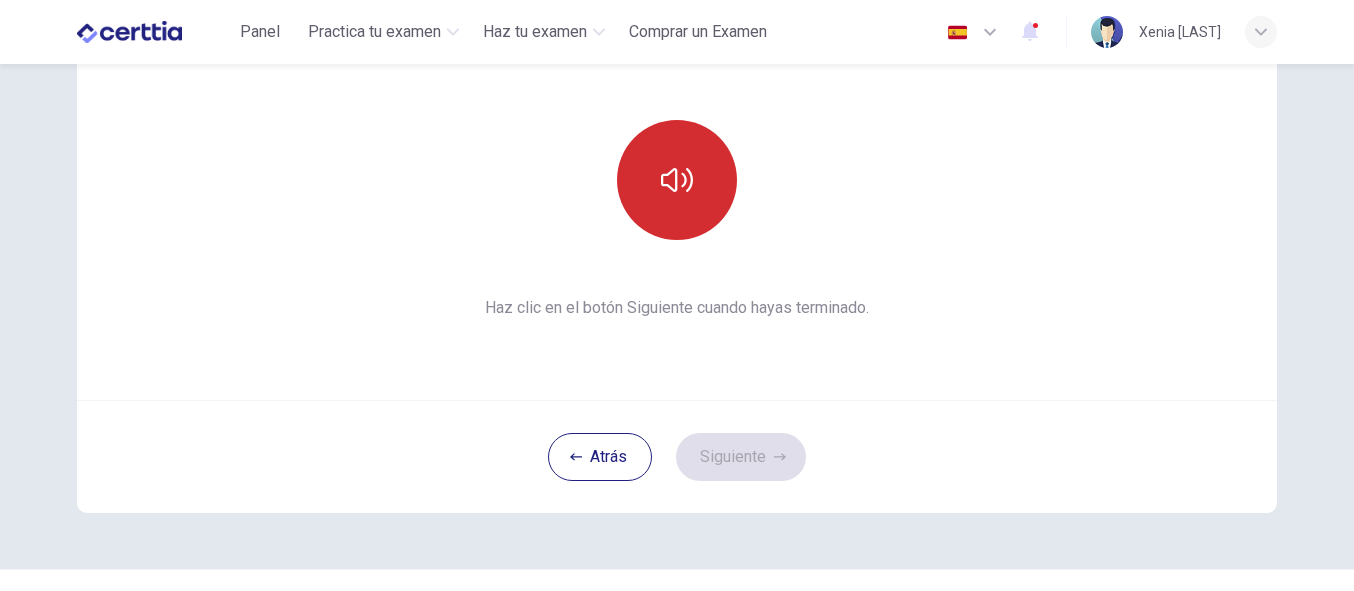click at bounding box center [677, 180] 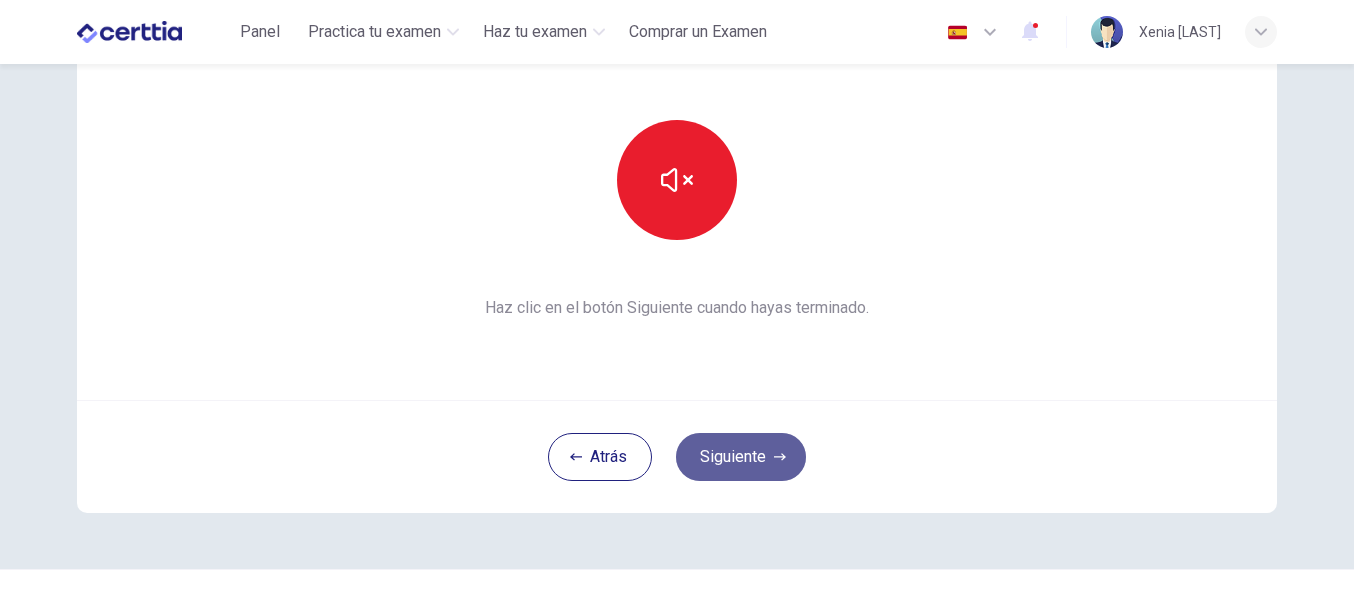 click on "Siguiente" at bounding box center [741, 457] 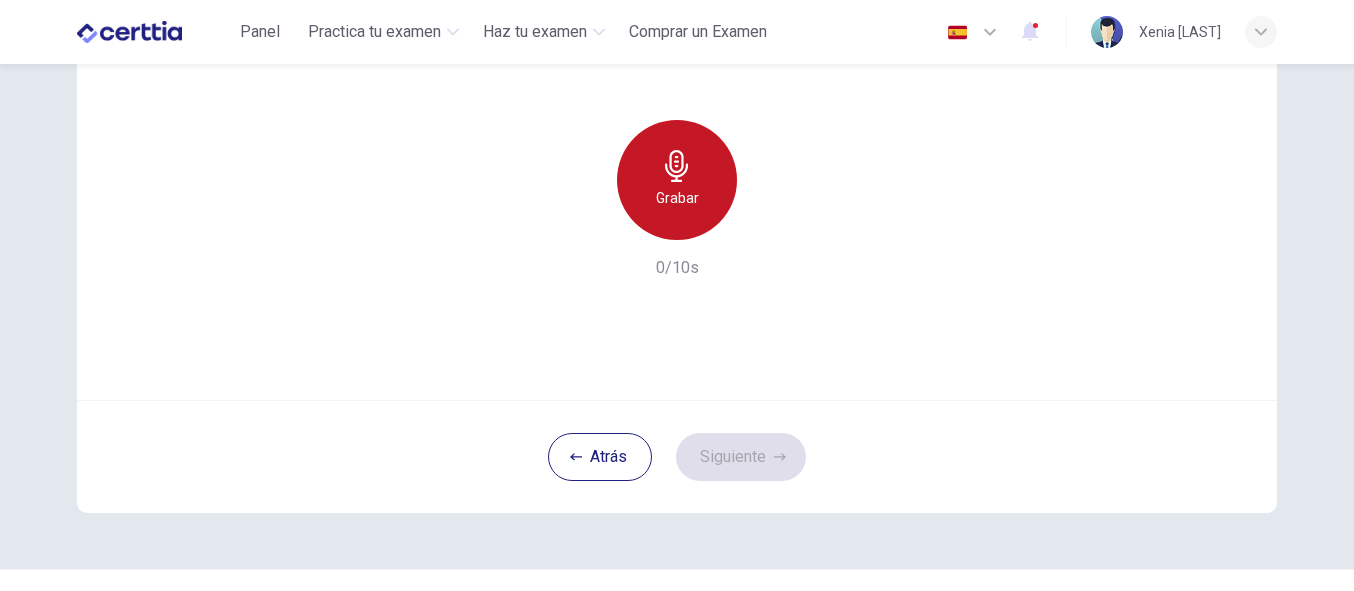 click 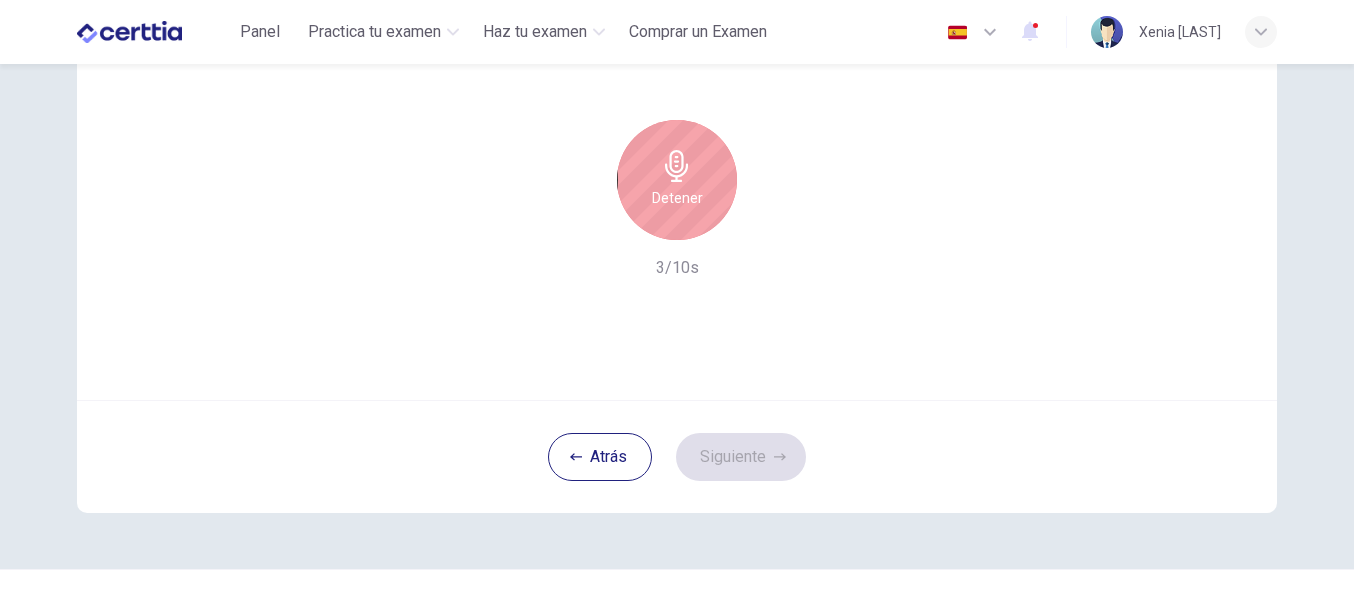 click 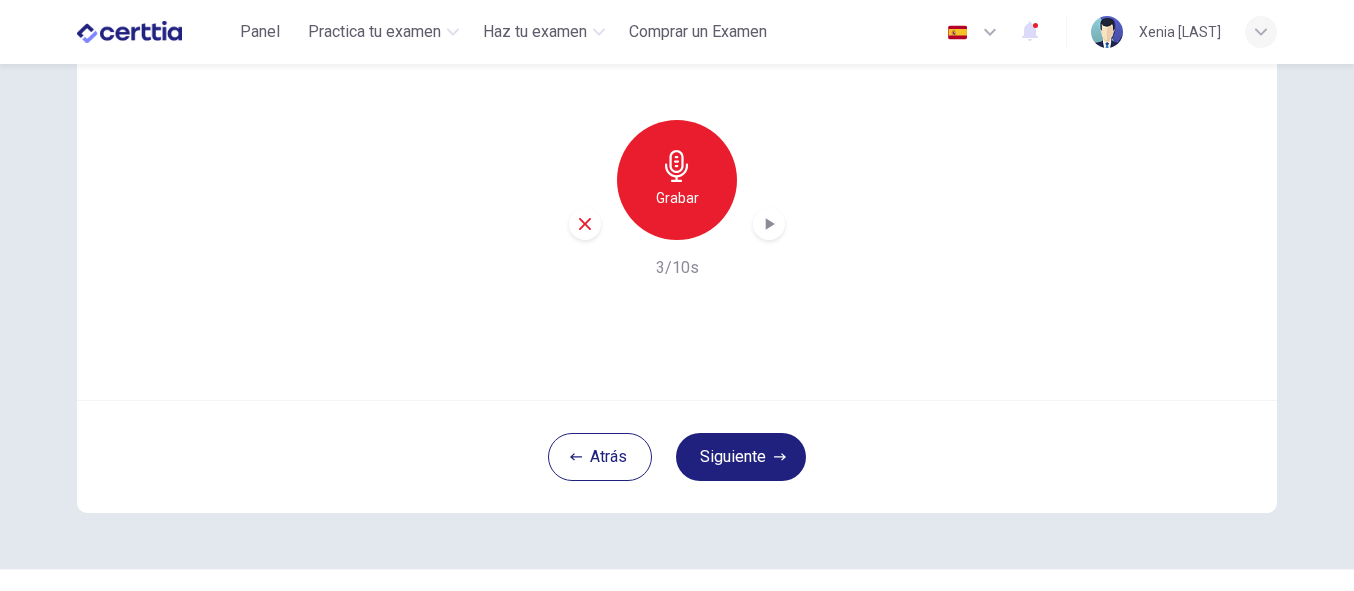 click 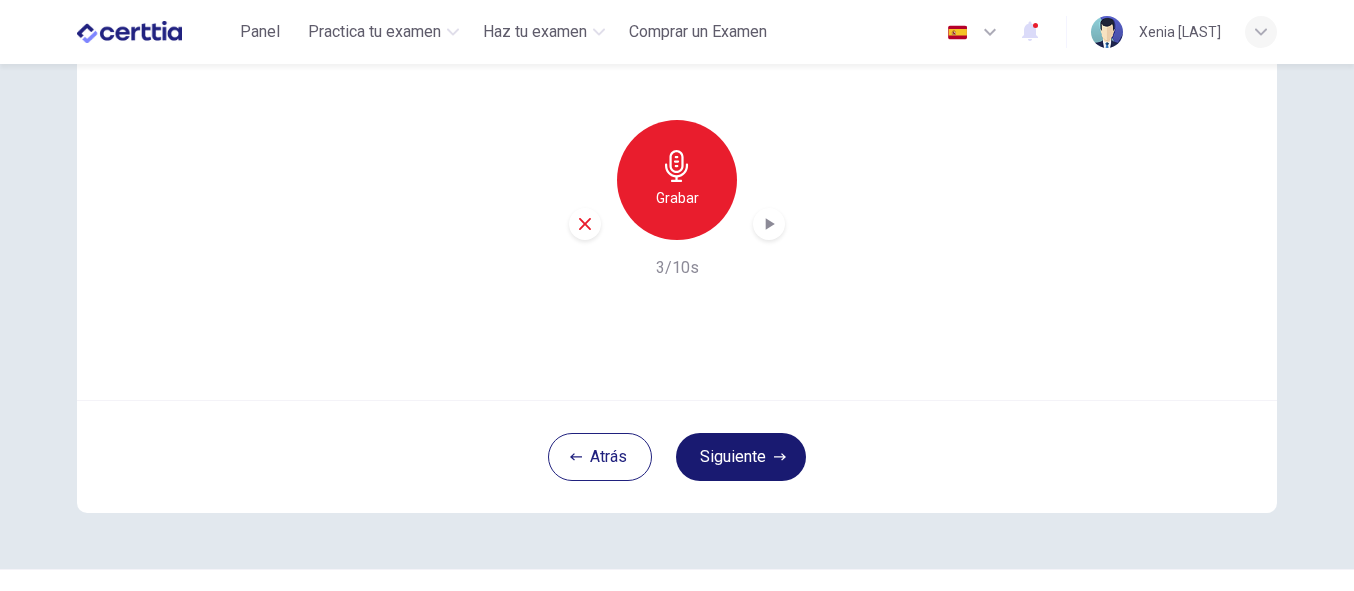 click 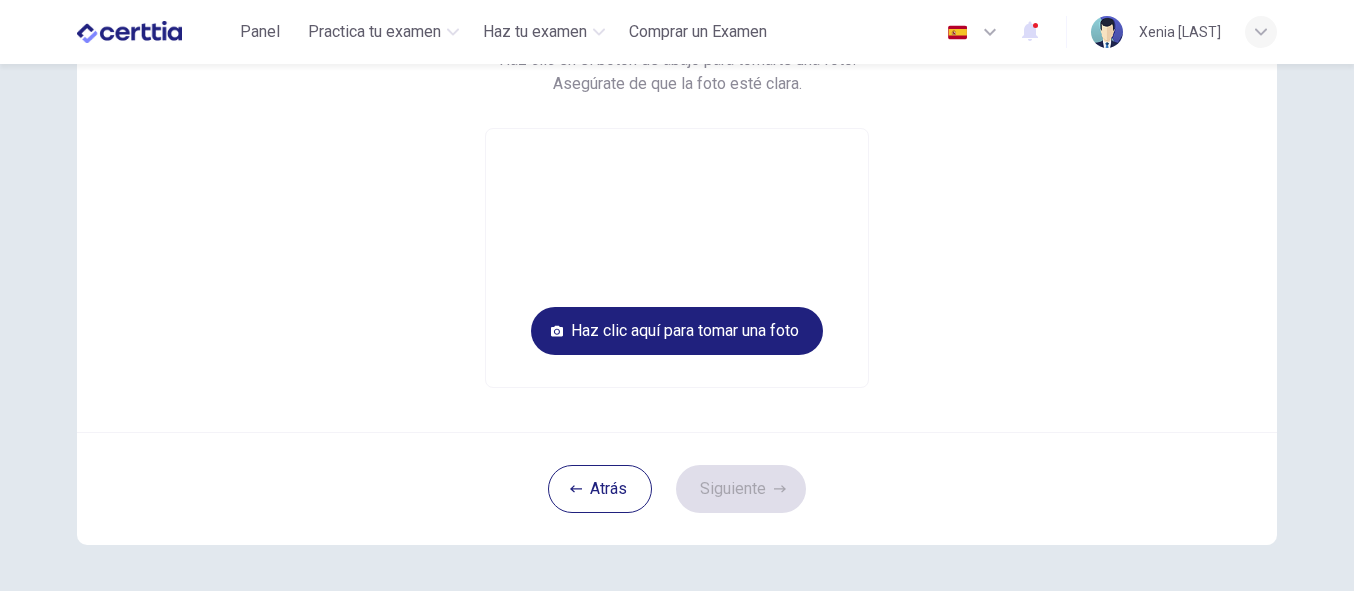 click on "Tómate una foto. Haz clic en el botón de abajo para tomarte una foto. Asegúrate de que la foto esté clara. Haz clic aquí para tomar una foto" at bounding box center [677, 194] 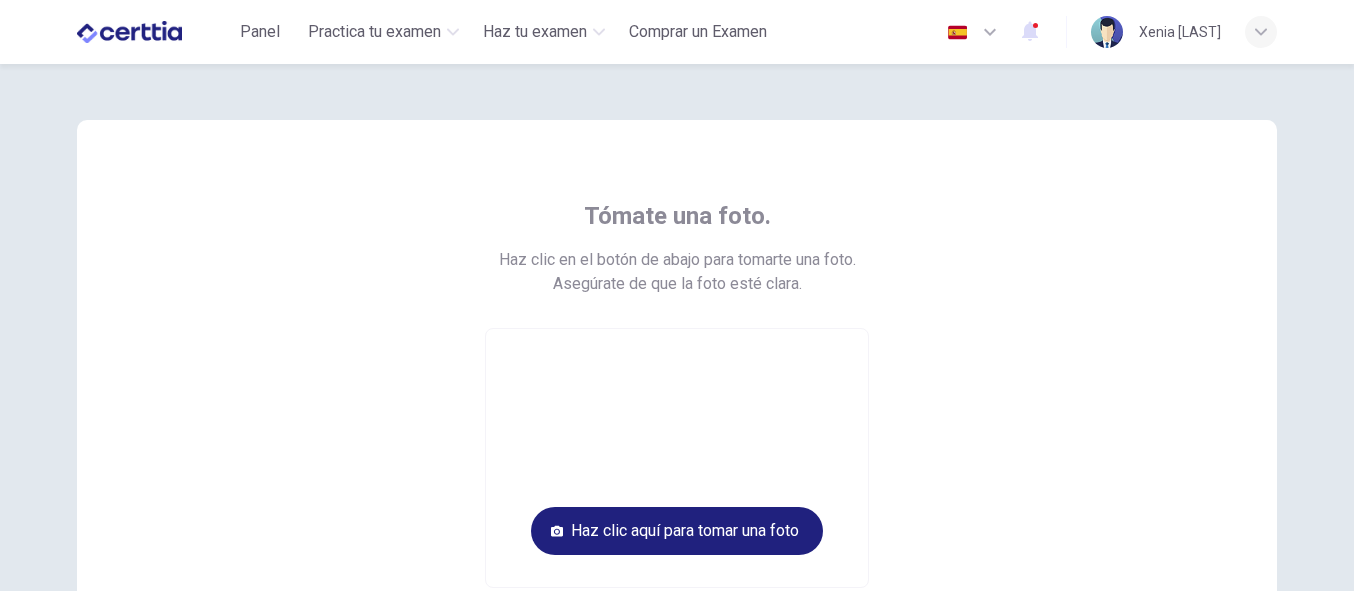 scroll, scrollTop: 274, scrollLeft: 0, axis: vertical 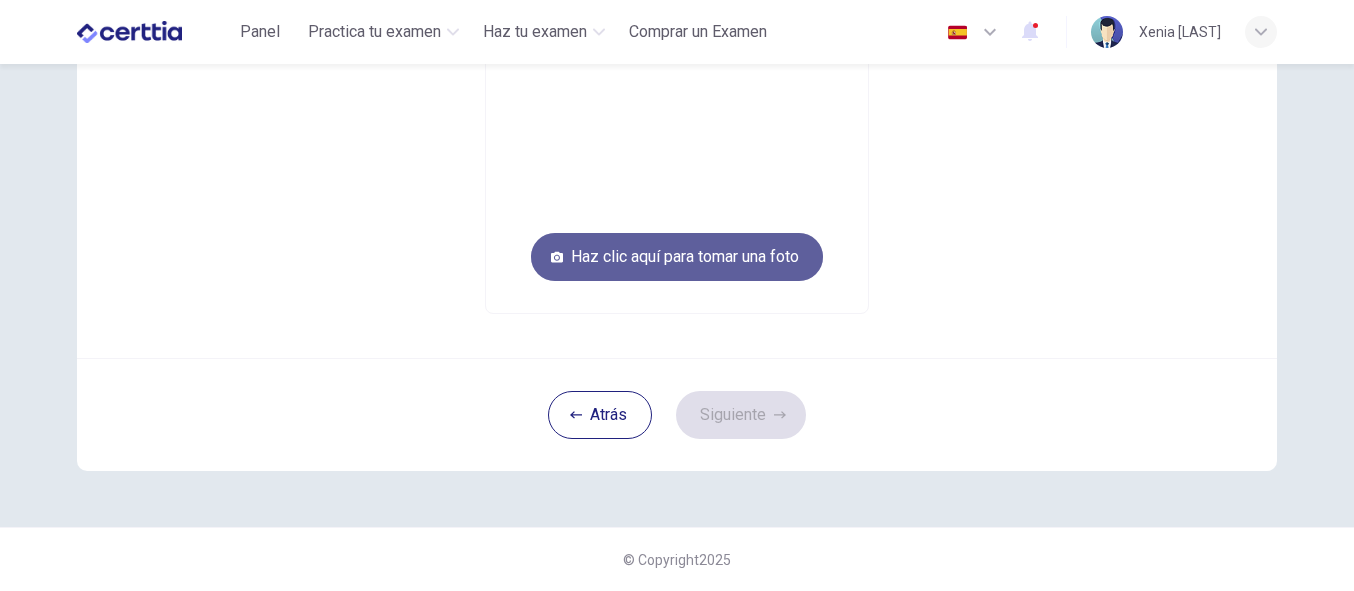 click on "Haz clic aquí para tomar una foto" at bounding box center [677, 257] 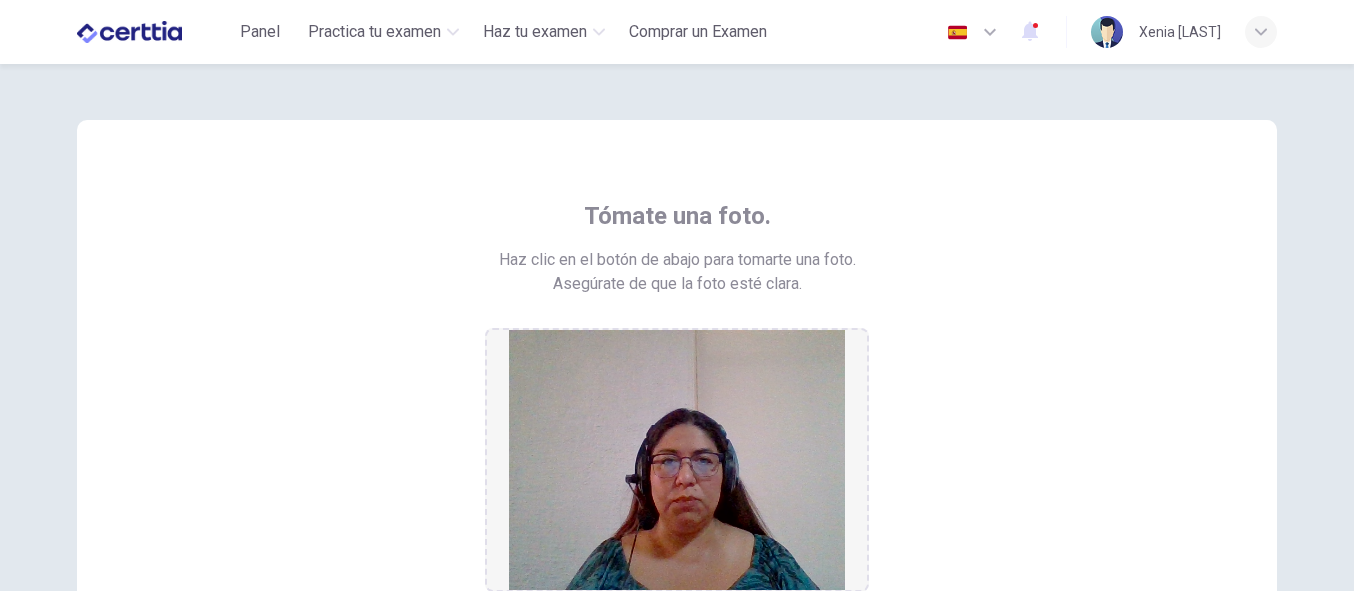scroll, scrollTop: 328, scrollLeft: 0, axis: vertical 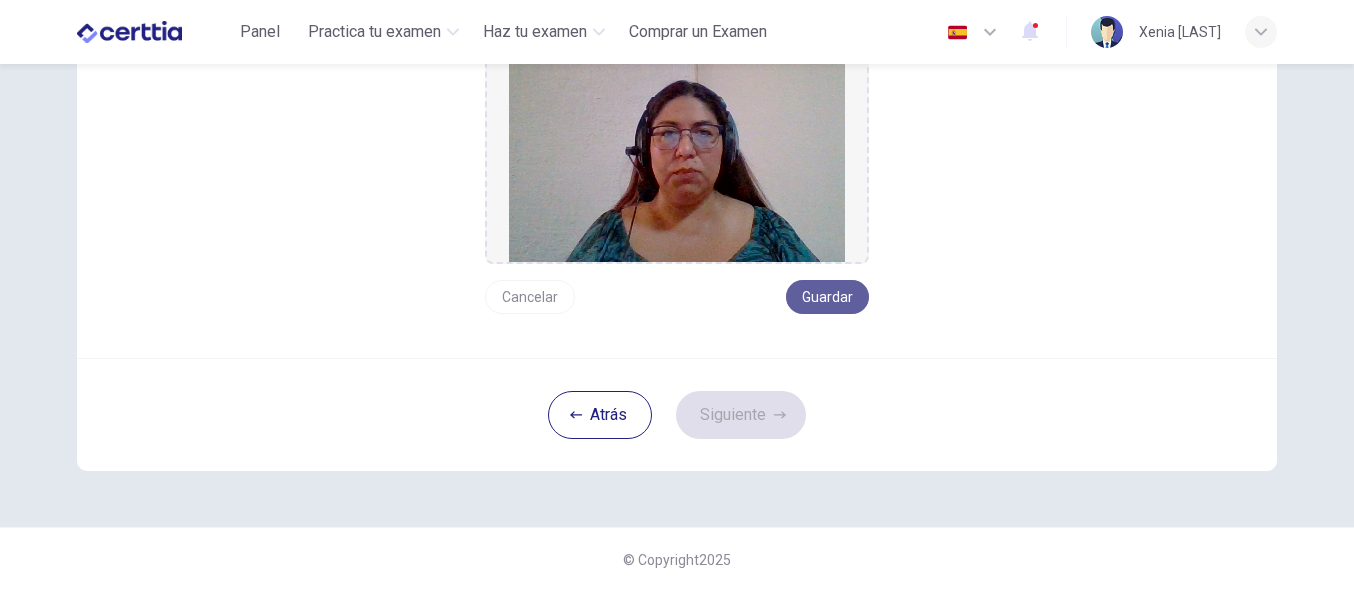 click on "Guardar" at bounding box center [827, 297] 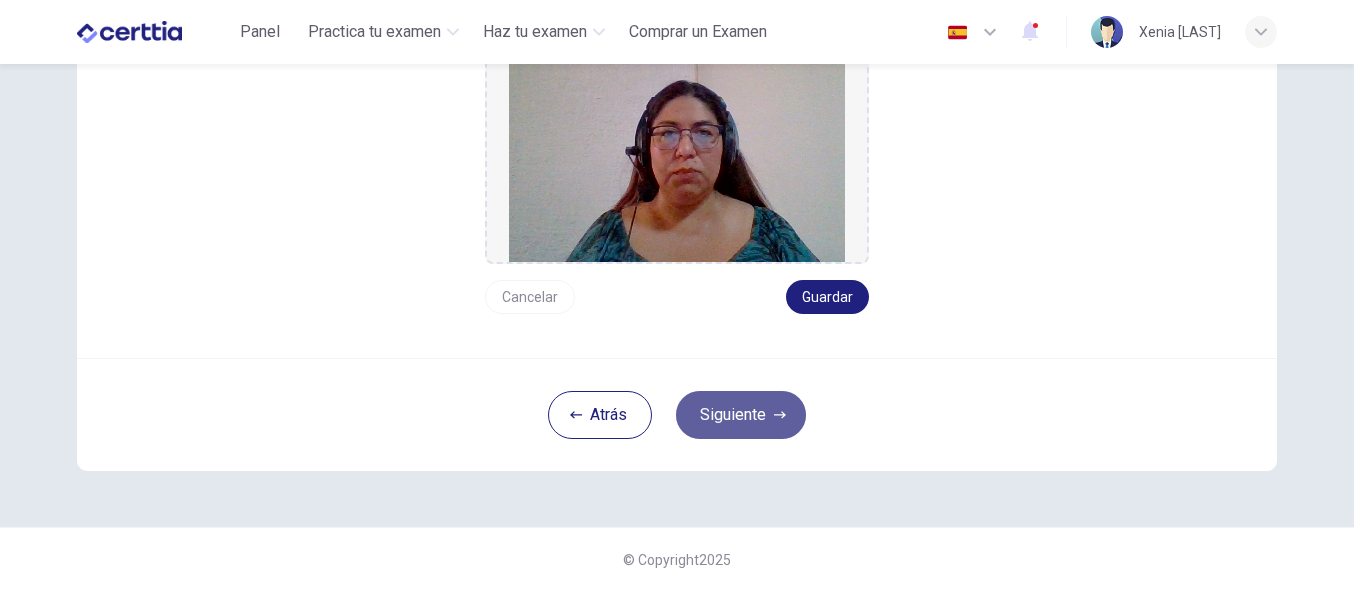 click on "Siguiente" at bounding box center (741, 415) 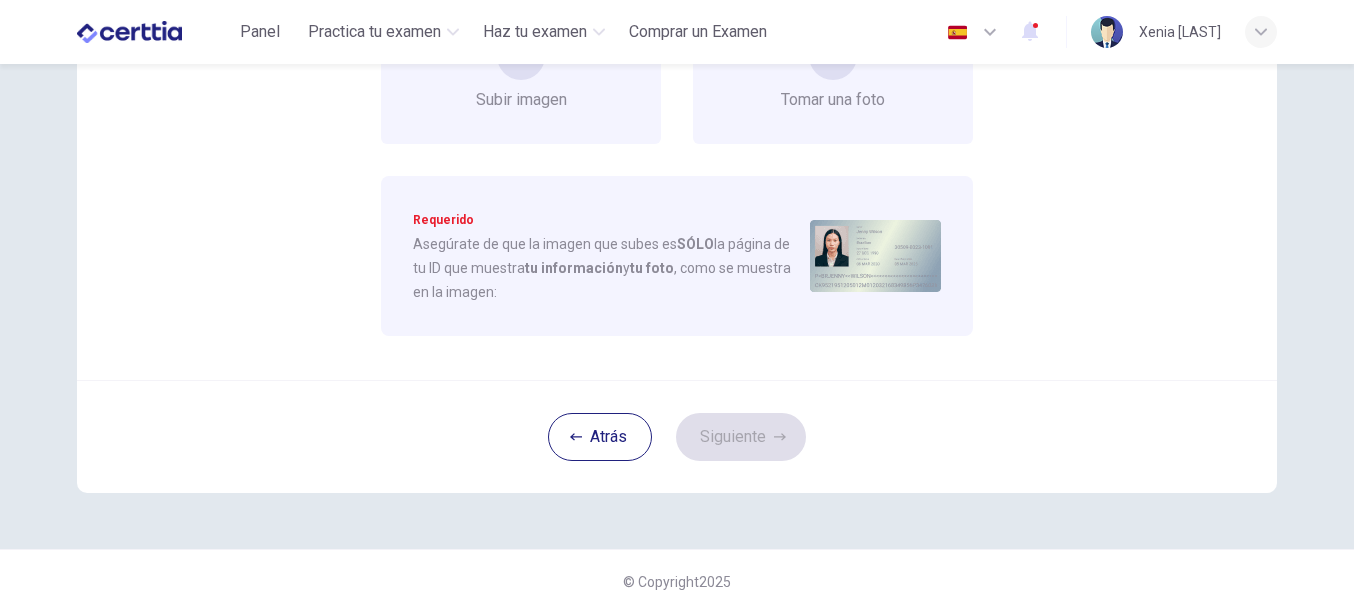 drag, startPoint x: 705, startPoint y: 376, endPoint x: 357, endPoint y: 328, distance: 351.29474 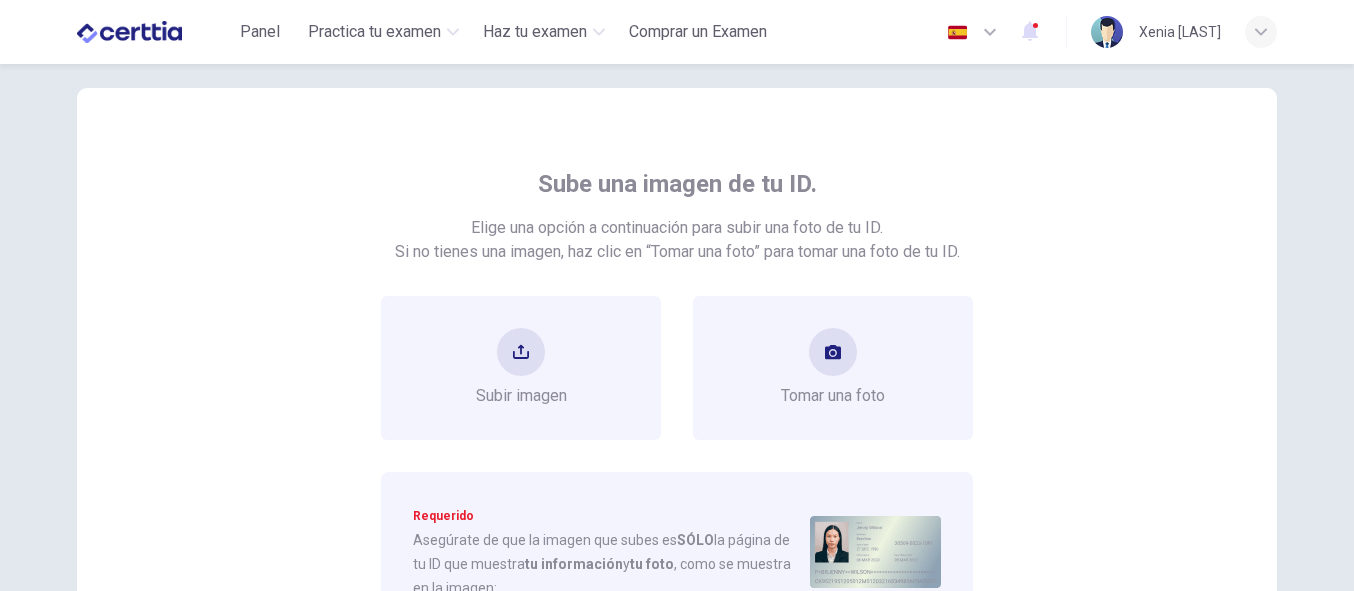 scroll, scrollTop: 0, scrollLeft: 0, axis: both 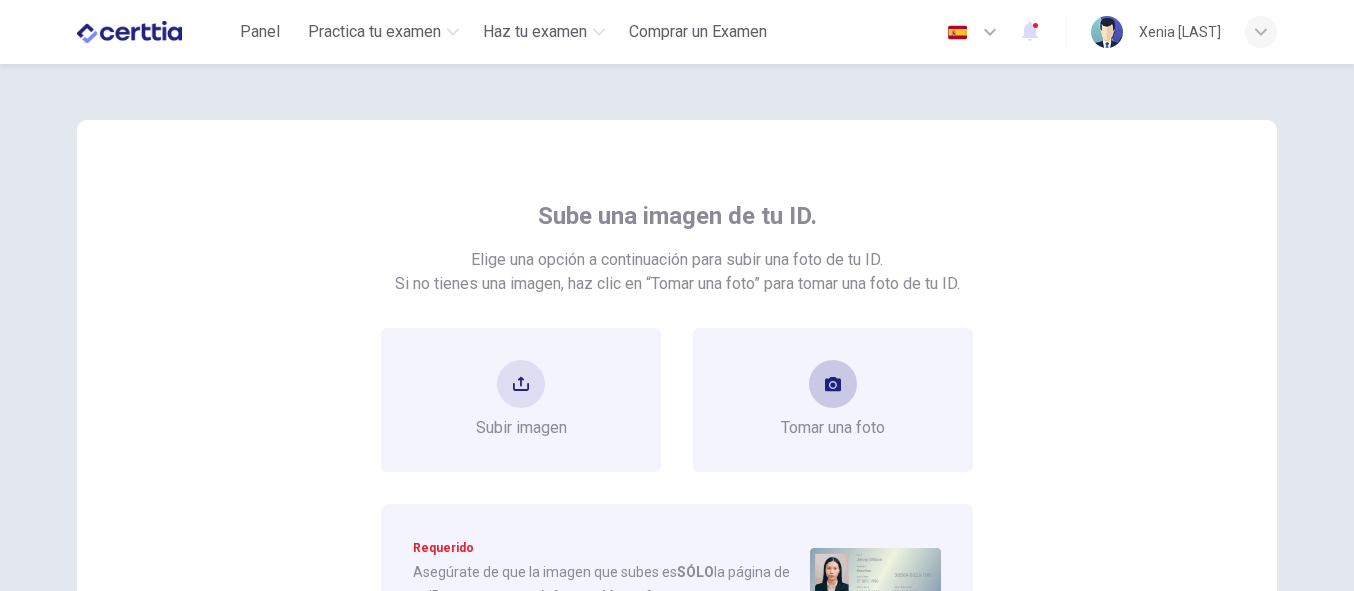 click at bounding box center [833, 384] 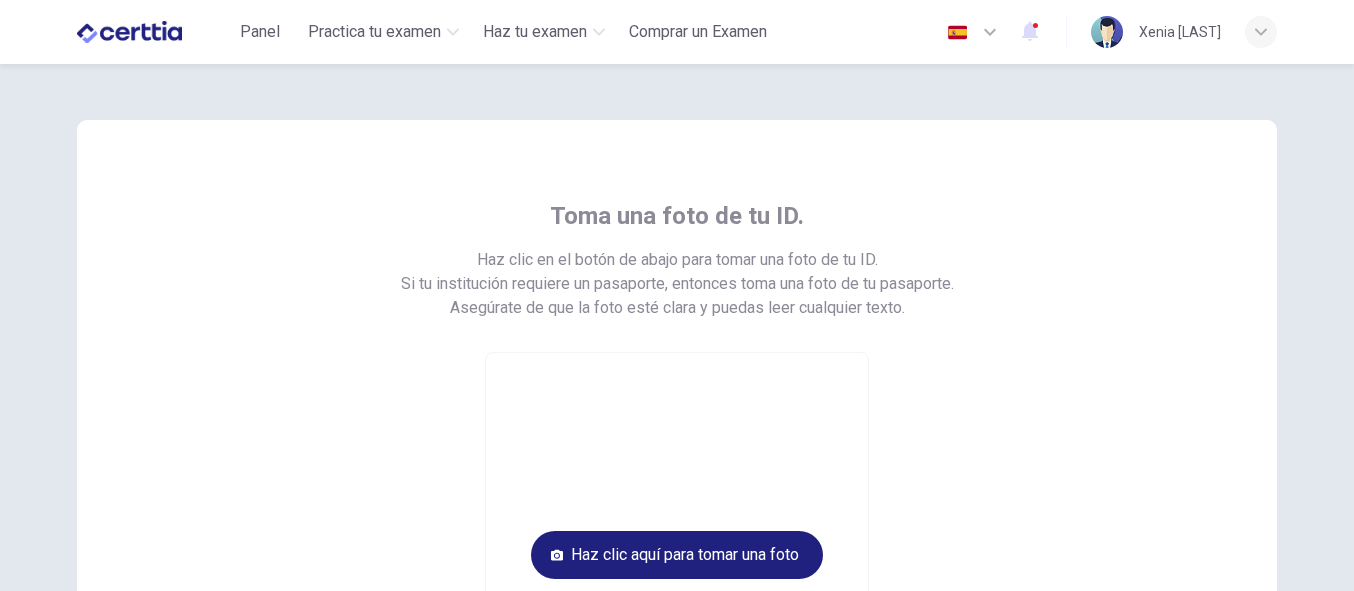 click on "Toma una foto de tu ID. Haz clic en el botón de abajo para tomar una foto de tu ID.   Si tu institución requiere un pasaporte, entonces toma una foto de tu pasaporte. Asegúrate de que la foto esté clara y puedas leer cualquier texto. Haz clic aquí para tomar una foto" at bounding box center (677, 406) 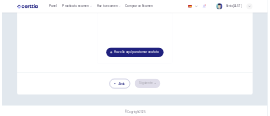 scroll, scrollTop: 298, scrollLeft: 0, axis: vertical 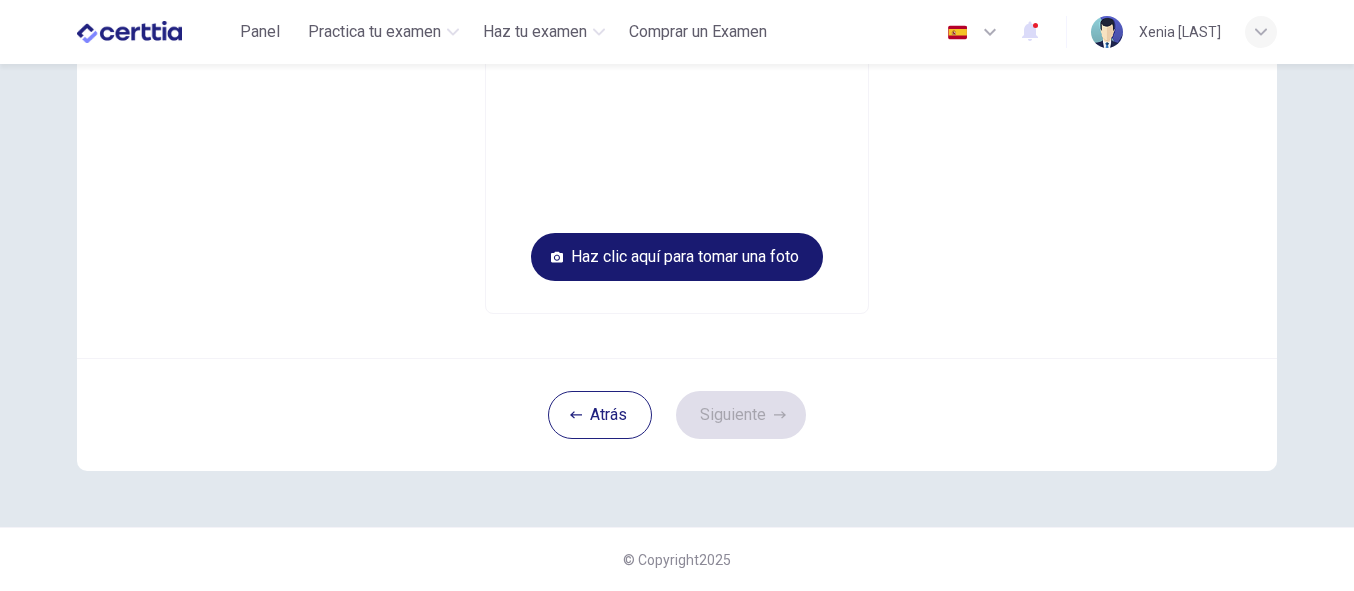 click on "Haz clic aquí para tomar una foto" at bounding box center [677, 257] 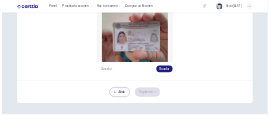 scroll, scrollTop: 298, scrollLeft: 0, axis: vertical 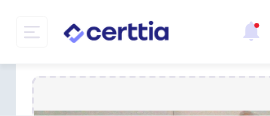 click at bounding box center [160, 208] 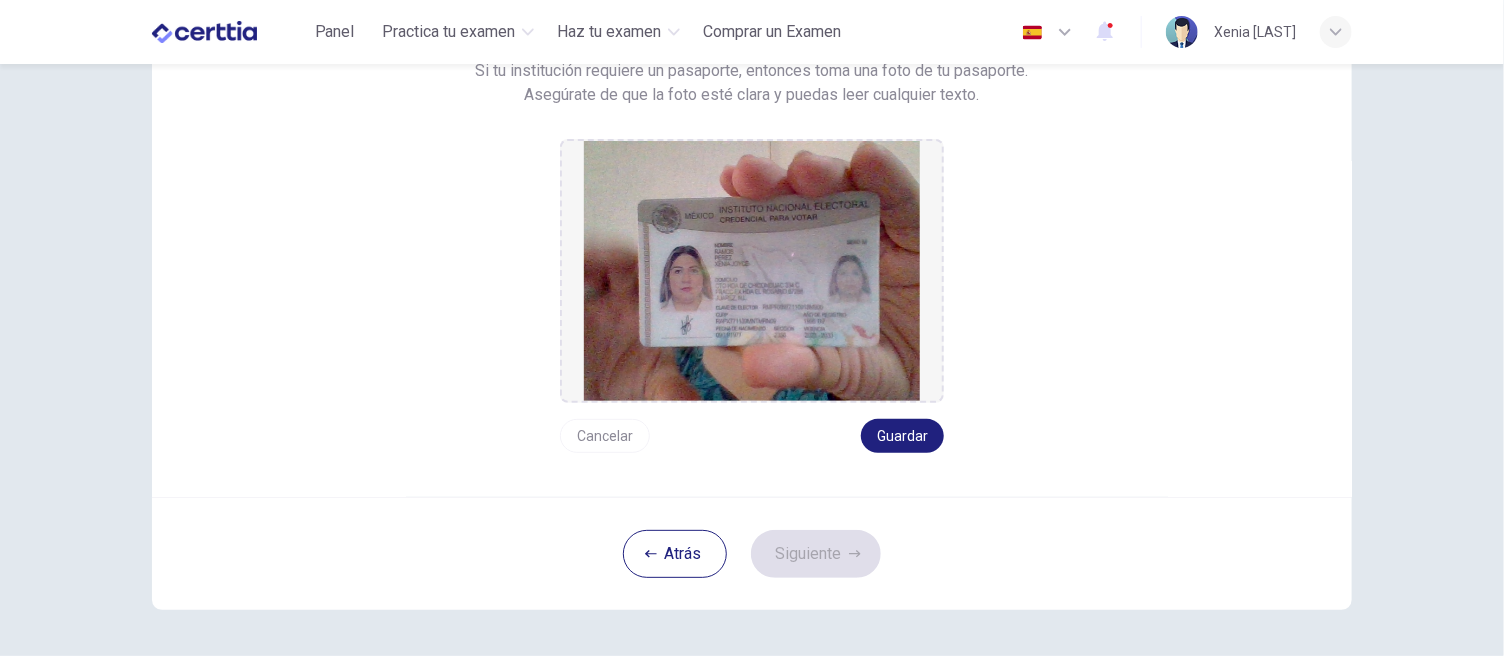 scroll, scrollTop: 284, scrollLeft: 0, axis: vertical 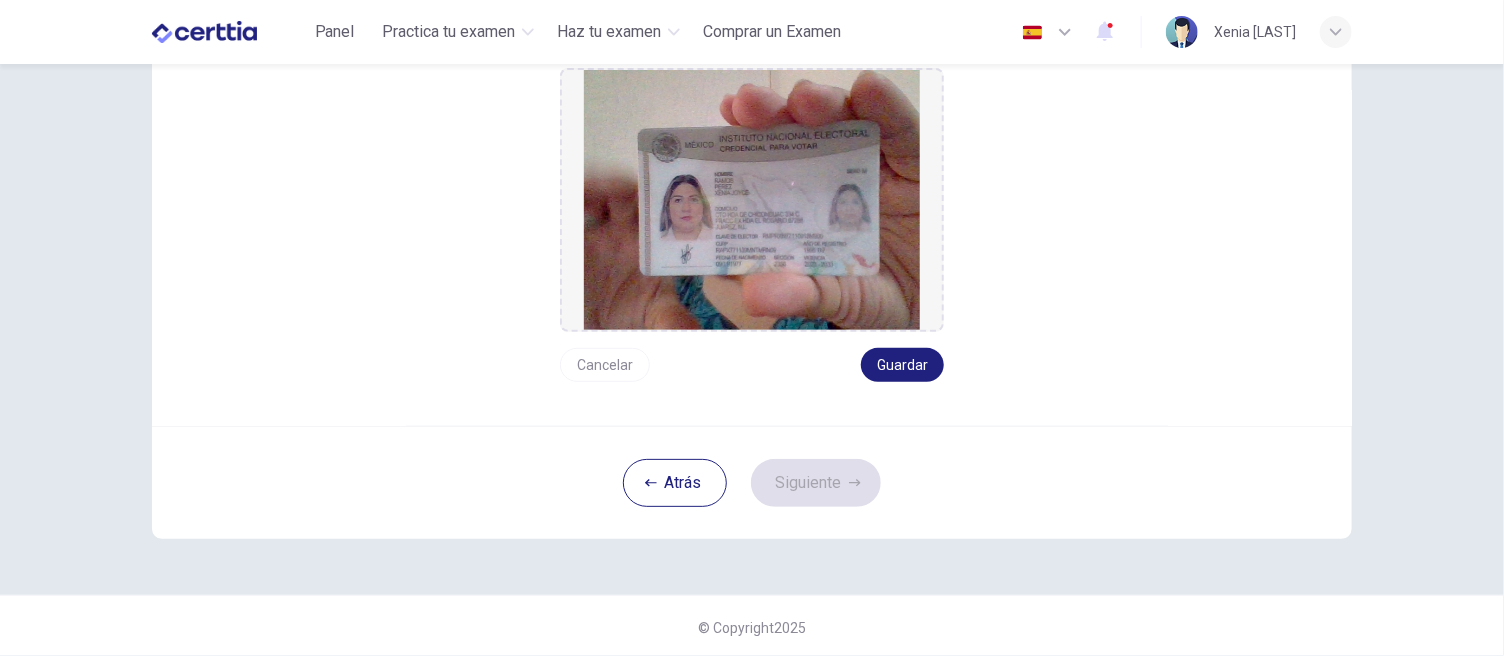 click on "Cancelar" at bounding box center (605, 365) 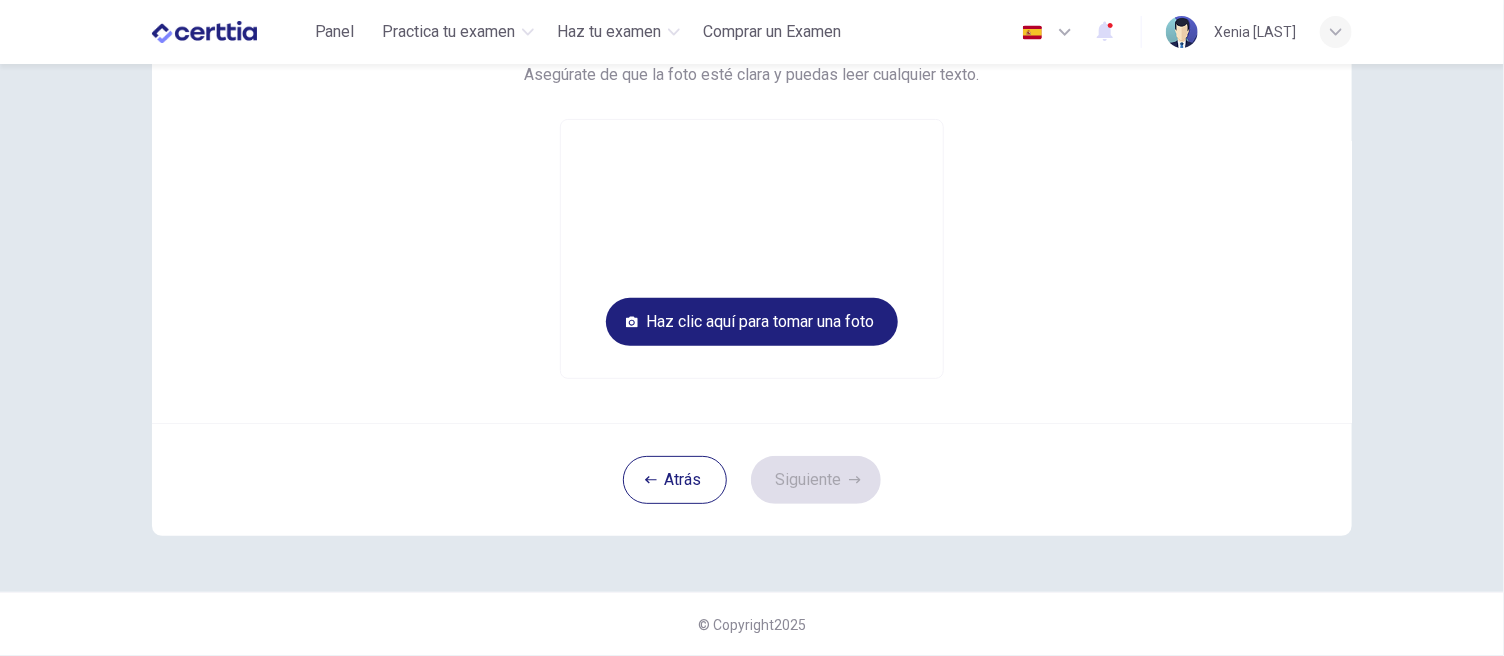 scroll, scrollTop: 233, scrollLeft: 0, axis: vertical 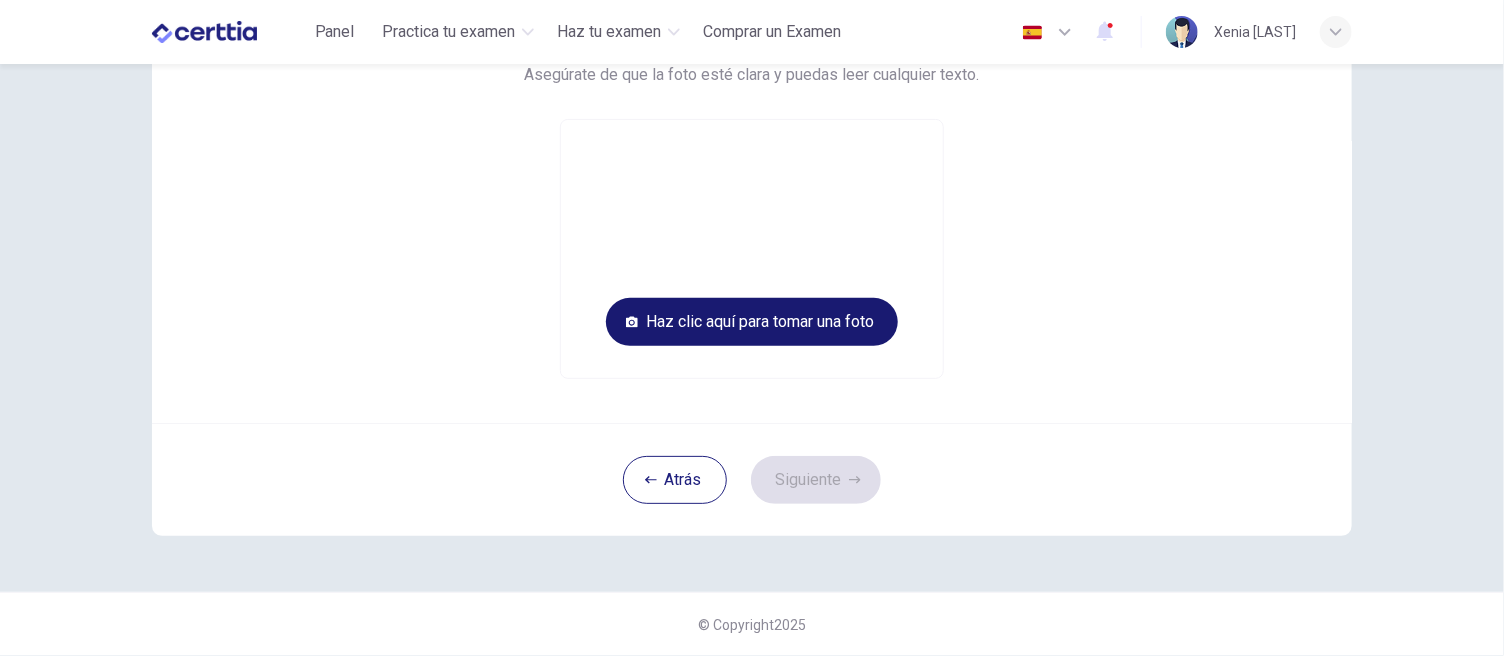 click on "Haz clic aquí para tomar una foto" at bounding box center [752, 322] 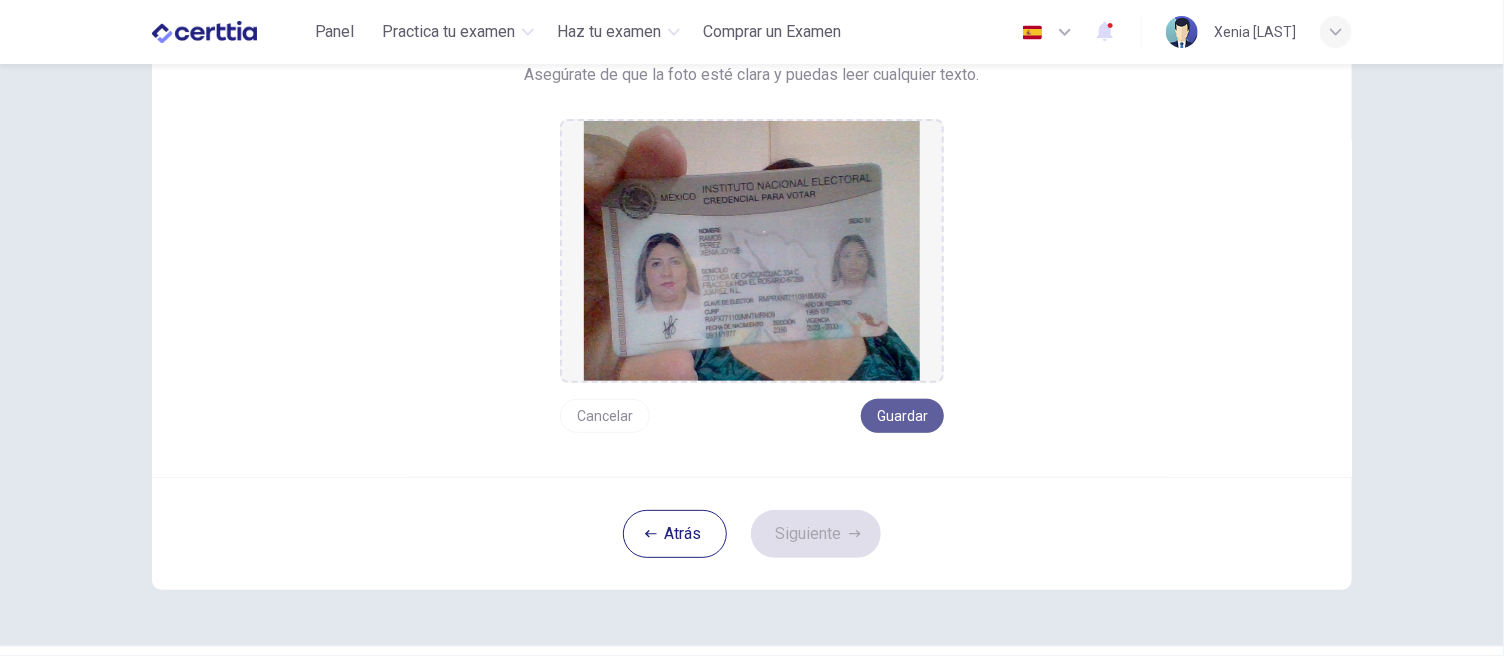 click on "Guardar" at bounding box center (902, 416) 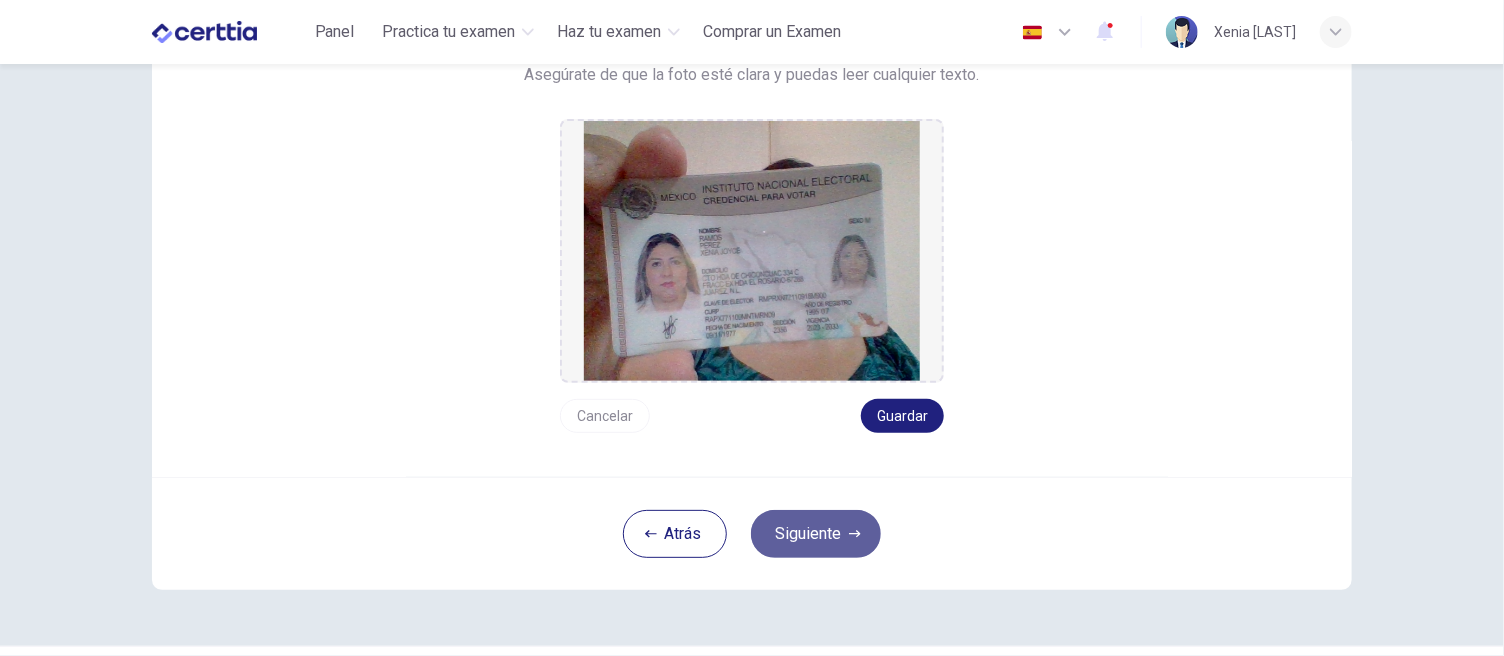 click on "Siguiente" at bounding box center [816, 534] 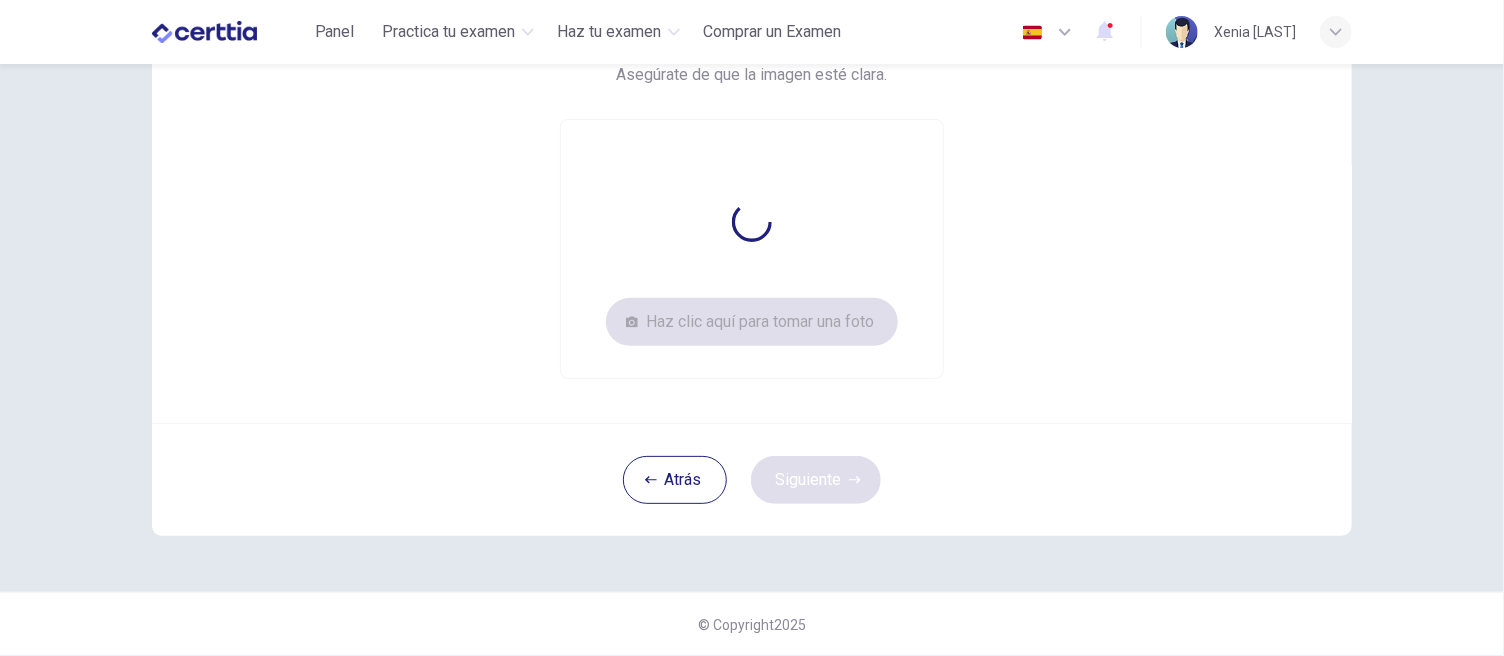 scroll, scrollTop: 208, scrollLeft: 0, axis: vertical 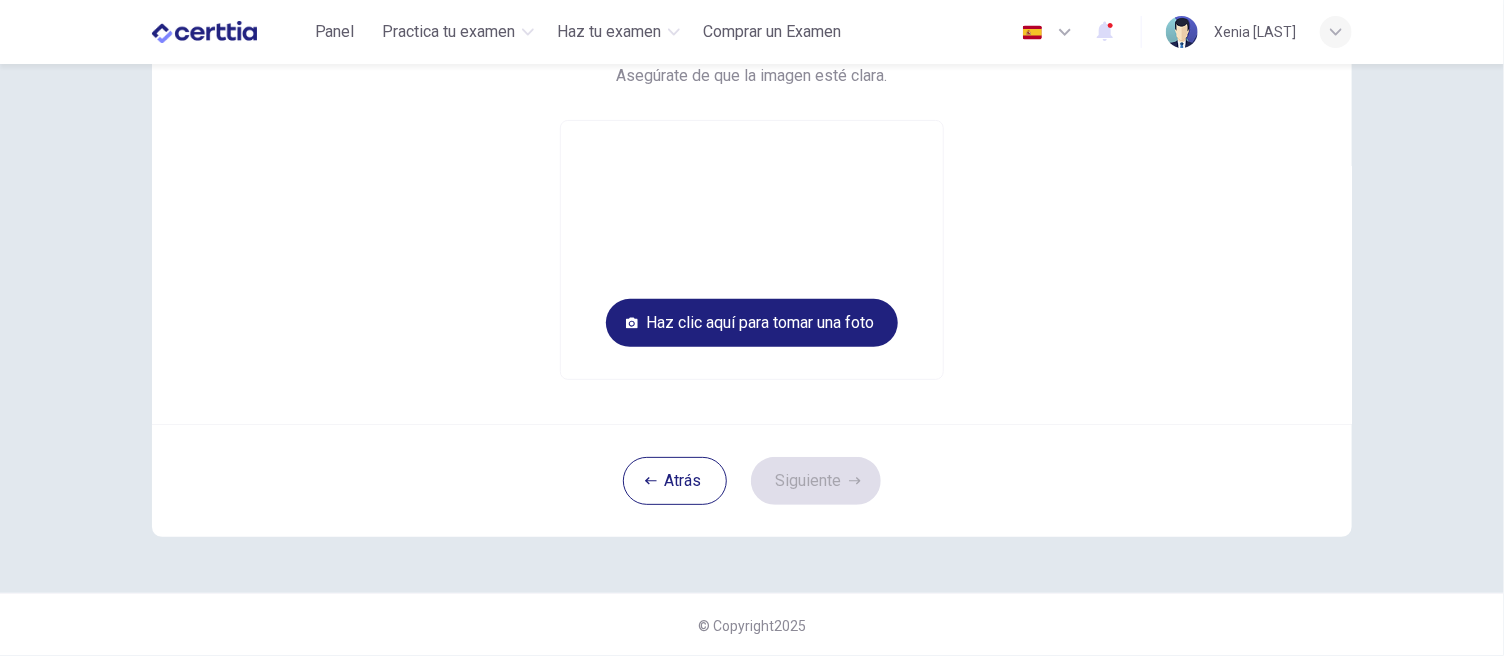 click on "Tómate una foto junto a tu ID. Haz clic en el botón de abajo para tomarte una foto sosteniendo tu ID. Asegúrate de que la imagen esté clara. Haz clic aquí para tomar una foto" at bounding box center [752, 186] 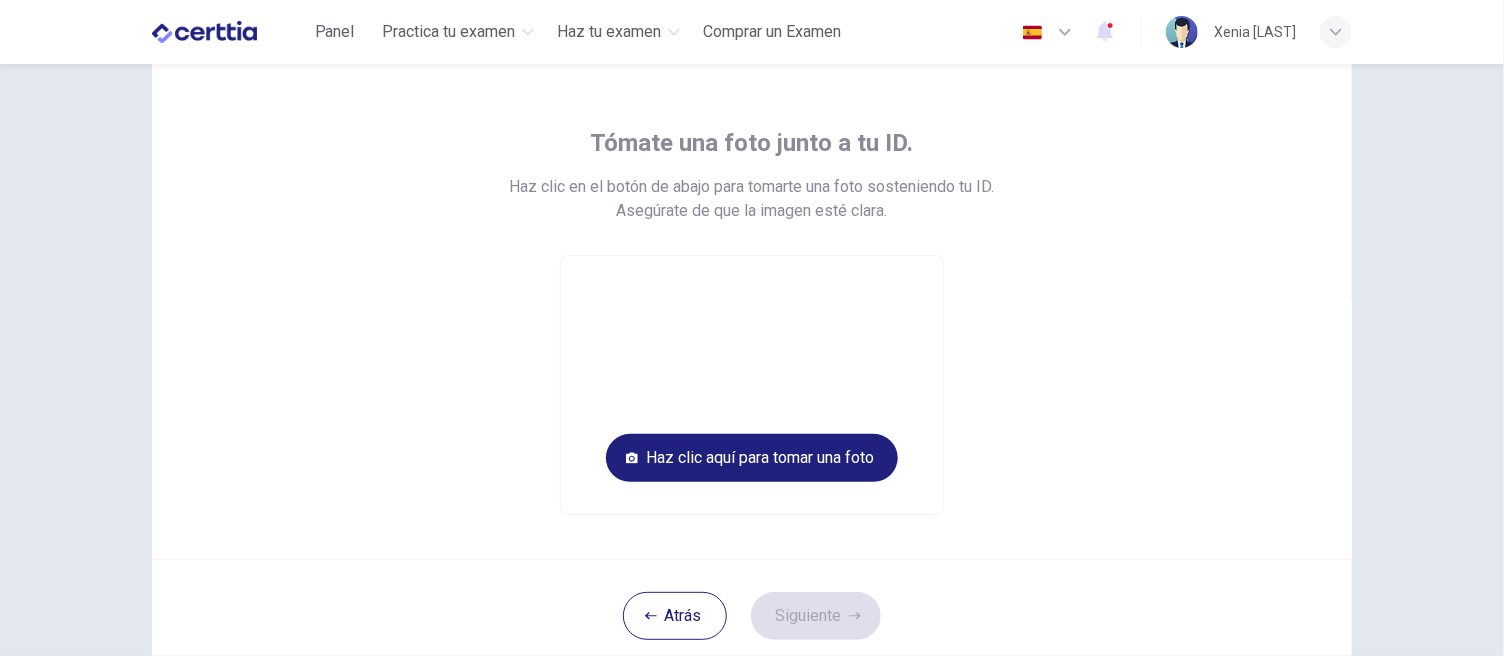 scroll, scrollTop: 0, scrollLeft: 0, axis: both 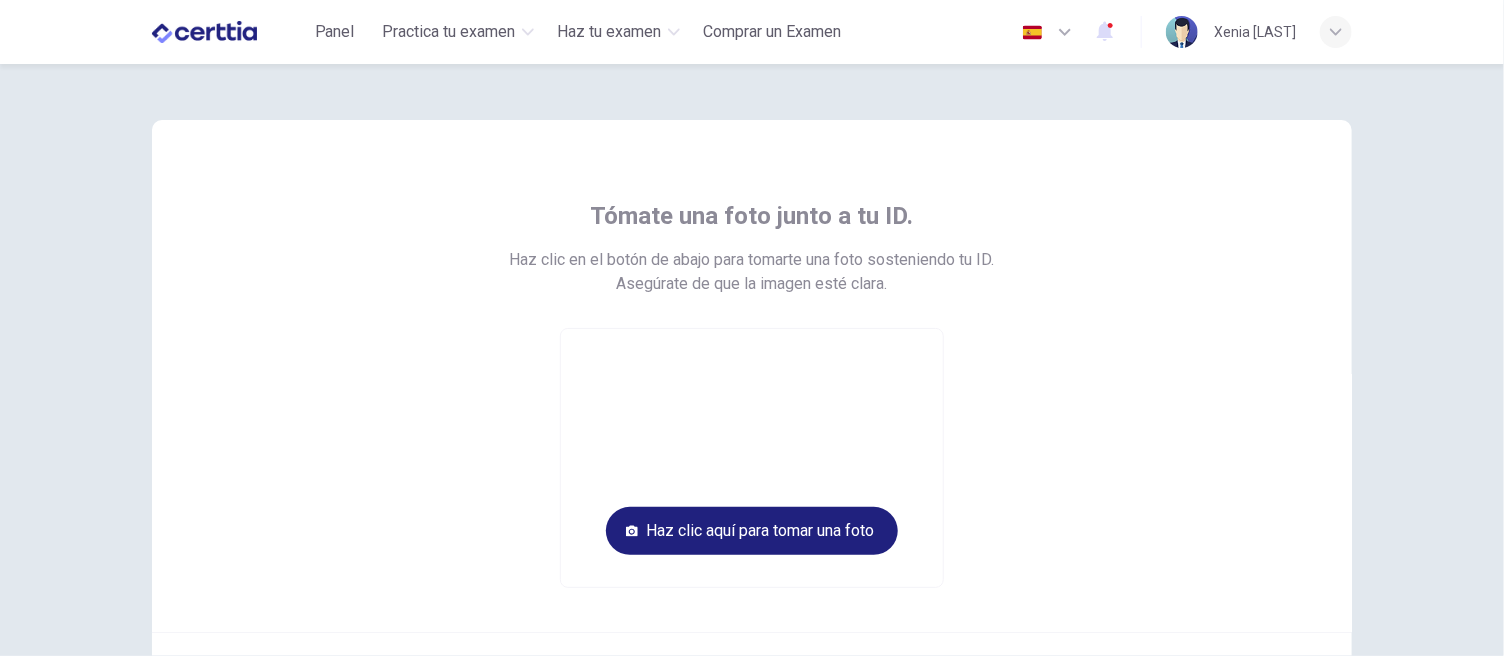 click on "Tómate una foto junto a tu ID. Haz clic en el botón de abajo para tomarte una foto sosteniendo tu ID. Asegúrate de que la imagen esté clara. Haz clic aquí para tomar una foto" at bounding box center (752, 394) 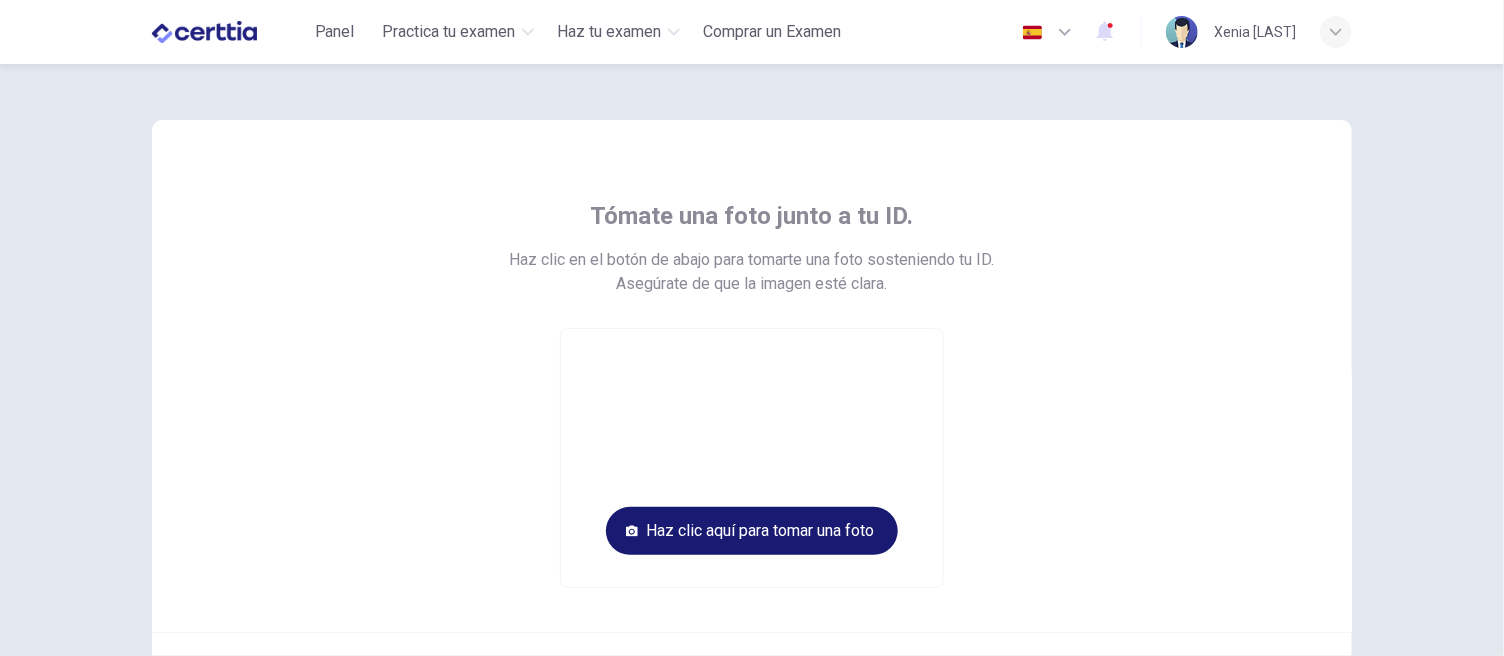 click on "Haz clic aquí para tomar una foto" at bounding box center [752, 531] 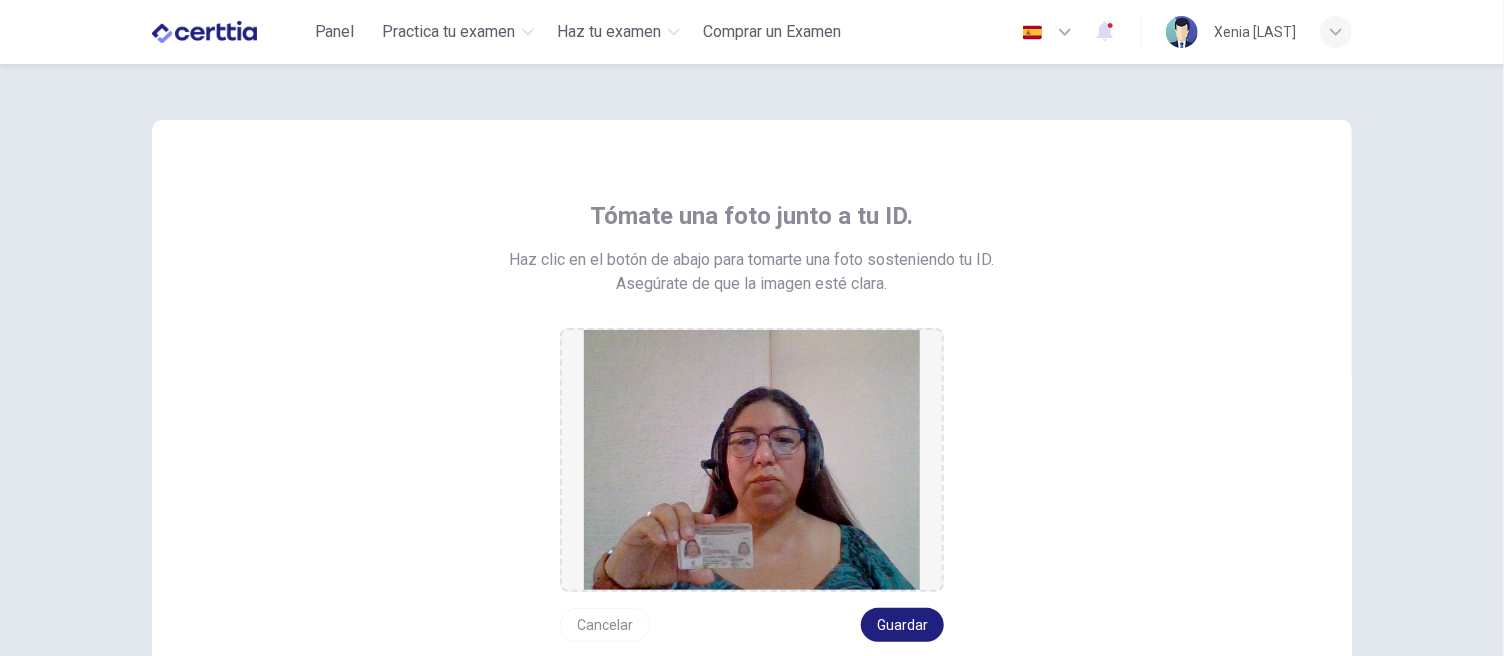 click on "Tómate una foto junto a tu ID. Haz clic en el botón de abajo para tomarte una foto sosteniendo tu ID. Asegúrate de que la imagen esté clara. Cancelar Guardar" at bounding box center (752, 421) 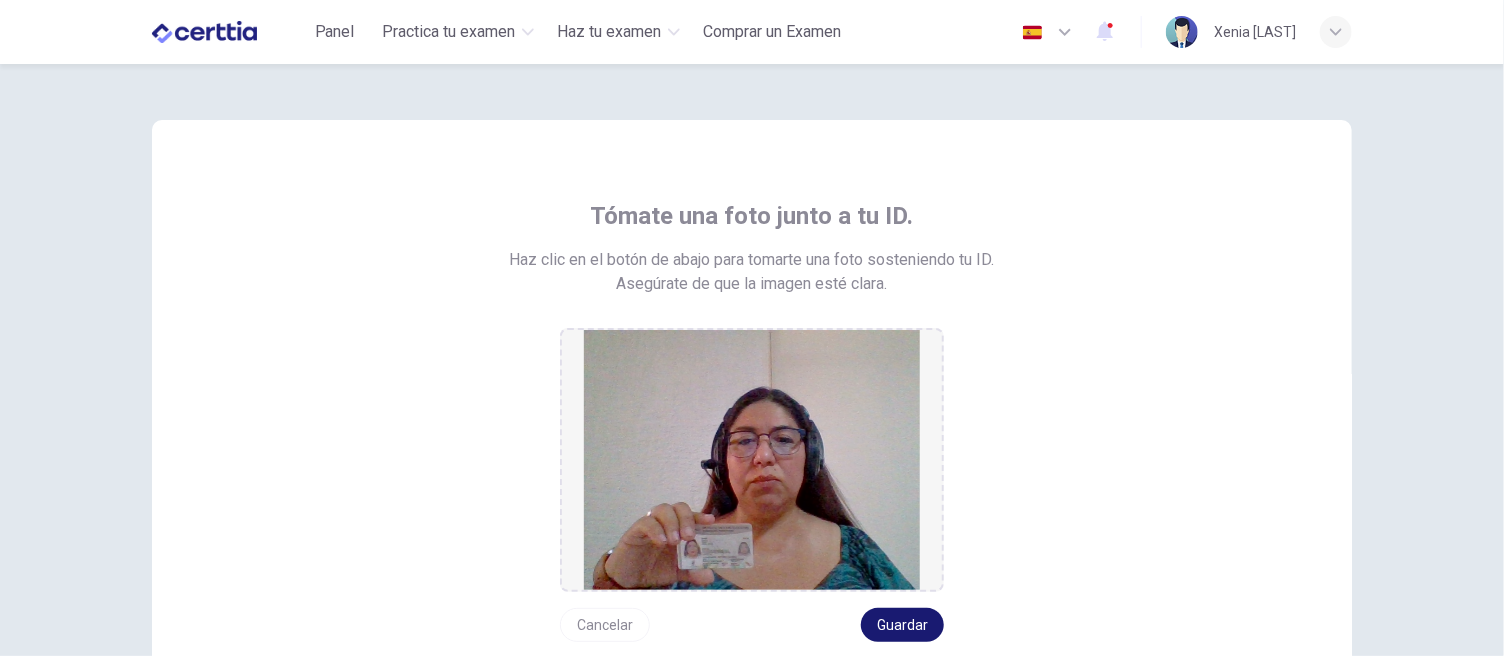 click on "Guardar" at bounding box center [902, 625] 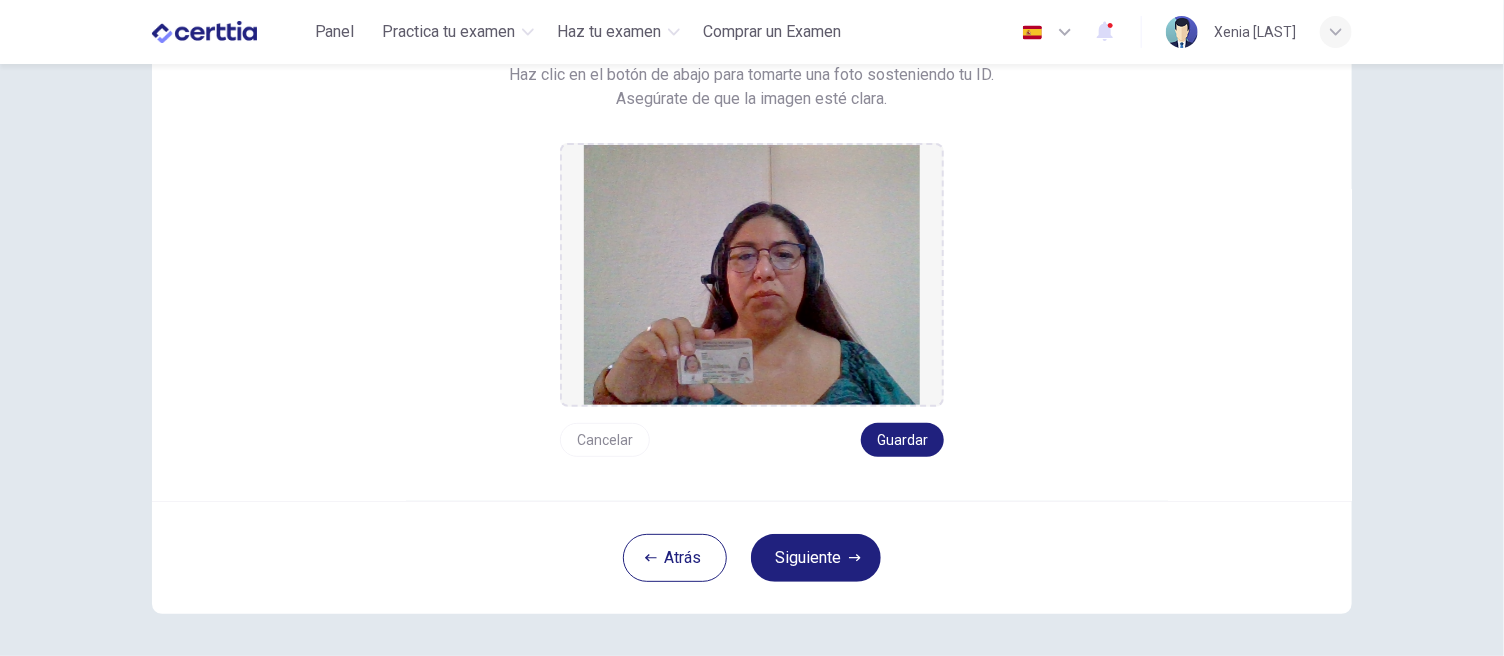 scroll, scrollTop: 261, scrollLeft: 0, axis: vertical 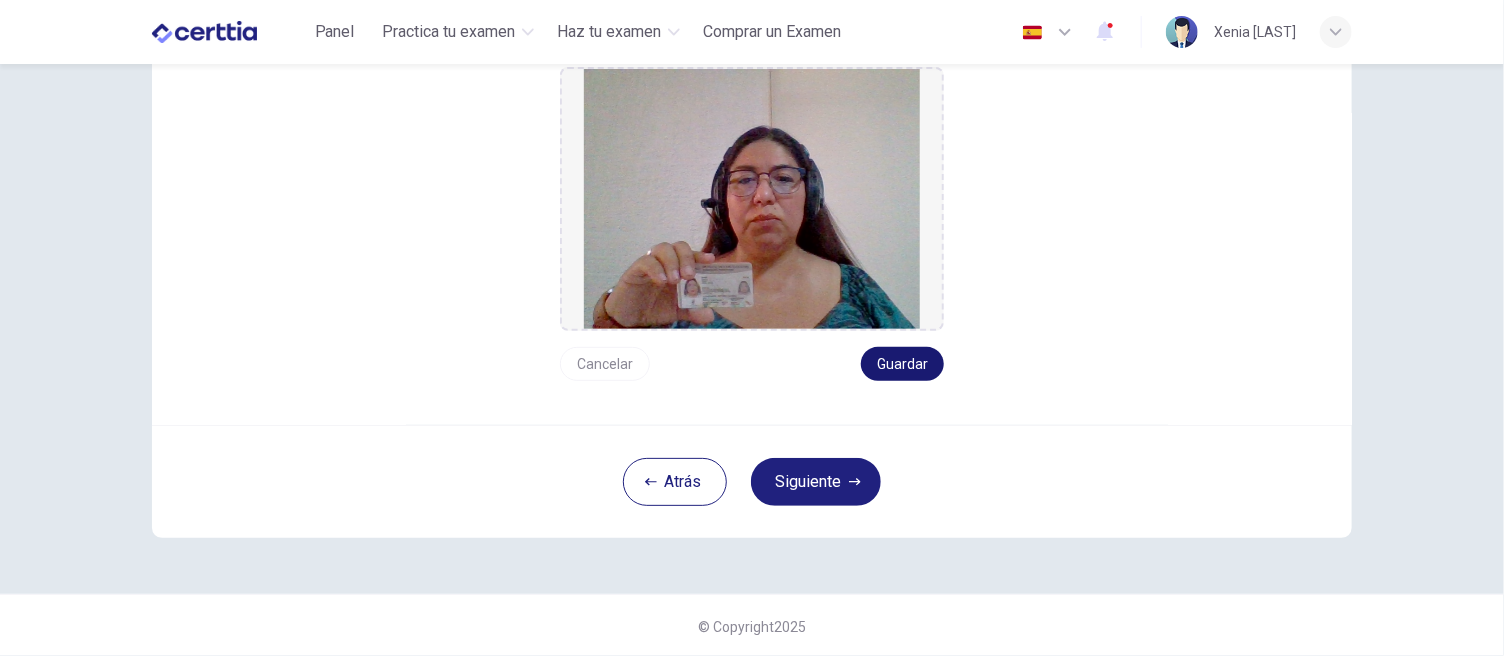 click on "Guardar" at bounding box center (902, 364) 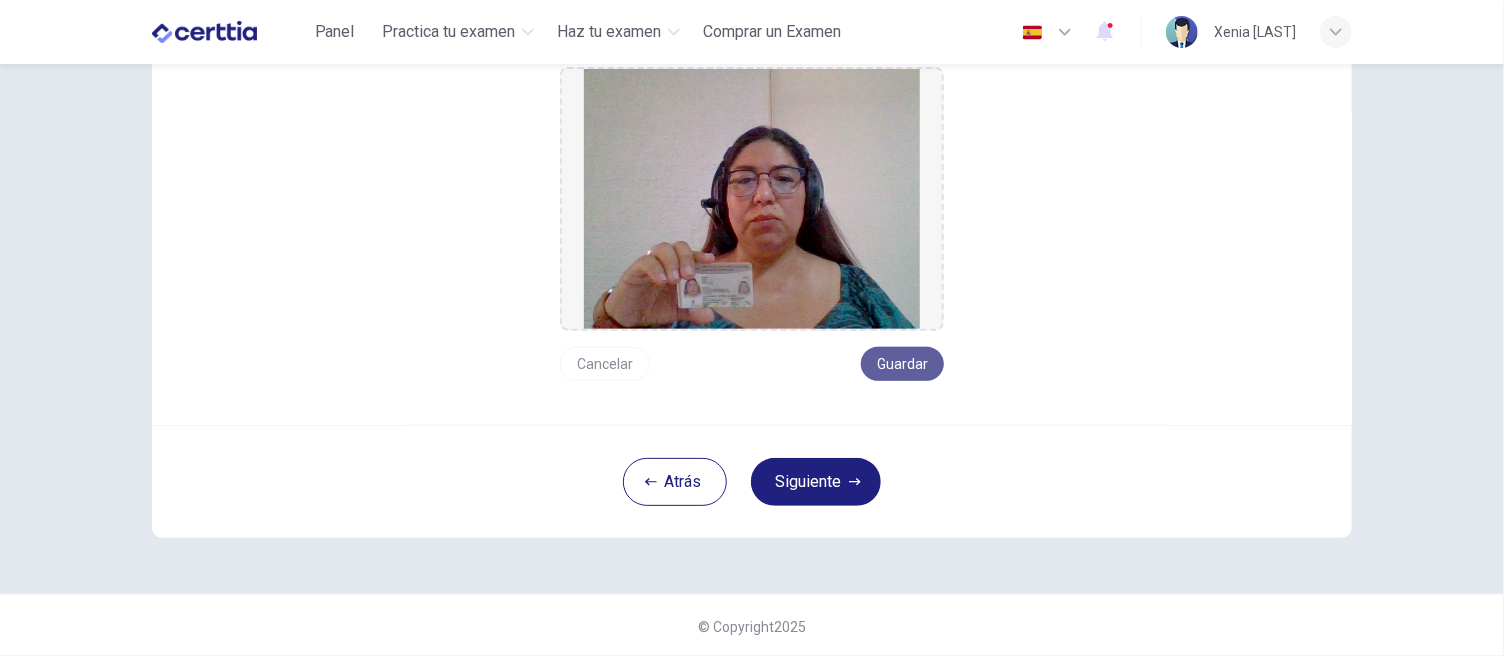 click on "Guardar" at bounding box center [902, 364] 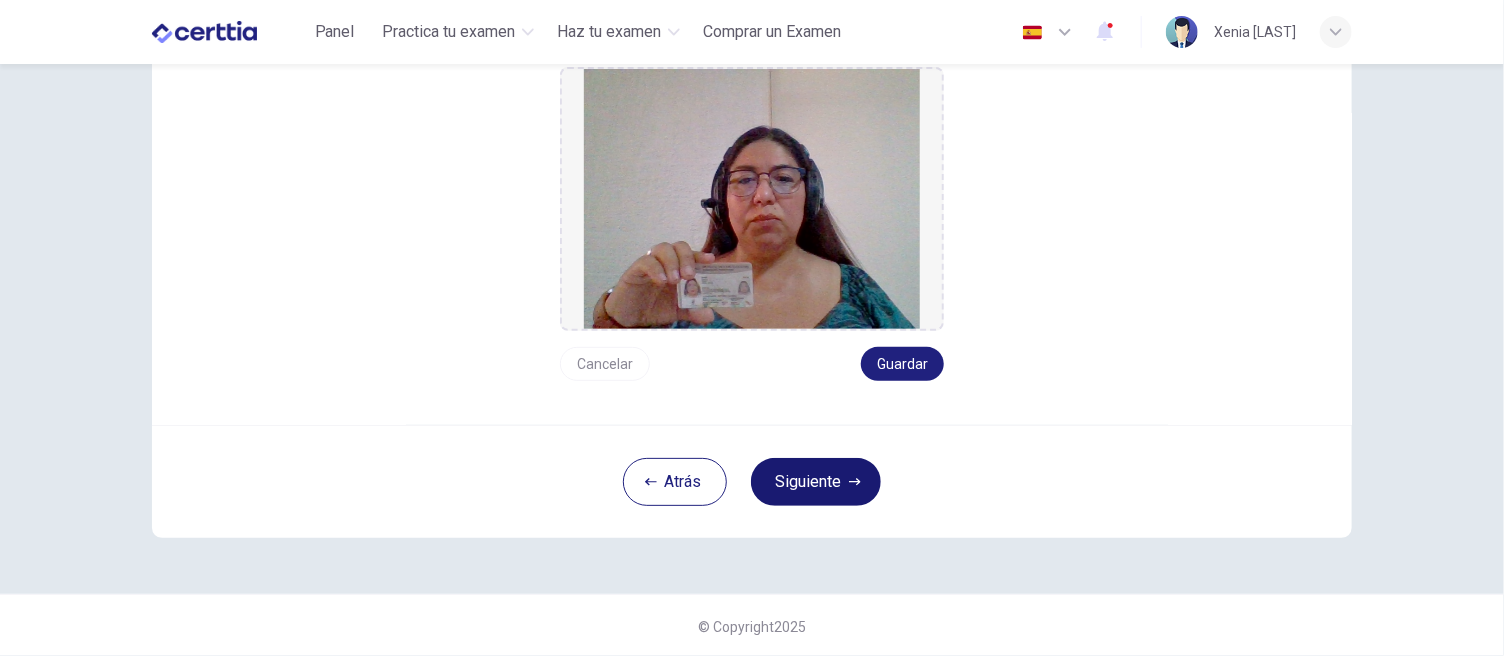 click on "Siguiente" at bounding box center (816, 482) 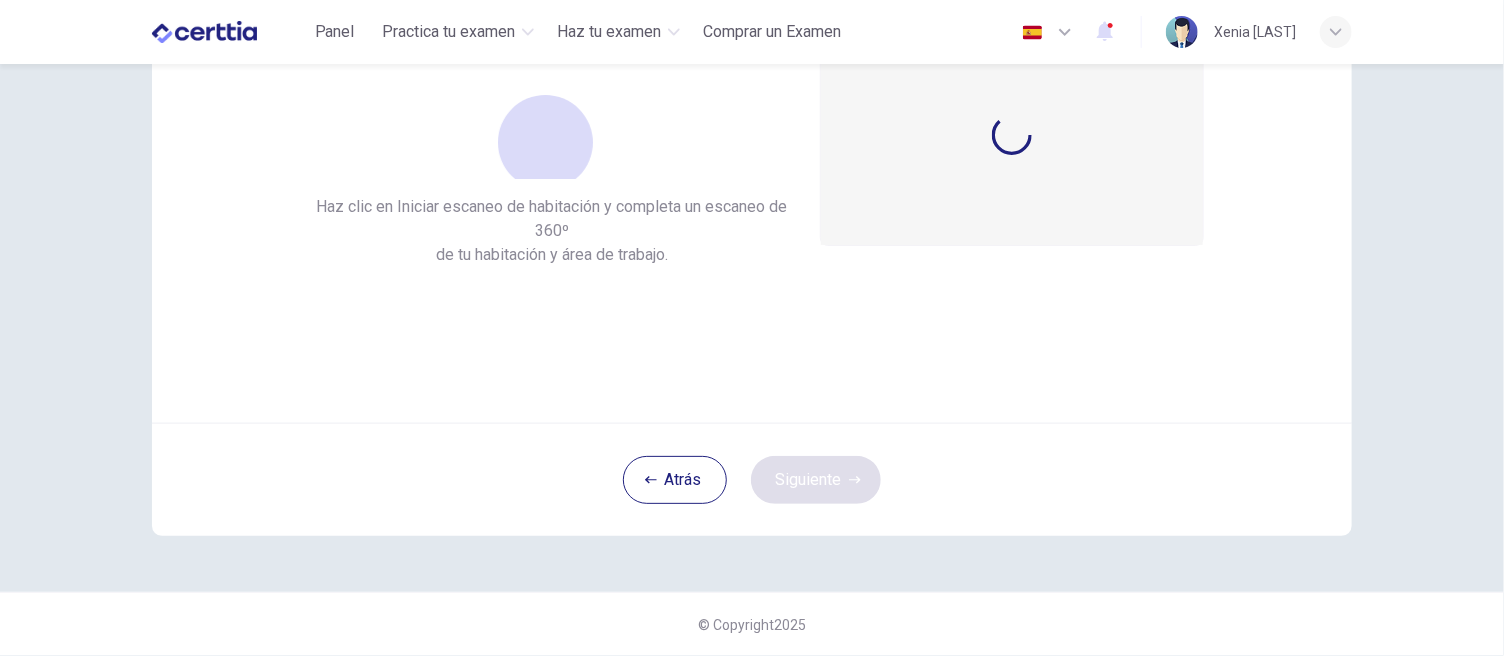 scroll, scrollTop: 176, scrollLeft: 0, axis: vertical 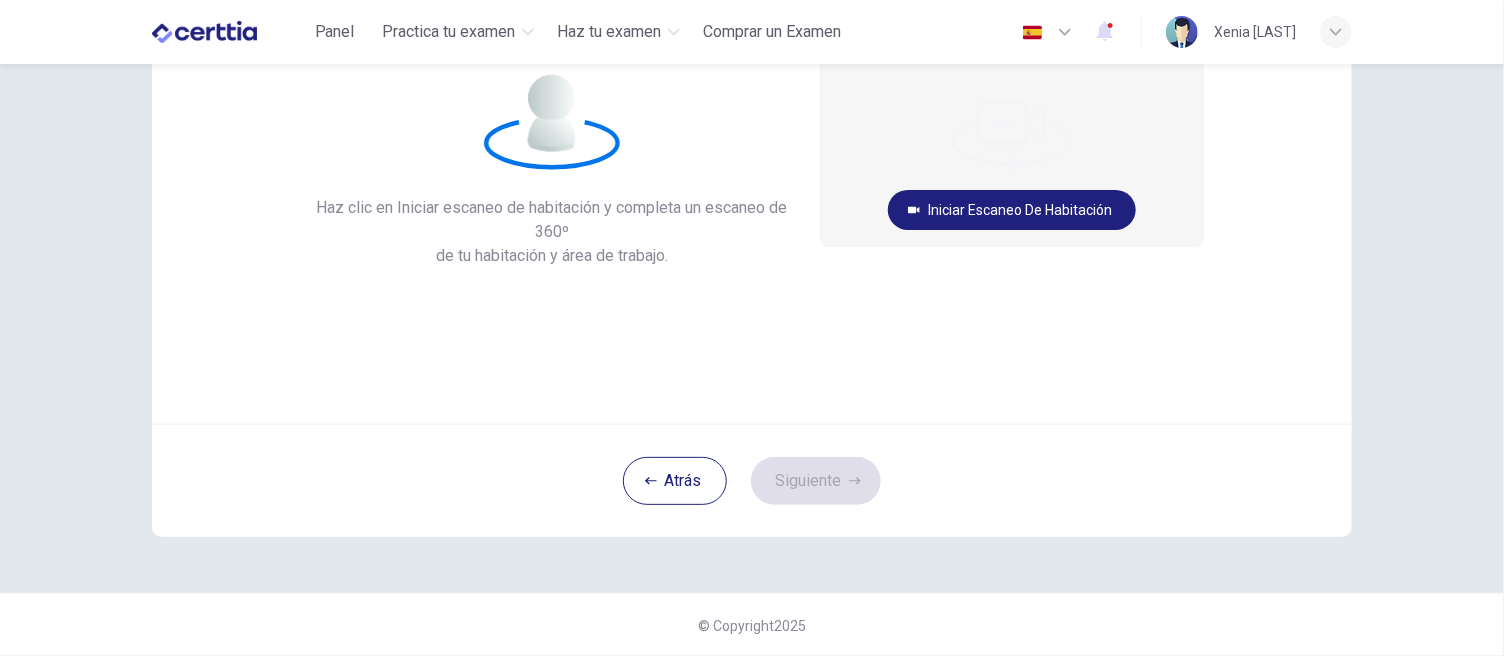 click on "Iniciar escaneo de habitación Cancelar" at bounding box center (1012, 167) 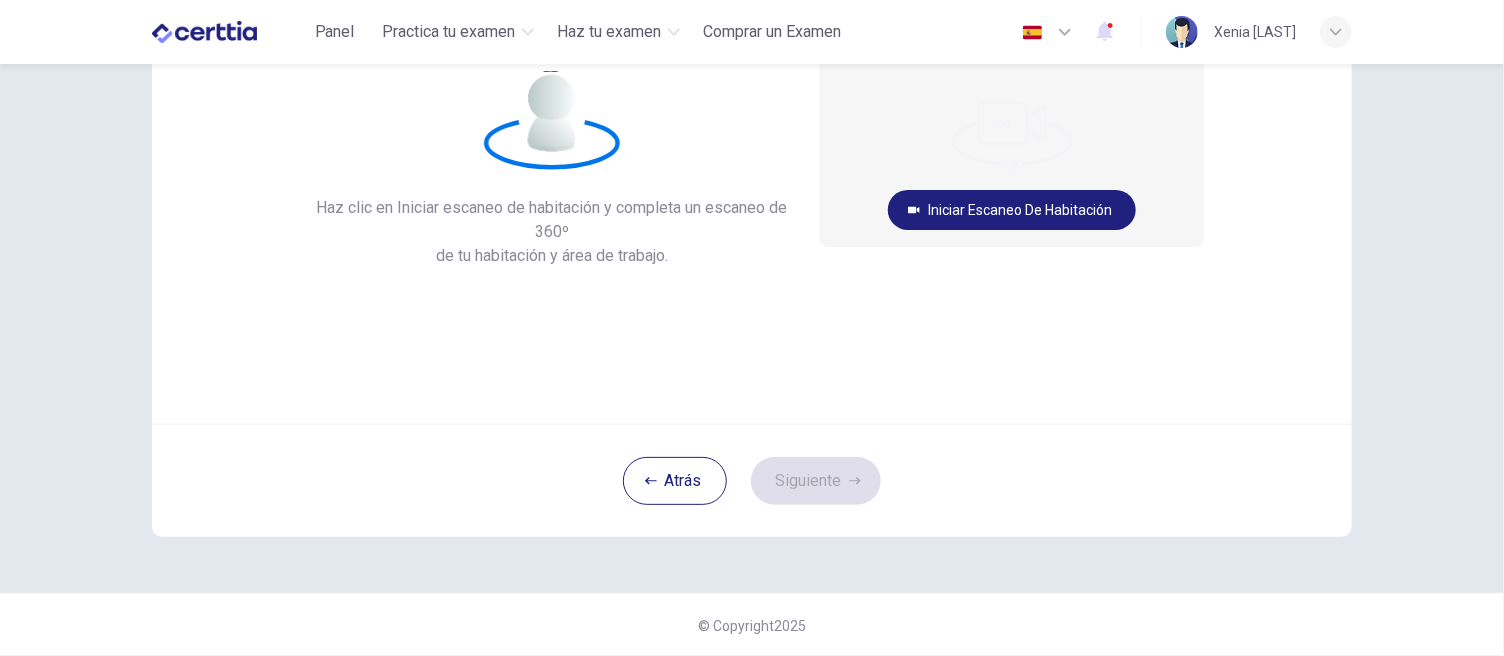 scroll, scrollTop: 0, scrollLeft: 0, axis: both 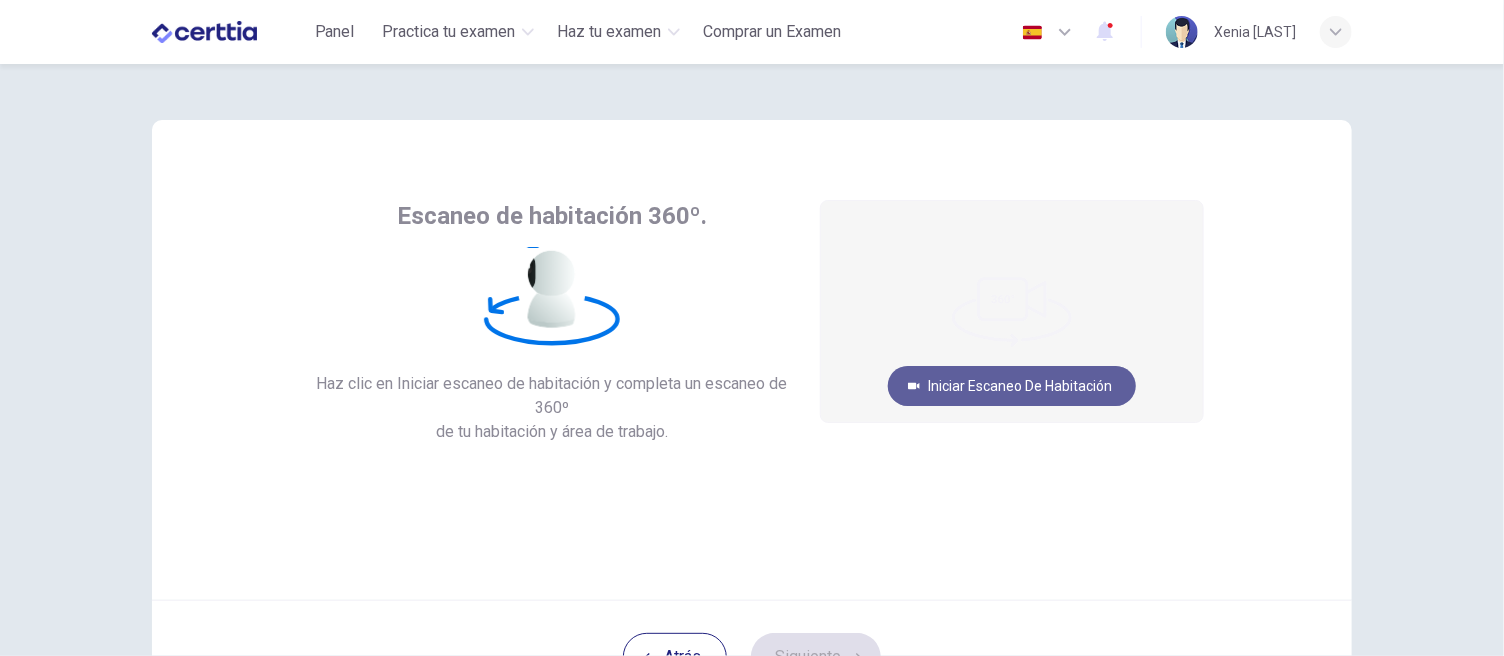 click on "Iniciar escaneo de habitación" at bounding box center (1012, 386) 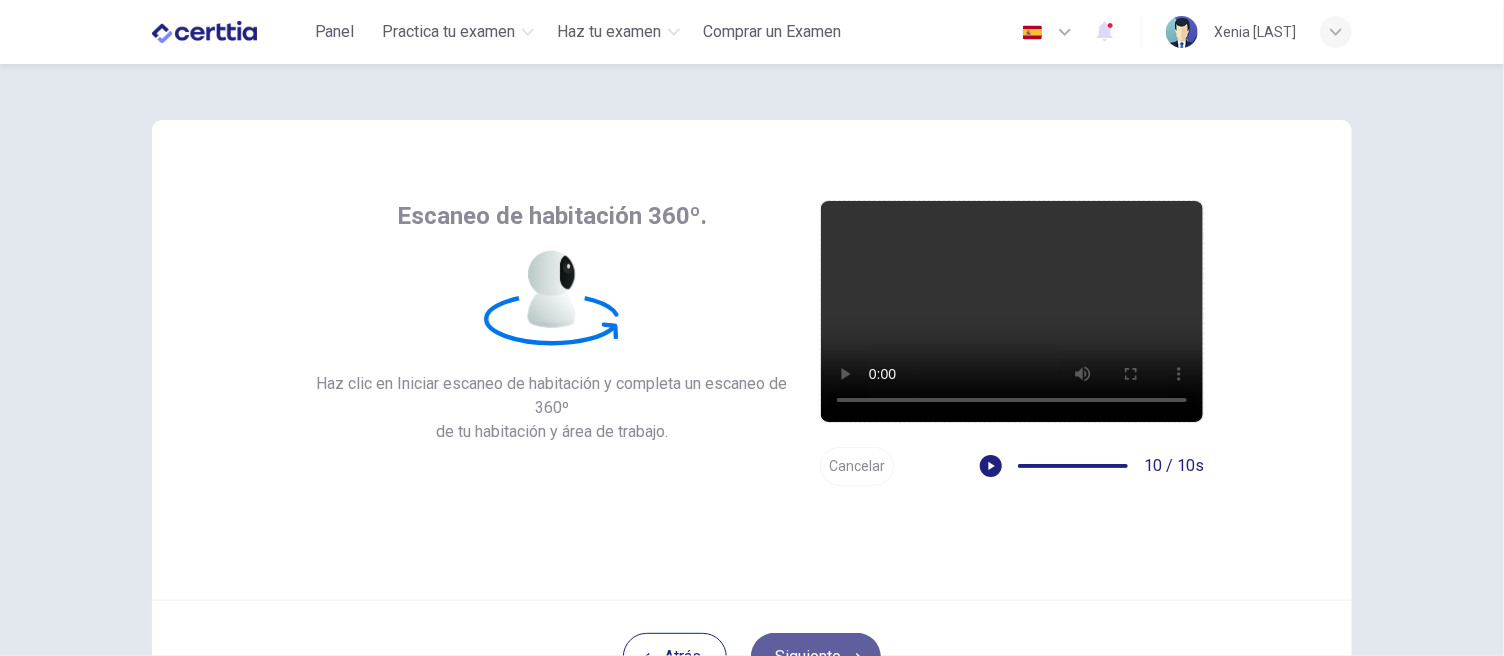 click on "Siguiente" at bounding box center (816, 657) 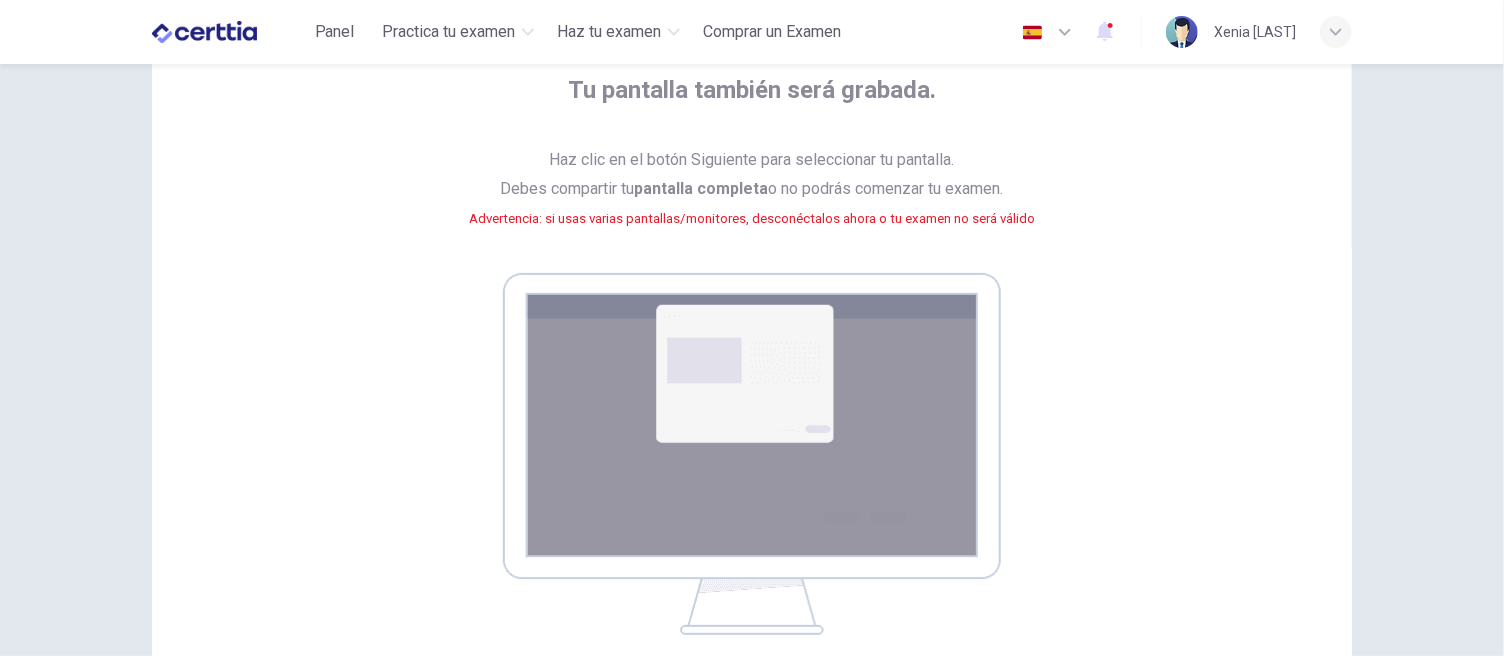 scroll, scrollTop: 135, scrollLeft: 0, axis: vertical 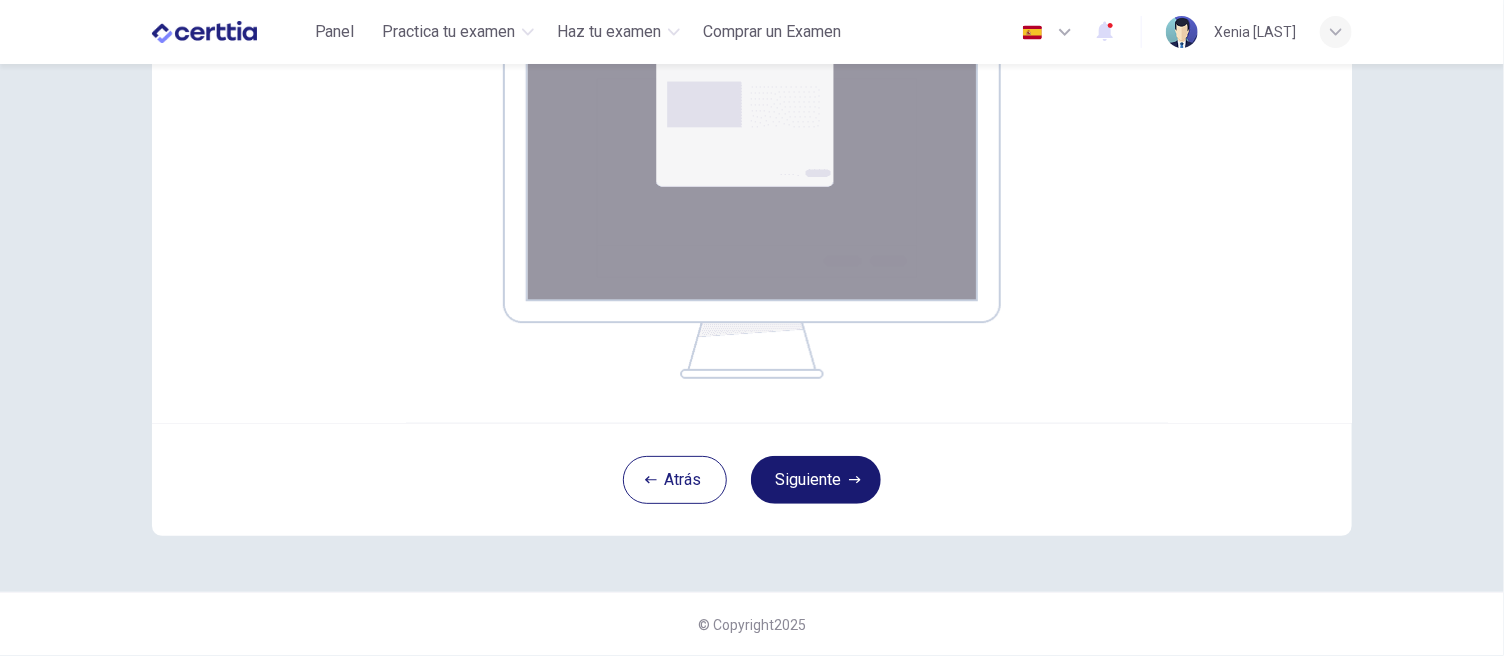 click on "Siguiente" at bounding box center (816, 480) 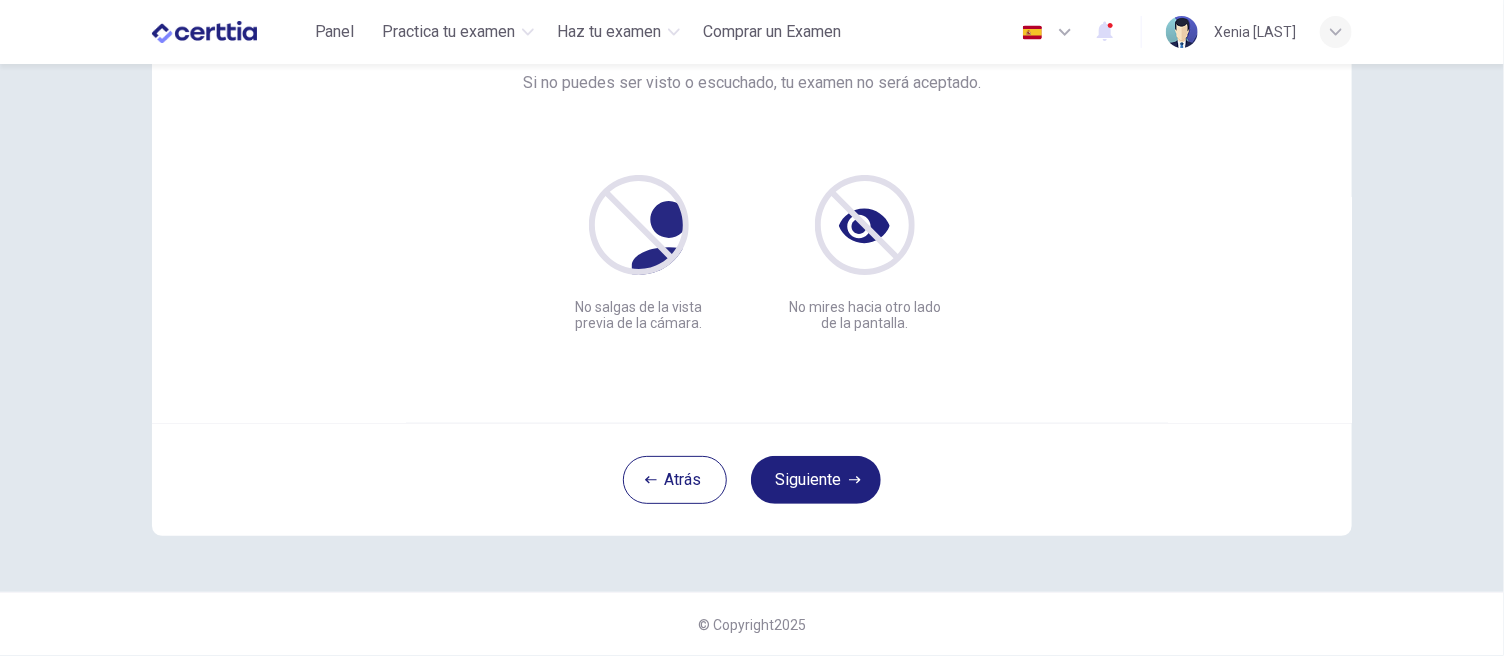 scroll, scrollTop: 176, scrollLeft: 0, axis: vertical 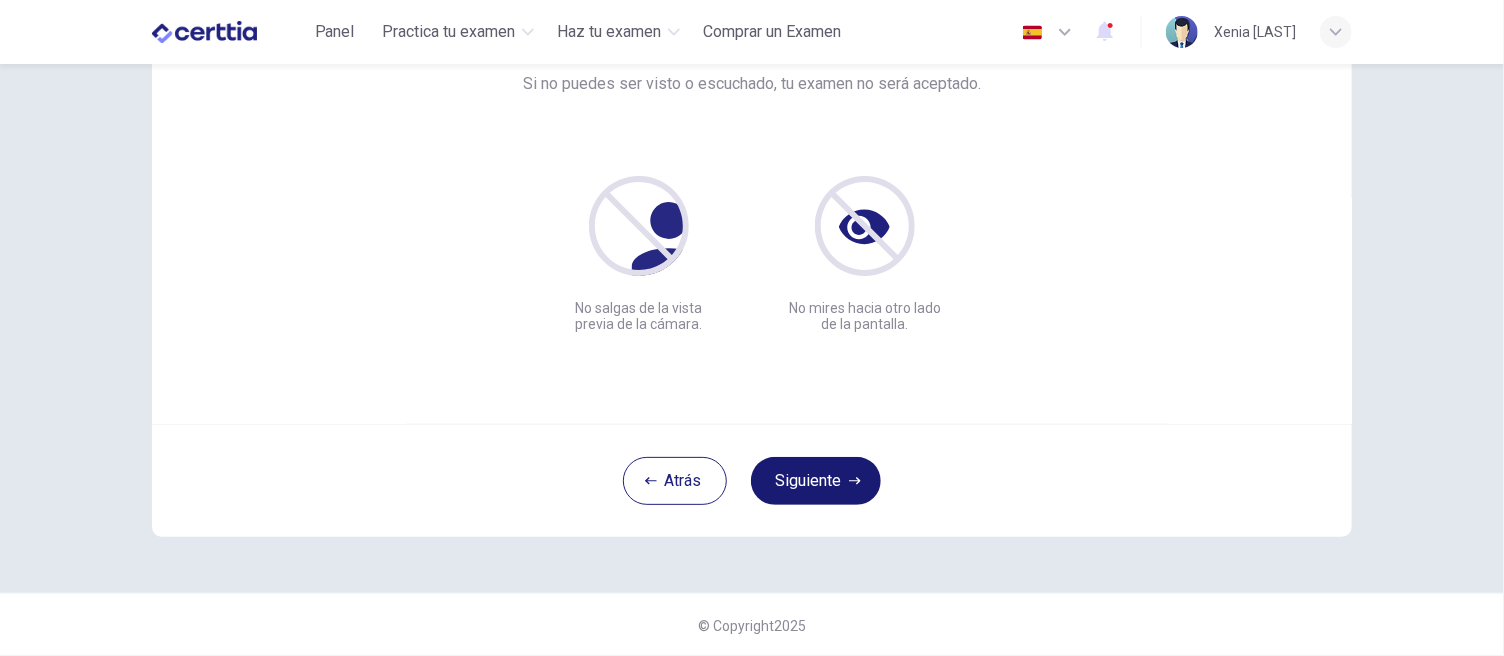 click on "Siguiente" at bounding box center [816, 481] 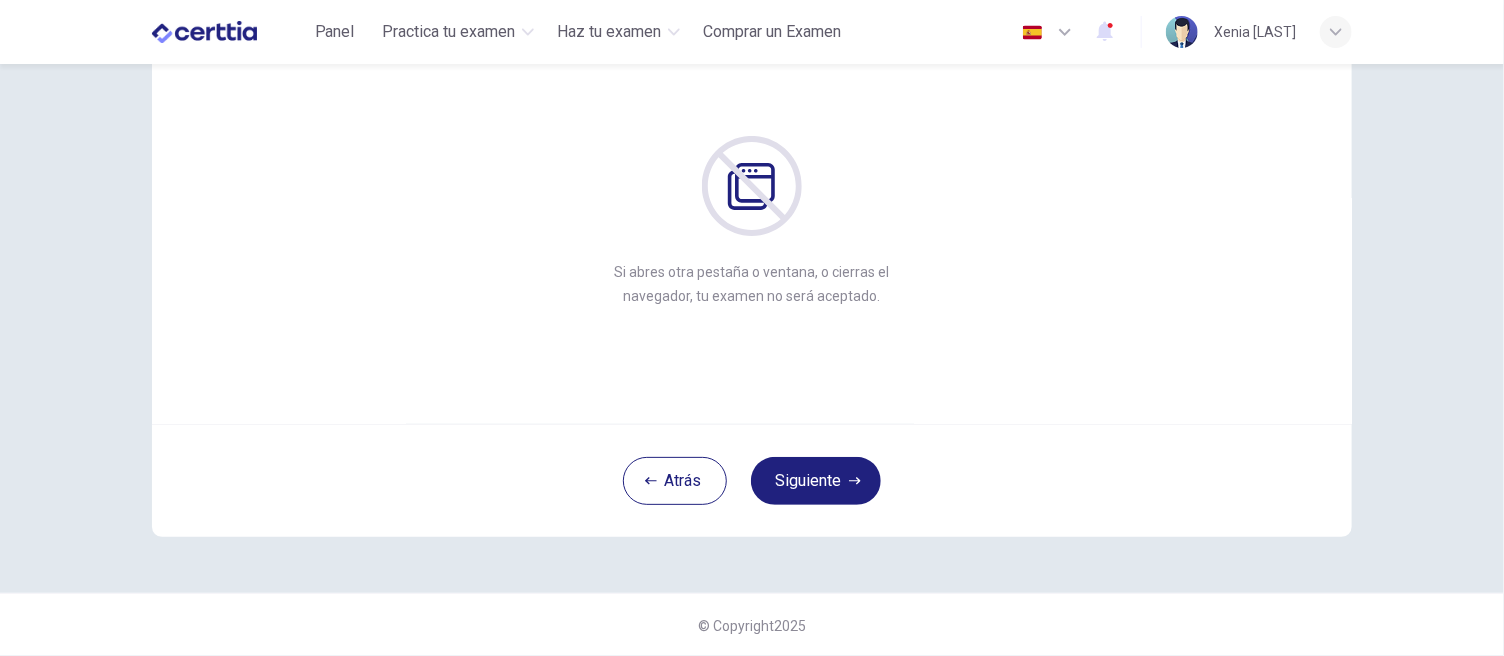 click on "No salgas de tu navegador web Si abres otra pestaña o ventana, o cierras el navegador, tu examen no será aceptado. Si abres otra pestaña o ventana, o cierras el navegador, tu examen no será aceptado." at bounding box center (752, 184) 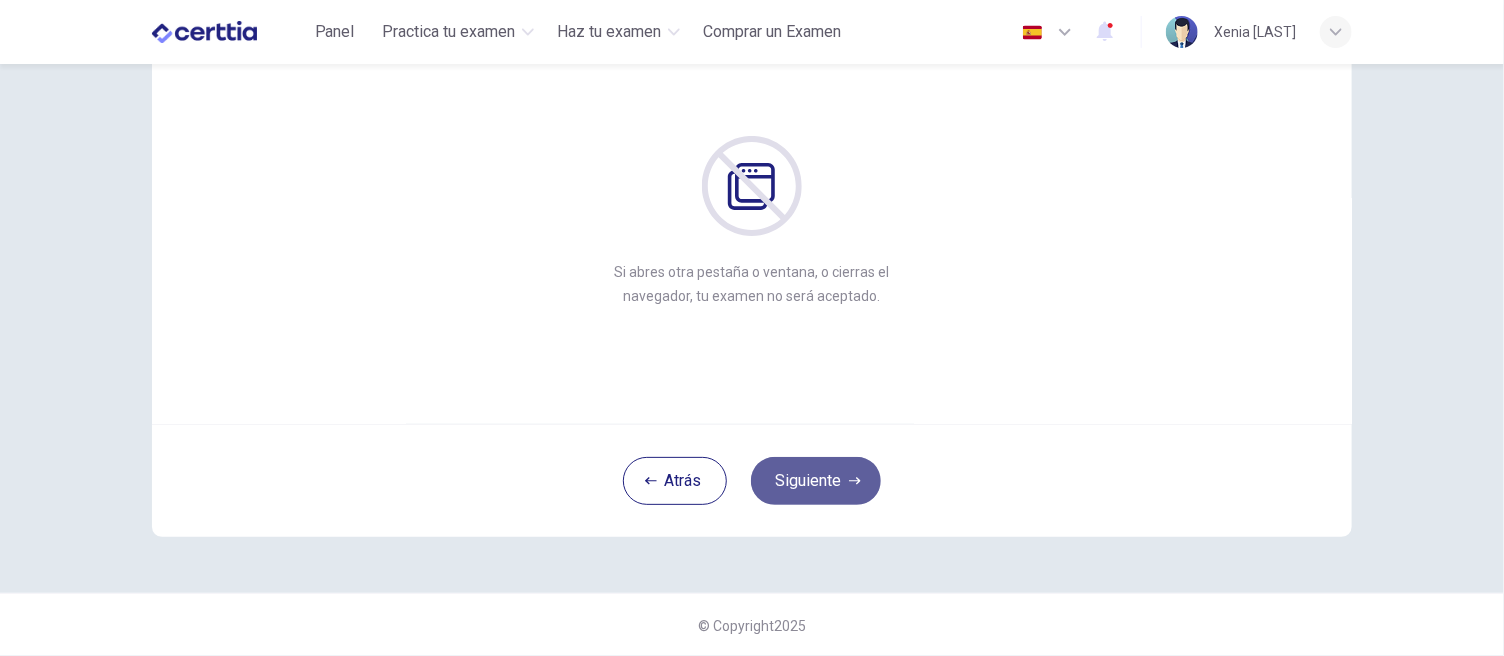 click on "Siguiente" at bounding box center [816, 481] 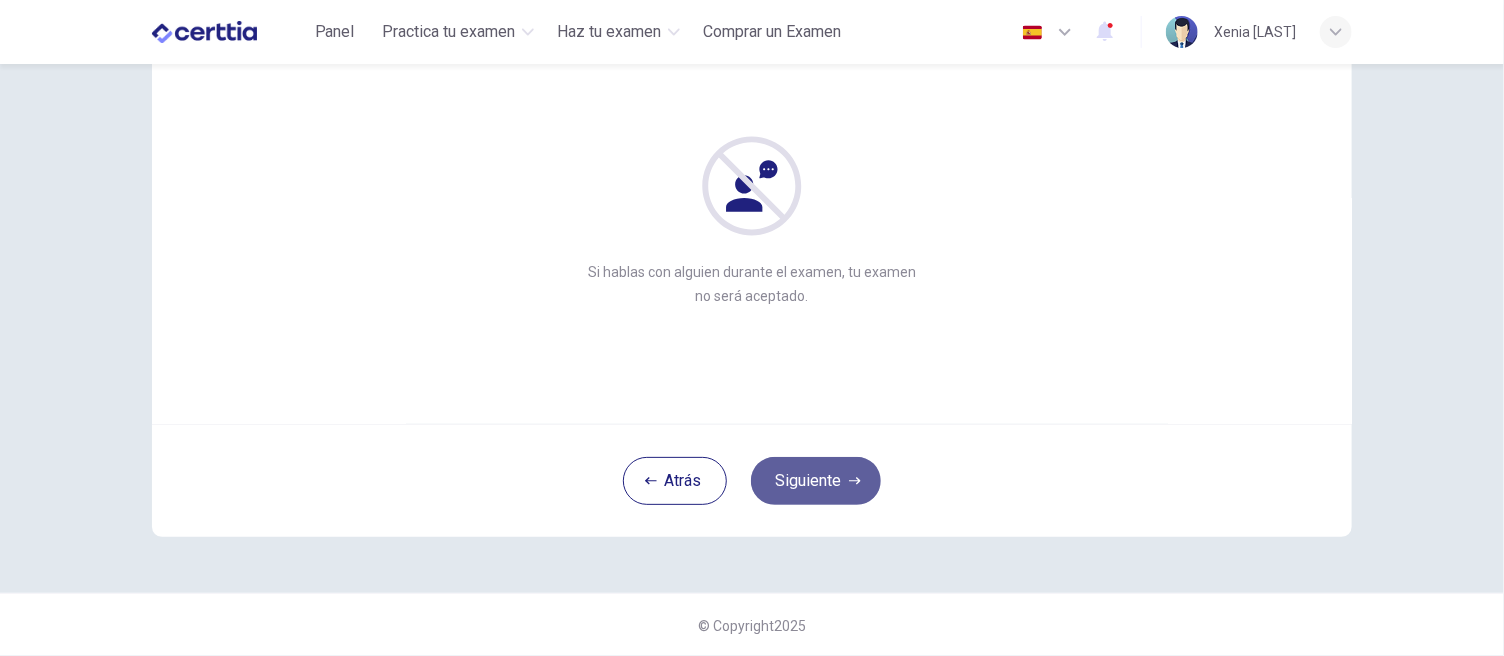 click on "Siguiente" at bounding box center (816, 481) 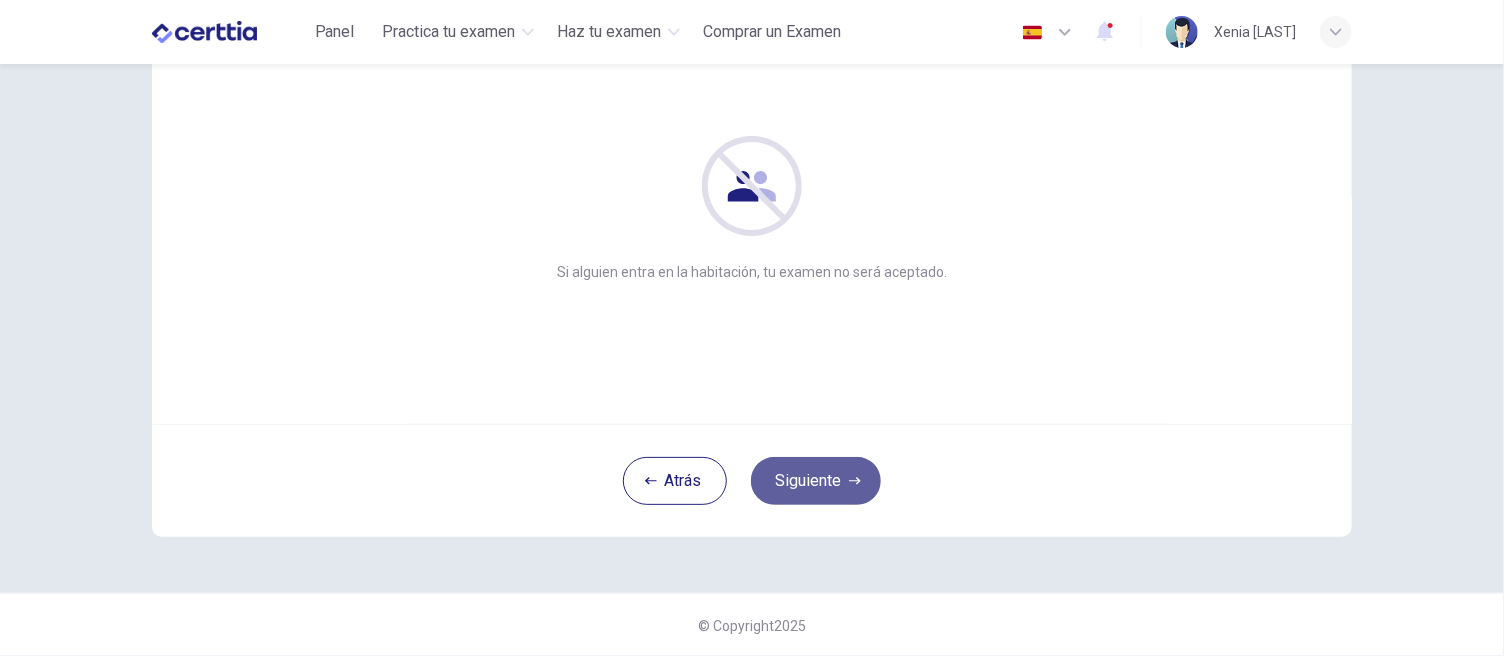 click on "Siguiente" at bounding box center (816, 481) 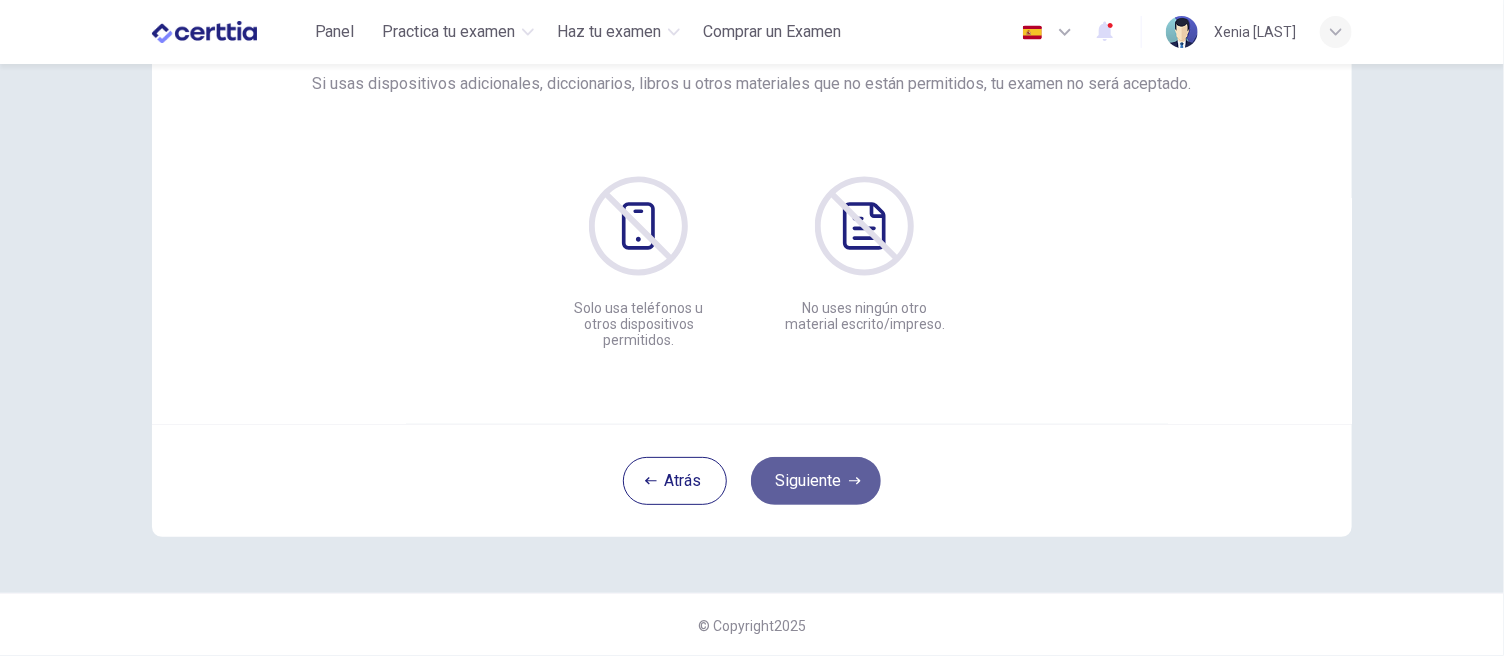 click on "Siguiente" at bounding box center [816, 481] 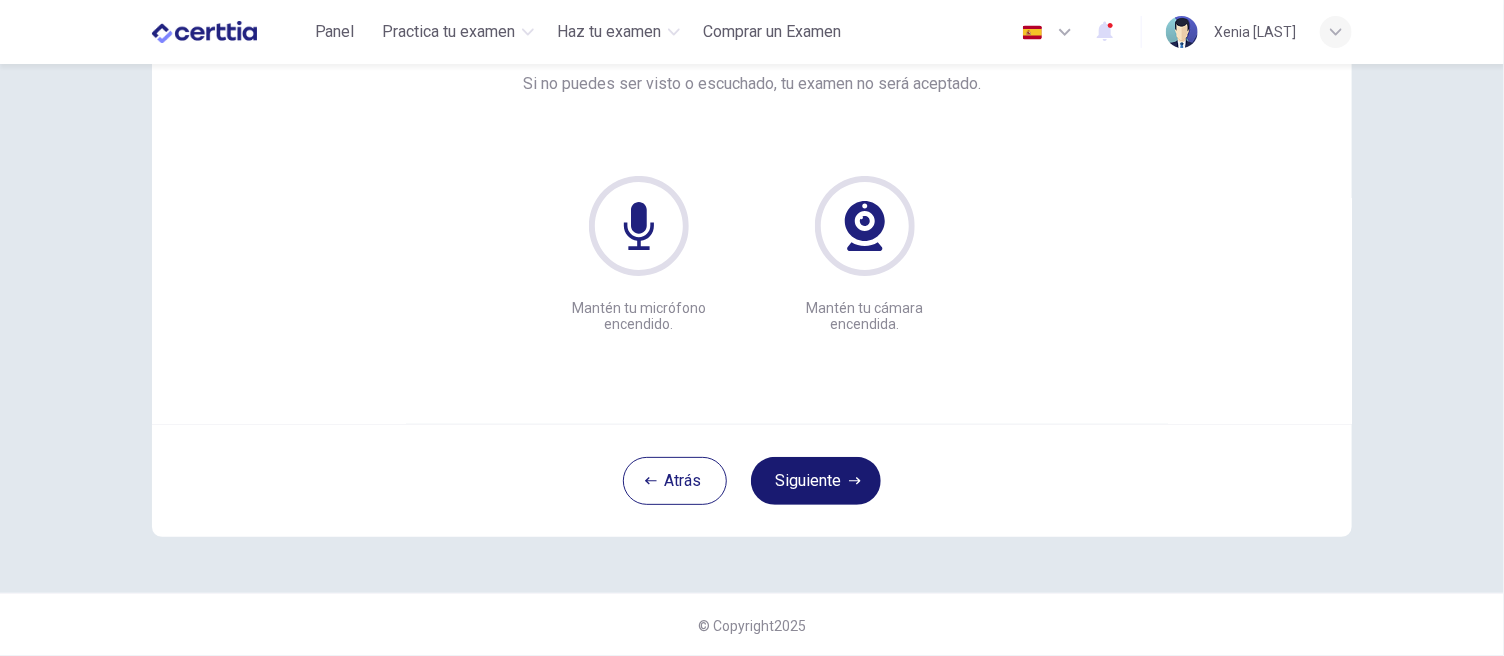 click on "Siguiente" at bounding box center (816, 481) 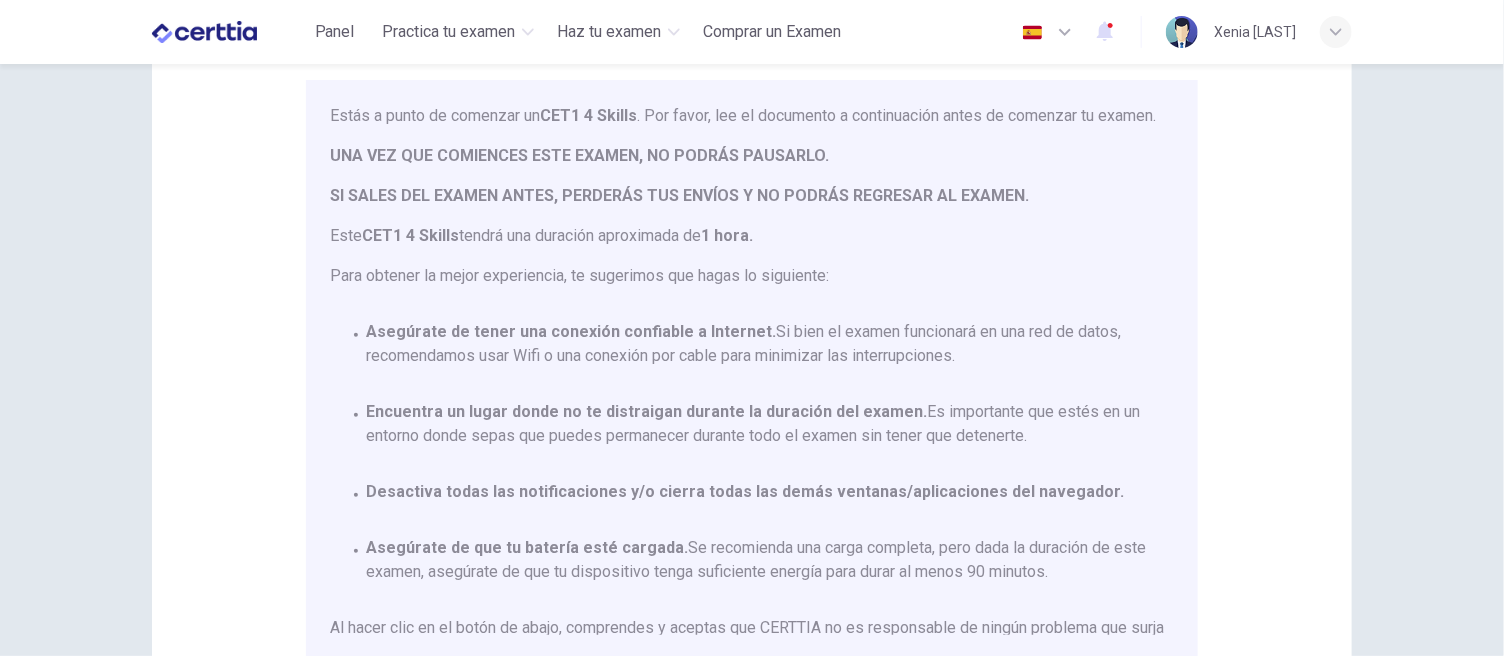 click on "Aviso General: Estás a punto de comenzar un CET1 4 Skills . Por favor, lee el documento a continuación antes de comenzar tu examen. UNA VEZ QUE COMIENCES ESTE EXAMEN, NO PODRÁS PAUSARLO. SI SALES DEL EXAMEN ANTES, PERDERÁS TUS ENVÍOS Y NO PODRÁS REGRESAR AL EXAMEN. Este CET1 4 Skills tendrá una duración aproximada de 1 hora. Para obtener la mejor experiencia, te sugerimos que hagas lo siguiente: Asegúrate de tener una conexión confiable a Internet. Si bien el examen funcionará en una red de datos, recomendamos usar Wifi o una conexión por cable para minimizar las interrupciones. Encuentra un lugar donde no te distraigan durante la duración del examen. Es importante que estés en un entorno donde sepas que puedes permanecer durante todo el examen sin tener que detenerte. Desactiva todas las notificaciones y/o cierra todas las demás ventanas/aplicaciones del navegador. Asegúrate de que tu batería esté cargada. ¡Buena suerte!" at bounding box center (752, 323) 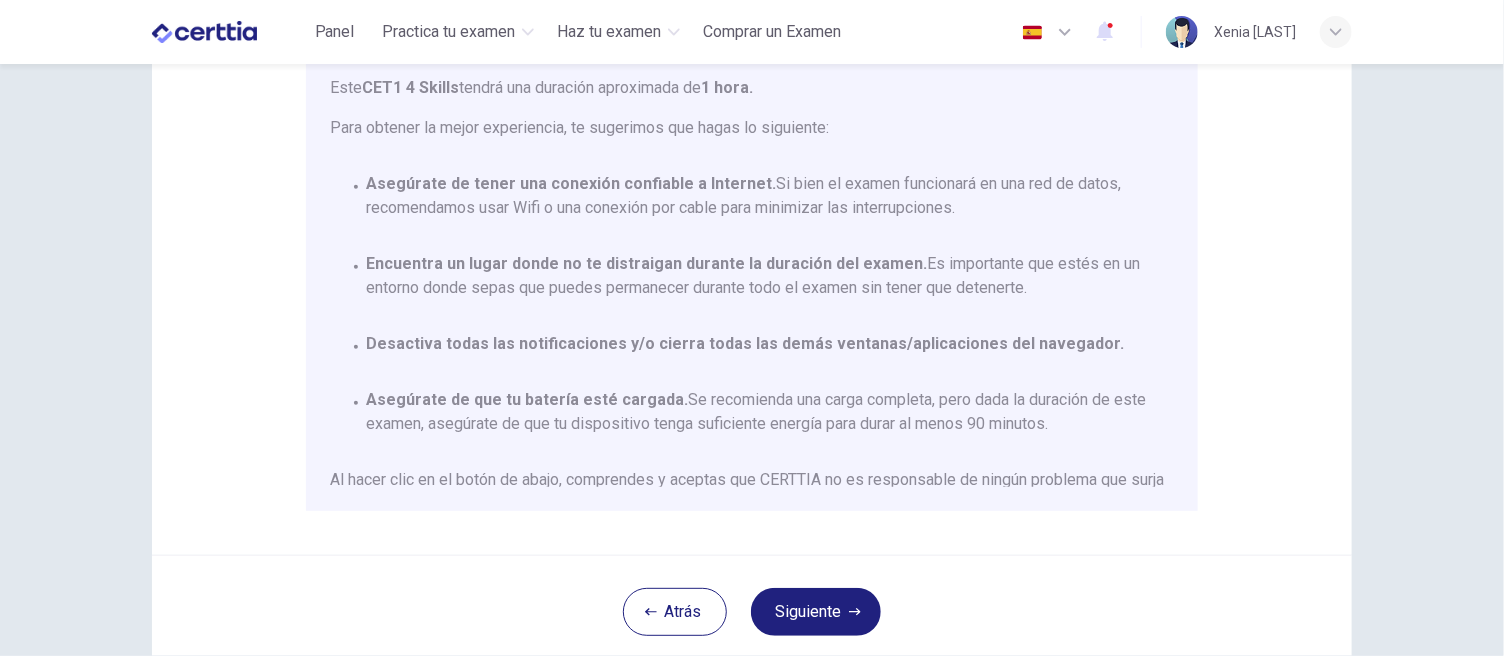 scroll, scrollTop: 398, scrollLeft: 0, axis: vertical 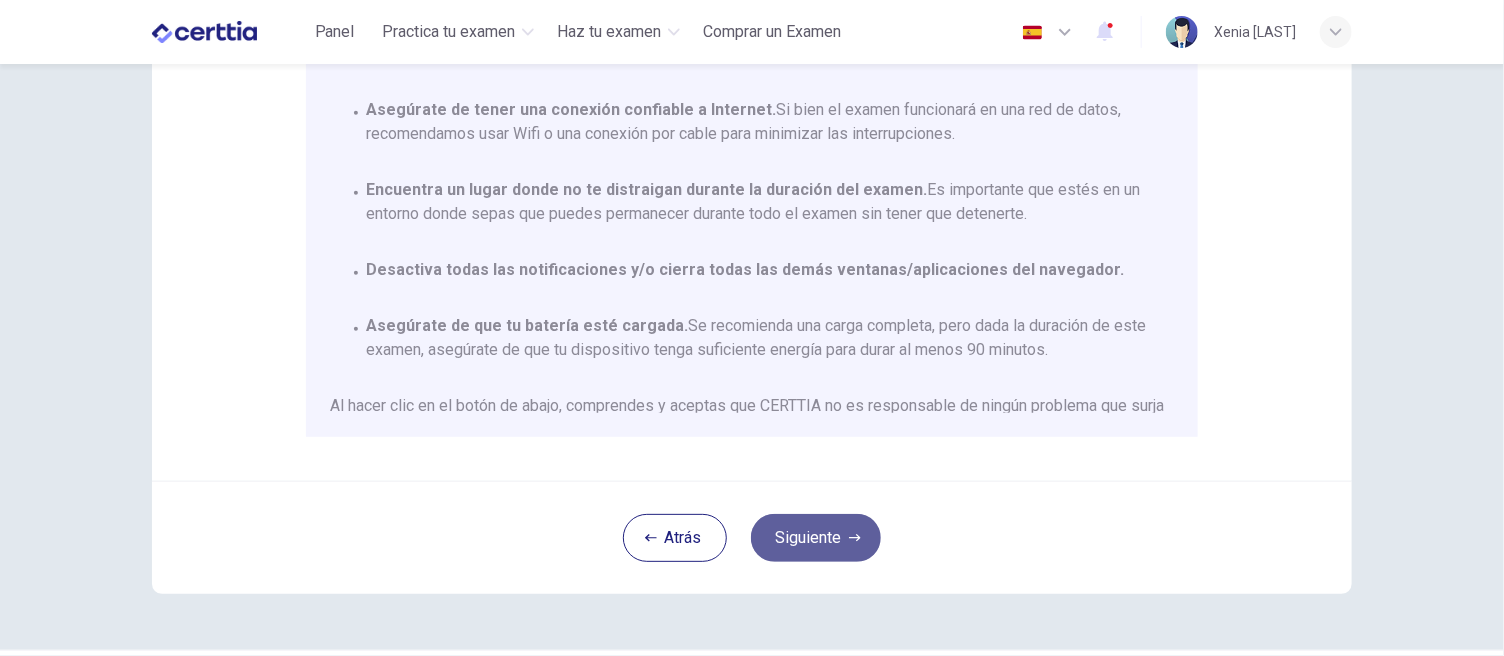 click on "Siguiente" at bounding box center (816, 538) 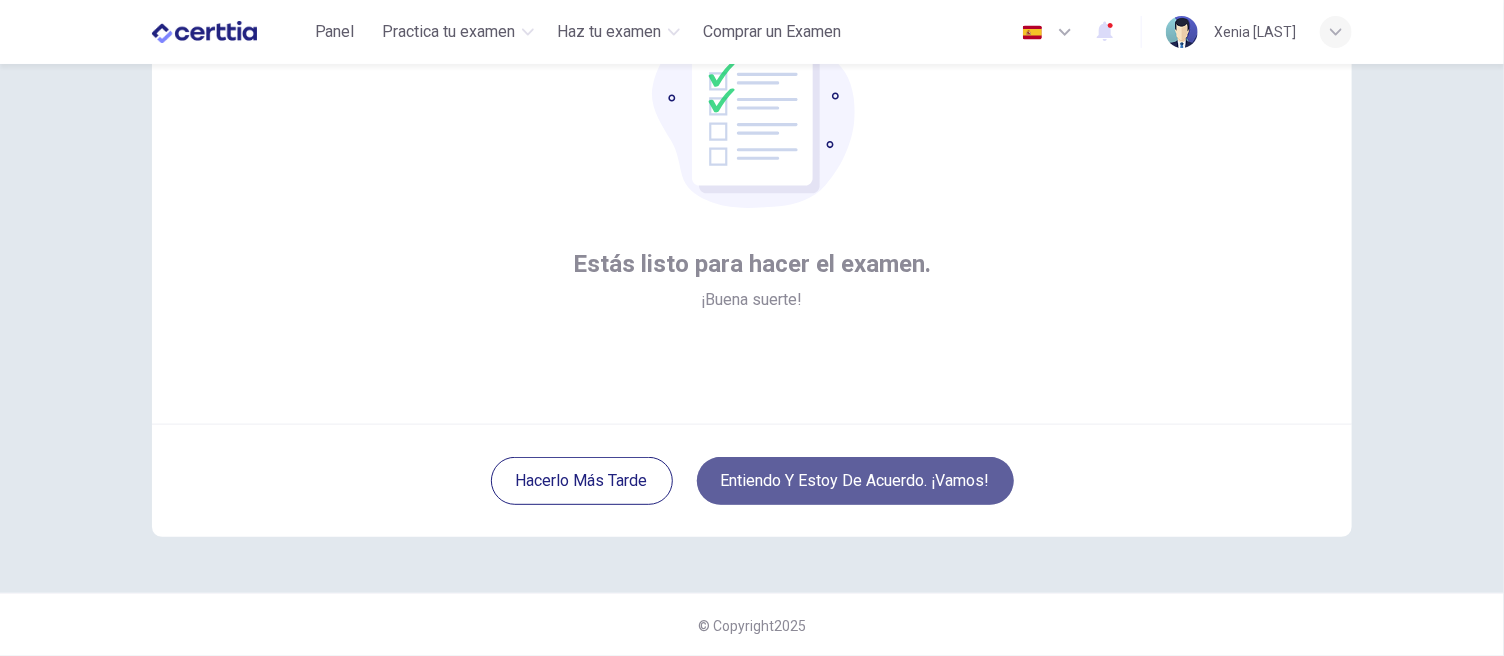 click on "Entiendo y estoy de acuerdo. ¡Vamos!" at bounding box center [855, 481] 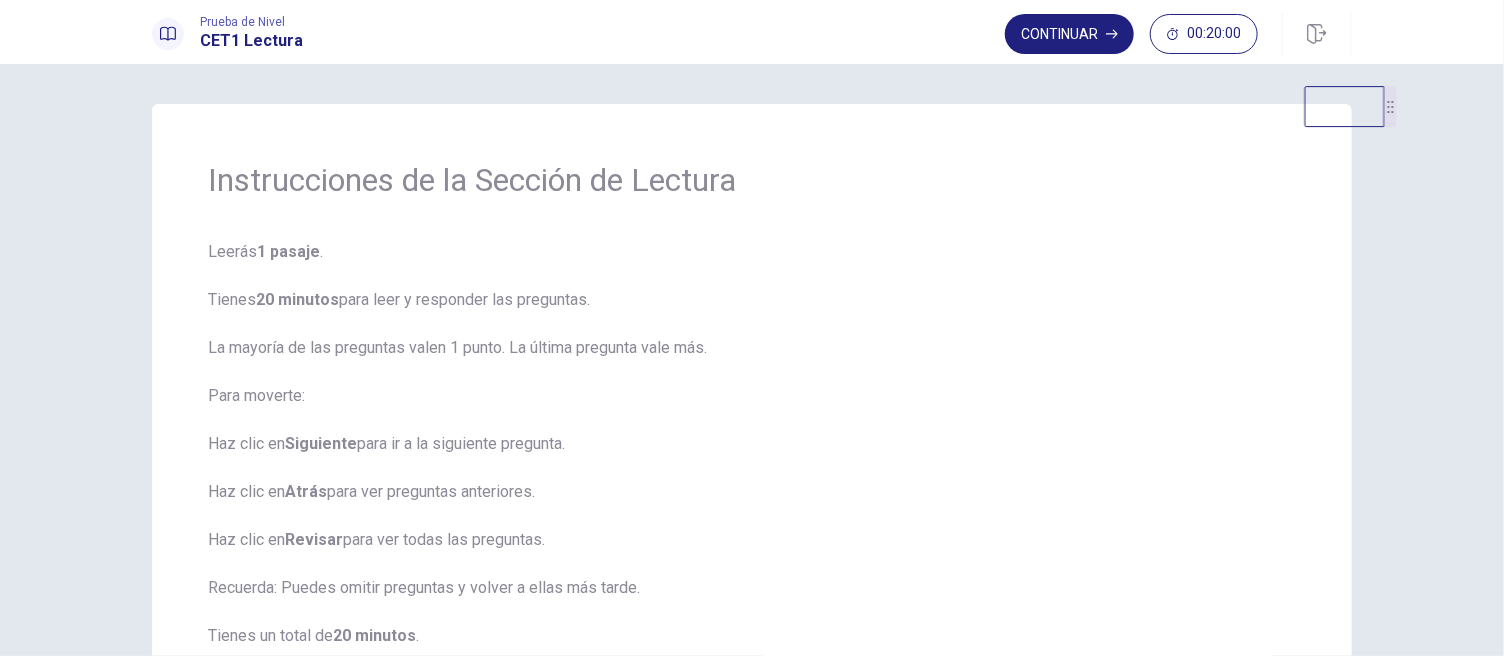 drag, startPoint x: 1338, startPoint y: 144, endPoint x: 1466, endPoint y: 92, distance: 138.15933 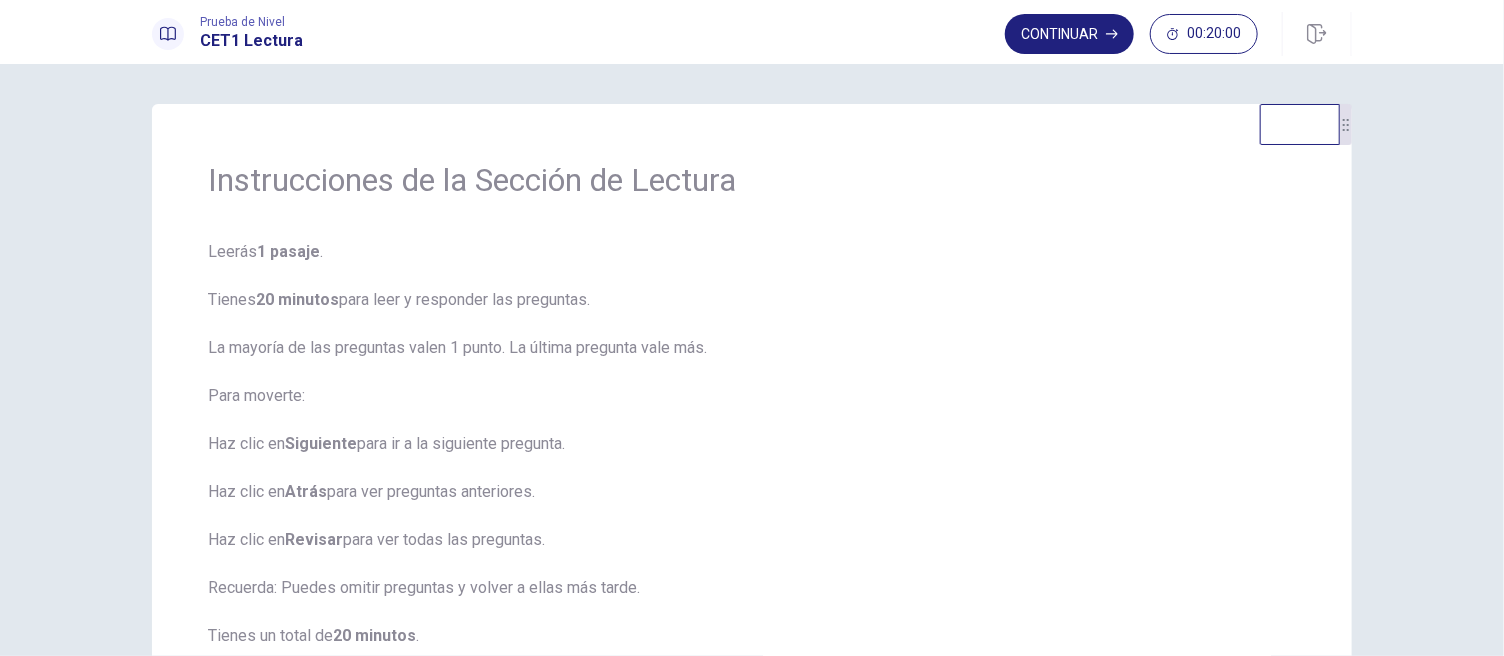 click on "Leerás  1 pasaje .
Tienes  20 minutos  para leer y responder las preguntas.
La mayoría de las preguntas valen 1 punto. La última pregunta vale más.
Para moverte:
Haz clic en  Siguiente  para ir a la siguiente pregunta.
Haz clic en  Atrás  para ver preguntas anteriores.
Haz clic en  Revisar  para ver todas las preguntas.
Recuerda: Puedes omitir preguntas y volver a ellas más tarde.
Tienes un total de  20 minutos .
Haz clic en  Continuar  para comenzar." at bounding box center (752, 480) 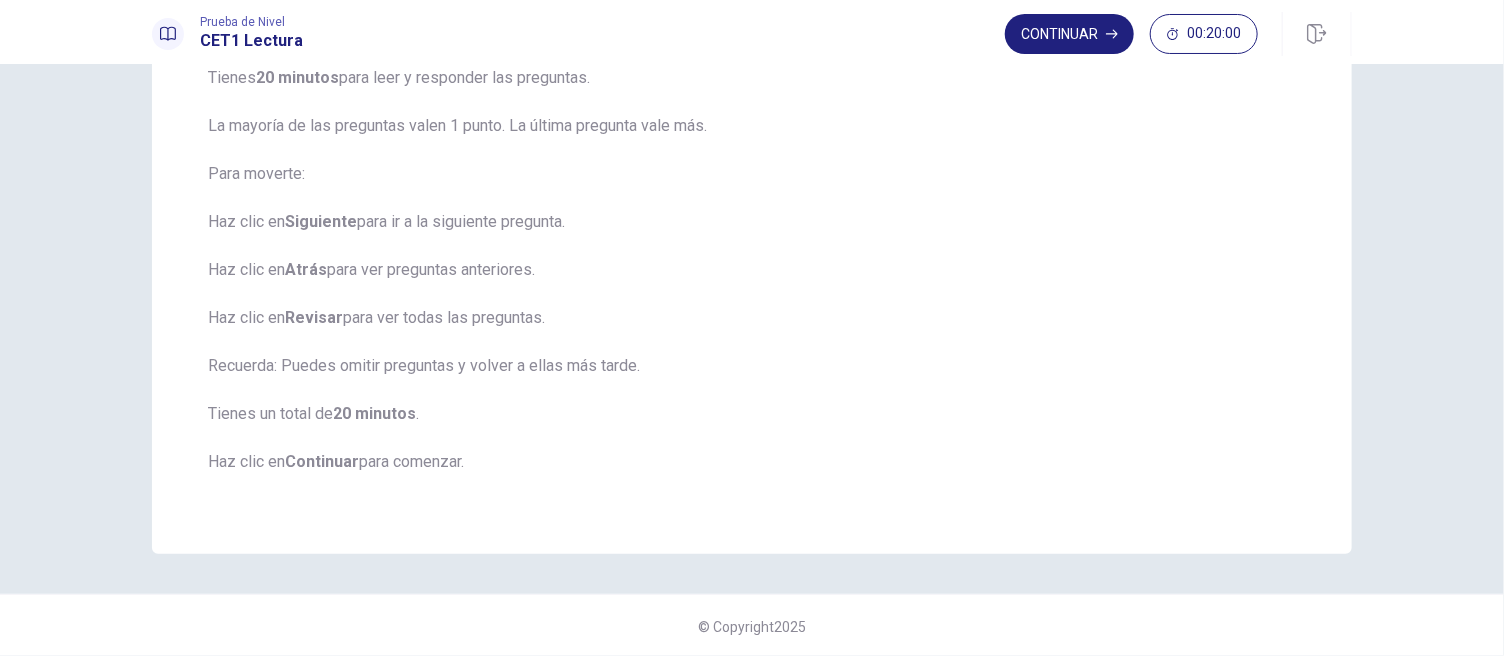 scroll, scrollTop: 223, scrollLeft: 0, axis: vertical 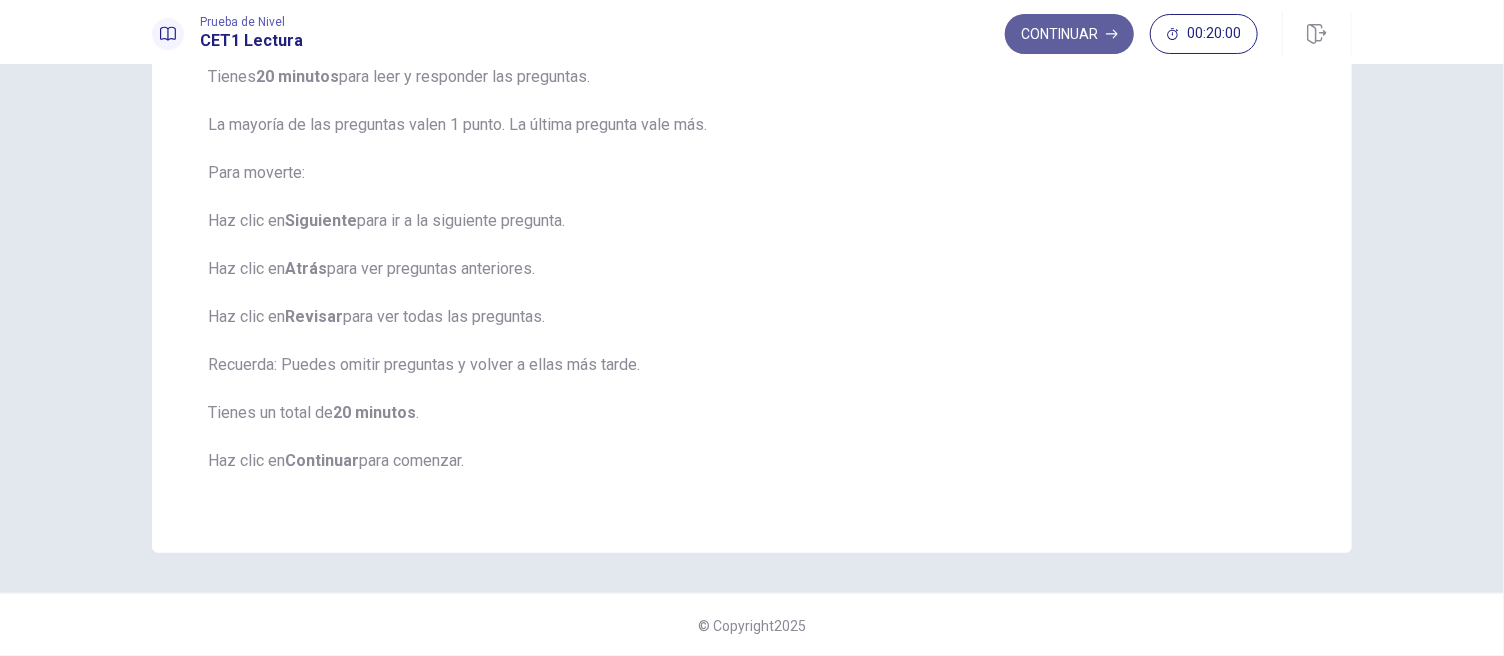 click on "Continuar" at bounding box center [1069, 34] 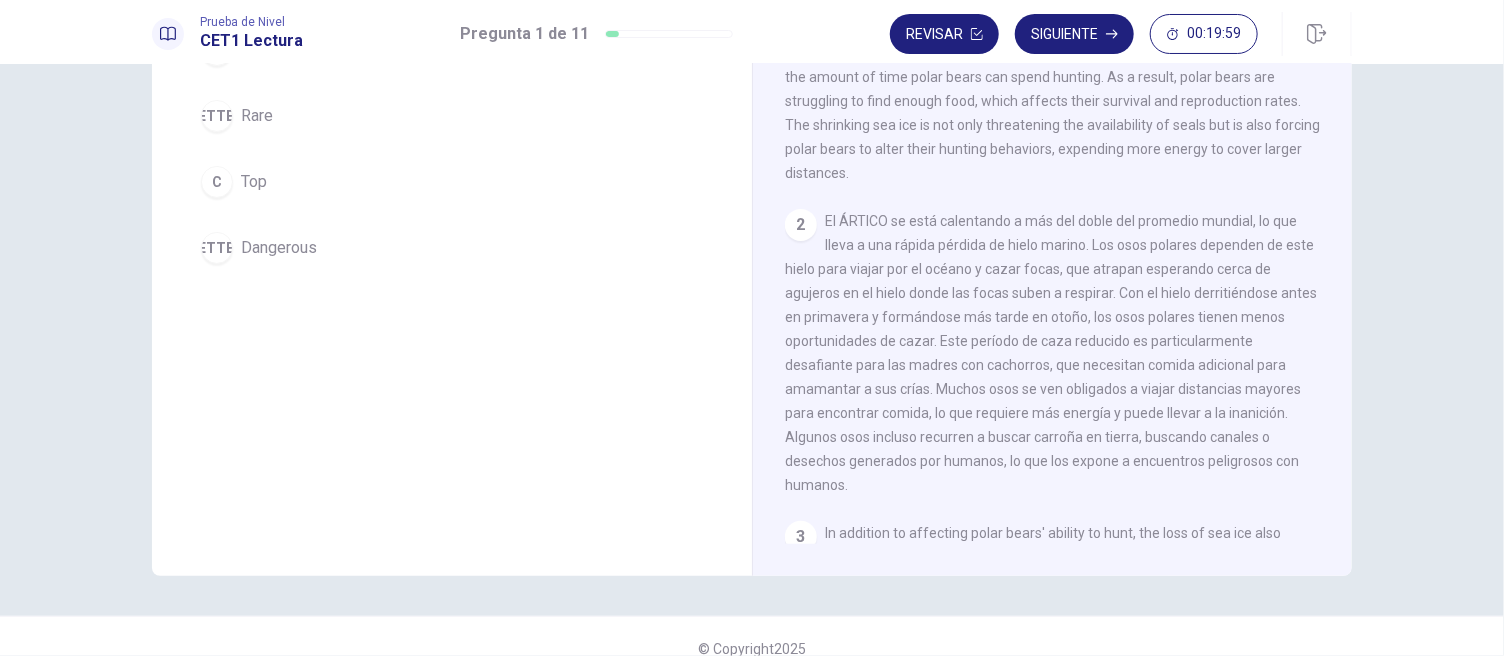 click on "El ÁRTICO se está calentando a más del doble del promedio mundial, lo que lleva a una rápida pérdida de hielo marino. Los osos polares dependen de este hielo para viajar por el océano y cazar focas, que atrapan esperando cerca de agujeros en el hielo donde las focas suben a respirar. Con el hielo derritiéndose antes en primavera y formándose más tarde en otoño, los osos polares tienen menos oportunidades de cazar. Este período de caza reducido es particularmente desafiante para las madres con cachorros, que necesitan comida adicional para amamantar a sus crías. Muchos osos se ven obligados a viajar distancias mayores para encontrar comida, lo que requiere más energía y puede llevar a la inanición. Algunos osos incluso recurren a buscar carroña en tierra, buscando canales o desechos generados por humanos, lo que los expone a encuentros peligrosos con humanos." at bounding box center [1051, 353] 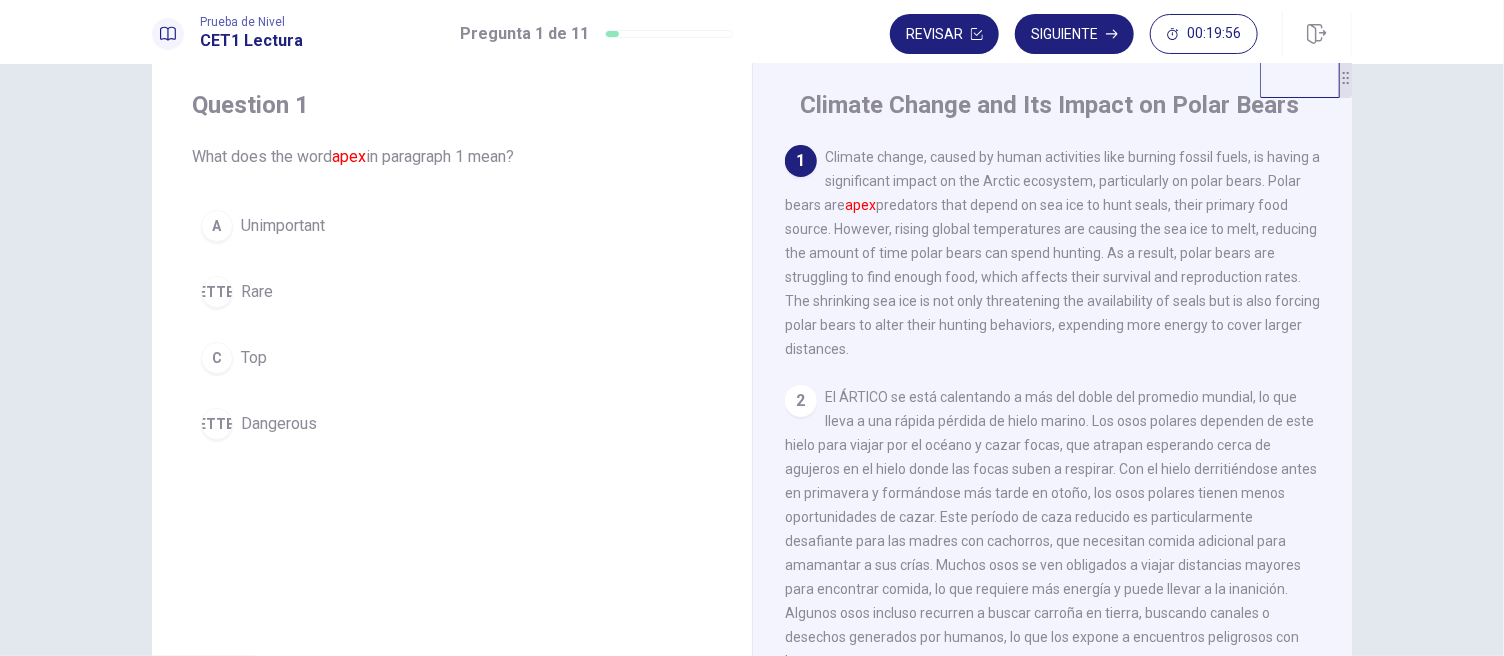 scroll, scrollTop: 45, scrollLeft: 0, axis: vertical 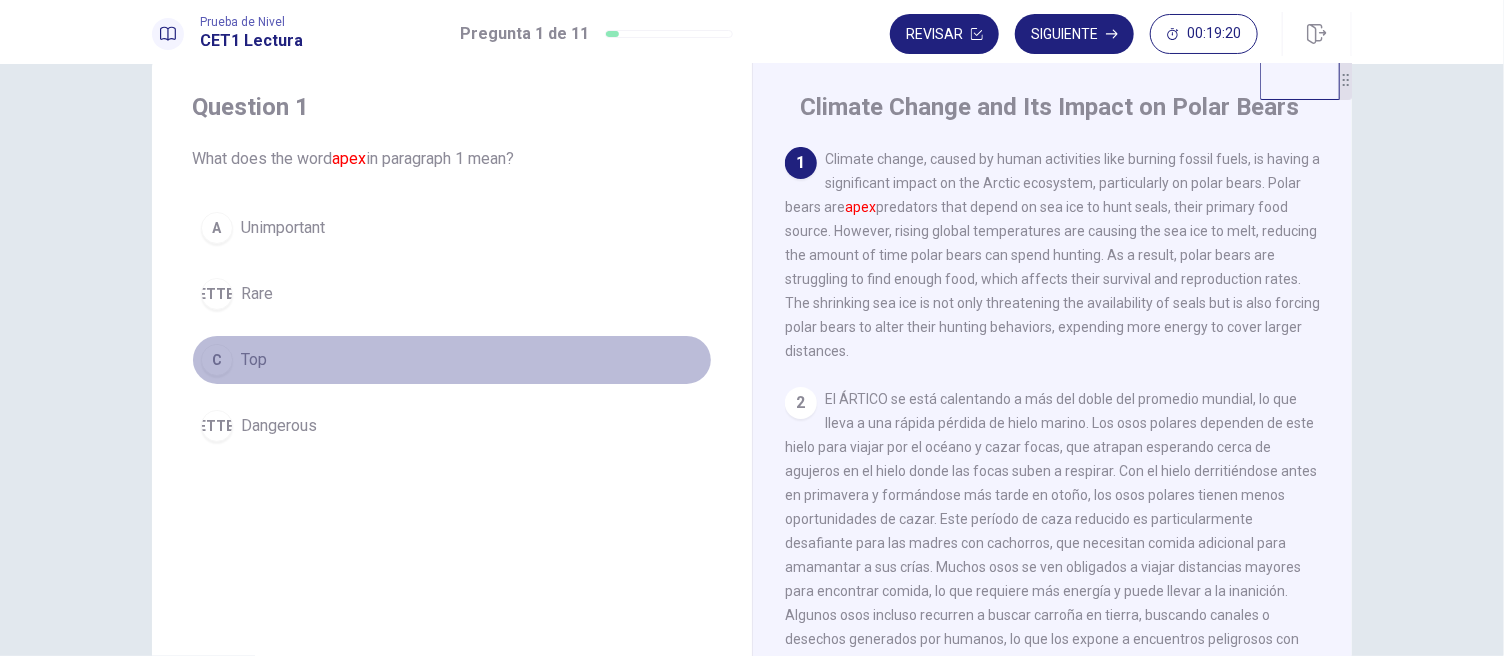 click on "C" at bounding box center (217, 360) 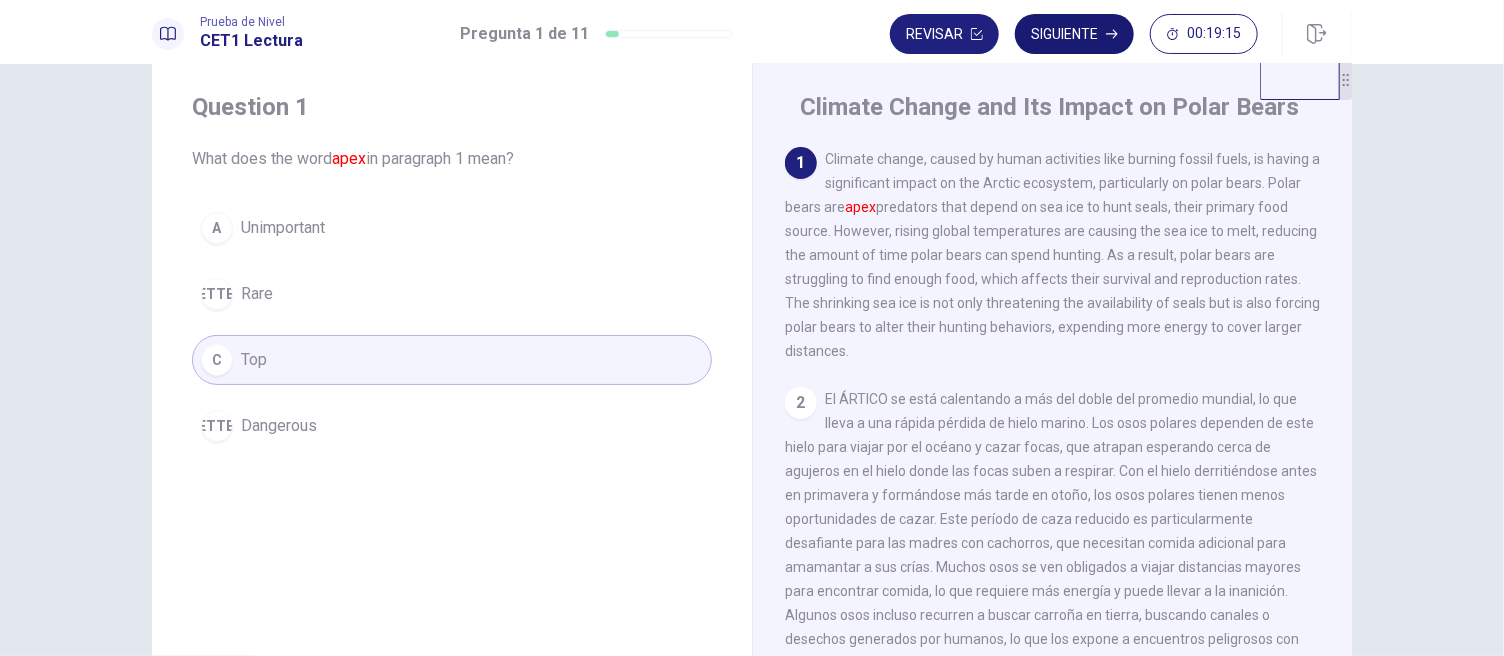 click on "Siguiente" at bounding box center [1074, 34] 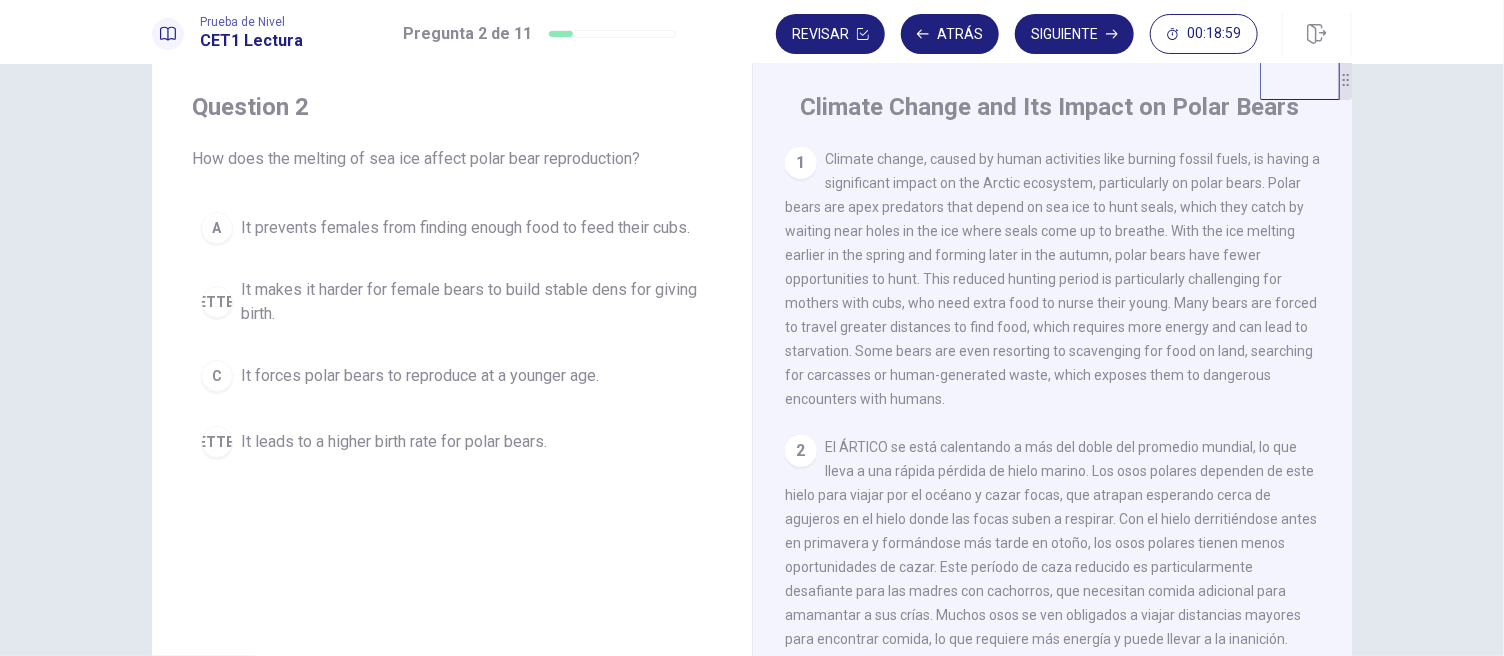 click on "Climate change, caused by human activities like burning fossil fuels, is having a significant impact on the Arctic ecosystem, particularly on polar bears. Polar bears are apex predators that depend on sea ice to hunt seals, which they catch by waiting near holes in the ice where seals come up to breathe. With the ice melting earlier in the spring and forming later in the autumn, polar bears have fewer opportunities to hunt. This reduced hunting period is particularly challenging for mothers with cubs, who need extra food to nurse their young. Many bears are forced to travel greater distances to find food, which requires more energy and can lead to starvation. Some bears are even resorting to scavenging for food on land, searching for carcasses or human-generated waste, which exposes them to dangerous encounters with humans." at bounding box center (1052, 279) 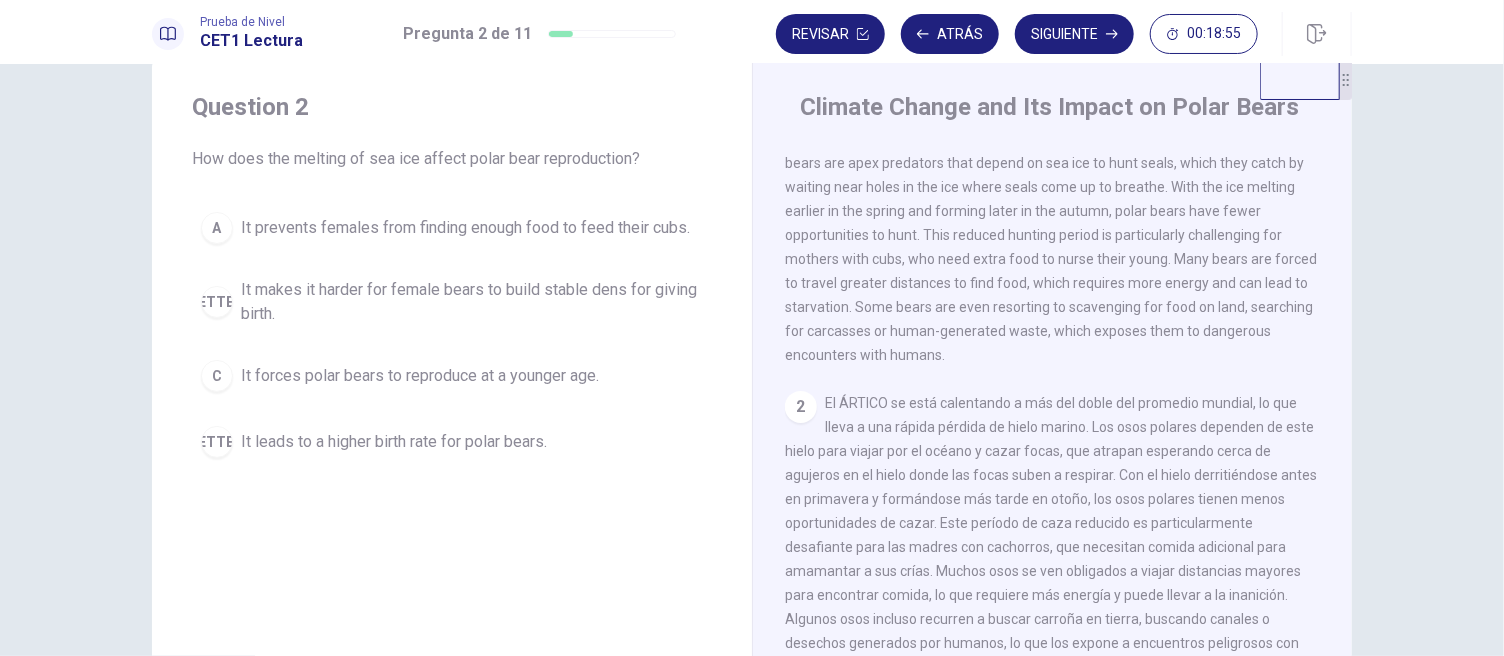 scroll, scrollTop: 88, scrollLeft: 0, axis: vertical 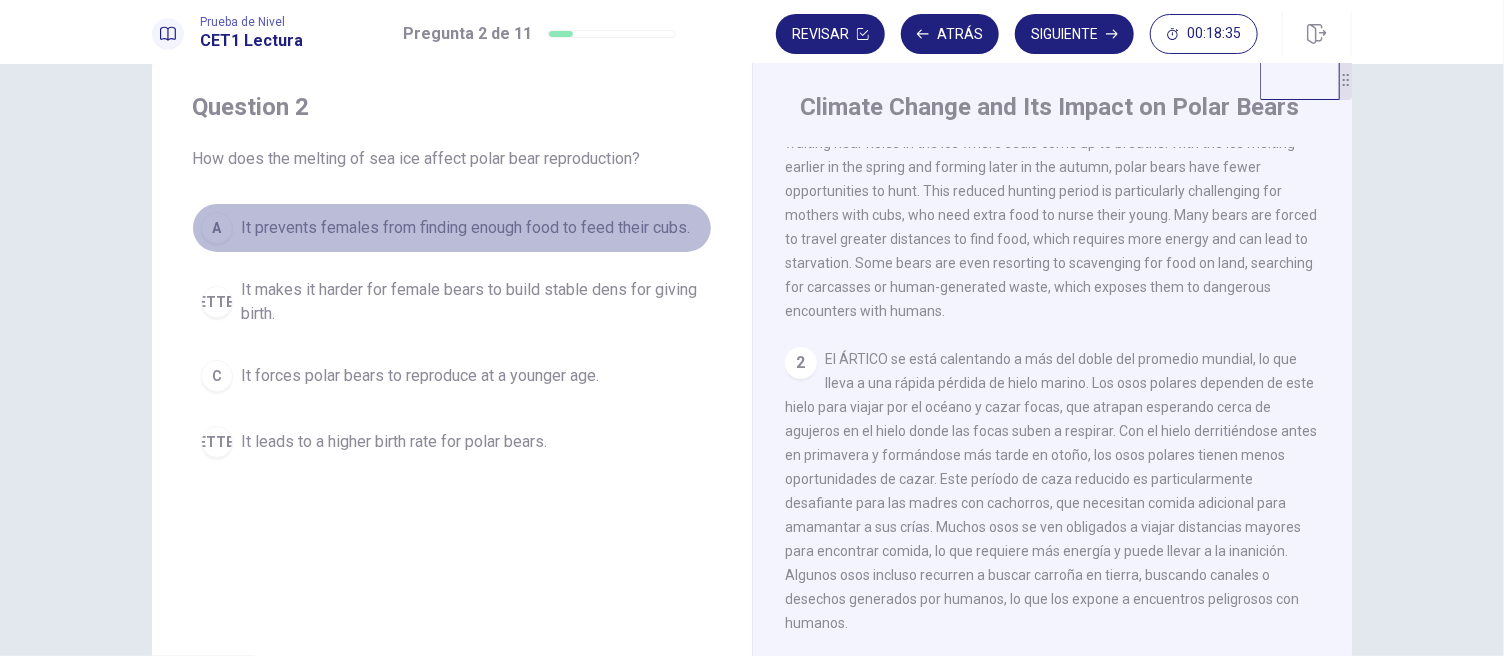 click on "It prevents females from finding enough food to feed their cubs." at bounding box center (465, 228) 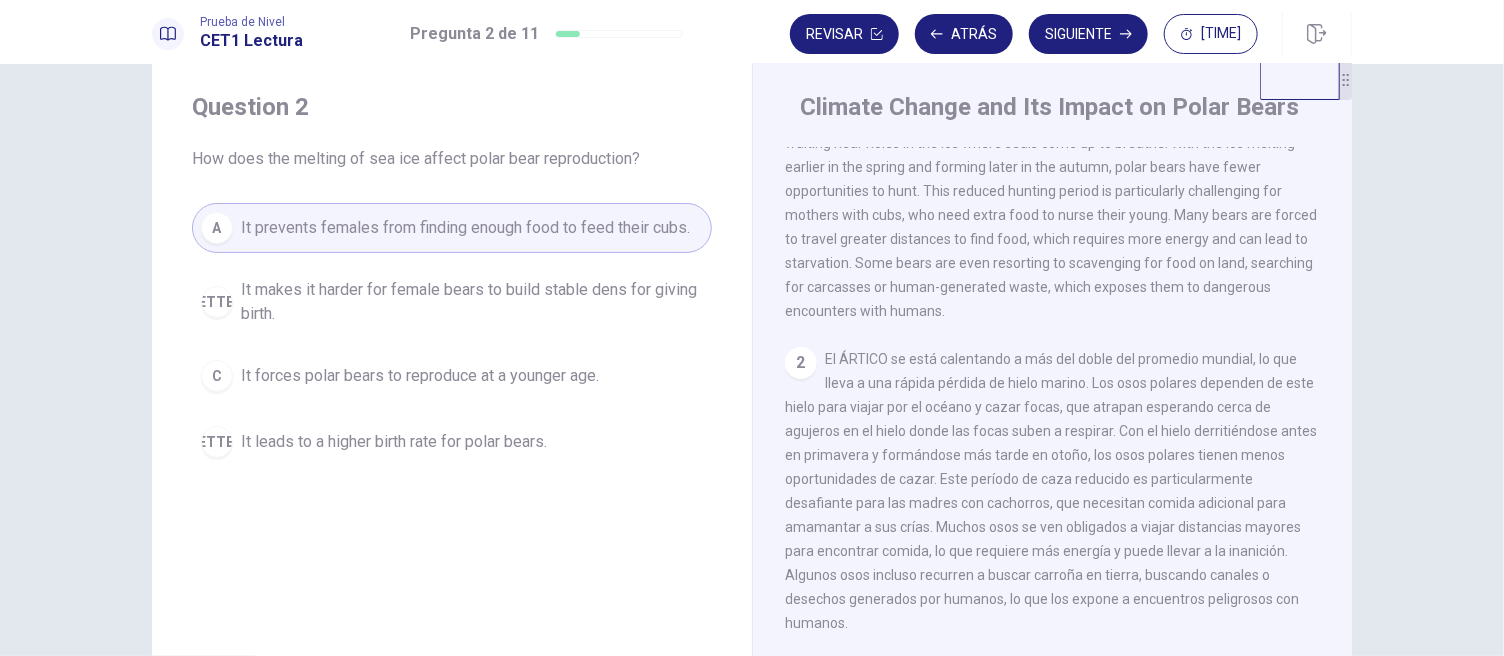 click on "A" at bounding box center [217, 228] 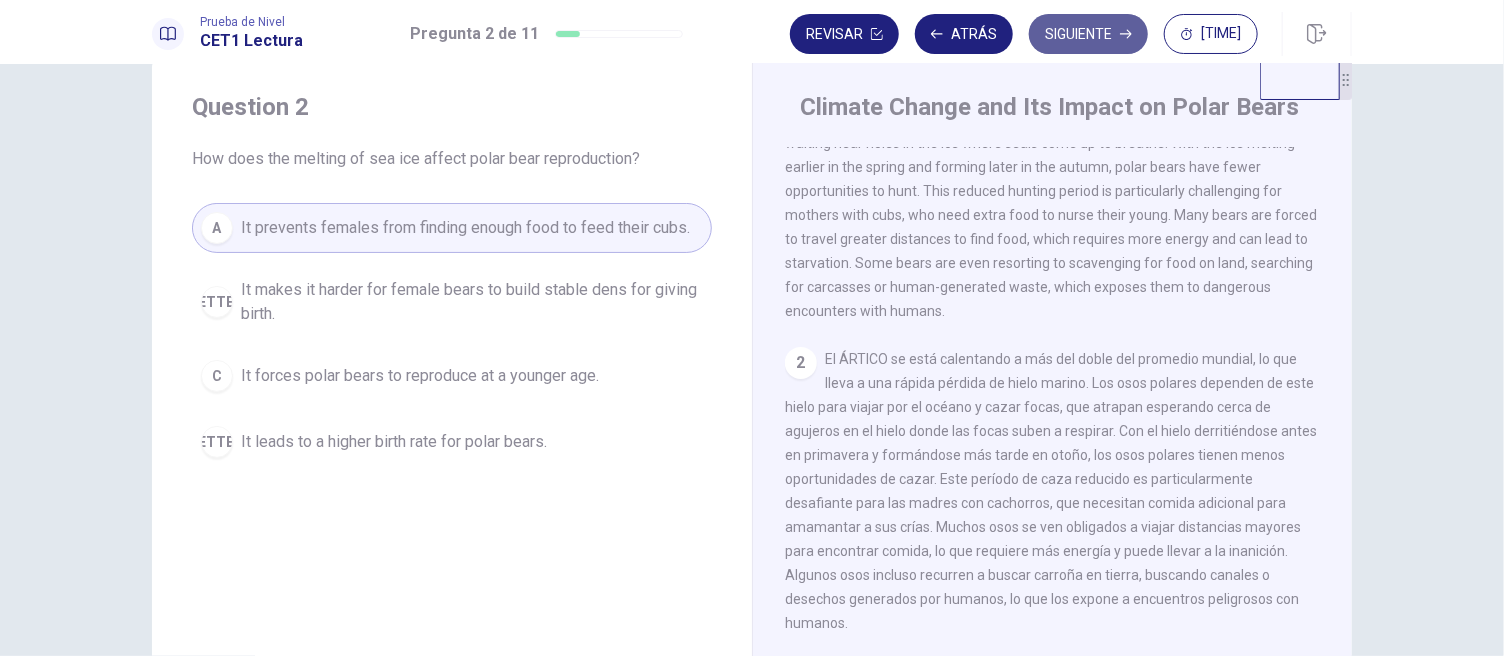 click on "Siguiente" at bounding box center (1088, 34) 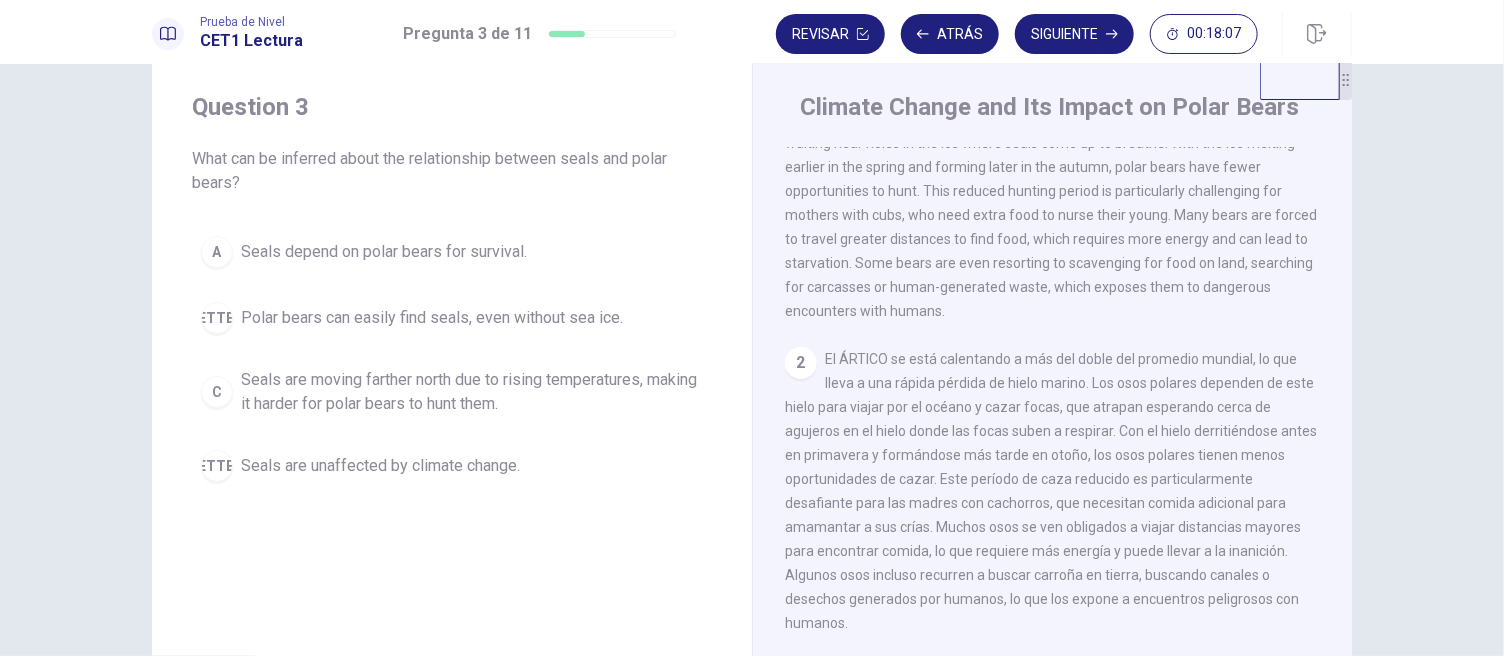 click on "El ÁRTICO se está calentando a más del doble del promedio mundial, lo que lleva a una rápida pérdida de hielo marino. Los osos polares dependen de este hielo para viajar por el océano y cazar focas, que atrapan esperando cerca de agujeros en el hielo donde las focas suben a respirar. Con el hielo derritiéndose antes en primavera y formándose más tarde en otoño, los osos polares tienen menos oportunidades de cazar. Este período de caza reducido es particularmente desafiante para las madres con cachorros, que necesitan comida adicional para amamantar a sus crías. Muchos osos se ven obligados a viajar distancias mayores para encontrar comida, lo que requiere más energía y puede llevar a la inanición. Algunos osos incluso recurren a buscar carroña en tierra, buscando canales o desechos generados por humanos, lo que los expone a encuentros peligrosos con humanos." at bounding box center [1051, 491] 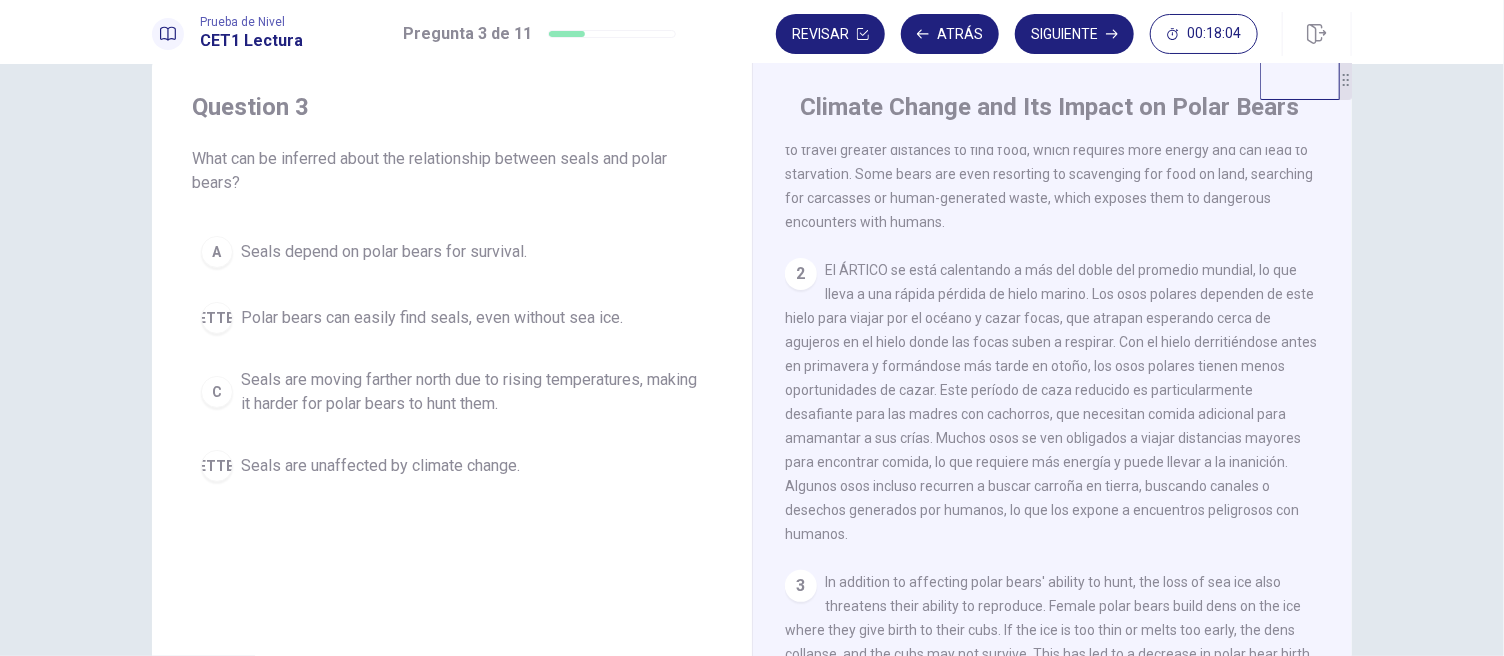 scroll, scrollTop: 222, scrollLeft: 0, axis: vertical 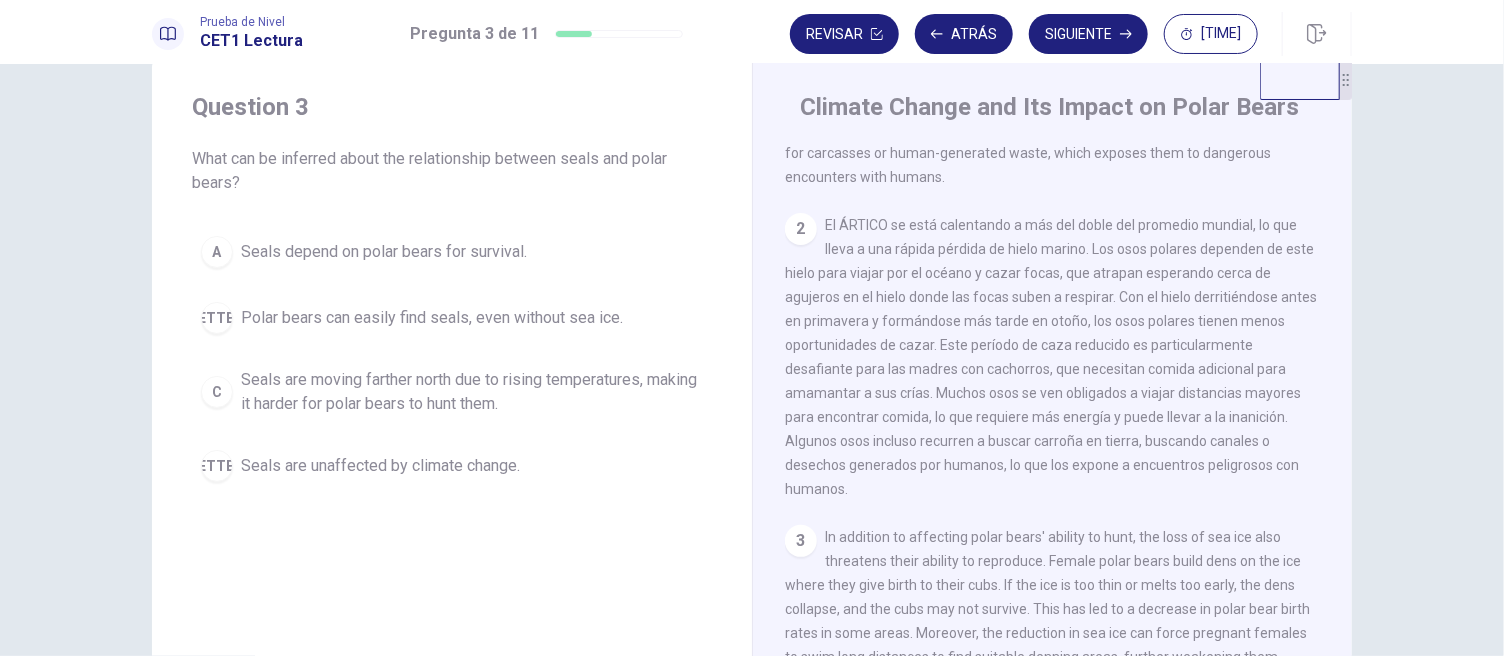 click on "In addition to affecting polar bears' ability to hunt, the loss of sea ice also threatens their ability to reproduce. Female polar bears build dens on the ice where they give birth to their cubs. If the ice is too thin or melts too early, the dens collapse, and the cubs may not survive. This has led to a decrease in polar bear birth rates in some areas. Moreover, the reduction in sea ice can force pregnant females to swim long distances to find suitable denning areas, further weakening them before giving birth." at bounding box center [1047, 609] 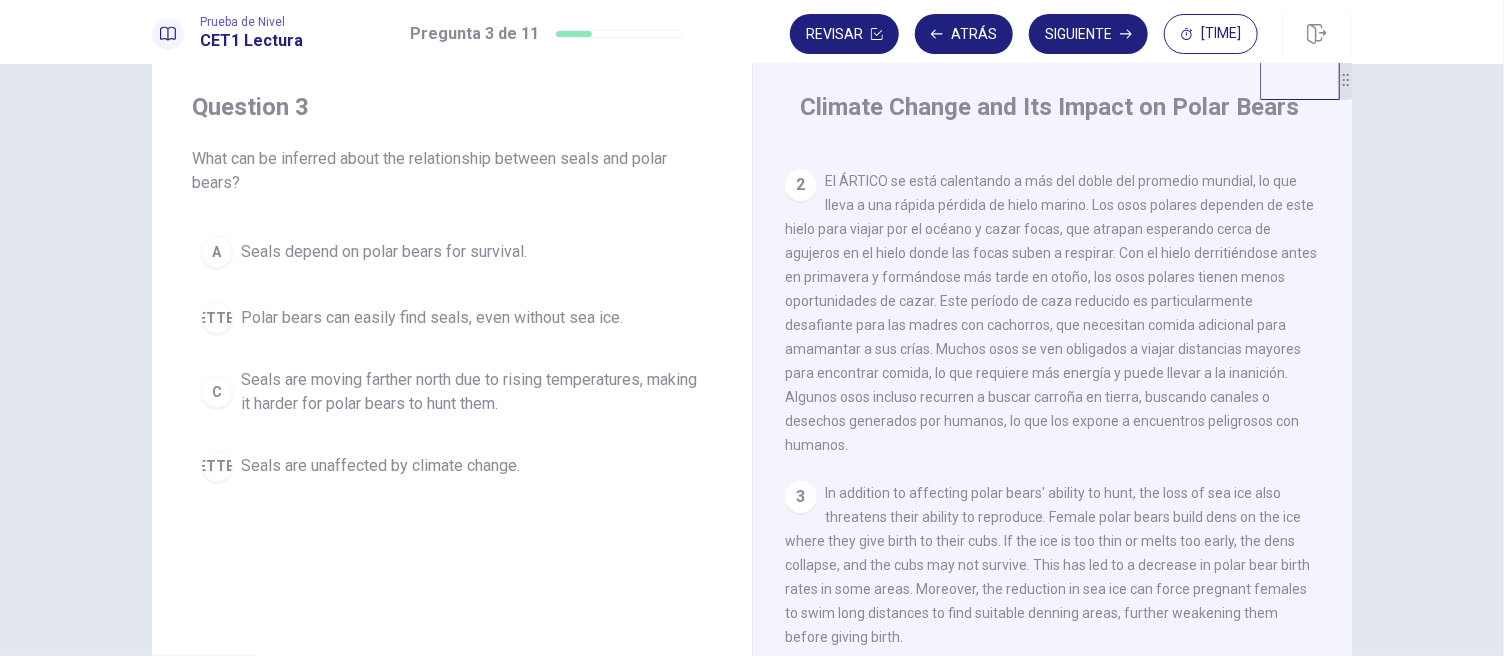 scroll, scrollTop: 311, scrollLeft: 0, axis: vertical 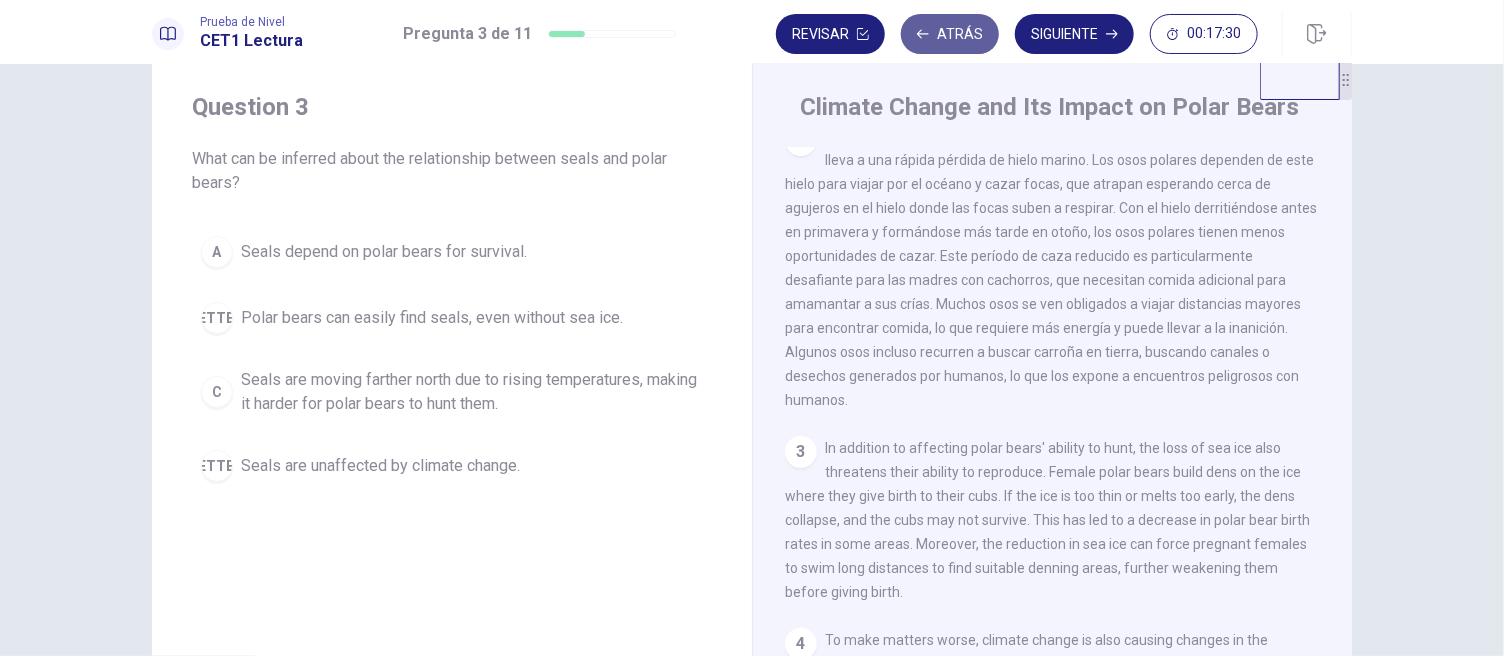 click on "Atrás" at bounding box center [950, 34] 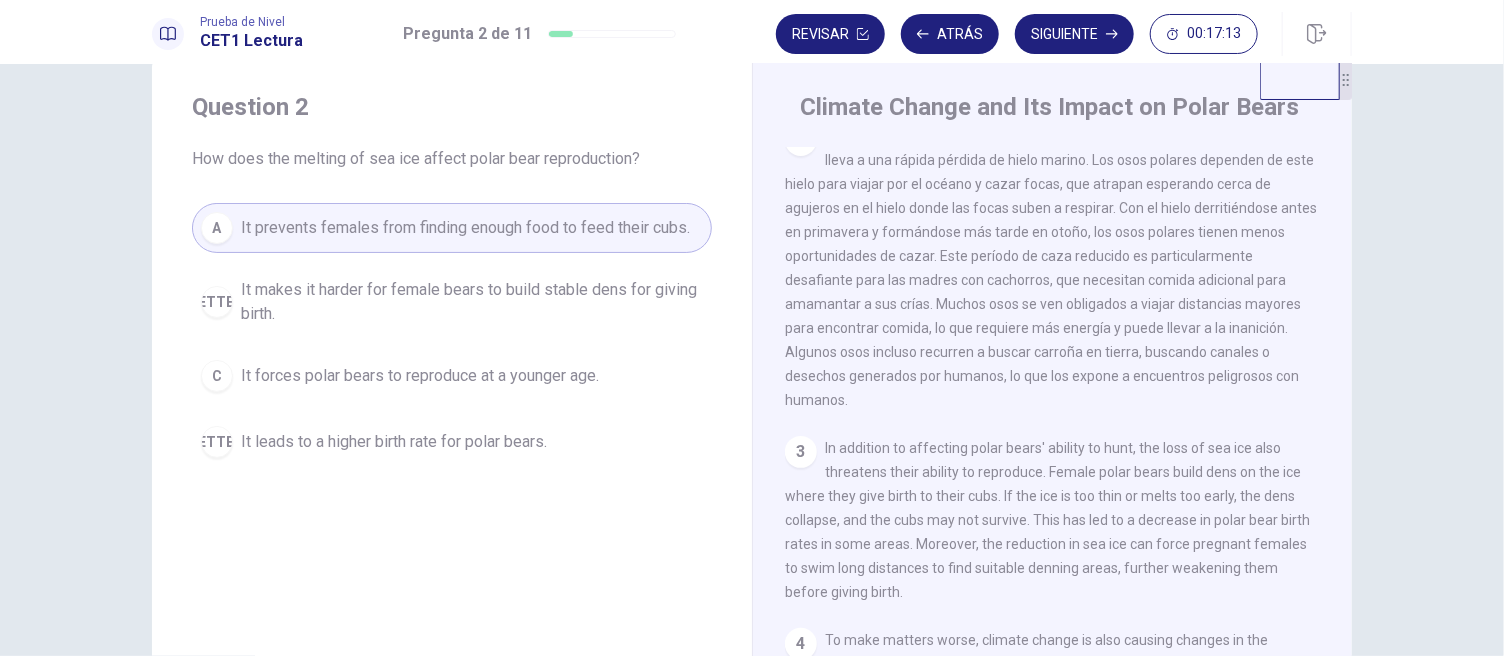 click on "El ÁRTICO se está calentando a más del doble del promedio mundial, lo que lleva a una rápida pérdida de hielo marino. Los osos polares dependen de este hielo para viajar por el océano y cazar focas, que atrapan esperando cerca de agujeros en el hielo donde las focas suben a respirar. Con el hielo derritiéndose antes en primavera y formándose más tarde en otoño, los osos polares tienen menos oportunidades de cazar. Este período de caza reducido es particularmente desafiante para las madres con cachorros, que necesitan comida adicional para amamantar a sus crías. Muchos osos se ven obligados a viajar distancias mayores para encontrar comida, lo que requiere más energía y puede llevar a la inanición. Algunos osos incluso recurren a buscar carroña en tierra, buscando canales o desechos generados por humanos, lo que los expone a encuentros peligrosos con humanos." at bounding box center [1051, 268] 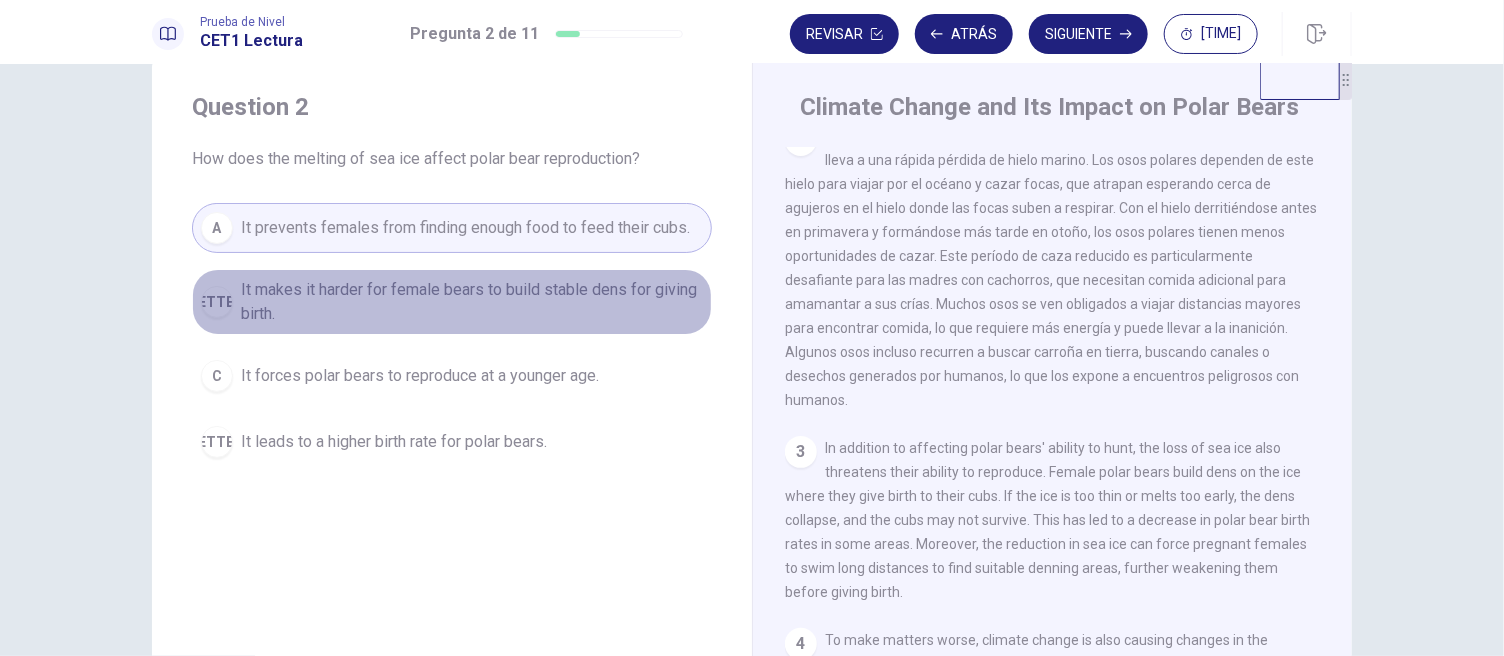 click on "B It makes it harder for female bears to build stable dens for giving birth." at bounding box center [452, 302] 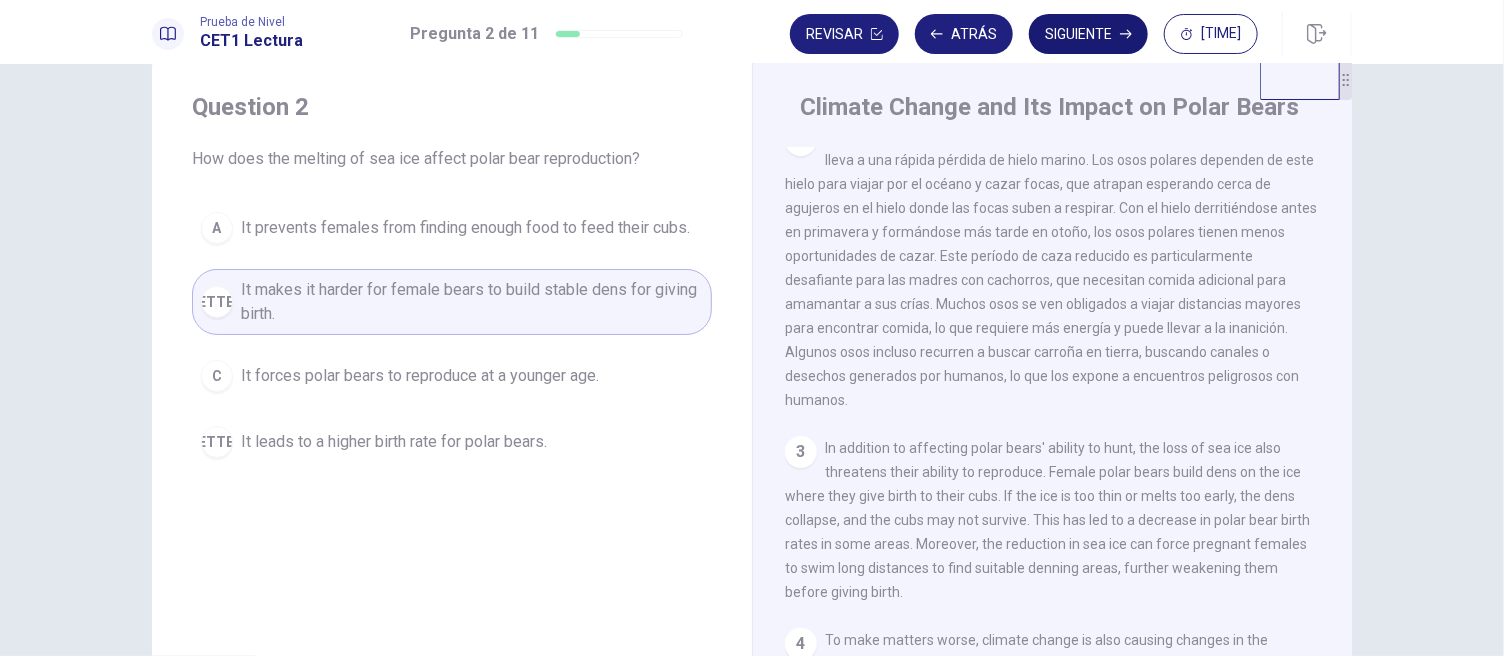 click on "Siguiente" at bounding box center [1088, 34] 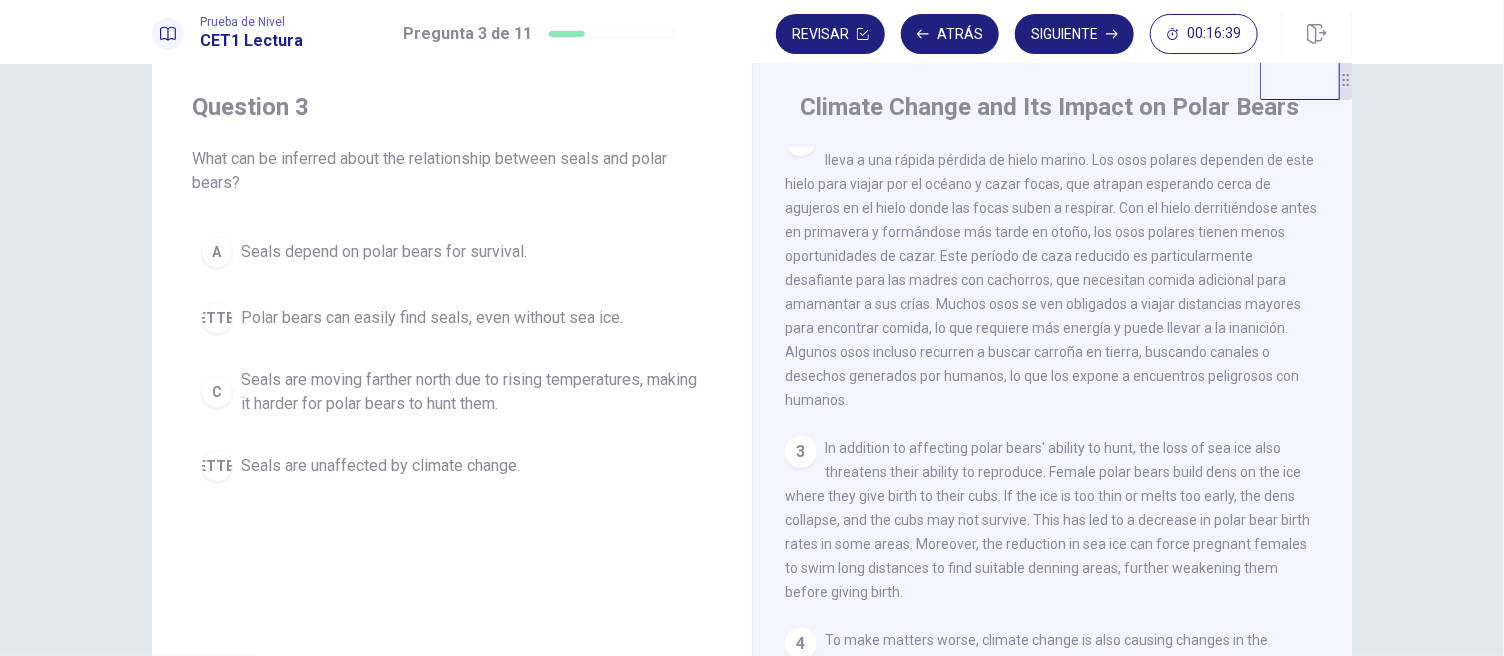 click on "1 Climate change, caused by human activities like burning fossil fuels, is having a significant impact on the Arctic ecosystem, particularly on polar bears. Polar bears are apex predators that depend on sea ice to hunt seals, their primary food source. However, rising global temperatures are causing the sea ice to melt, reducing the amount of time polar bears can spend hunting. As a result, polar bears are struggling to find enough food, which affects their survival and reproduction rates. The shrinking sea ice is not only threatening the availability of seals but is also forcing polar bears to alter their hunting behaviors, expending more energy to cover larger distances. 2 3 4 5" at bounding box center [1066, 434] 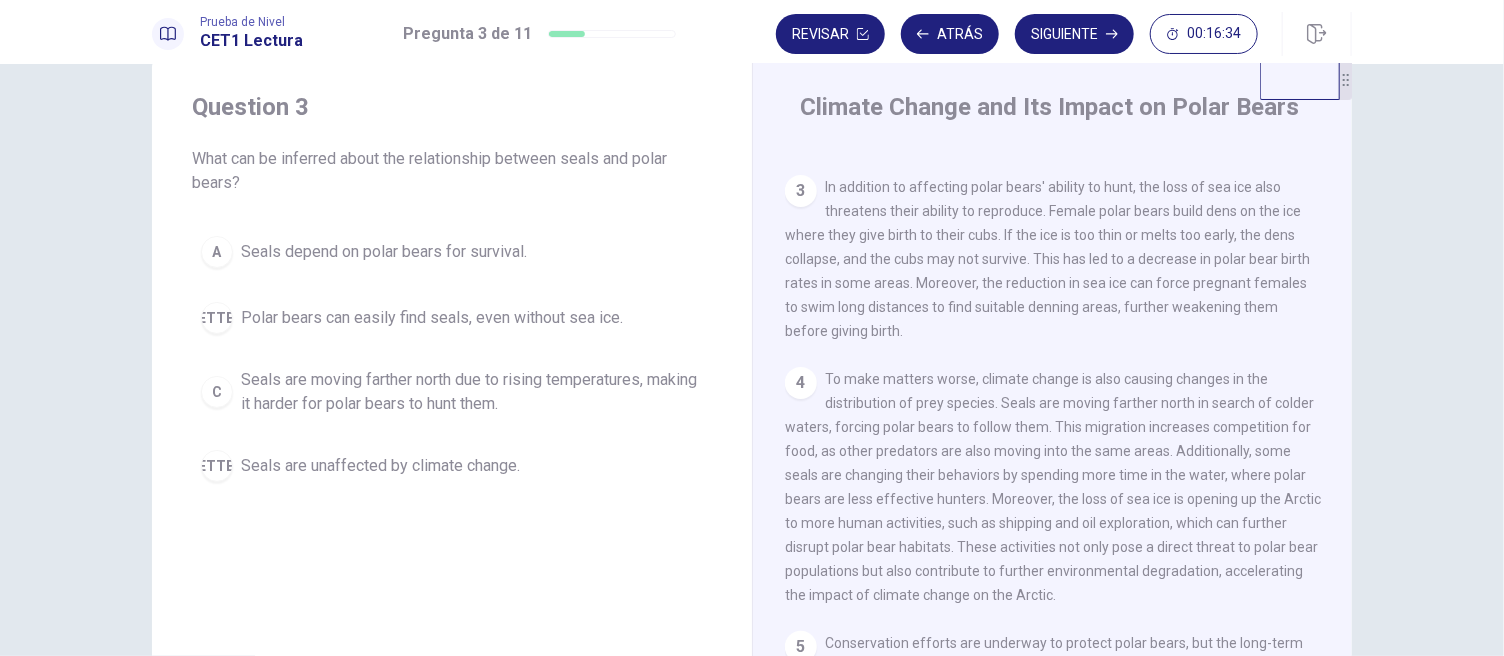scroll, scrollTop: 577, scrollLeft: 0, axis: vertical 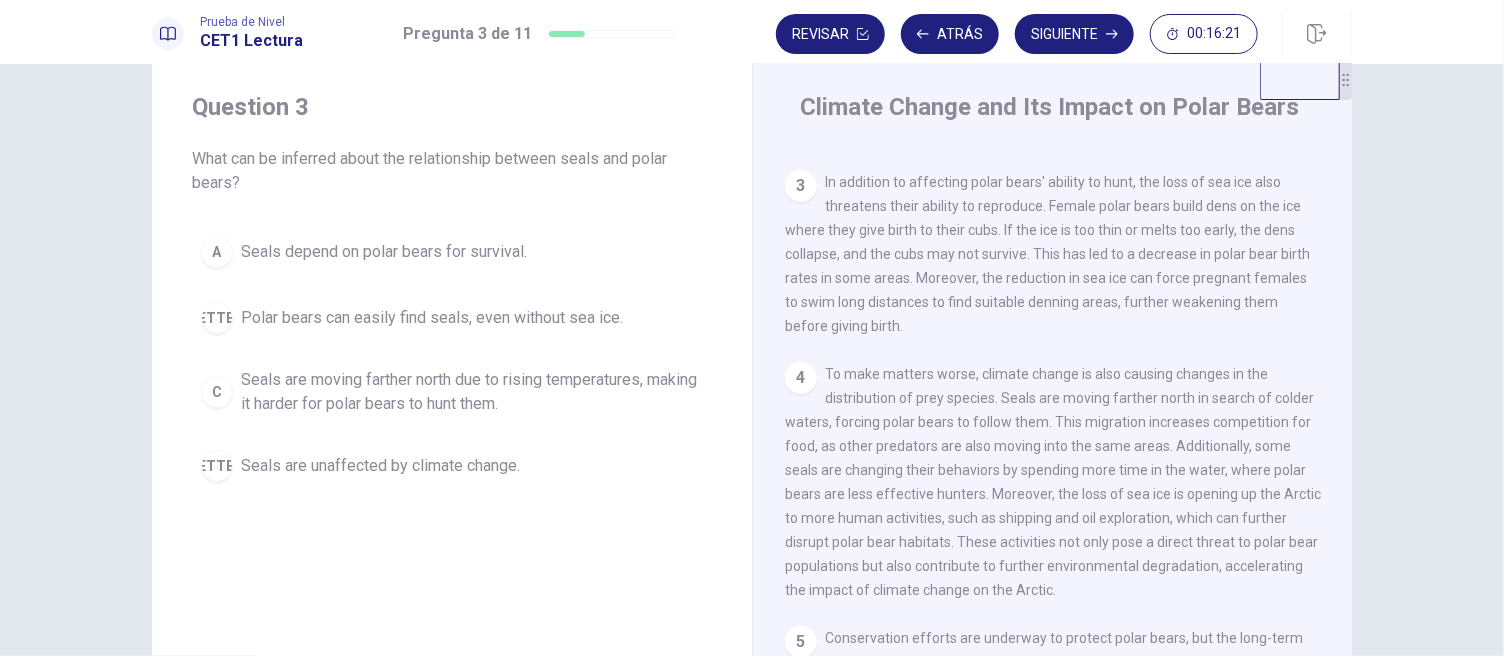 drag, startPoint x: 865, startPoint y: 334, endPoint x: 948, endPoint y: 343, distance: 83.48653 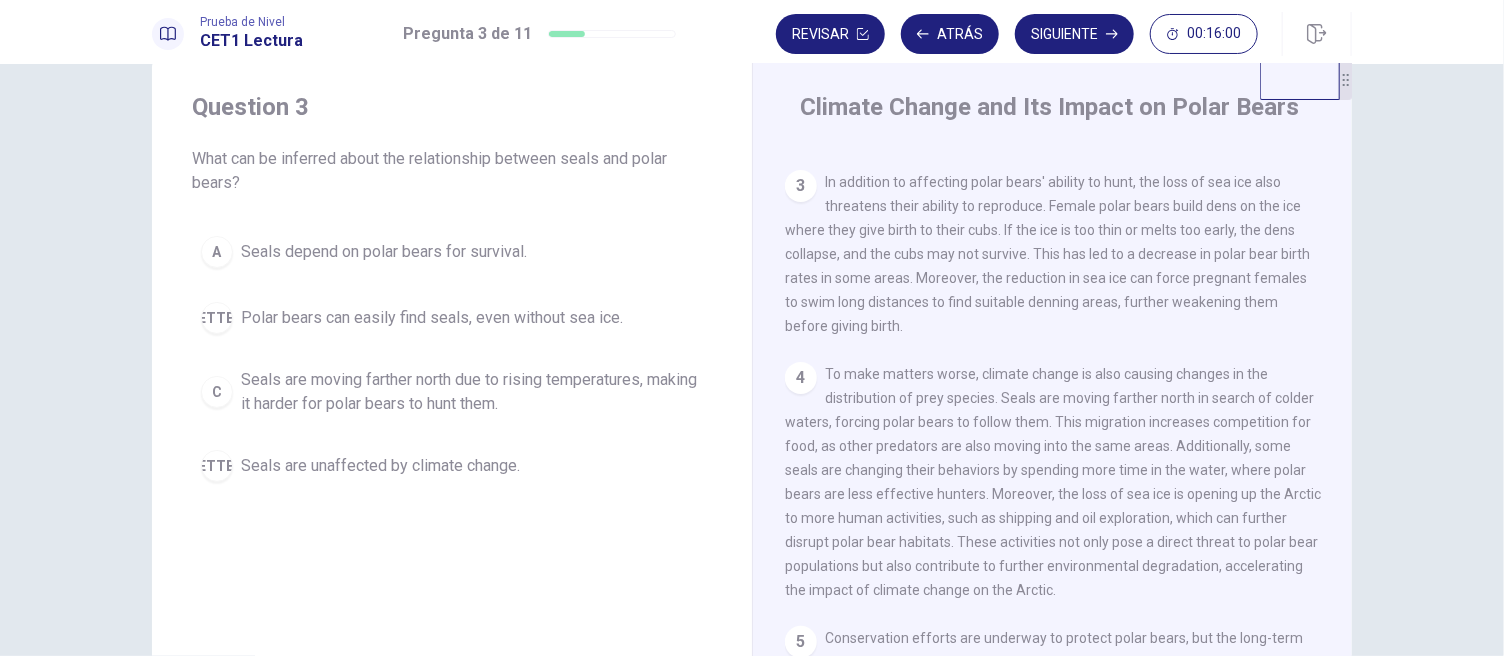 drag, startPoint x: 1100, startPoint y: 352, endPoint x: 946, endPoint y: 435, distance: 174.94284 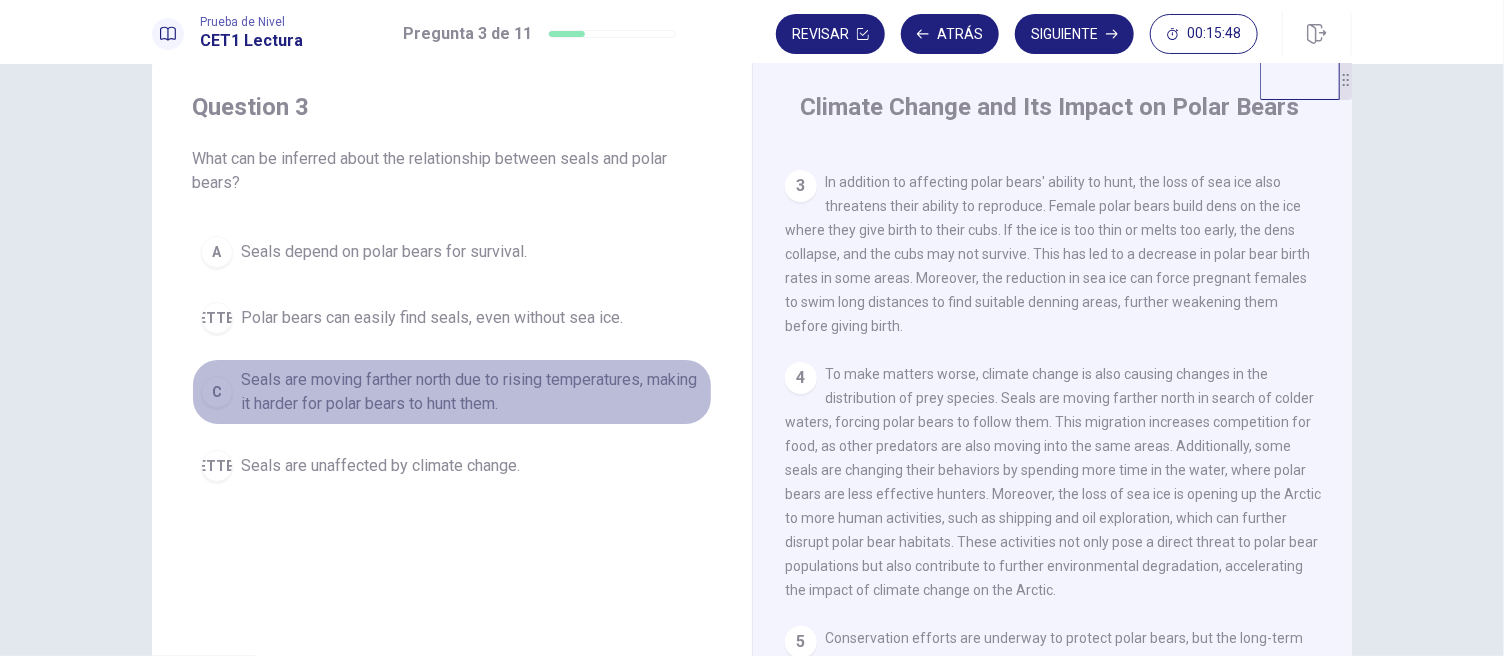 click on "Seals are moving farther north due to rising temperatures, making it harder for polar bears to hunt them." at bounding box center (472, 392) 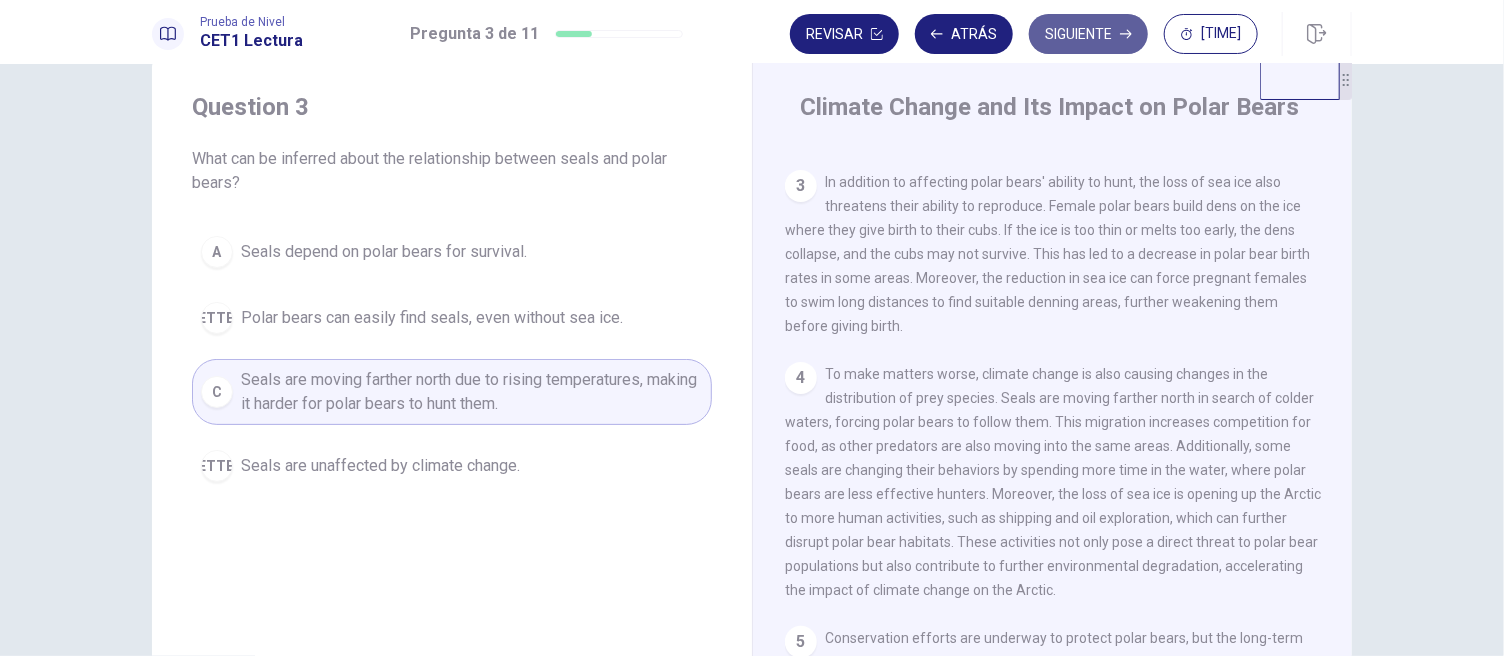 click on "Siguiente" at bounding box center (1088, 34) 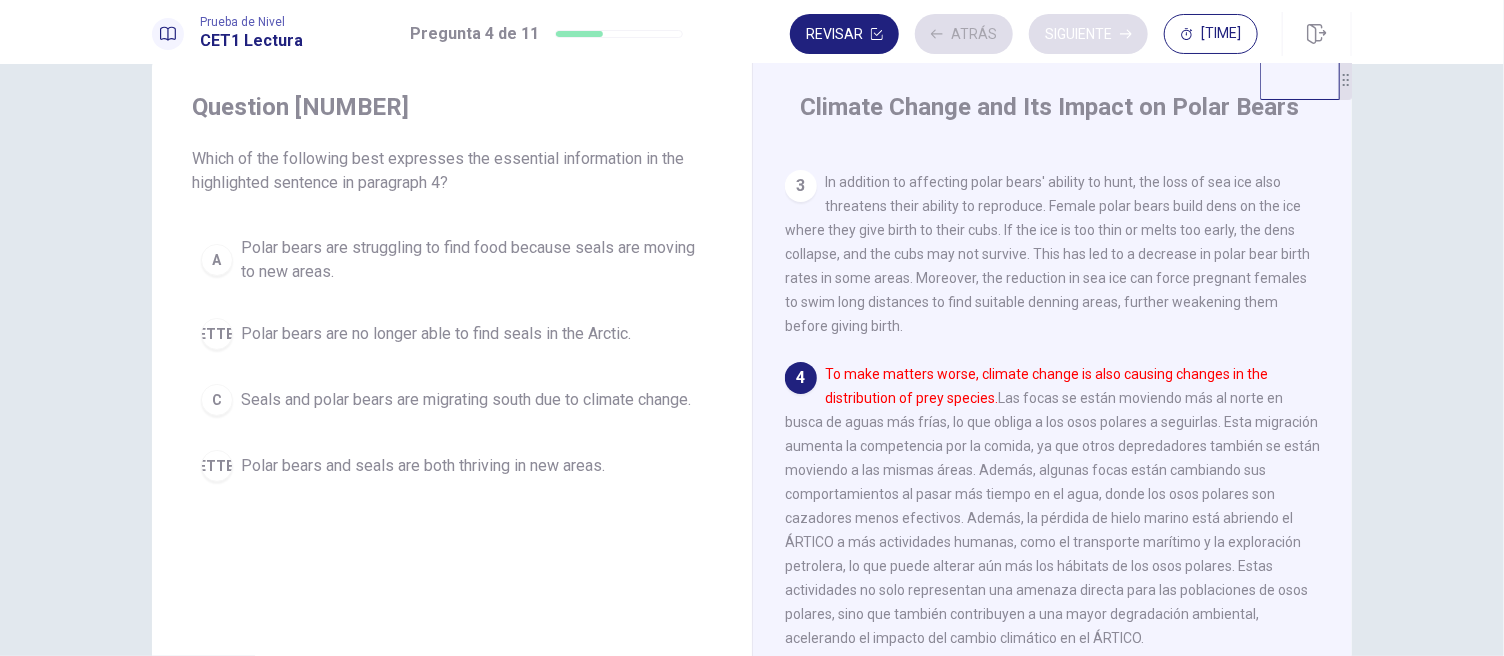 scroll, scrollTop: 600, scrollLeft: 0, axis: vertical 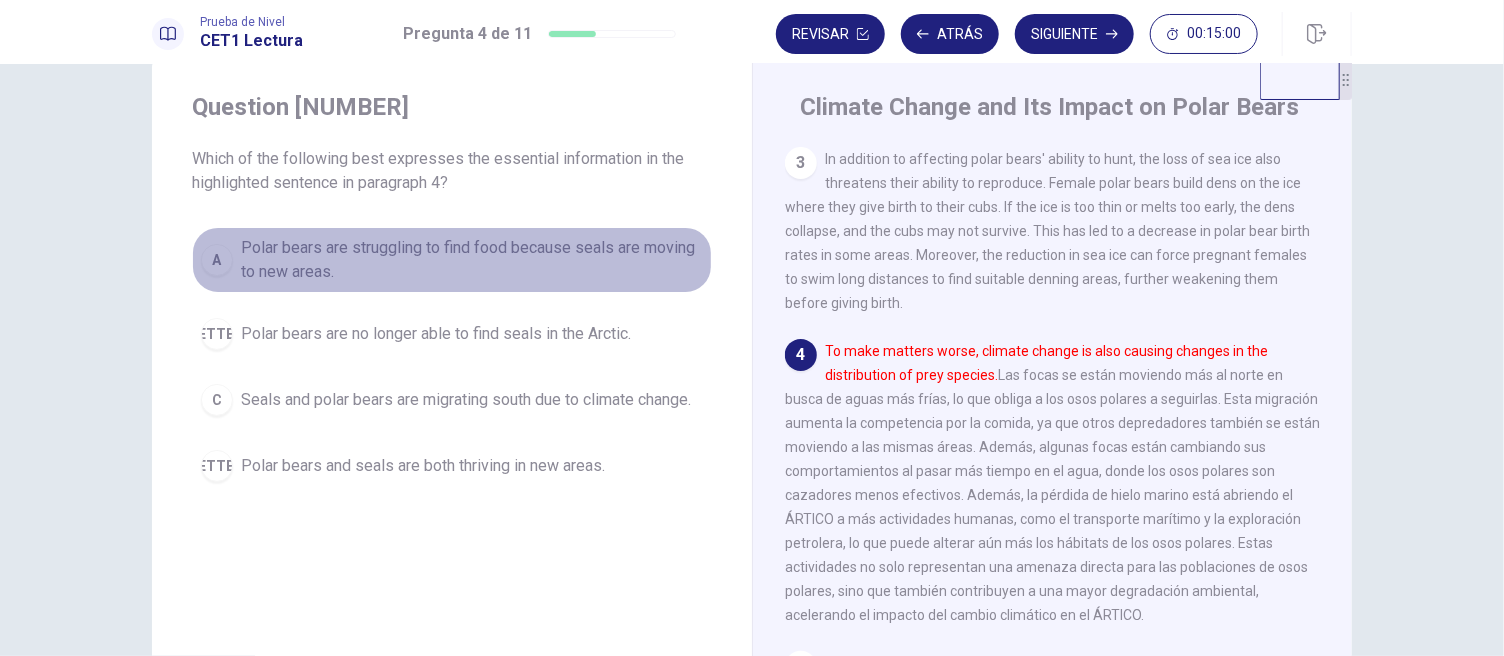 click on "Polar bears are struggling to find food because seals are moving to new areas." at bounding box center (472, 260) 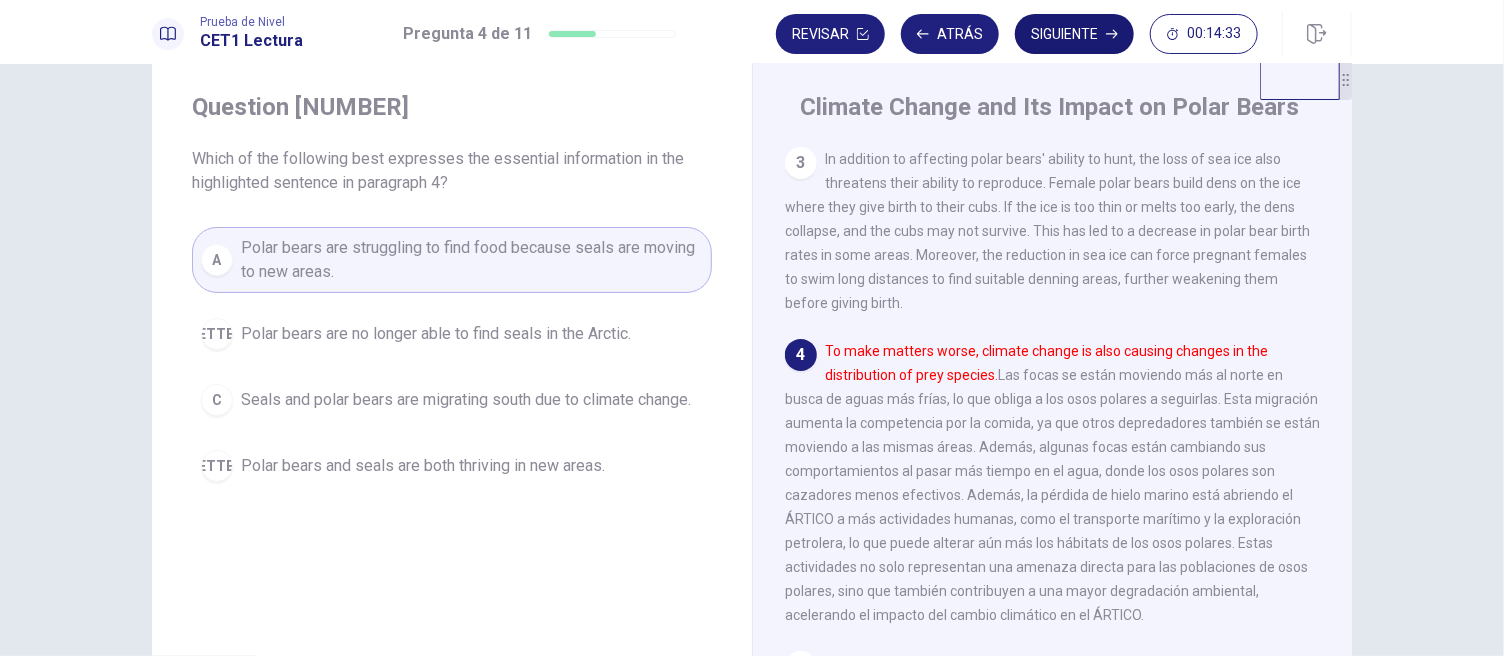 click on "Siguiente" at bounding box center (1074, 34) 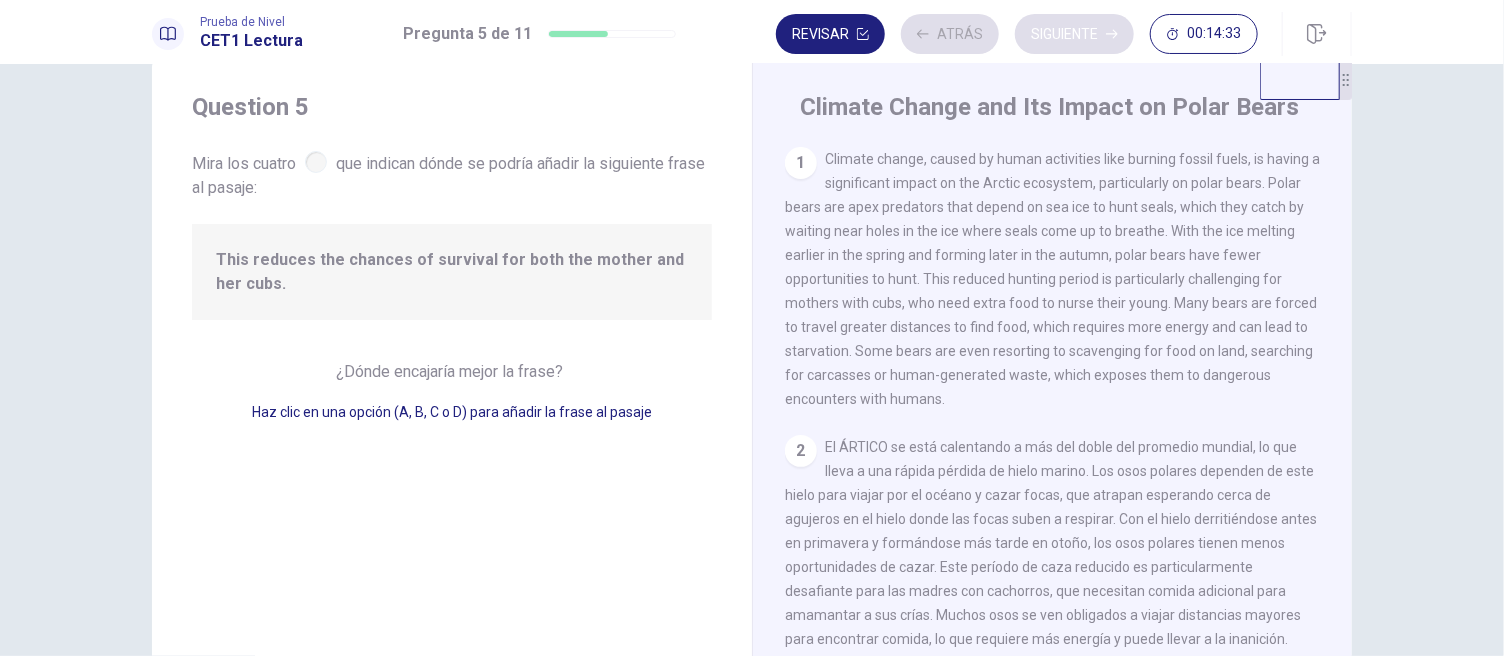 scroll, scrollTop: 328, scrollLeft: 0, axis: vertical 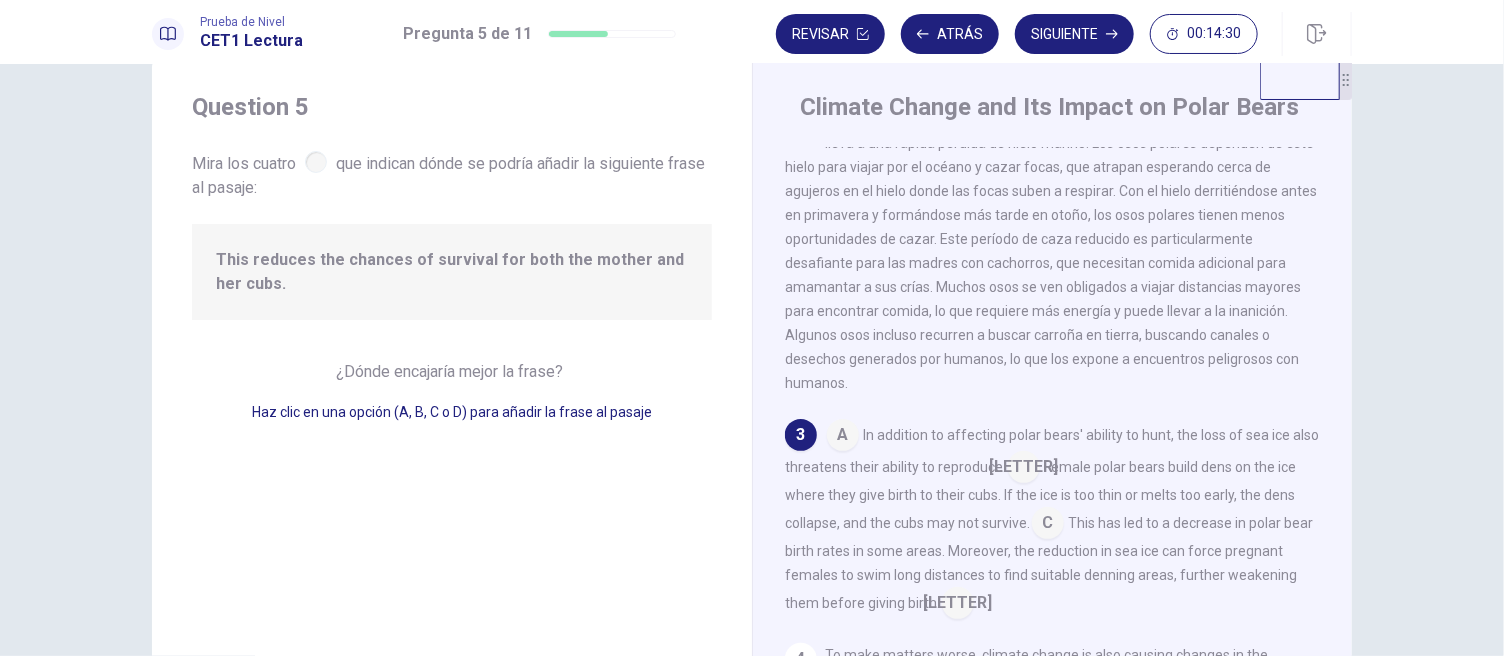 click on "The Arctic is warming at more than twice the global average, leading to a rapid loss of sea ice. Polar bears rely on this ice to travel across the ocean and hunt seals, which they catch by waiting near holes in the ice where seals come up to breathe. With the ice melting earlier in the spring and forming later in the autumn, polar bears have fewer opportunities to hunt. This reduced hunting period is particularly challenging for mothers with cubs, who need extra food to nurse their young. Many bears are forced to travel greater distances to find food, which requires more energy and can lead to starvation. Some bears are even resorting to scavenging for food on land, searching for carcasses or human-generated waste, which exposes them to dangerous encounters with humans." at bounding box center [1053, 251] 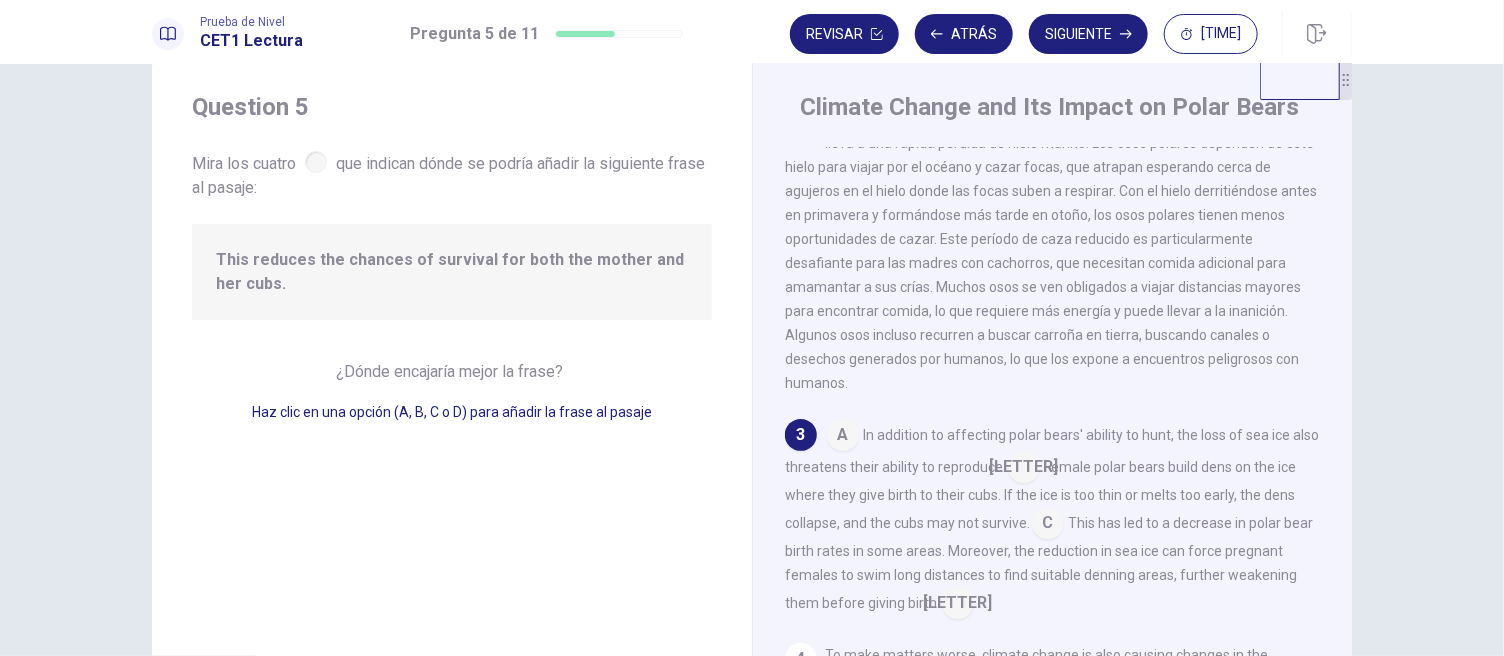 click at bounding box center (1048, 525) 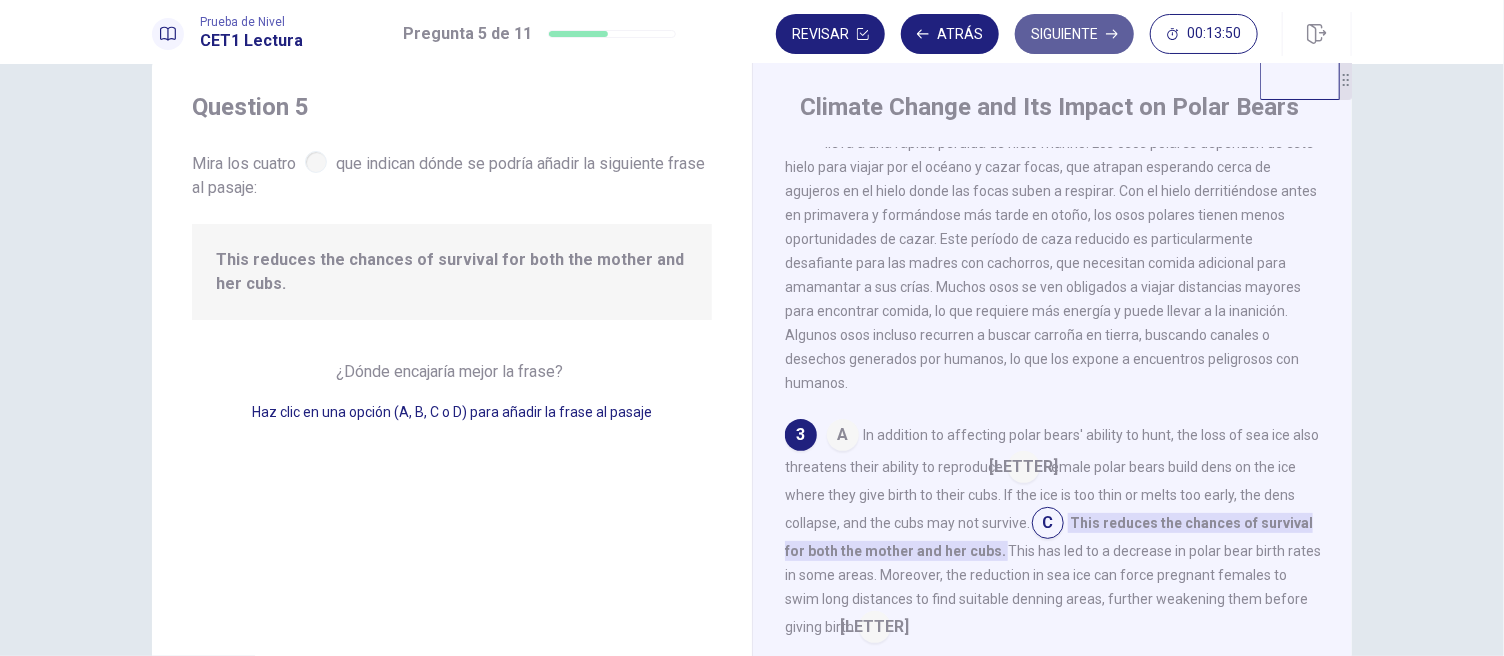 click on "Siguiente" at bounding box center (1074, 34) 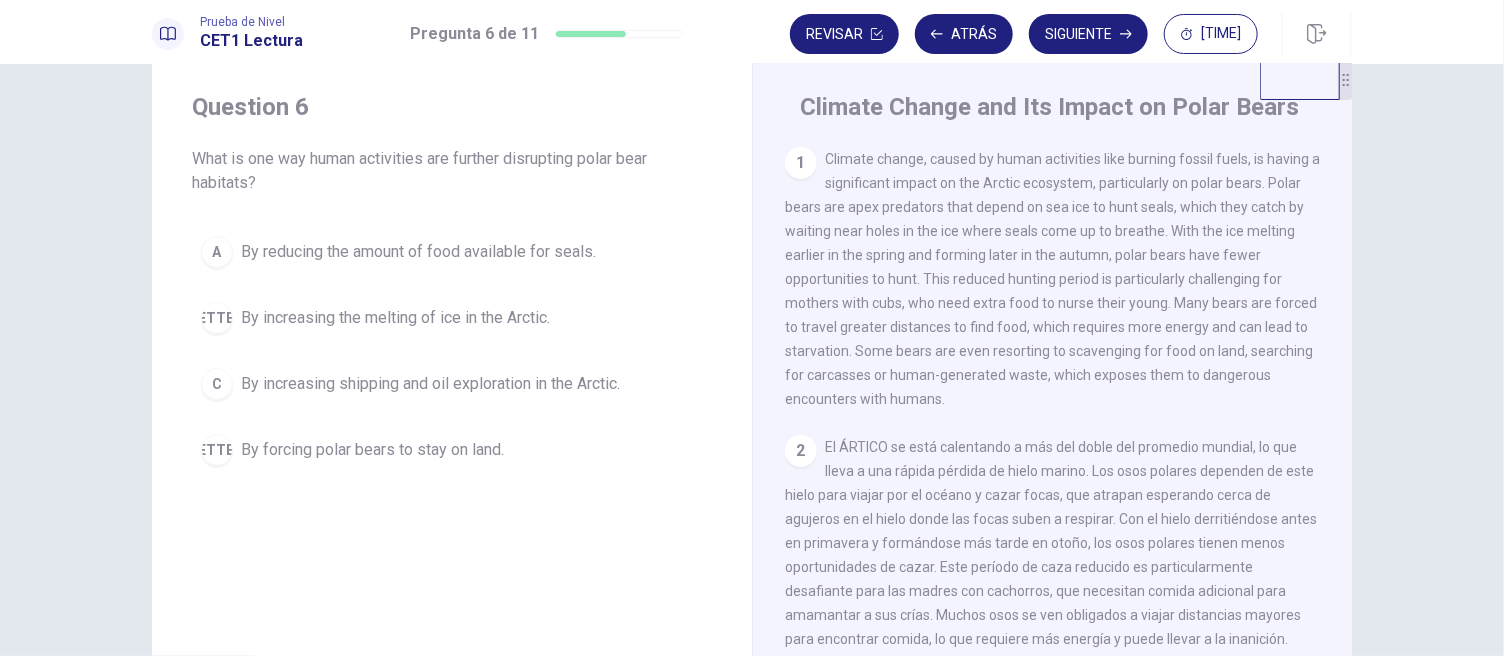 click on "By increasing the melting of ice in the Arctic." at bounding box center (395, 318) 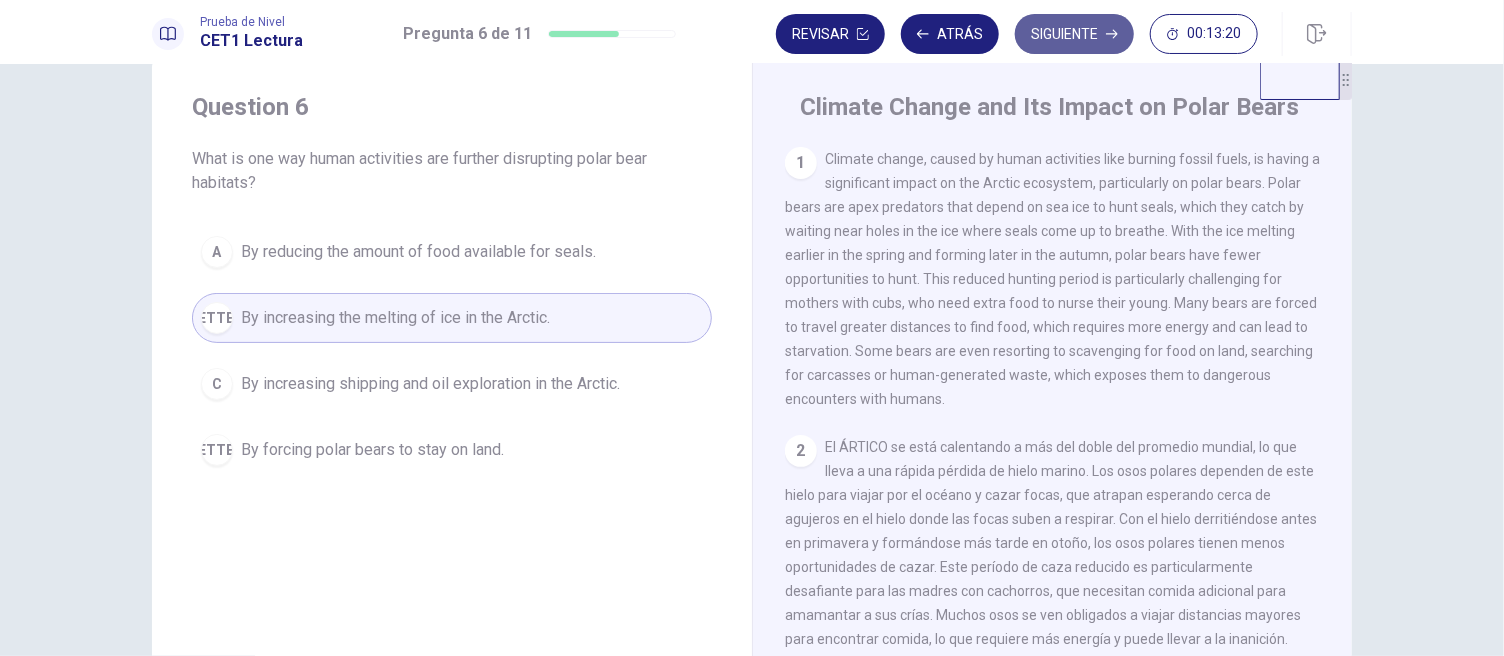 click on "Siguiente" at bounding box center (1074, 34) 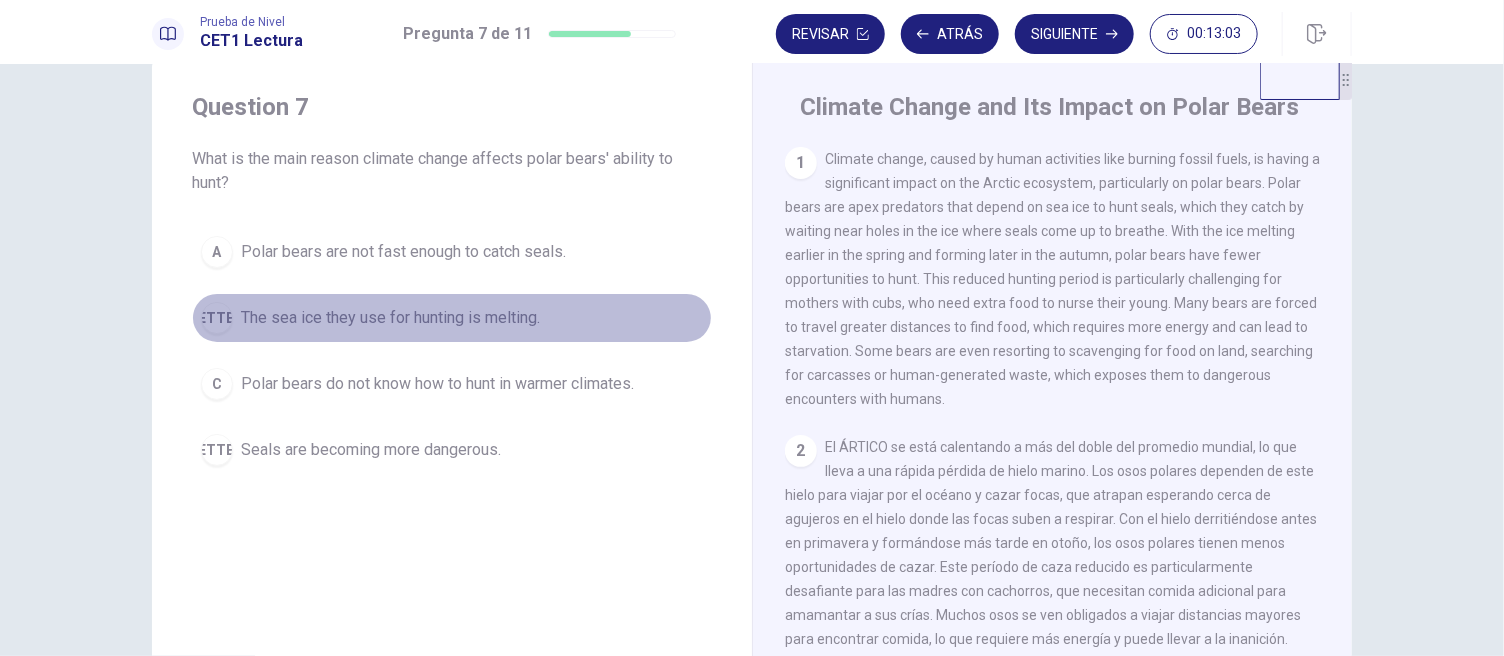 click on "B The sea ice they use for hunting is melting." at bounding box center [452, 318] 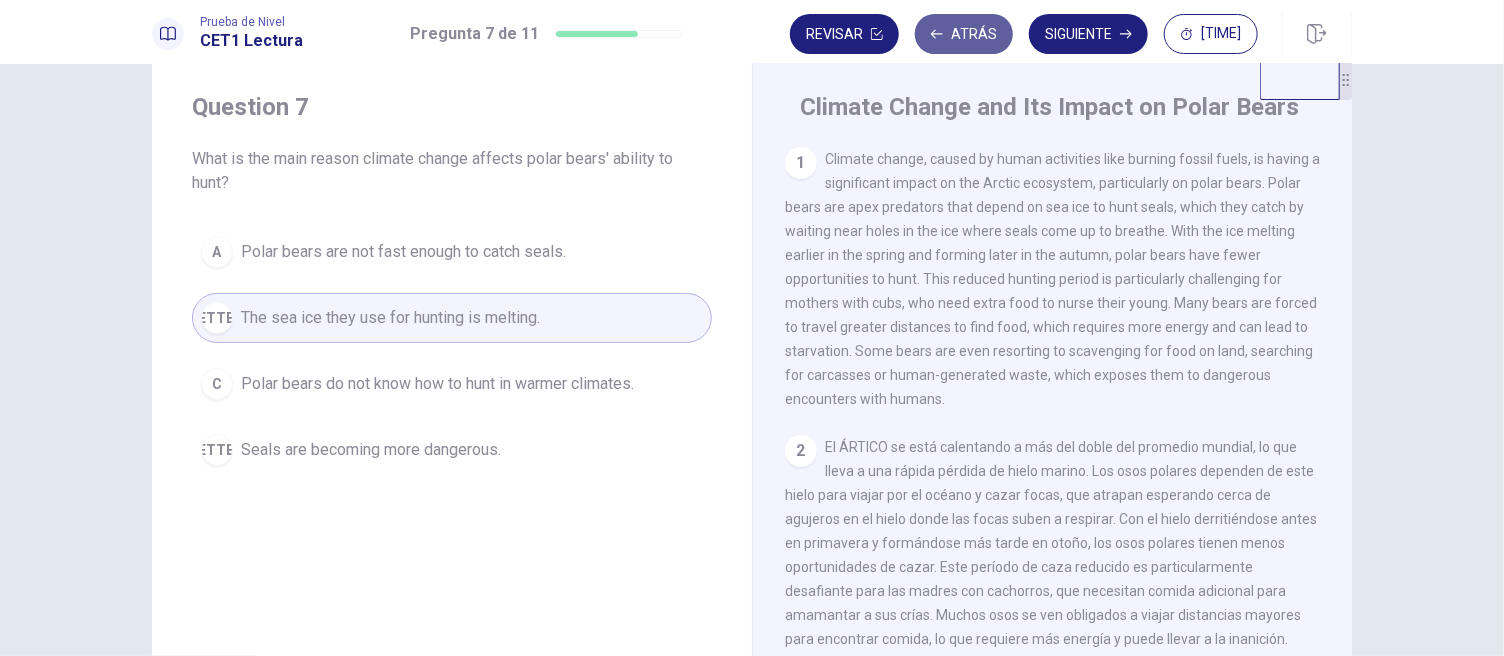 click on "Atrás" at bounding box center [964, 34] 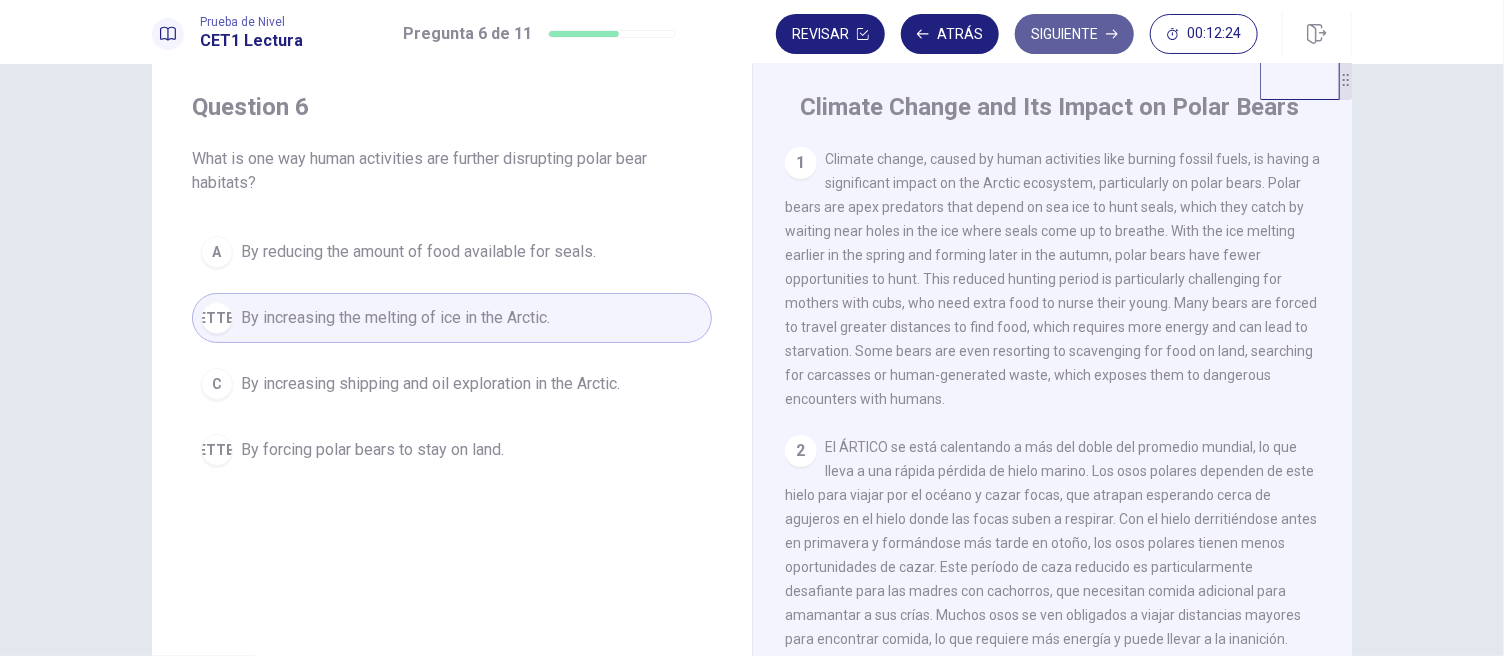 click on "Siguiente" at bounding box center [1074, 34] 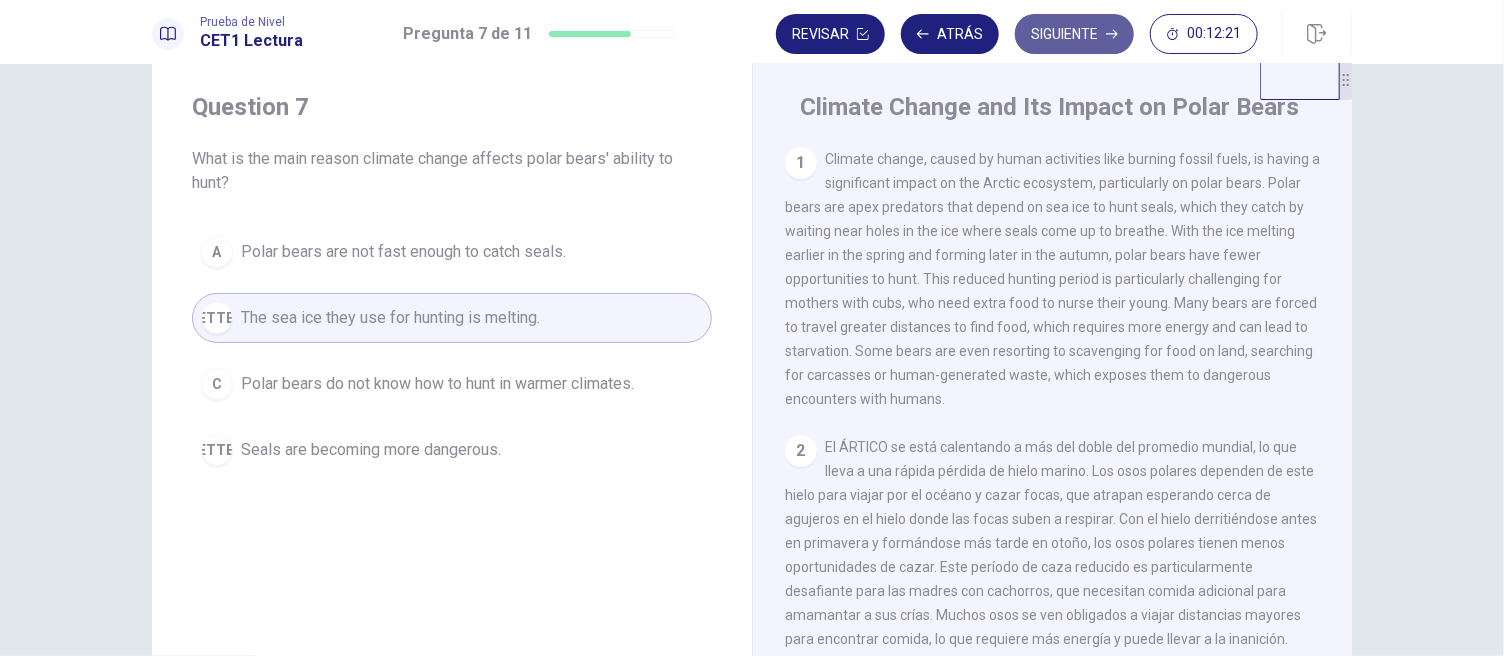 click on "Siguiente" at bounding box center (1074, 34) 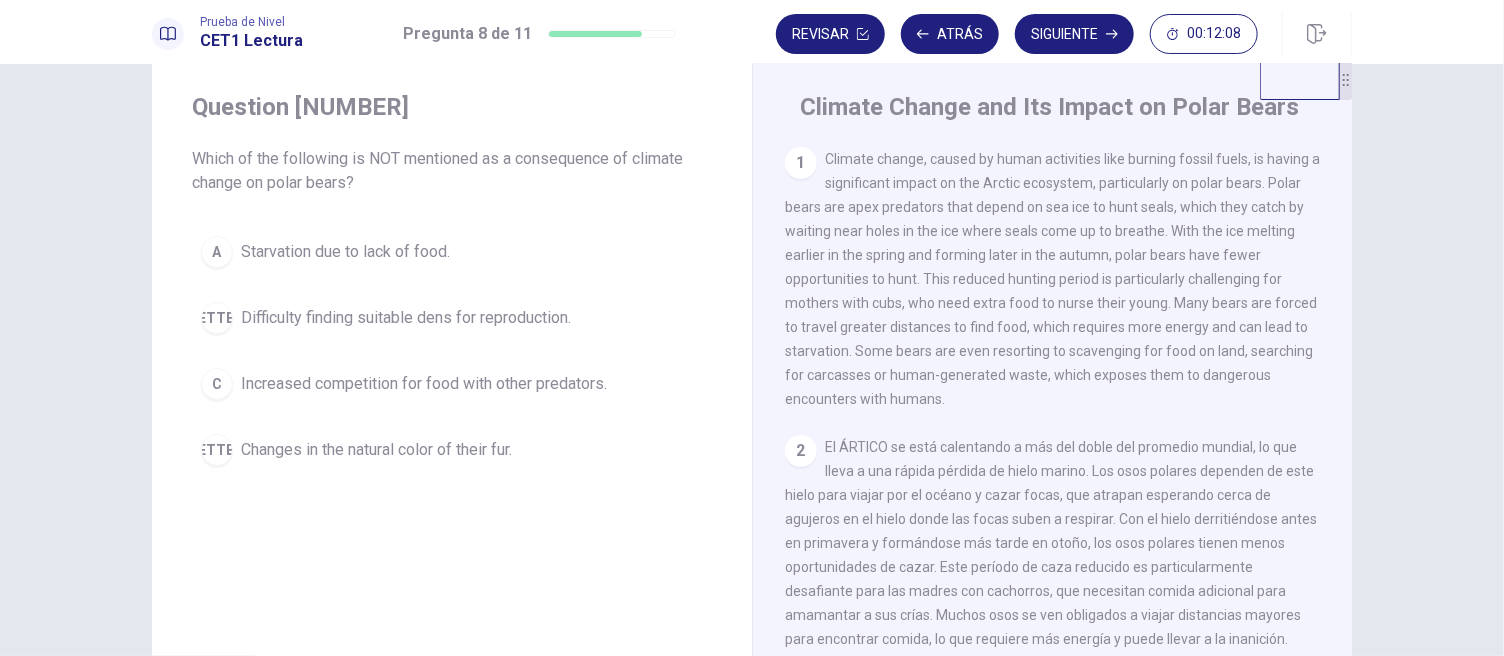 click on "Changes in the natural color of their fur." at bounding box center [376, 450] 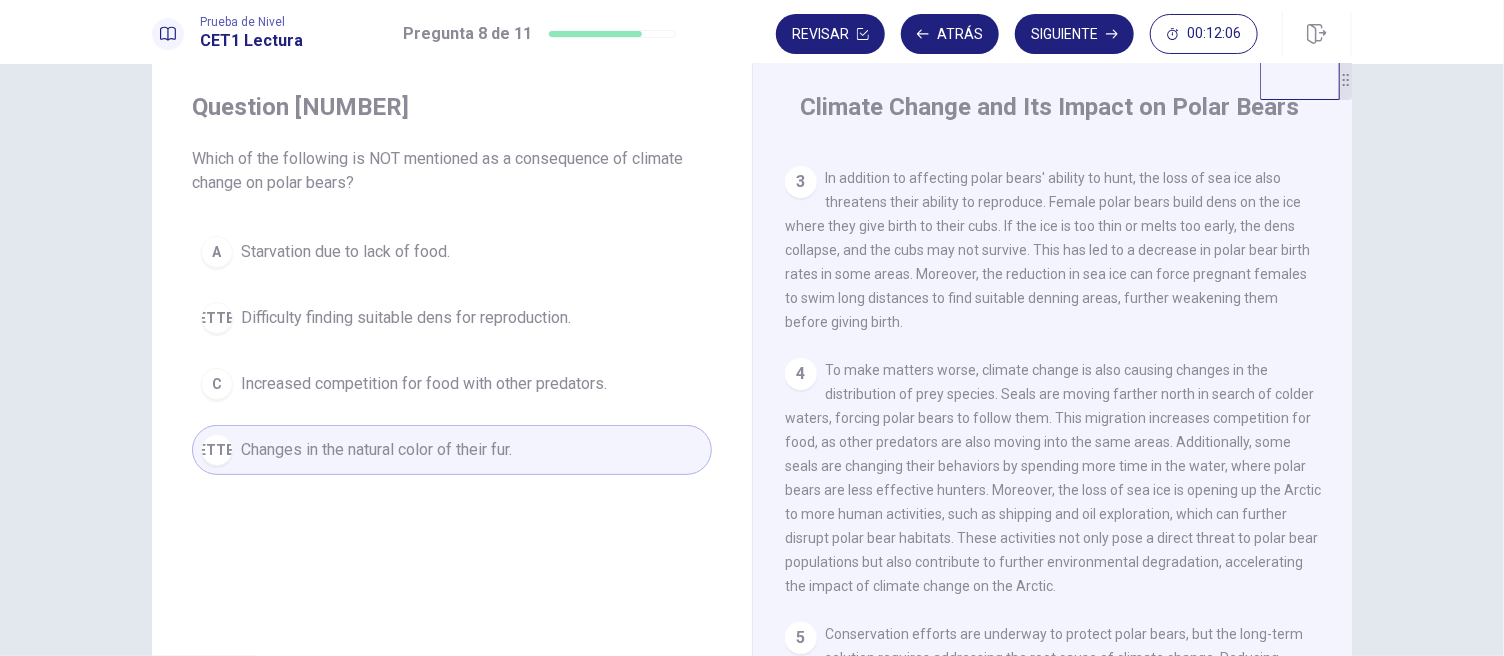 scroll, scrollTop: 600, scrollLeft: 0, axis: vertical 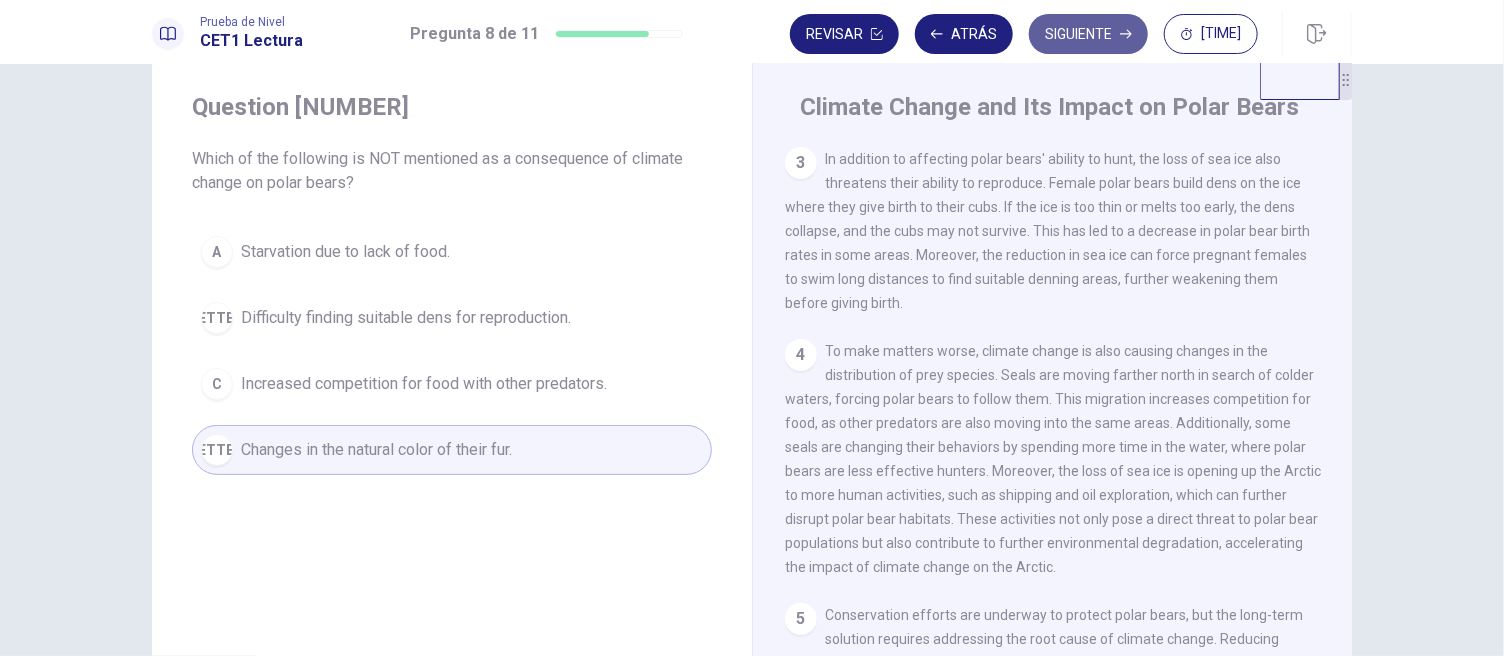 click on "Siguiente" at bounding box center (1088, 34) 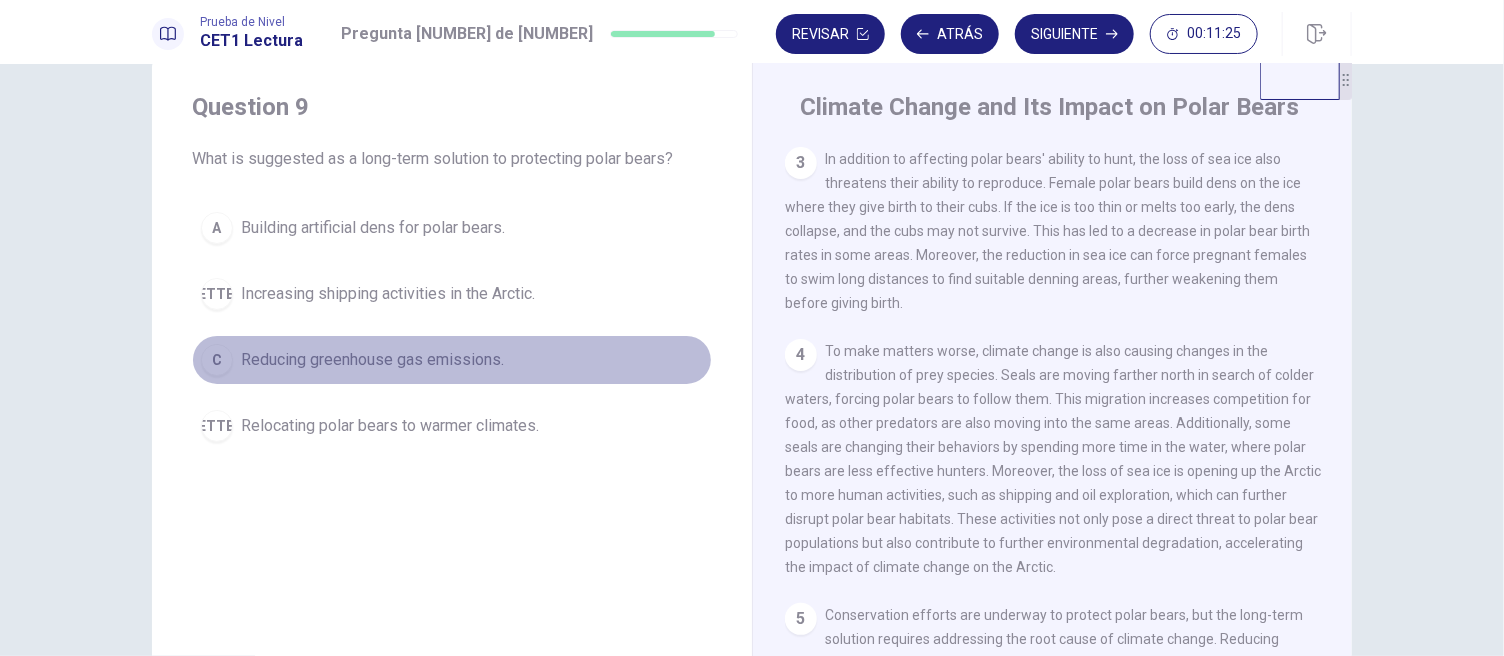 click on "Reducing greenhouse gas emissions." at bounding box center (372, 360) 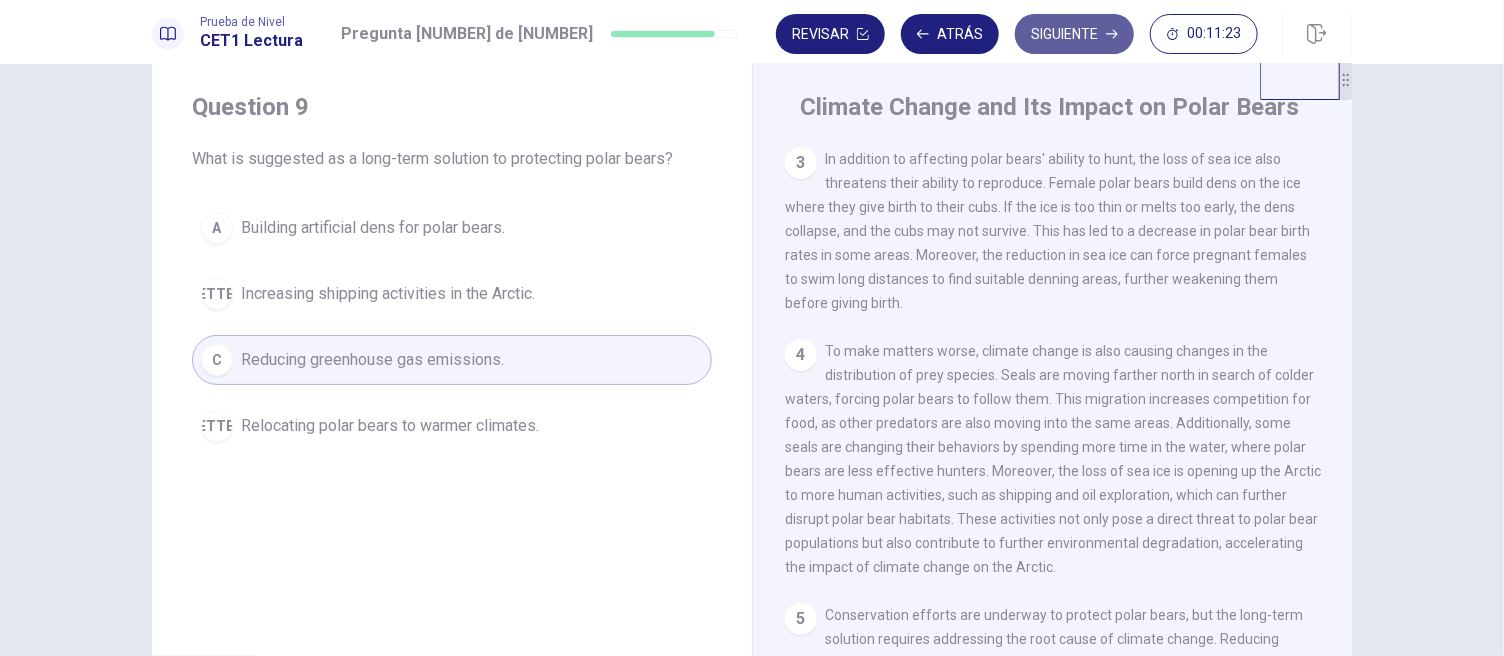 click on "Siguiente" at bounding box center (1074, 34) 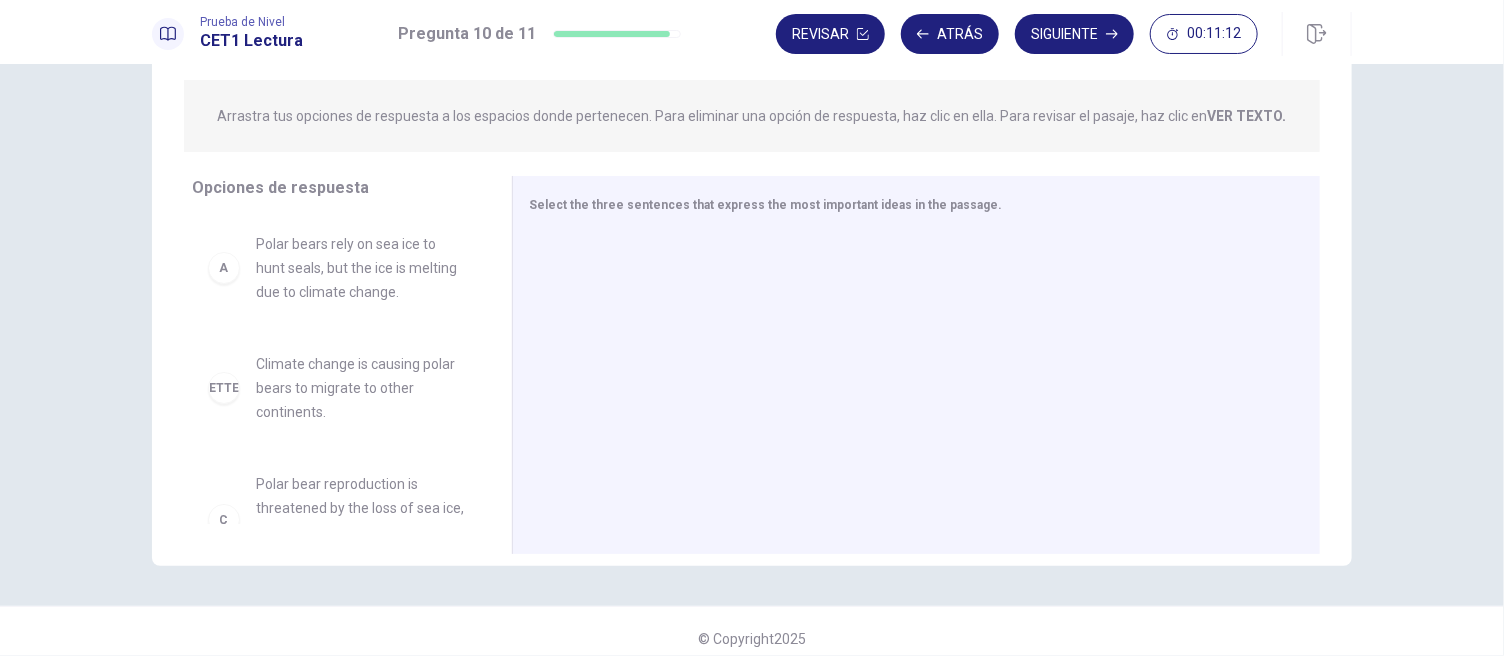 scroll, scrollTop: 246, scrollLeft: 0, axis: vertical 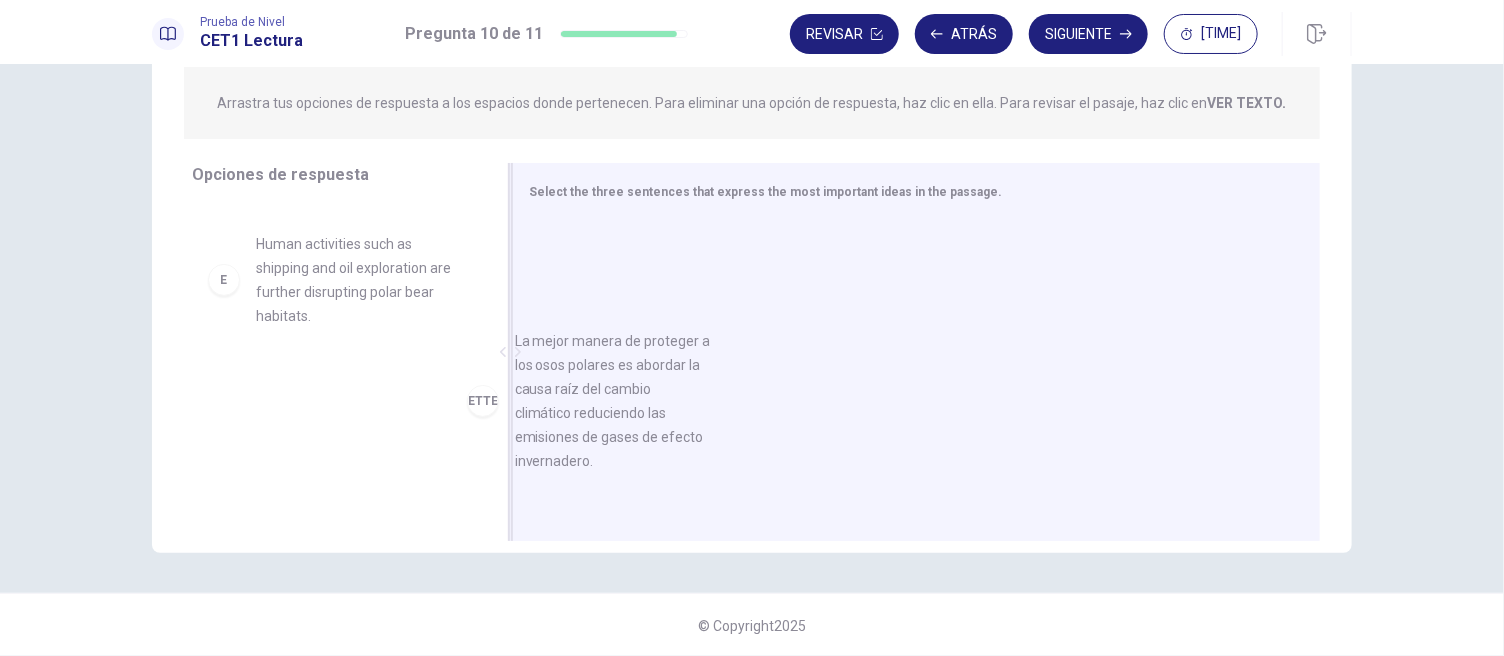 drag, startPoint x: 306, startPoint y: 417, endPoint x: 652, endPoint y: 396, distance: 346.6367 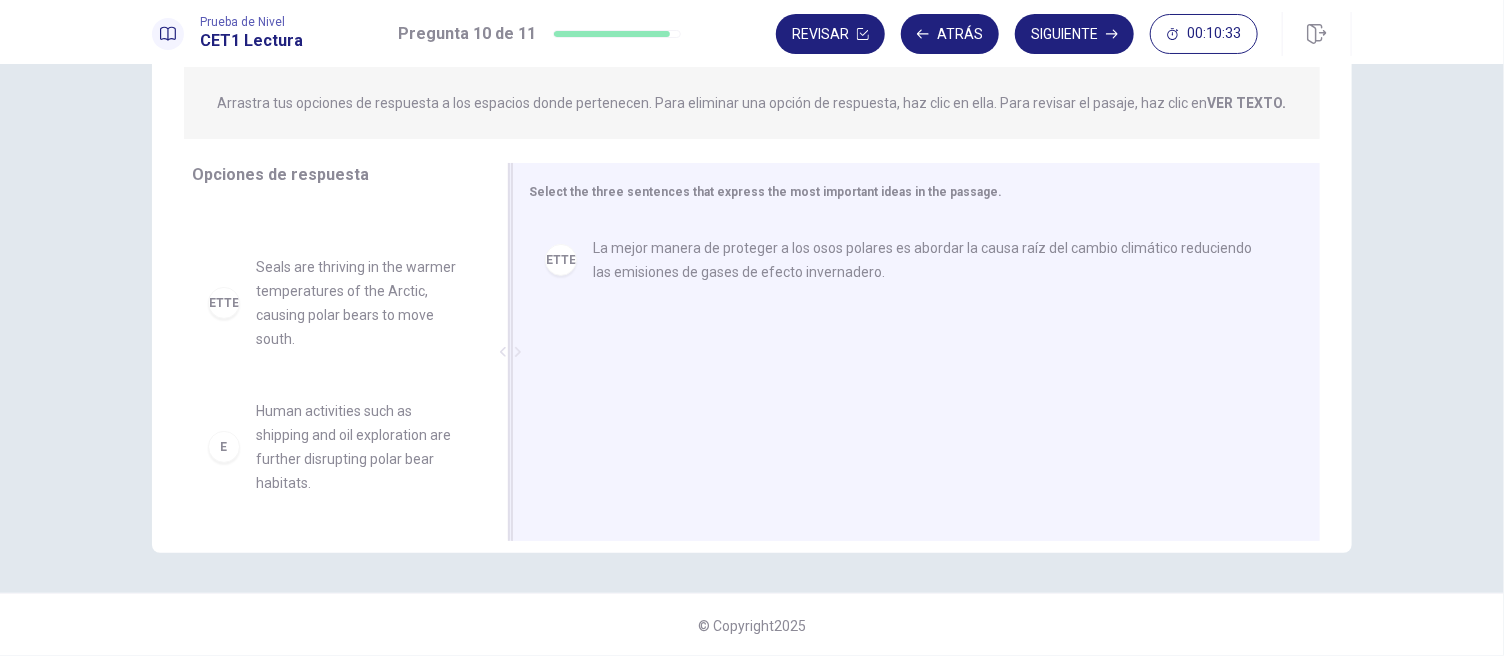scroll, scrollTop: 347, scrollLeft: 0, axis: vertical 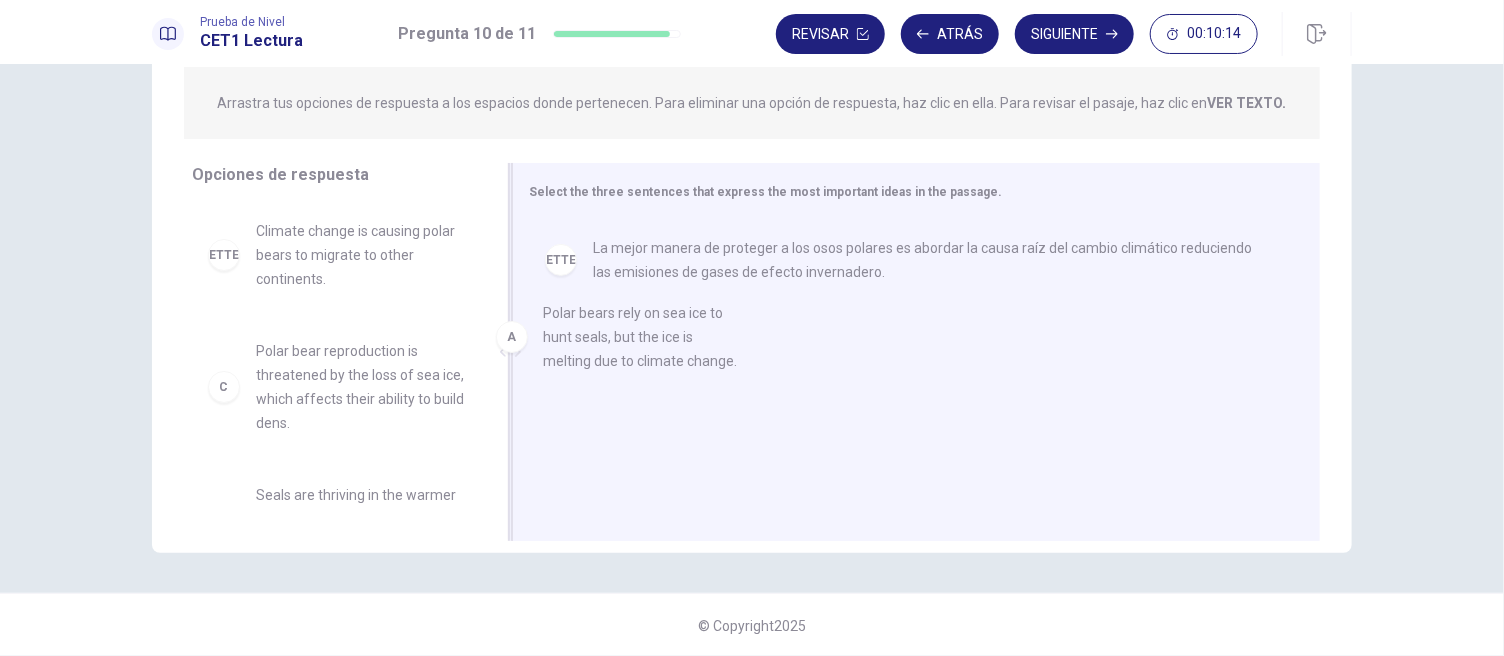drag, startPoint x: 354, startPoint y: 254, endPoint x: 765, endPoint y: 364, distance: 425.46564 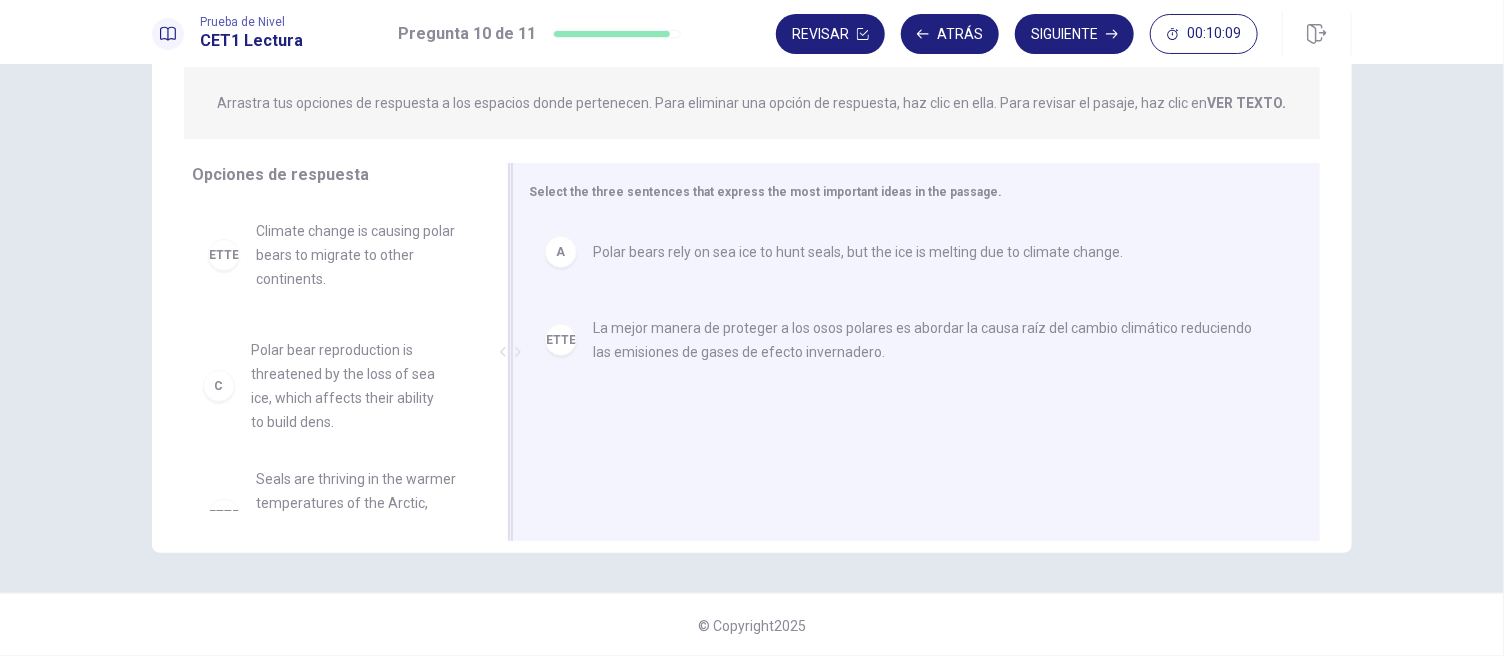 scroll, scrollTop: 1, scrollLeft: 0, axis: vertical 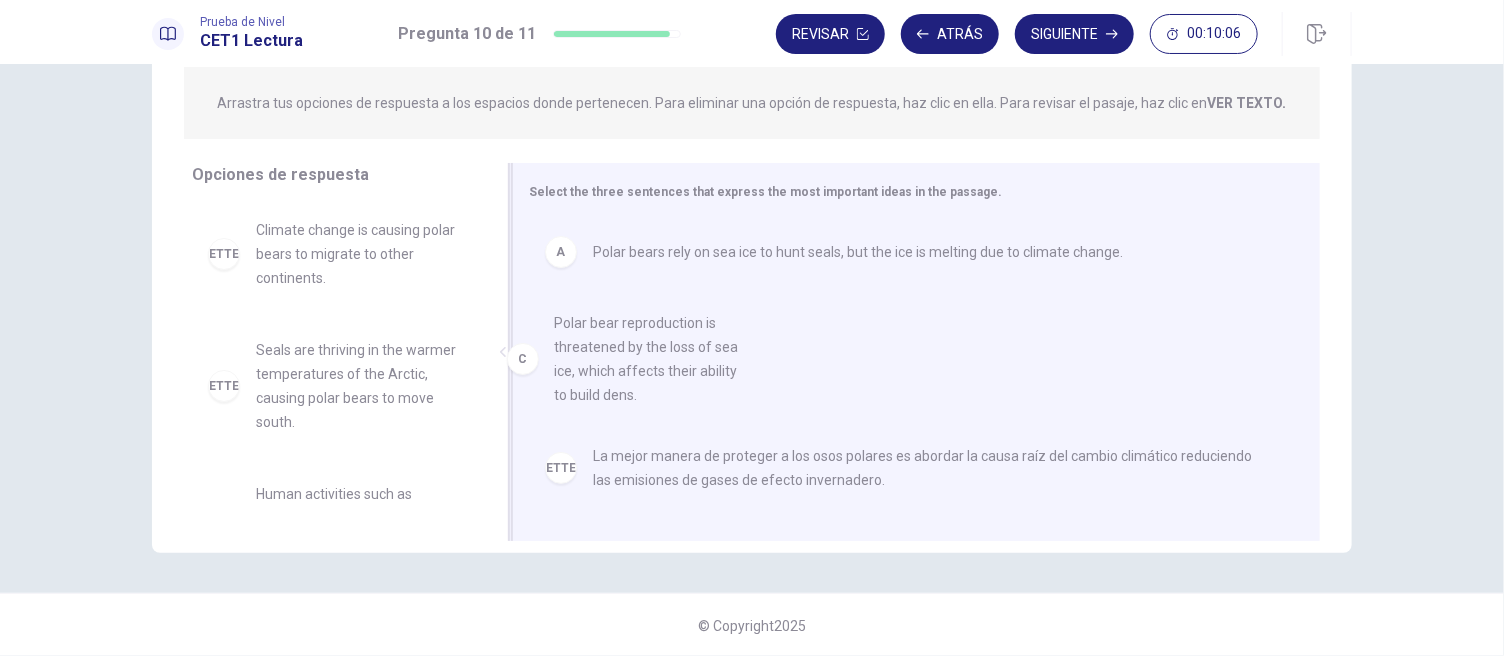 drag, startPoint x: 411, startPoint y: 406, endPoint x: 844, endPoint y: 446, distance: 434.84366 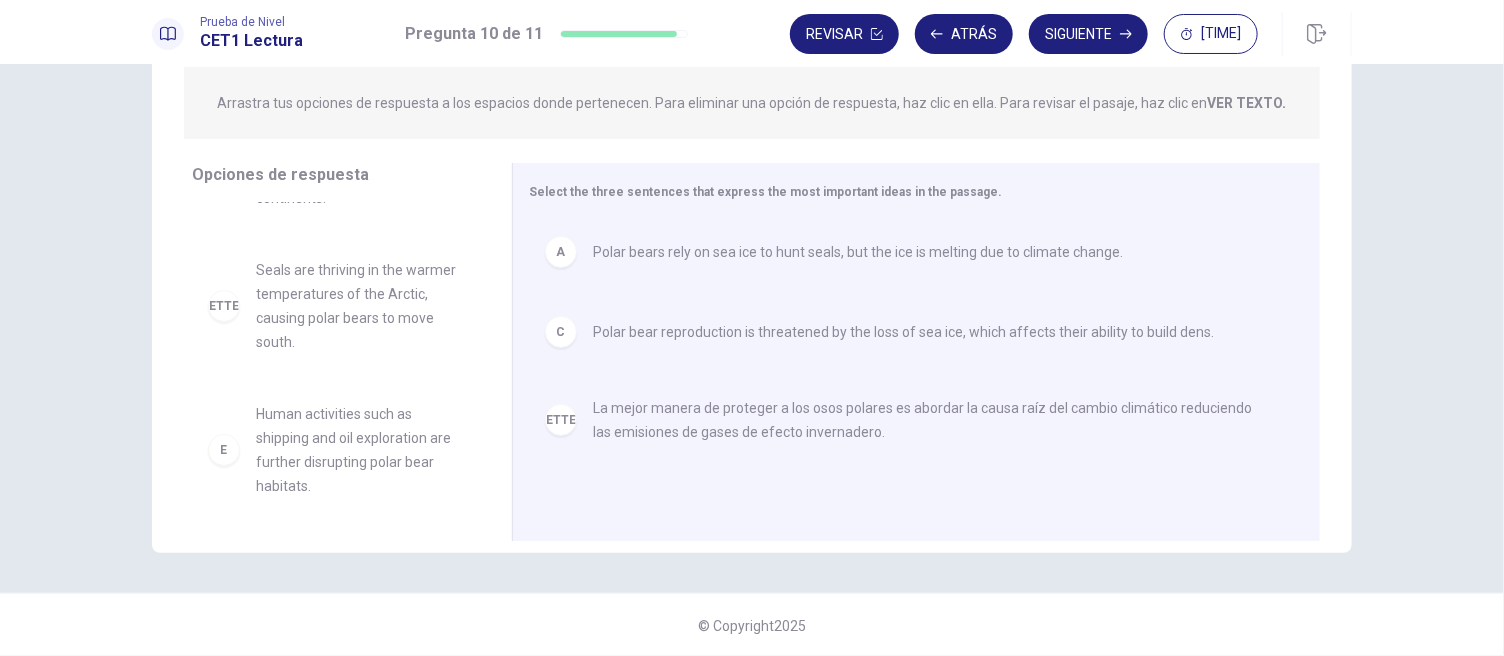scroll, scrollTop: 83, scrollLeft: 0, axis: vertical 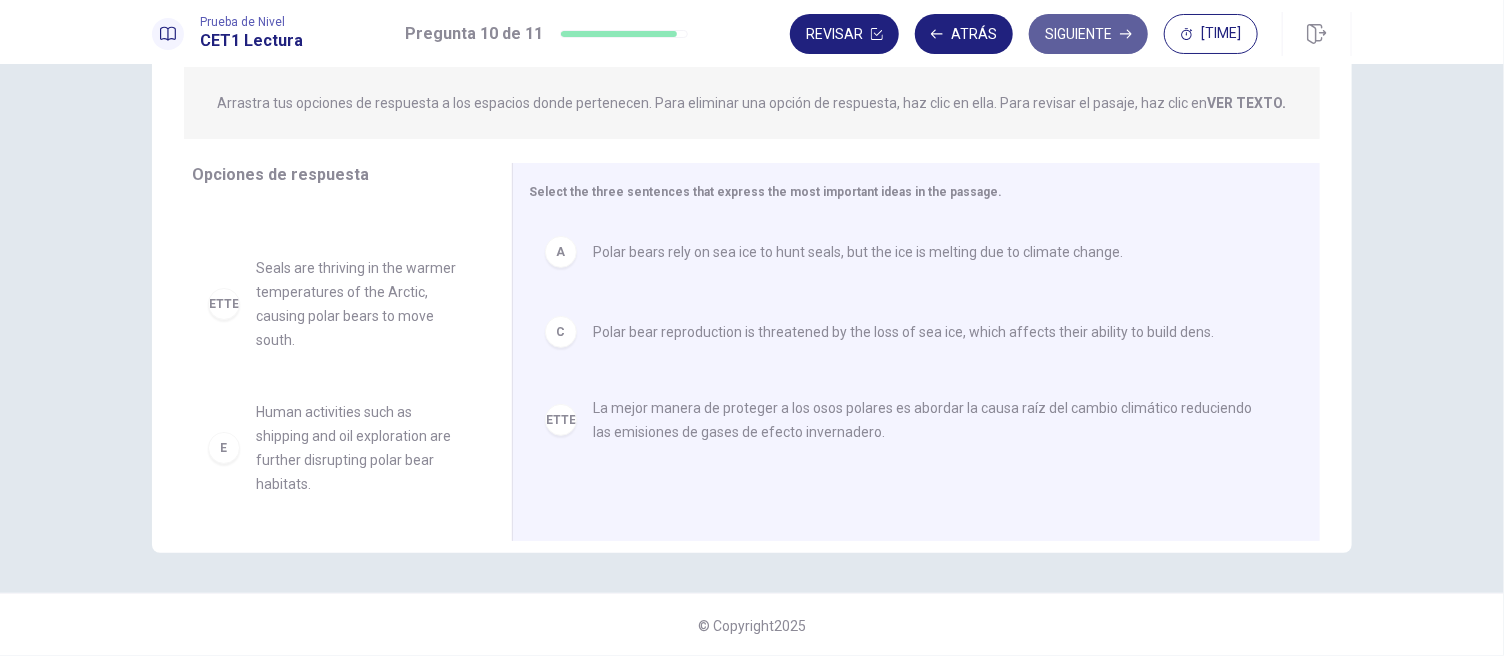 click on "Siguiente" at bounding box center [1088, 34] 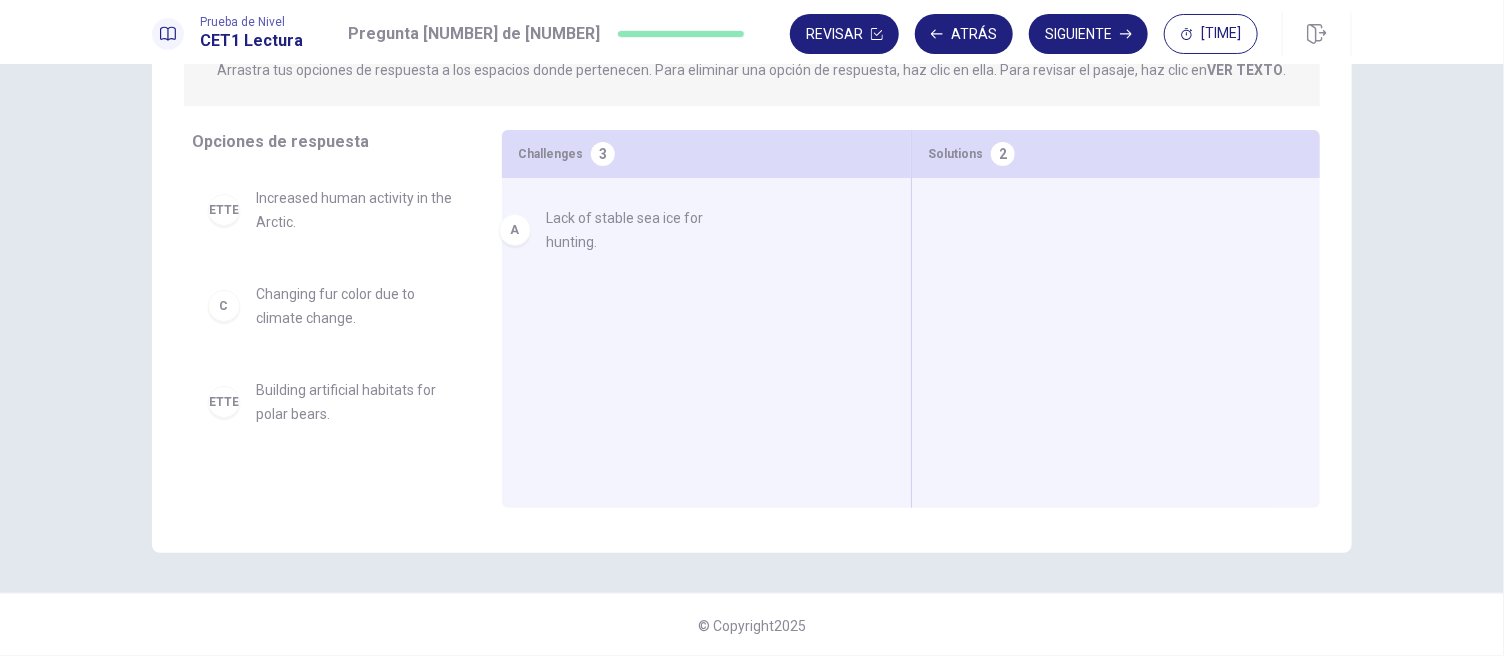 drag, startPoint x: 324, startPoint y: 214, endPoint x: 682, endPoint y: 235, distance: 358.6154 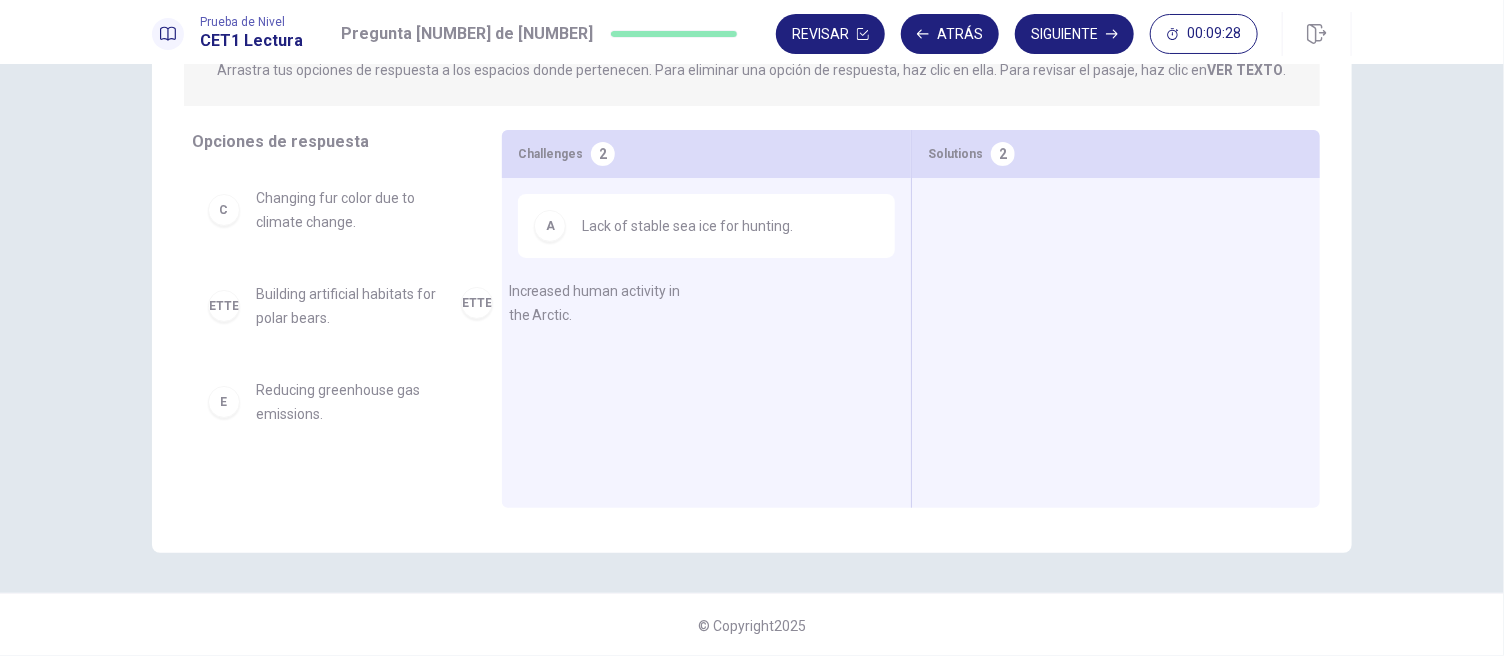 drag, startPoint x: 343, startPoint y: 222, endPoint x: 720, endPoint y: 344, distance: 396.24866 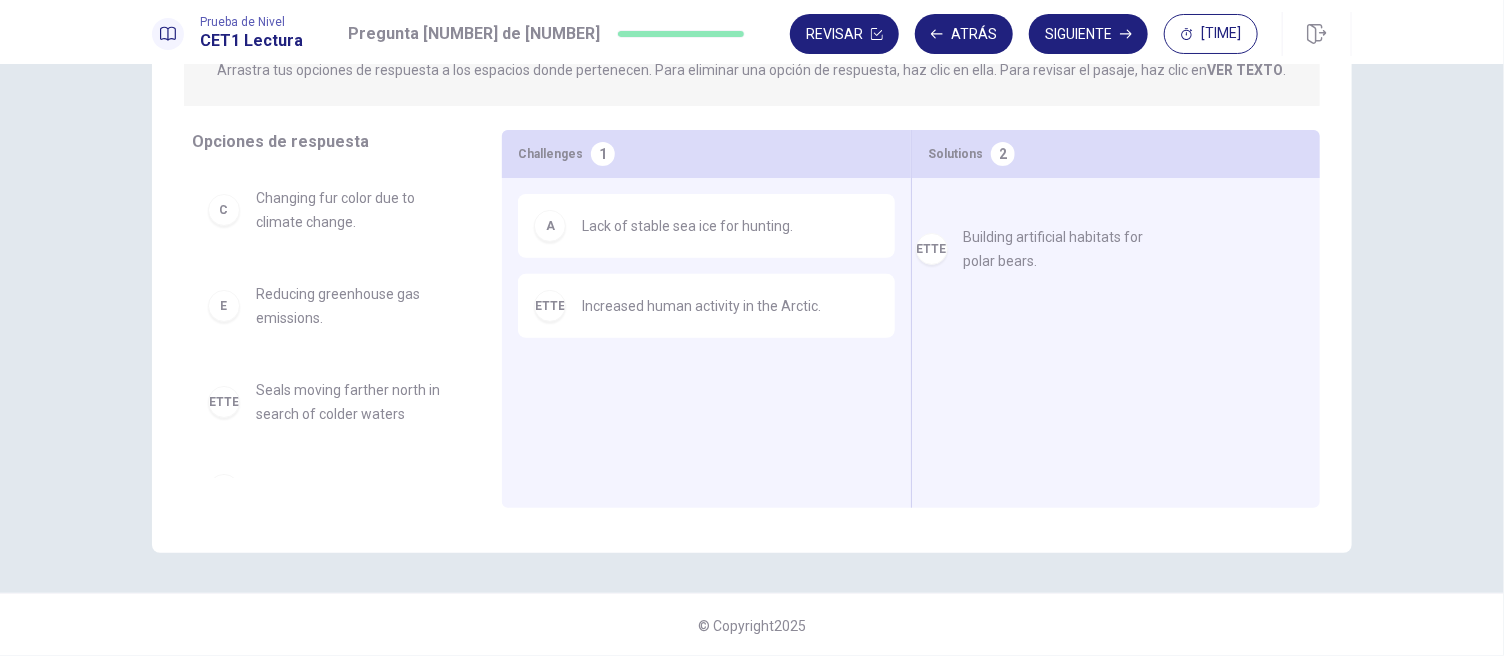 drag, startPoint x: 380, startPoint y: 312, endPoint x: 1125, endPoint y: 265, distance: 746.4811 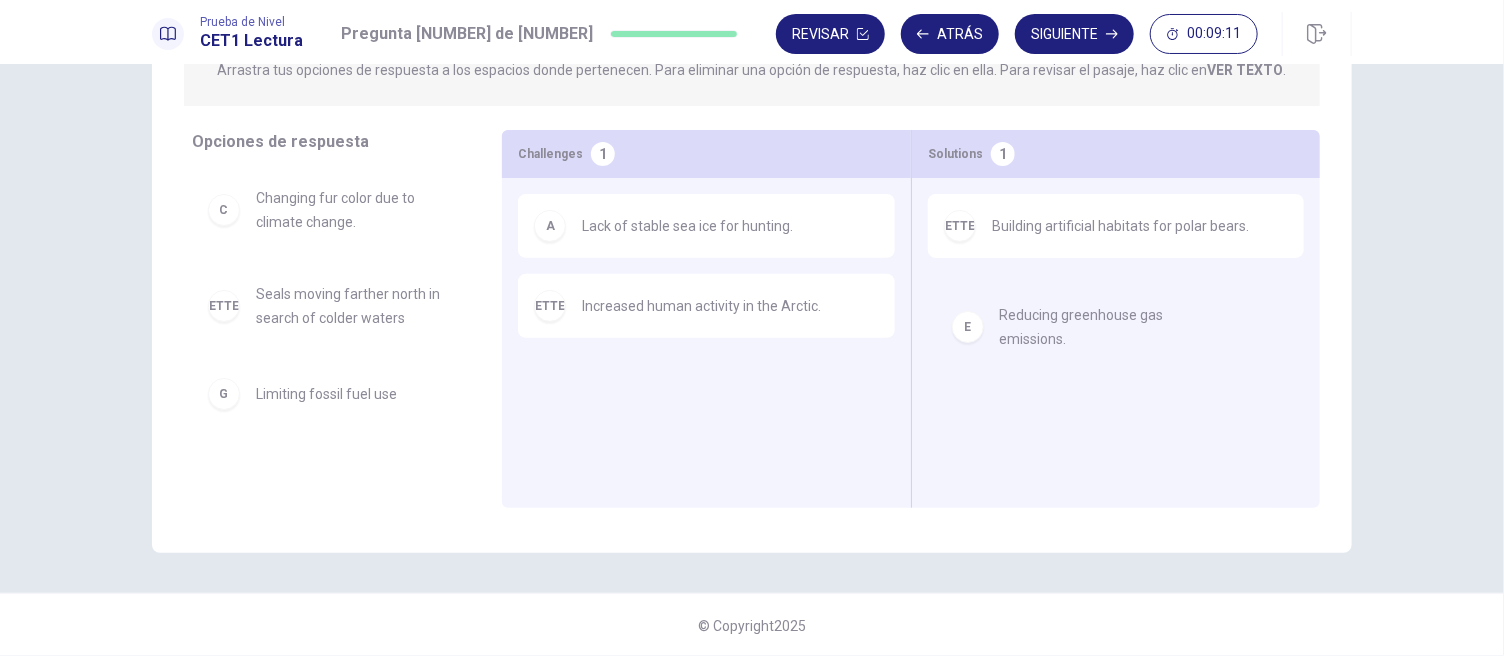 drag, startPoint x: 343, startPoint y: 313, endPoint x: 1140, endPoint y: 343, distance: 797.5644 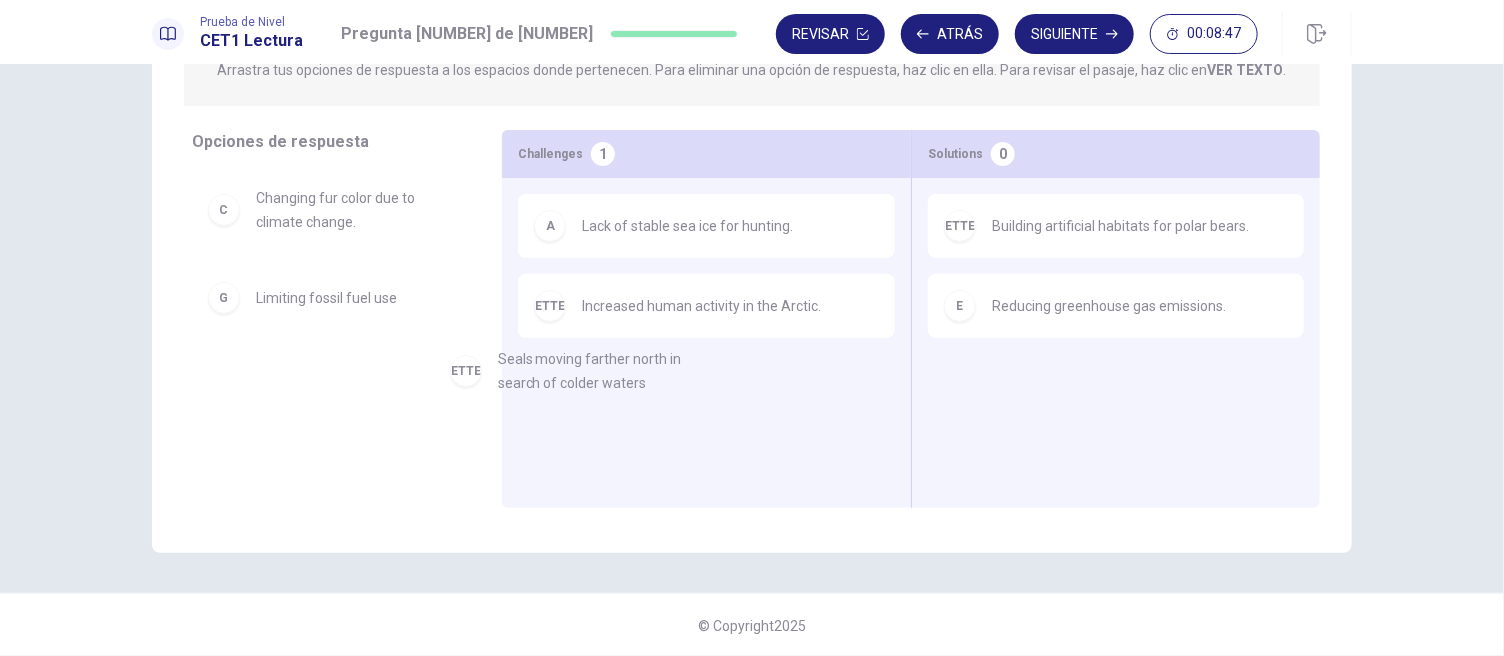 drag, startPoint x: 405, startPoint y: 317, endPoint x: 811, endPoint y: 441, distance: 424.51382 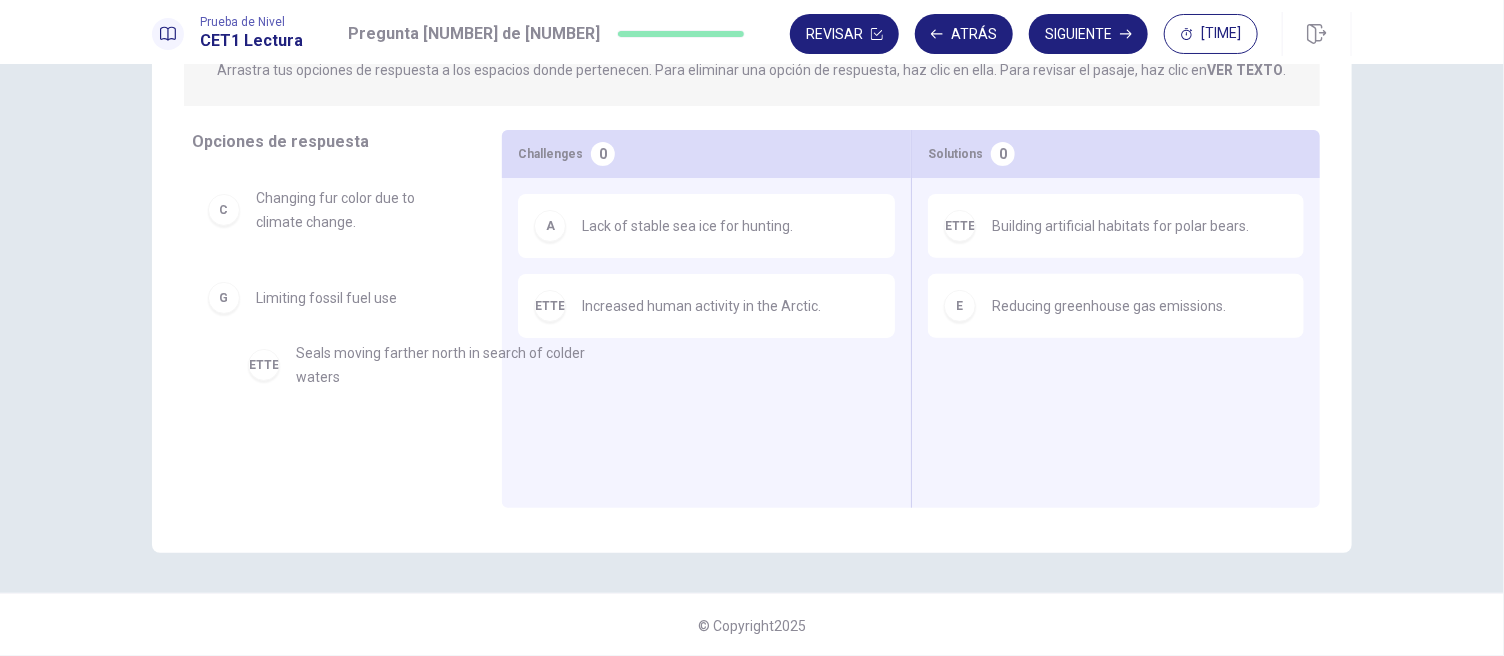 drag, startPoint x: 754, startPoint y: 413, endPoint x: 432, endPoint y: 375, distance: 324.2345 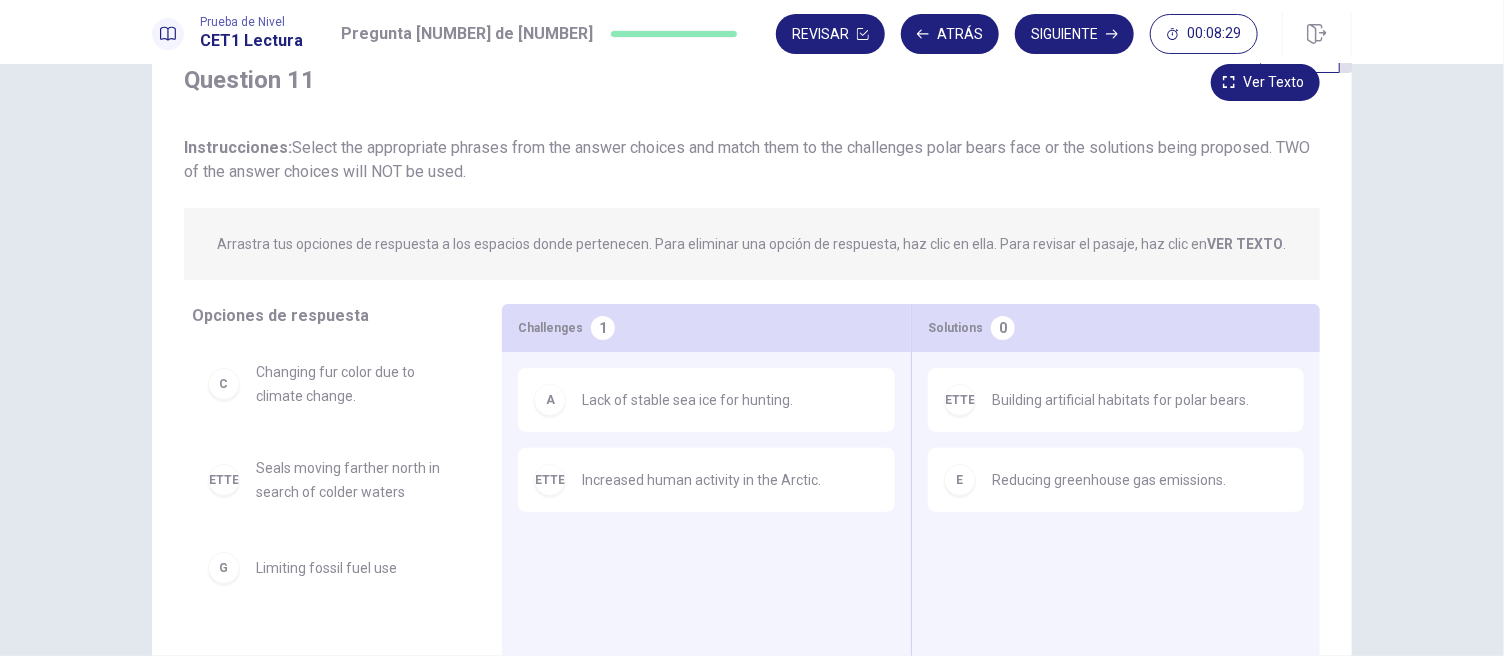 scroll, scrollTop: 111, scrollLeft: 0, axis: vertical 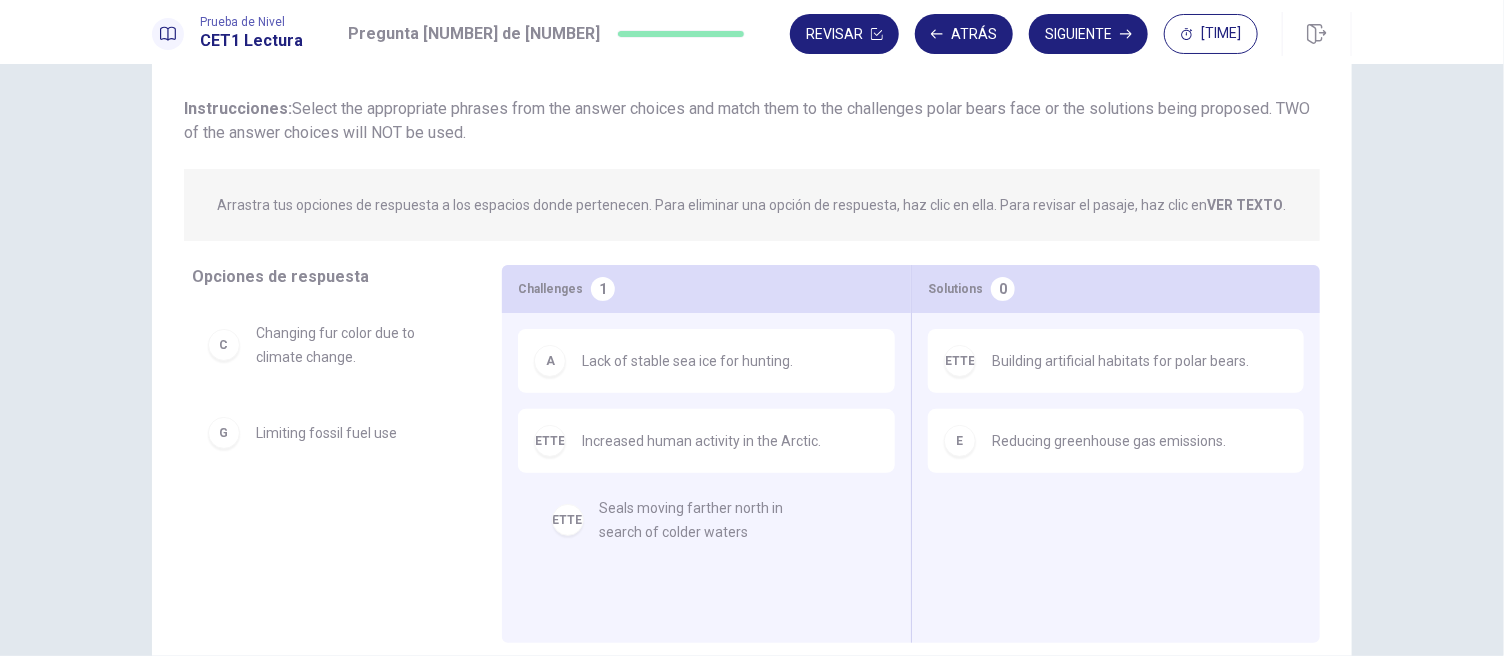 drag, startPoint x: 392, startPoint y: 442, endPoint x: 222, endPoint y: 411, distance: 172.80336 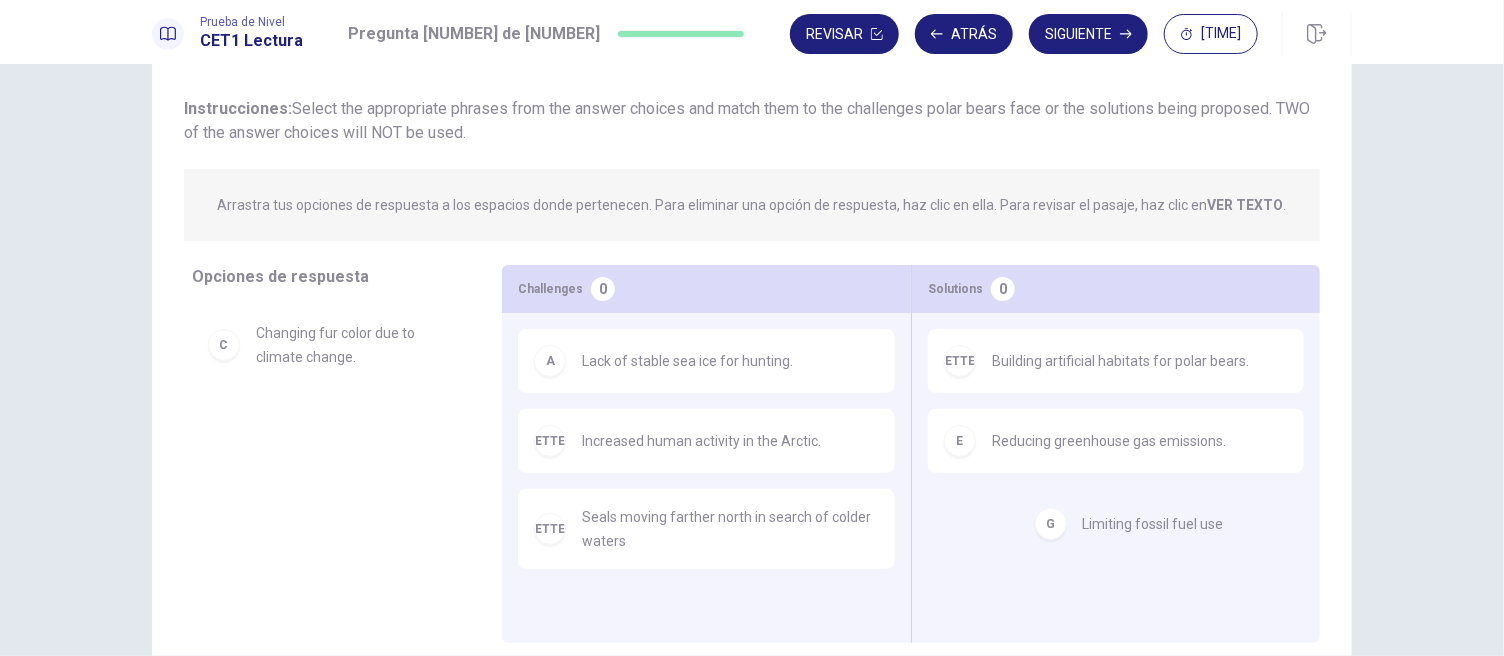 drag, startPoint x: 245, startPoint y: 432, endPoint x: 1127, endPoint y: 547, distance: 889.4656 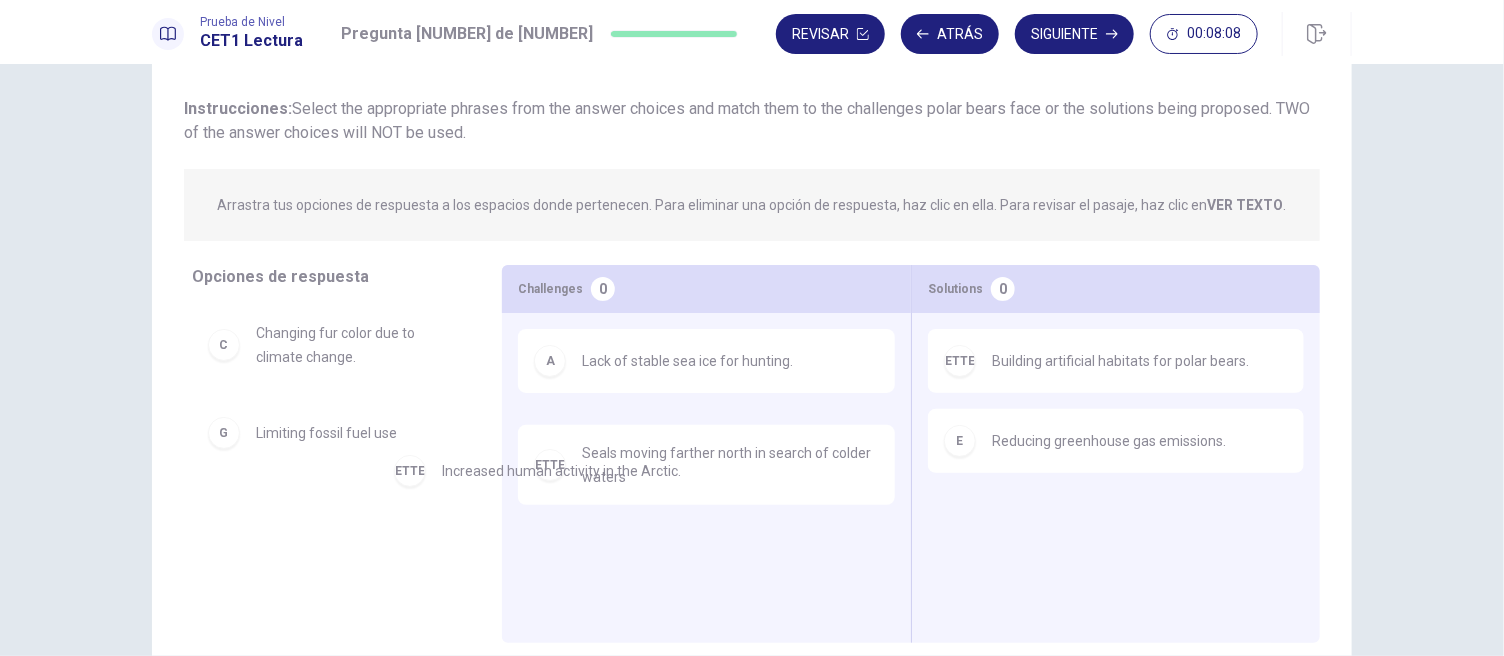 drag, startPoint x: 584, startPoint y: 457, endPoint x: 361, endPoint y: 493, distance: 225.88715 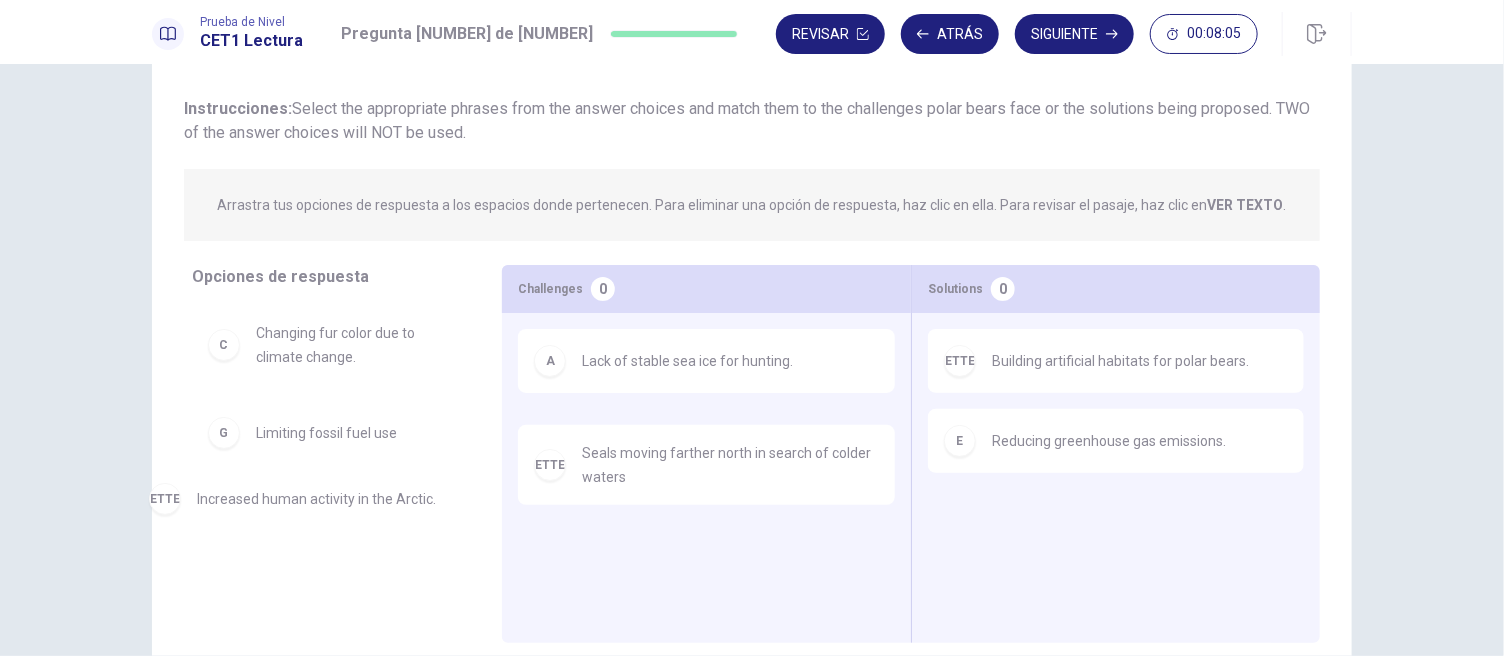 drag, startPoint x: 577, startPoint y: 446, endPoint x: 196, endPoint y: 494, distance: 384.01172 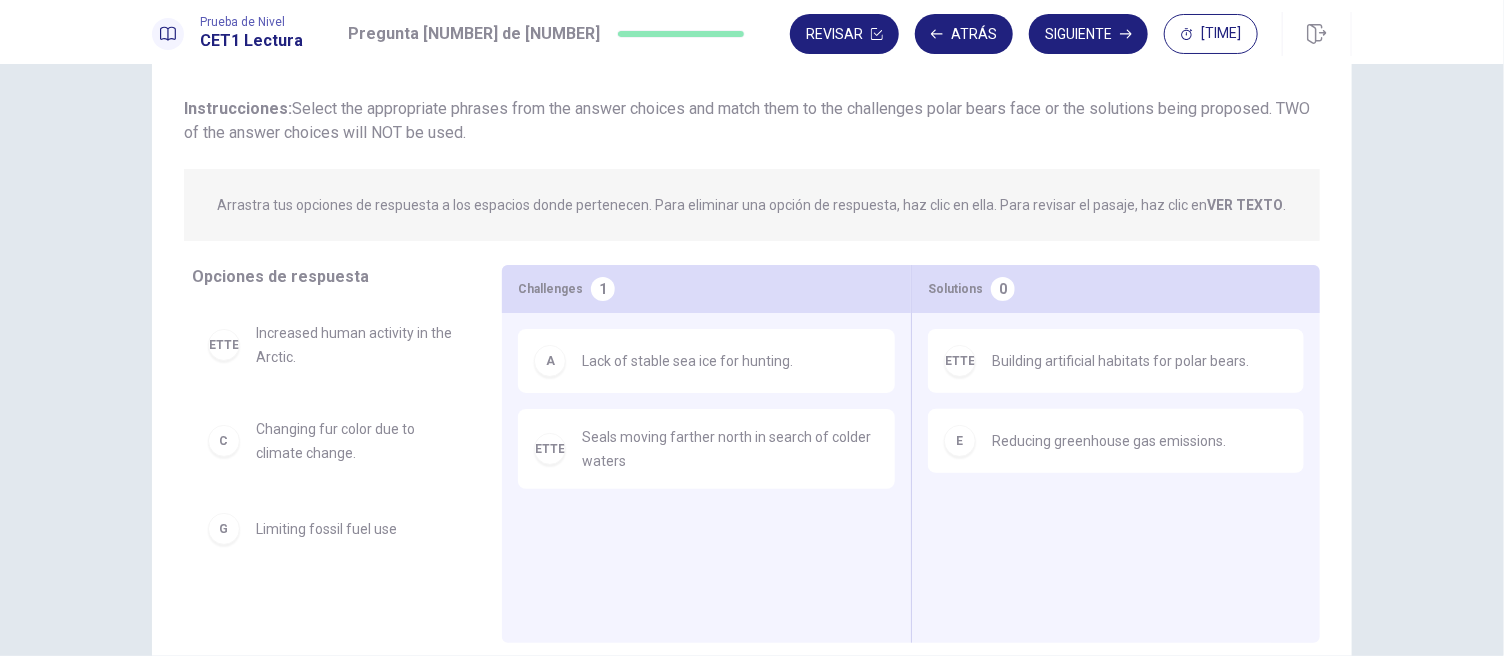 click on "Changing fur color due to climate change." at bounding box center (355, 441) 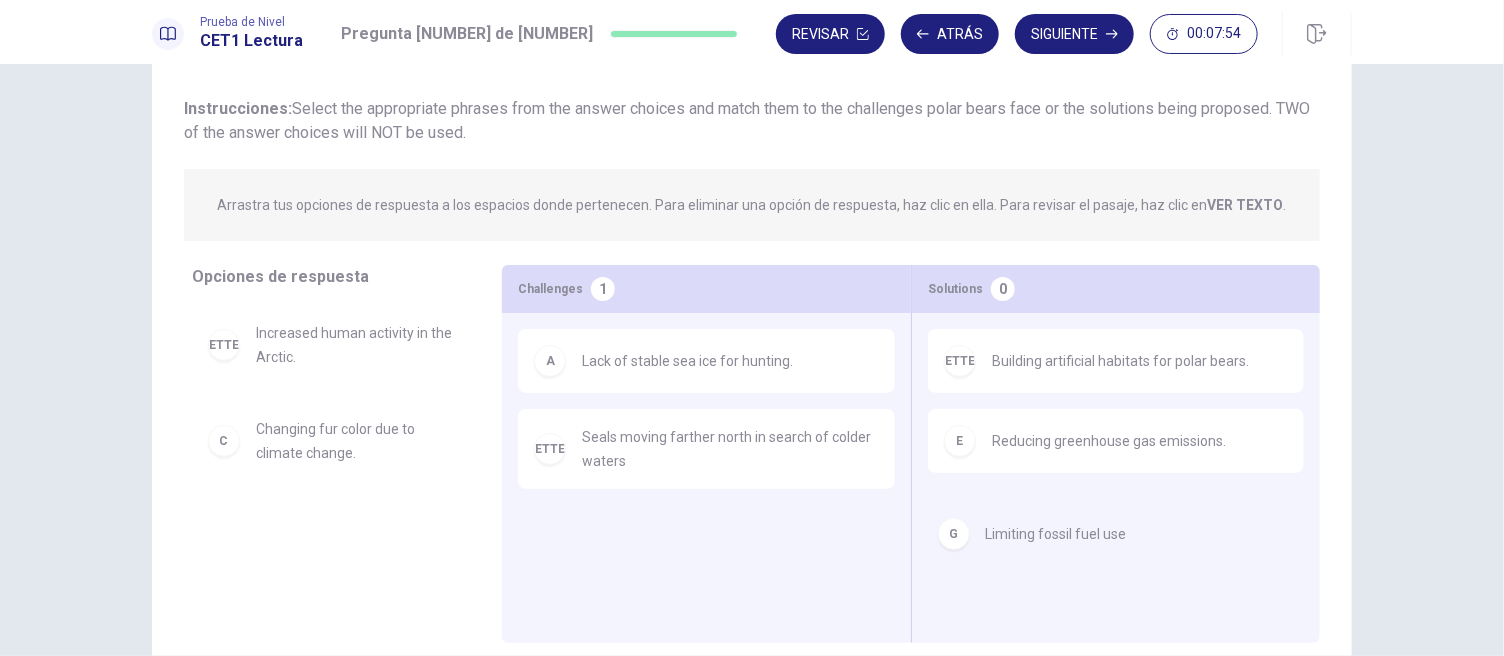 drag, startPoint x: 297, startPoint y: 542, endPoint x: 1183, endPoint y: 521, distance: 886.24884 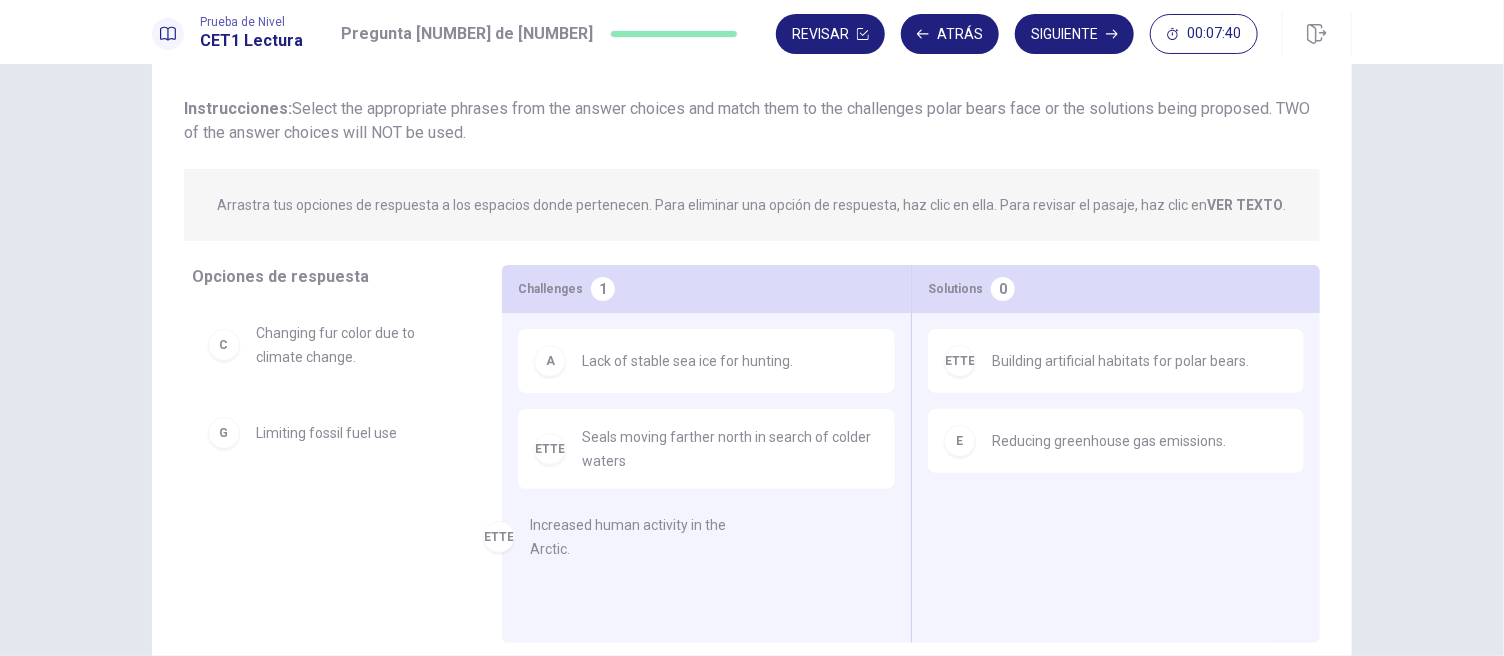 drag, startPoint x: 392, startPoint y: 367, endPoint x: 702, endPoint y: 546, distance: 357.96786 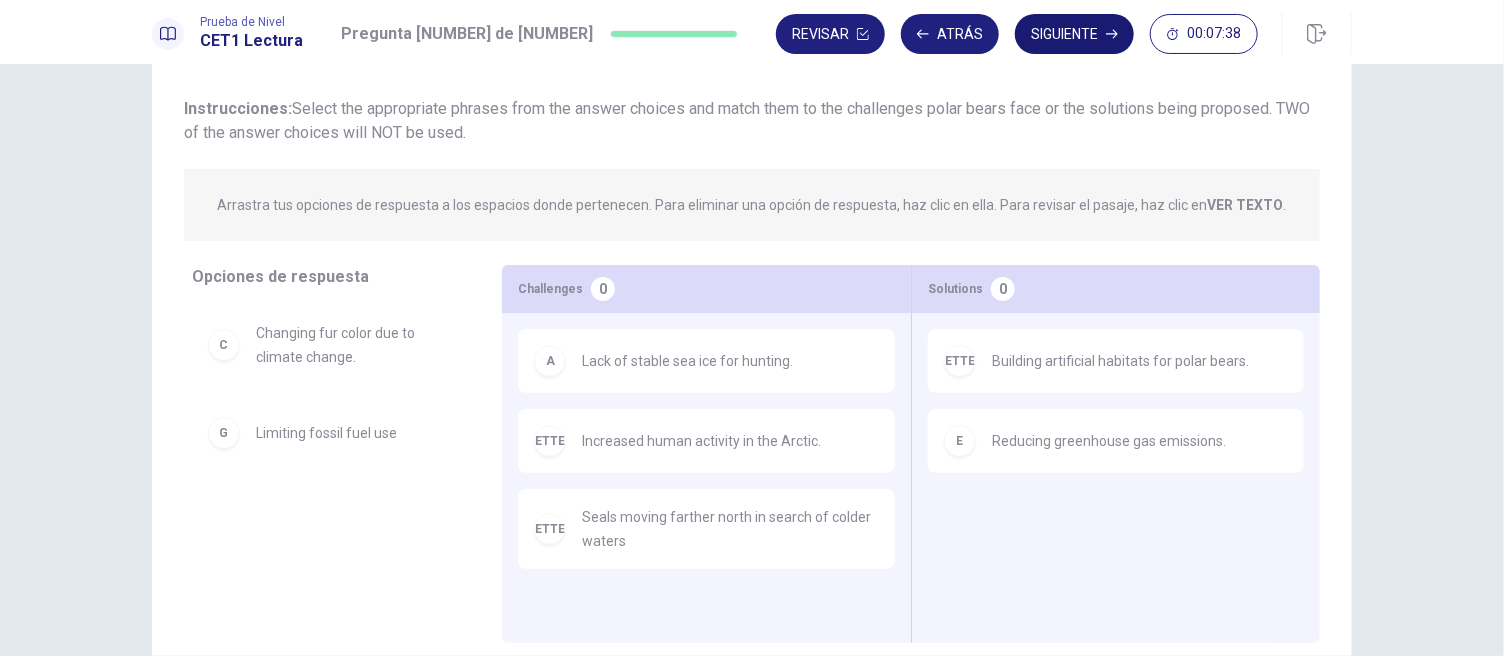 click on "Siguiente" at bounding box center (1074, 34) 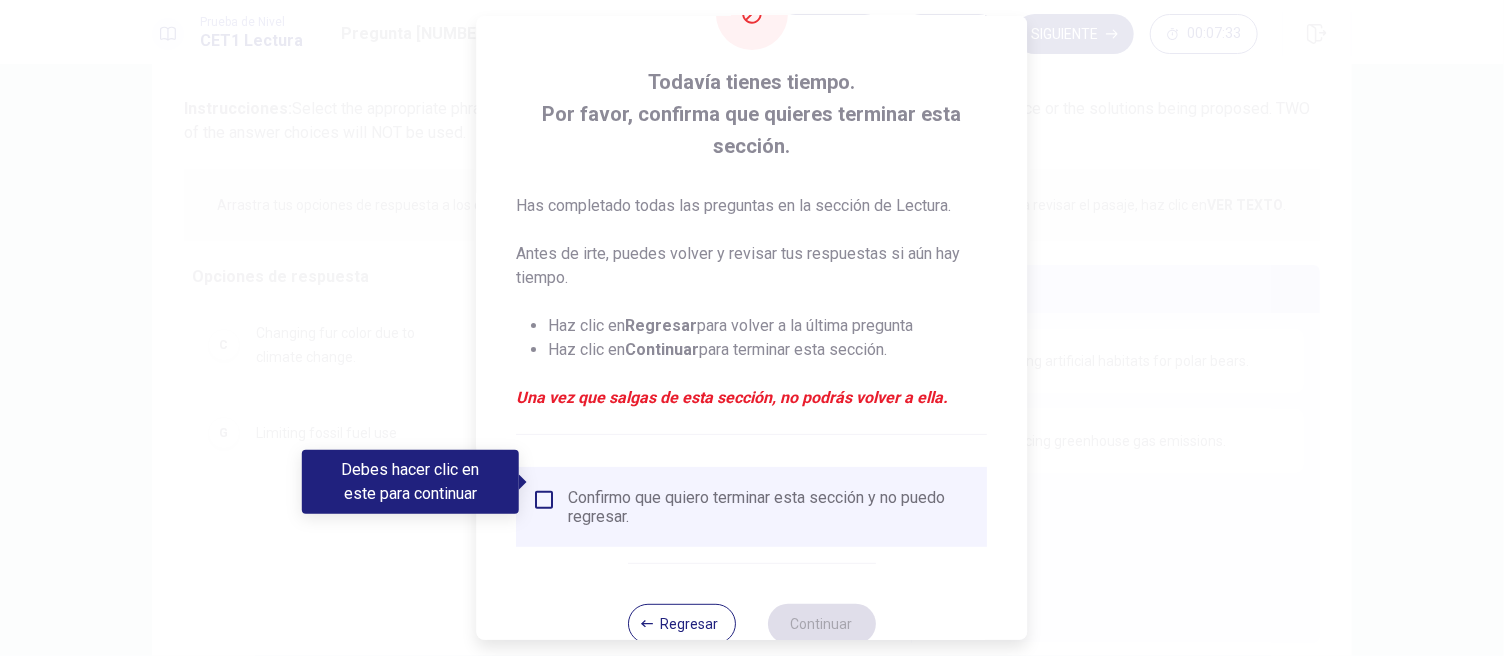 scroll, scrollTop: 123, scrollLeft: 0, axis: vertical 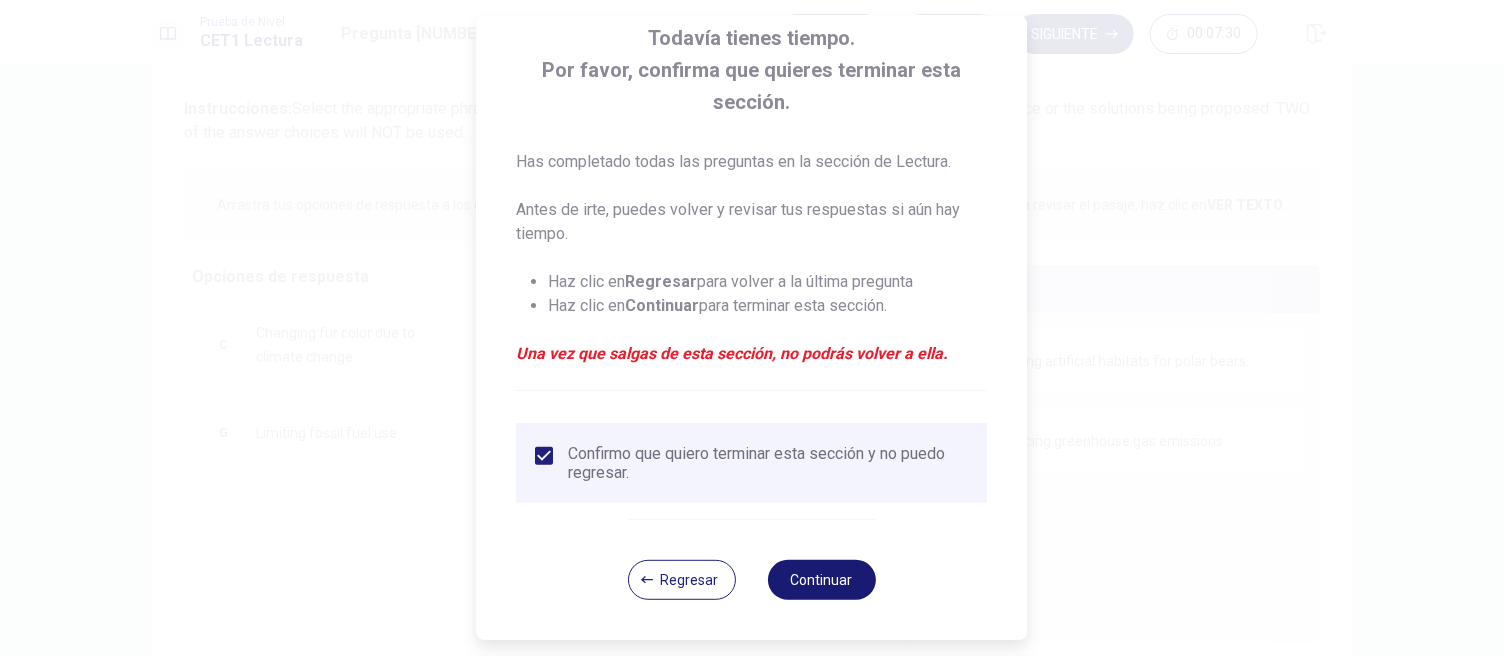 click on "Continuar" at bounding box center [822, 580] 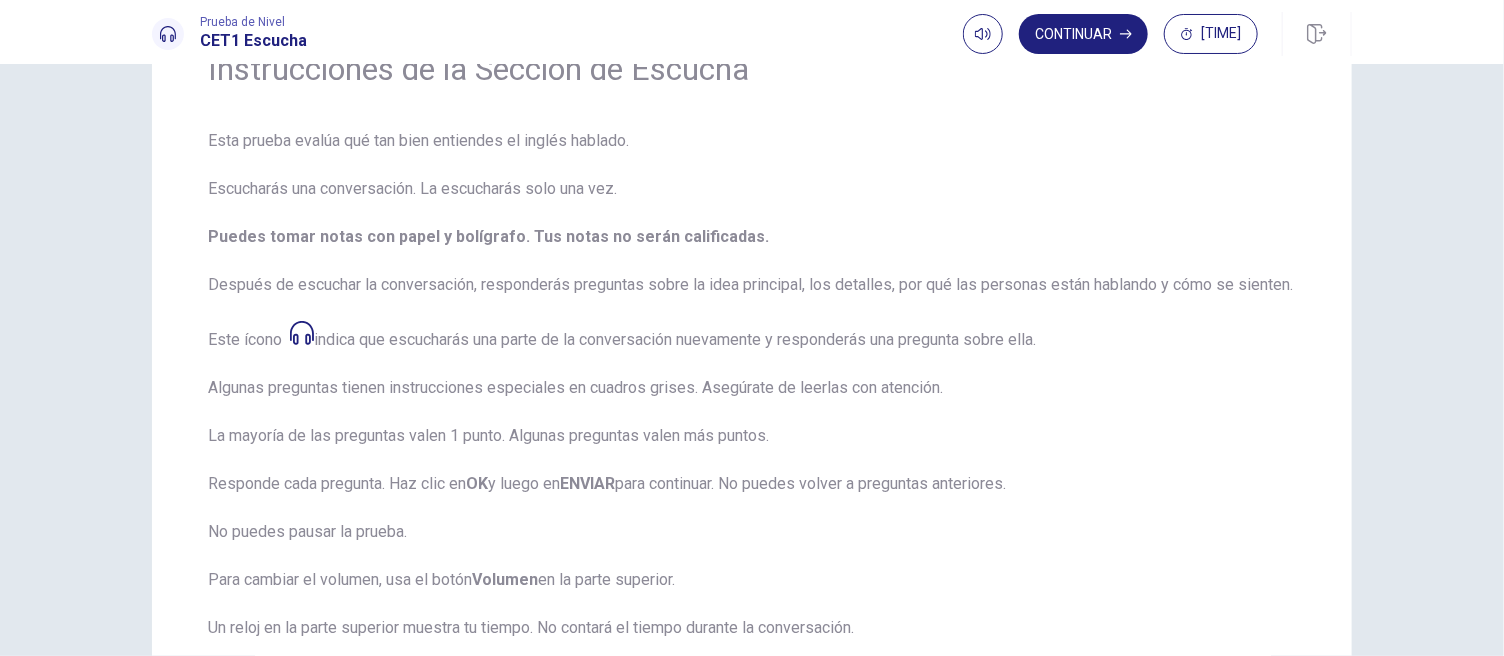 scroll, scrollTop: 350, scrollLeft: 0, axis: vertical 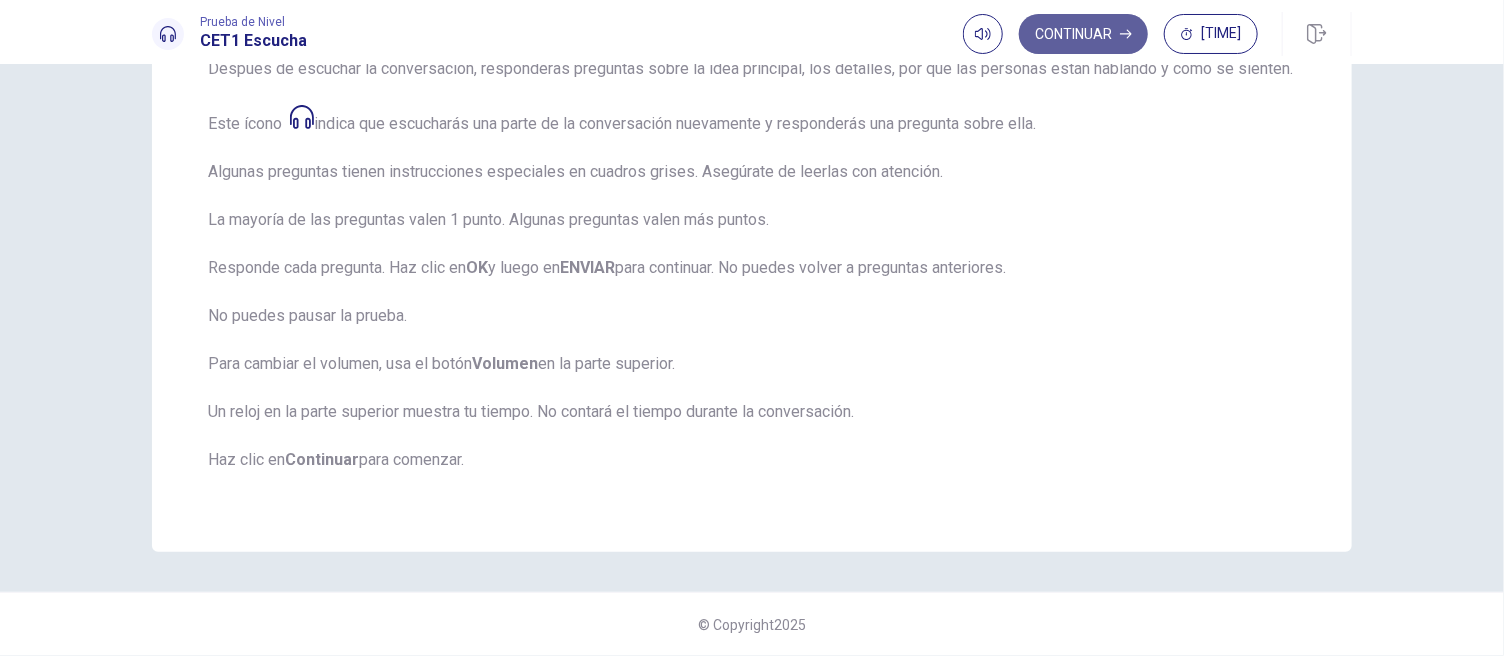 click on "Continuar" at bounding box center [1083, 34] 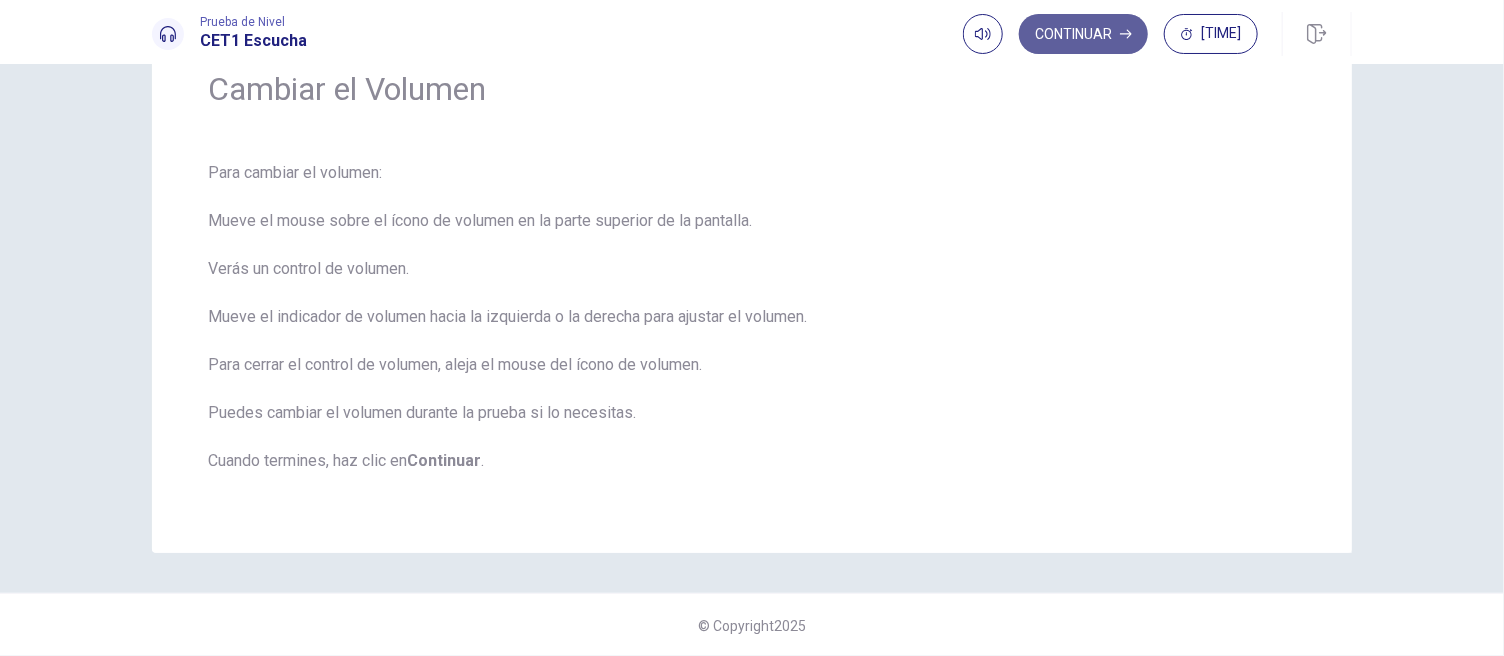 click on "Continuar" at bounding box center [1083, 34] 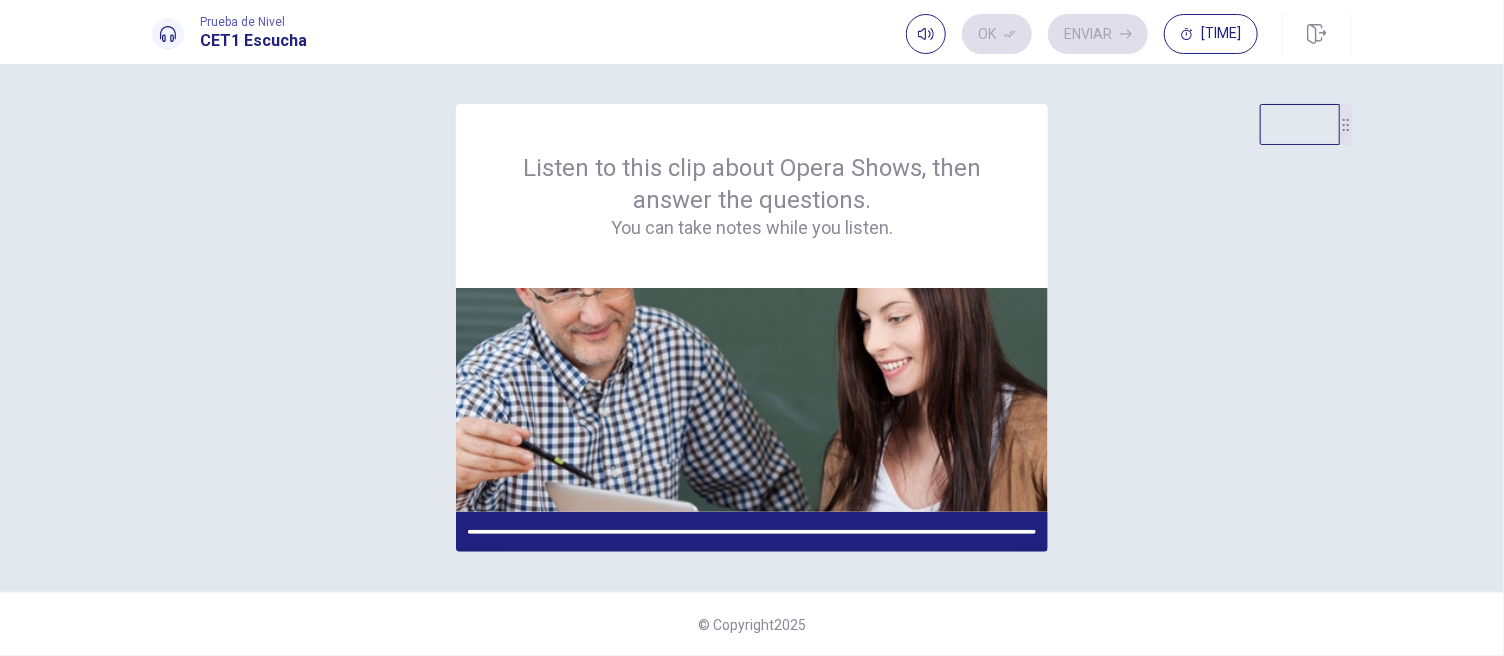 scroll, scrollTop: 0, scrollLeft: 0, axis: both 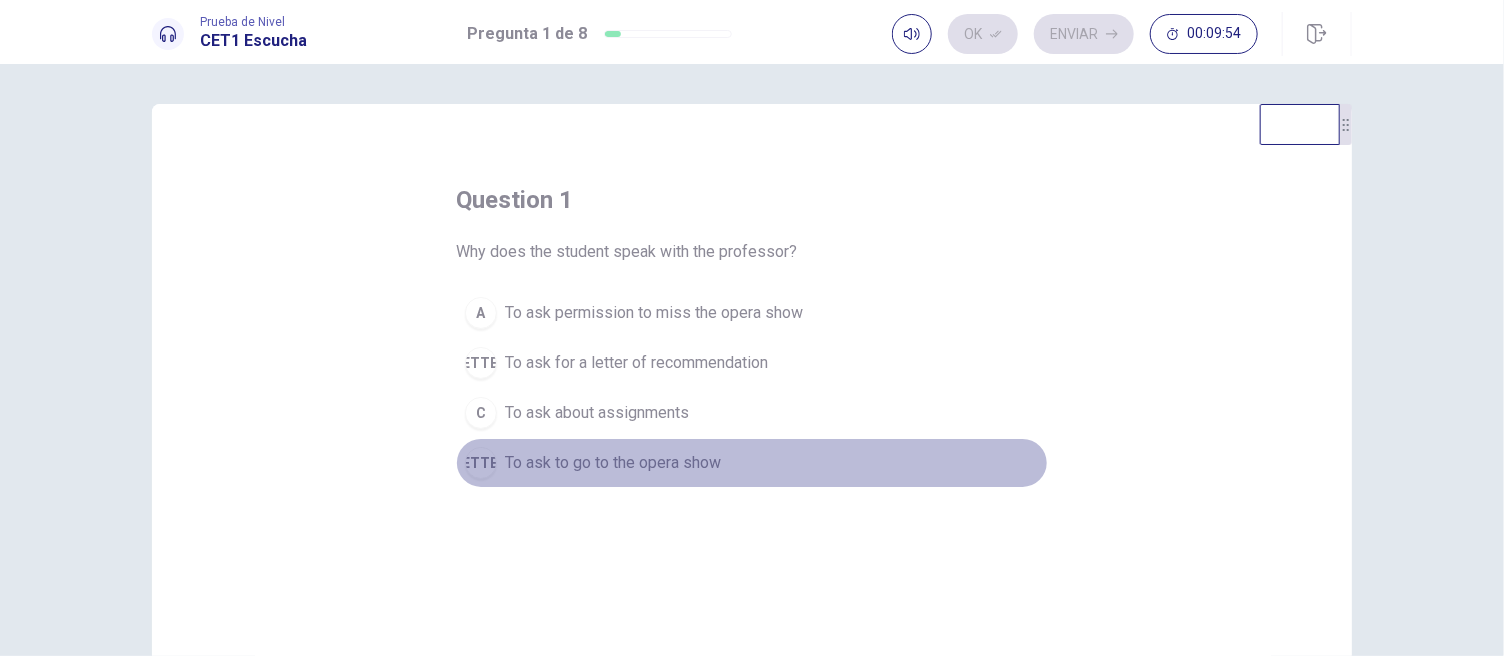 click on "D To ask to go to the opera show" at bounding box center (752, 463) 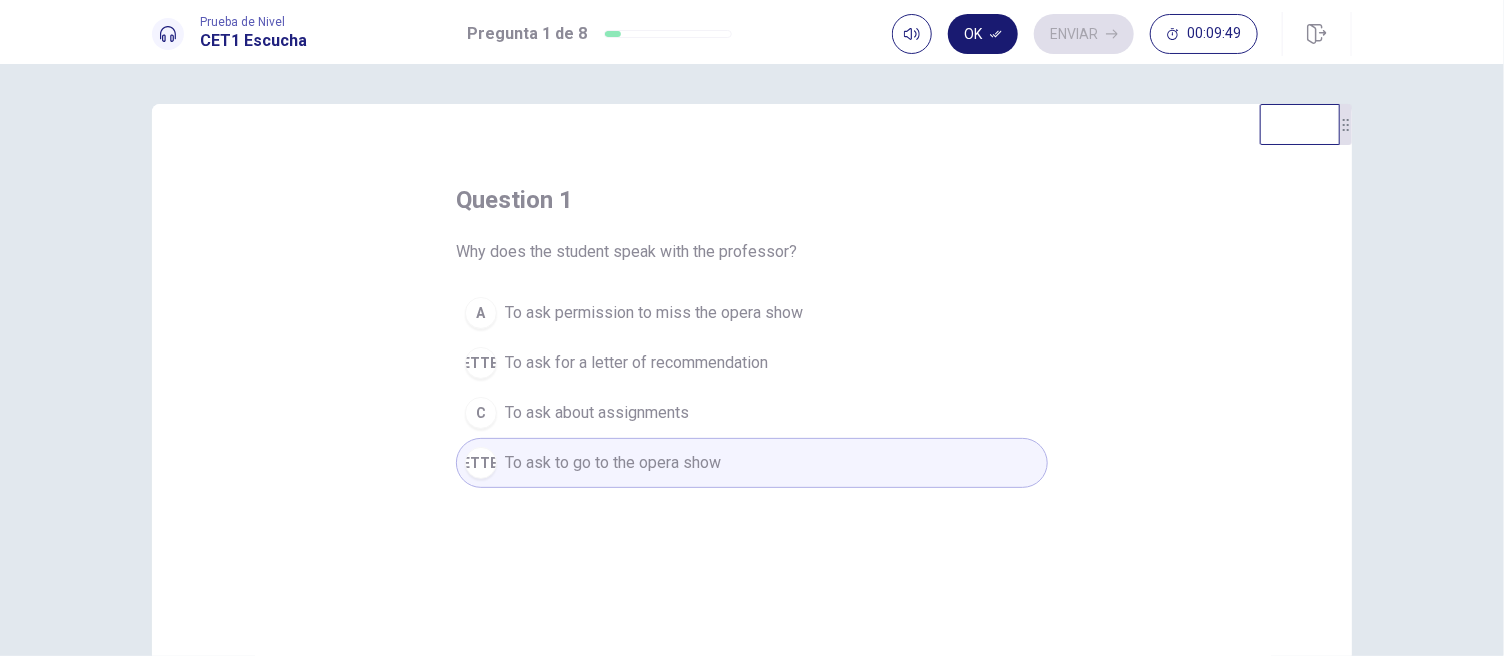 click on "Ok" at bounding box center (983, 34) 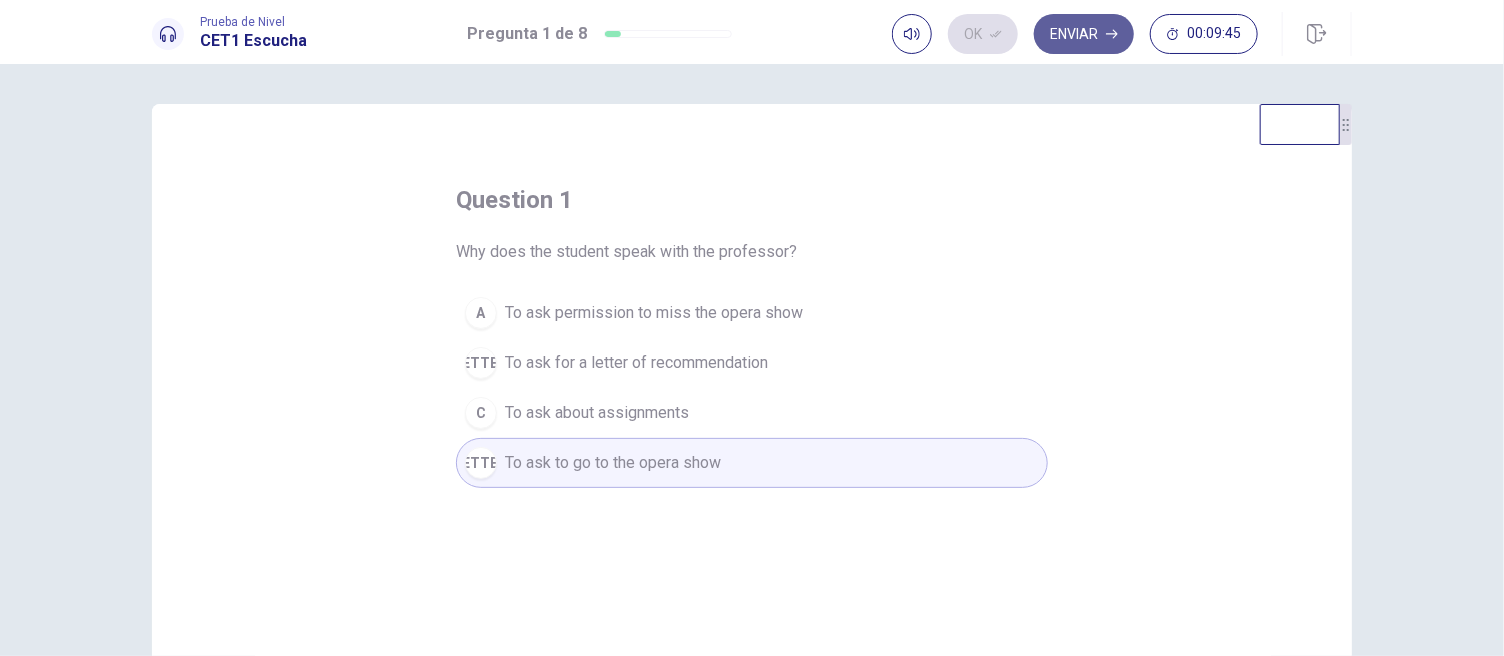 click on "Enviar" at bounding box center (1084, 34) 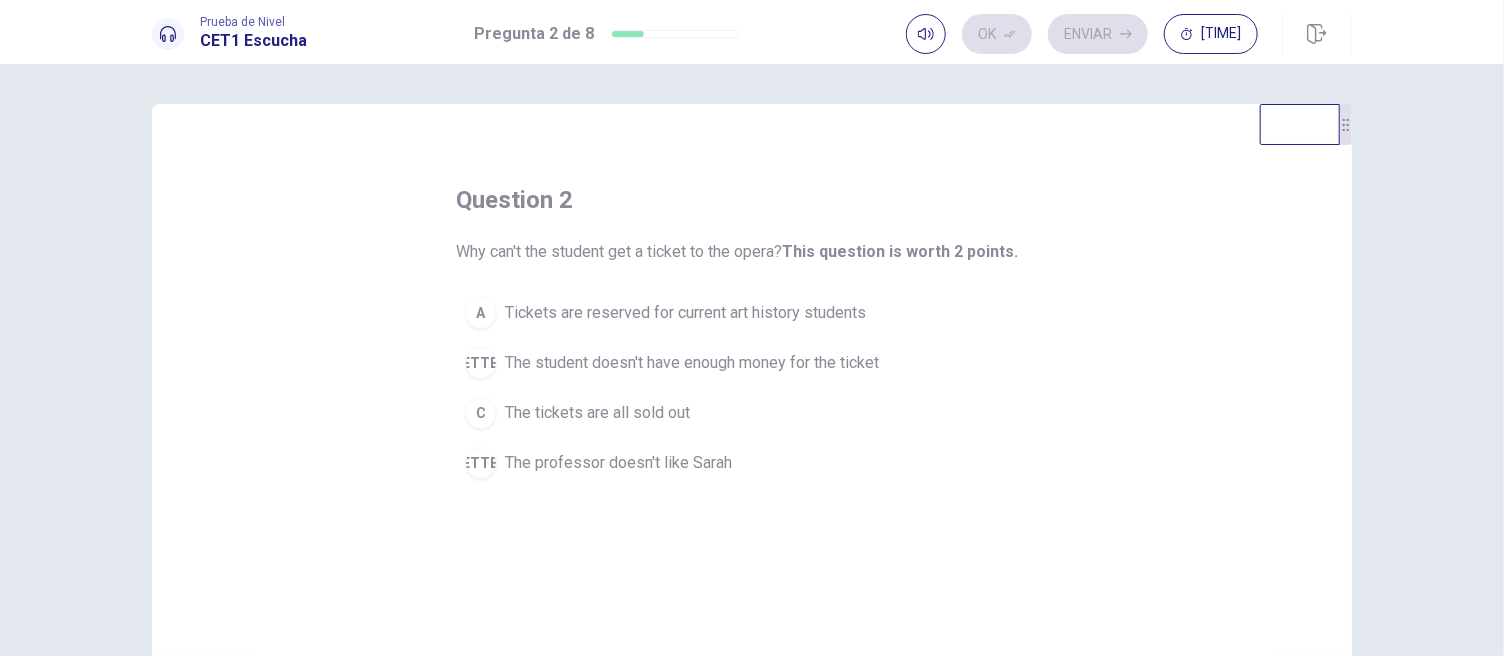 click on "Tickets are reserved for current art history students" at bounding box center (685, 313) 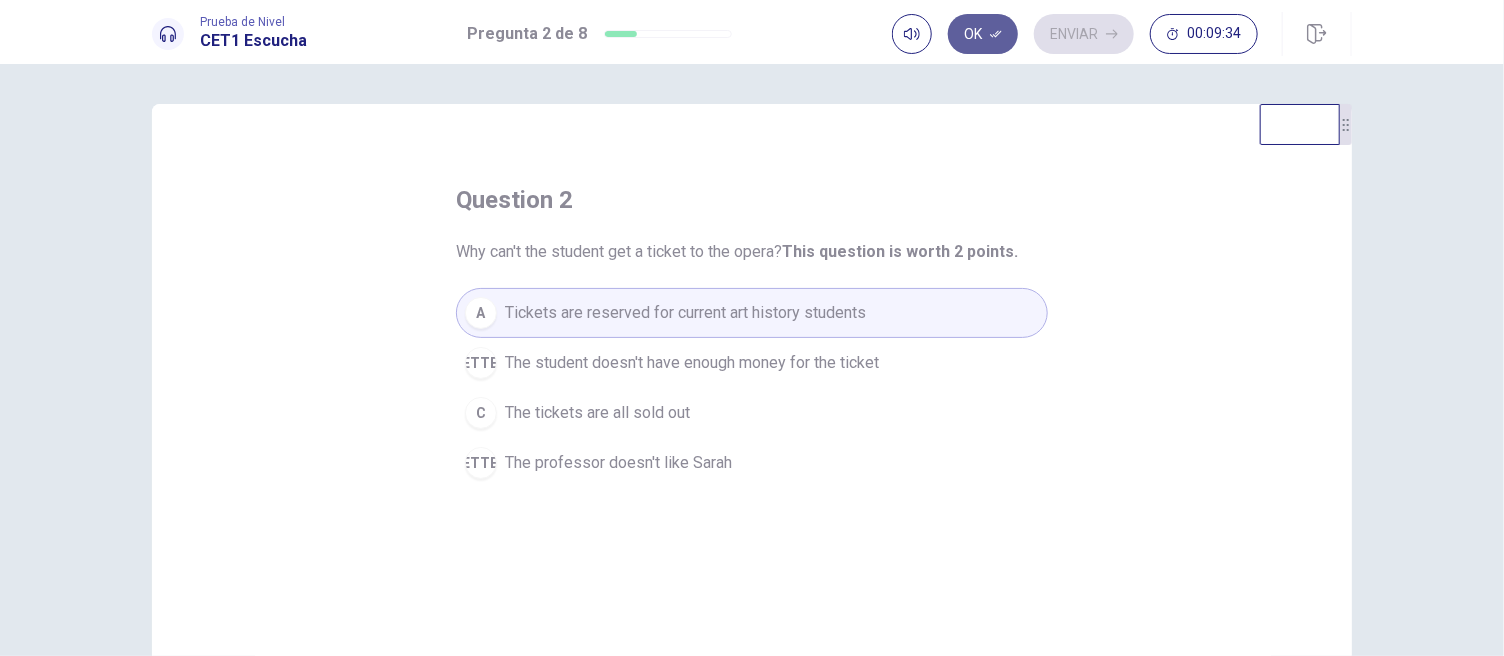 click on "Ok" at bounding box center (983, 34) 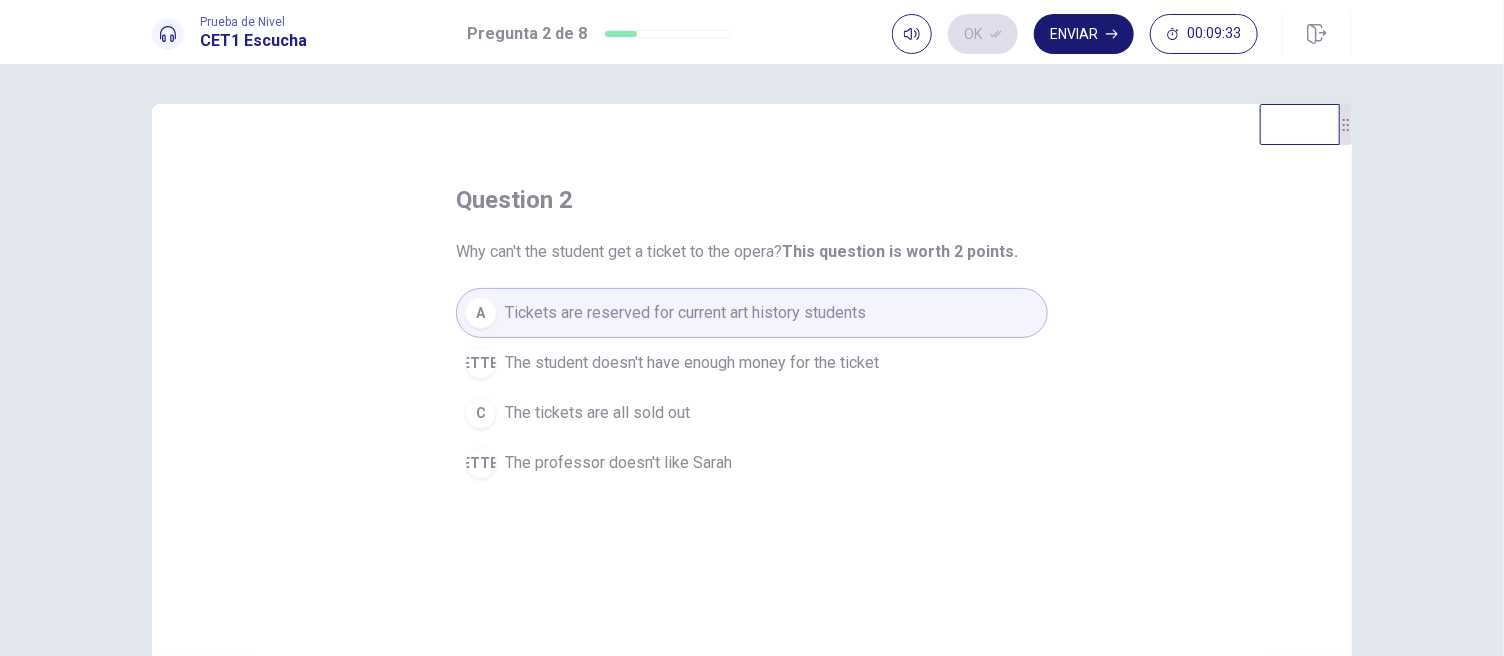 click on "Enviar" at bounding box center [1084, 34] 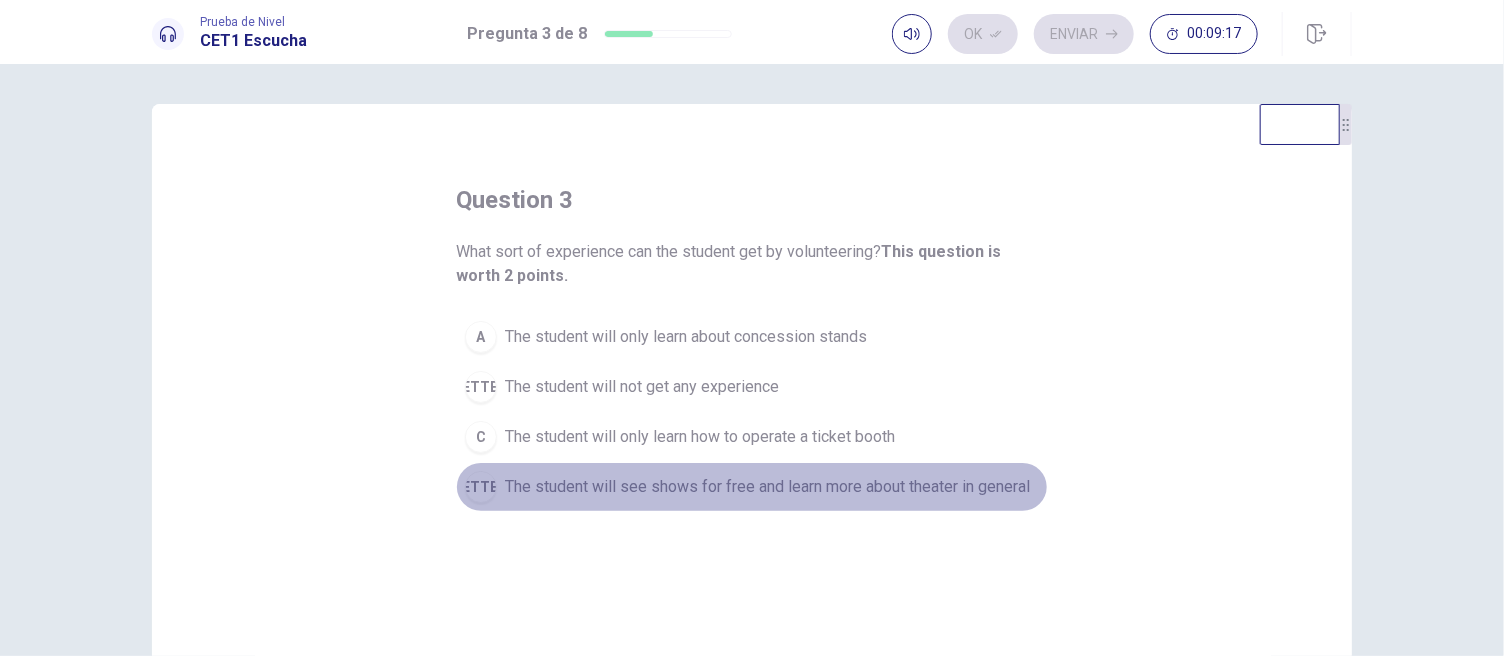 click on "D The student will see shows for free and learn more about theater in general" at bounding box center (752, 487) 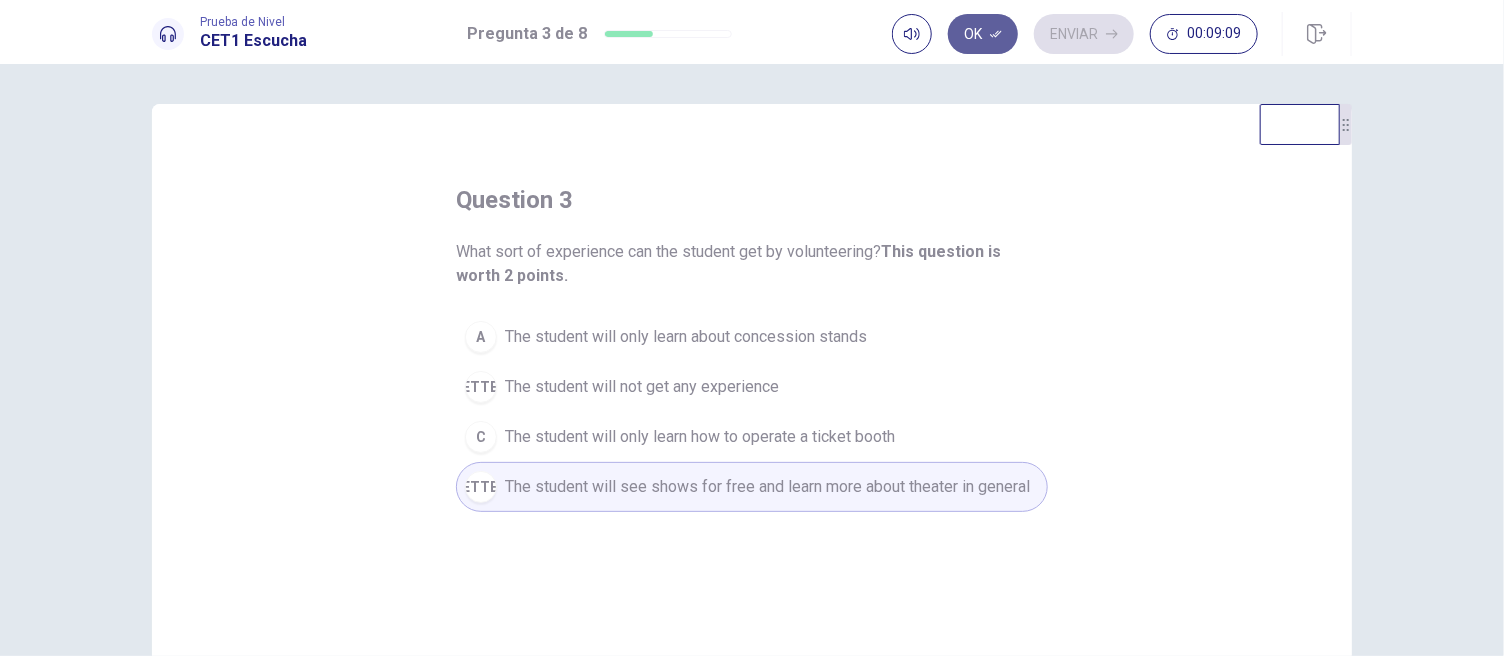 click on "Ok" at bounding box center (983, 34) 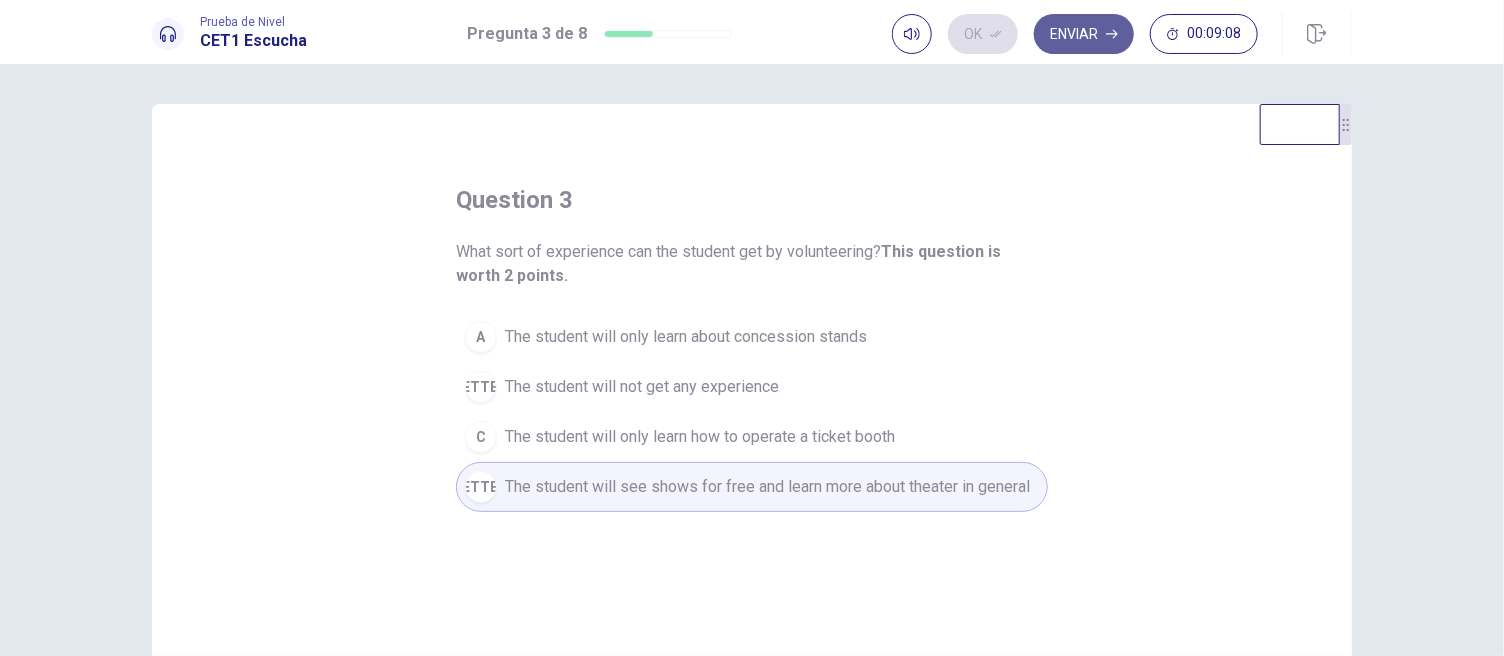 click on "Enviar" at bounding box center (1084, 34) 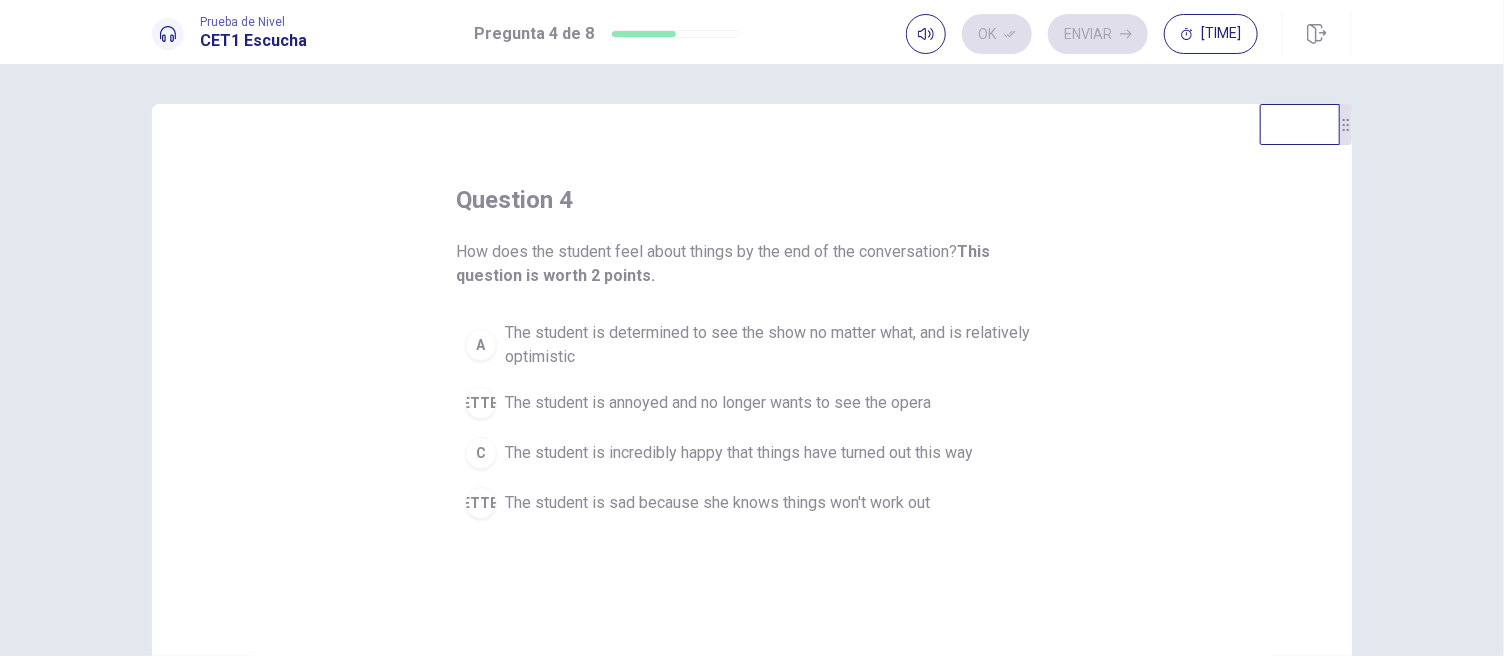 click on "The student is determined to see the show no matter what, and is relatively optimistic" at bounding box center [772, 345] 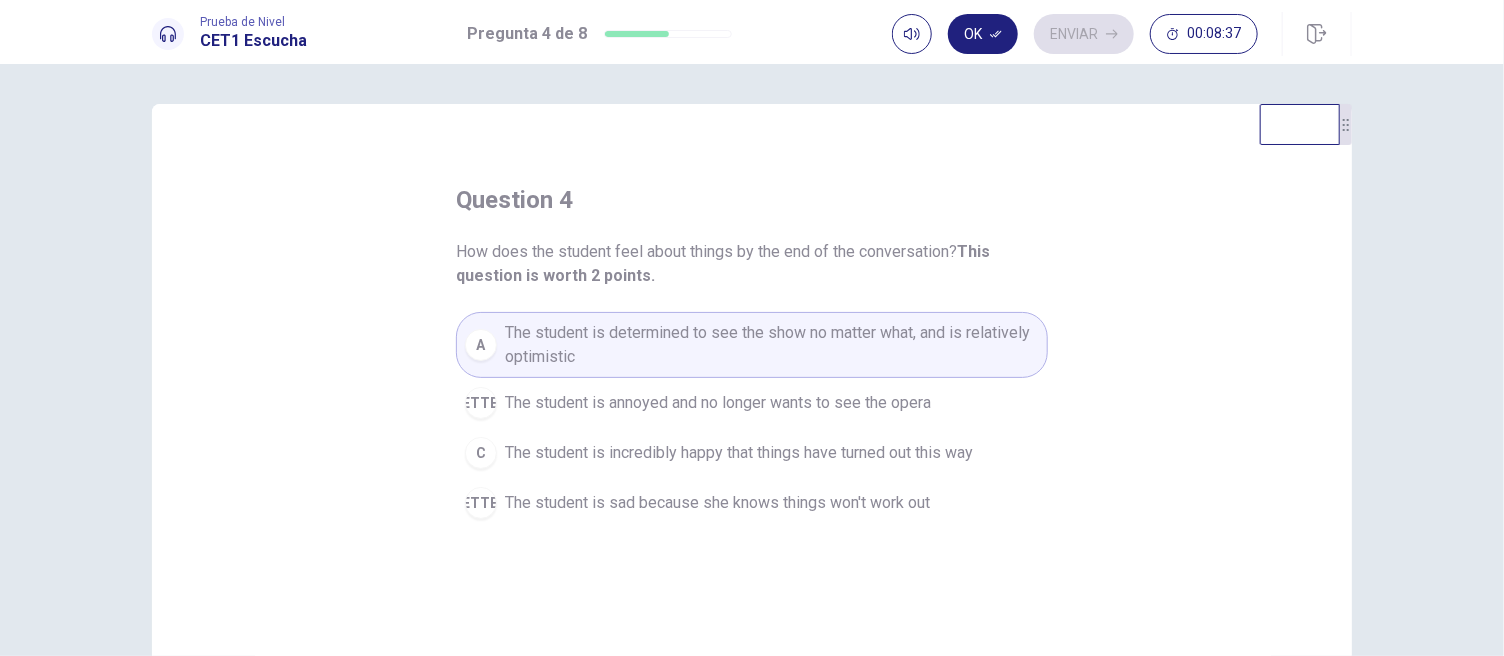 click on "Ok" at bounding box center [983, 34] 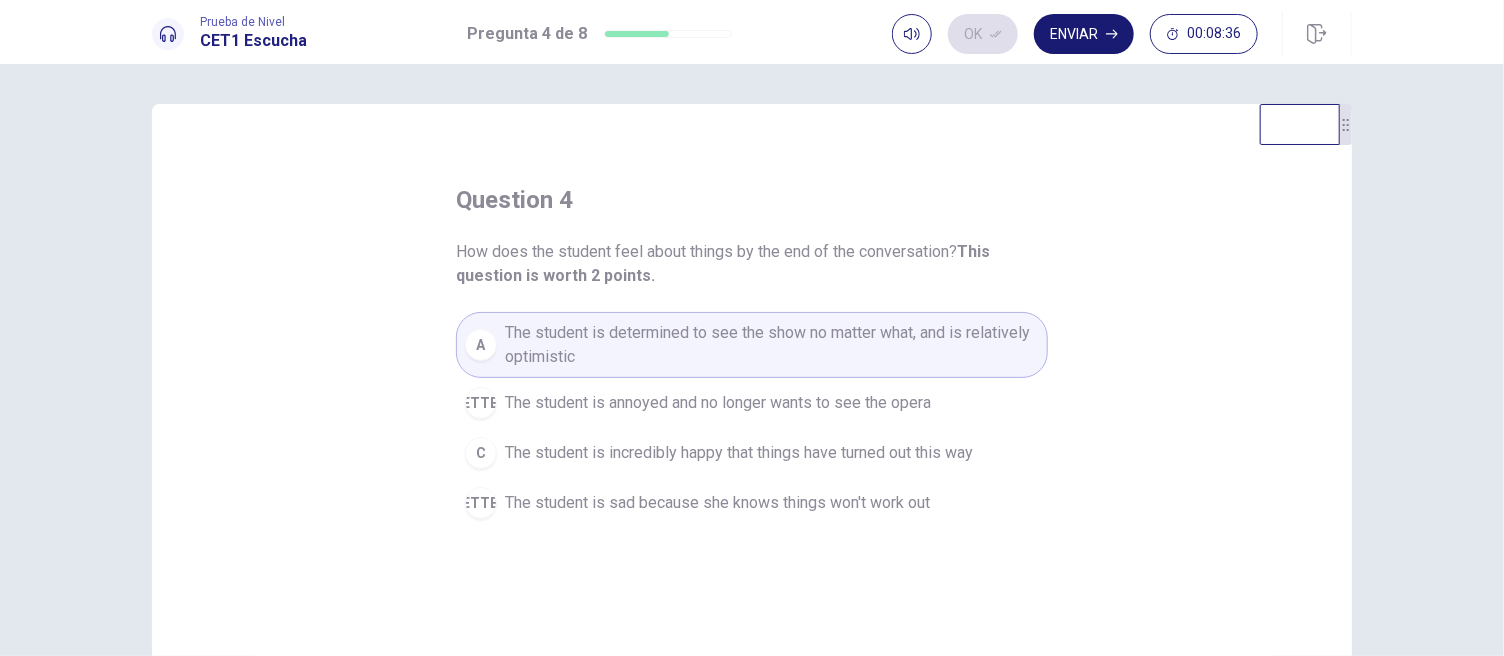 click on "Enviar" at bounding box center [1084, 34] 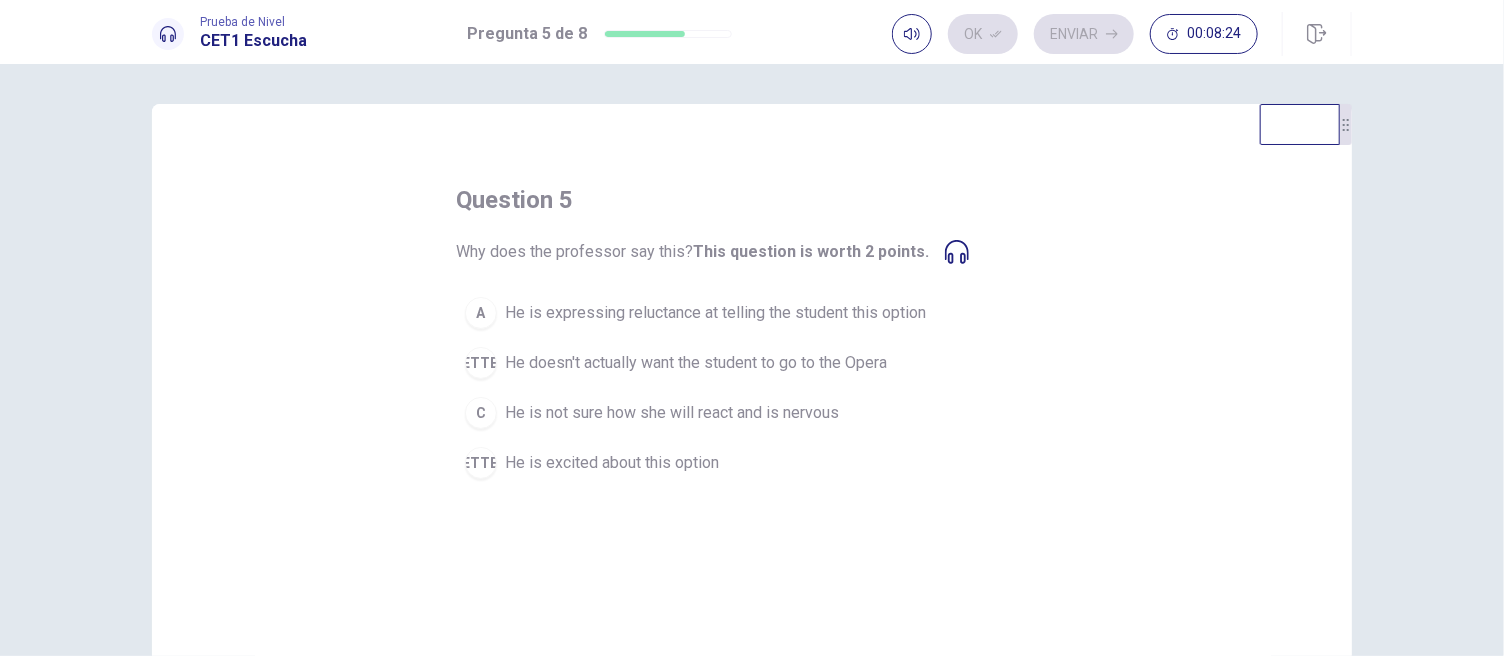 click on "He is not sure how she will react and is nervous" at bounding box center [672, 413] 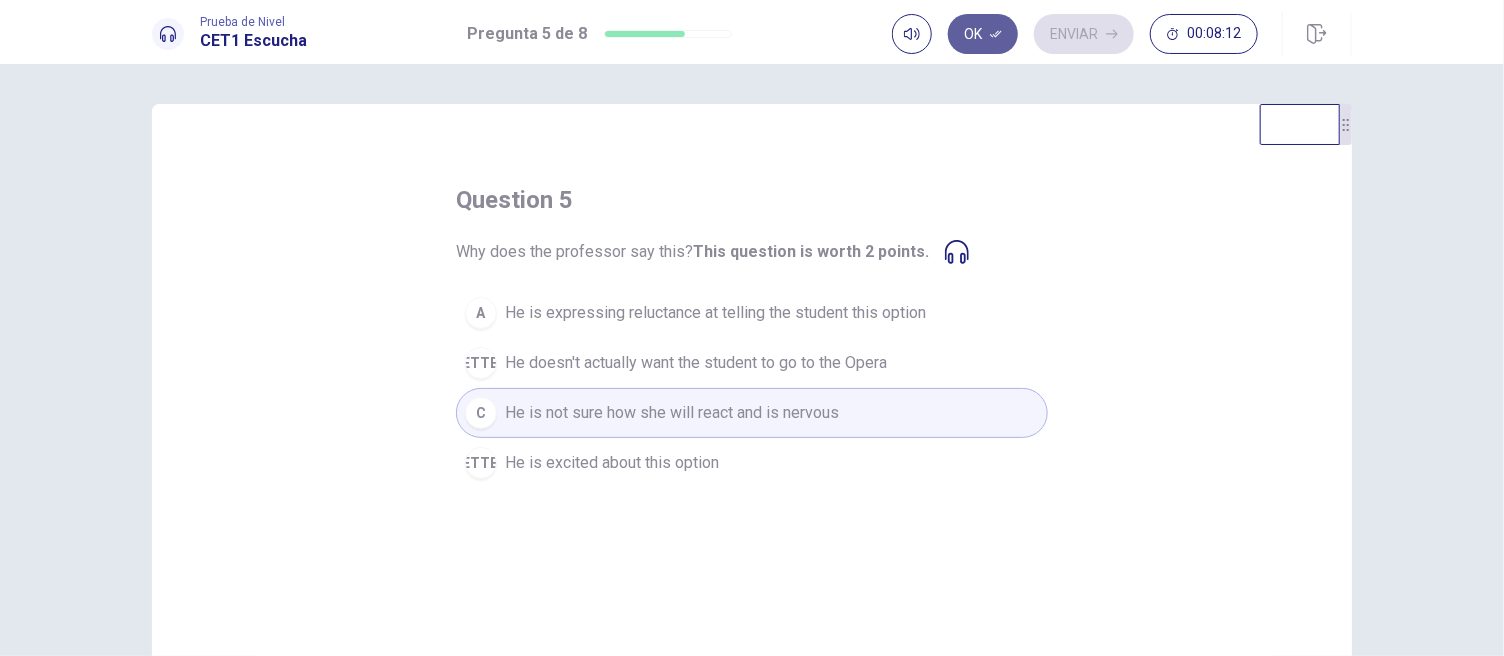 click on "Ok" at bounding box center (983, 34) 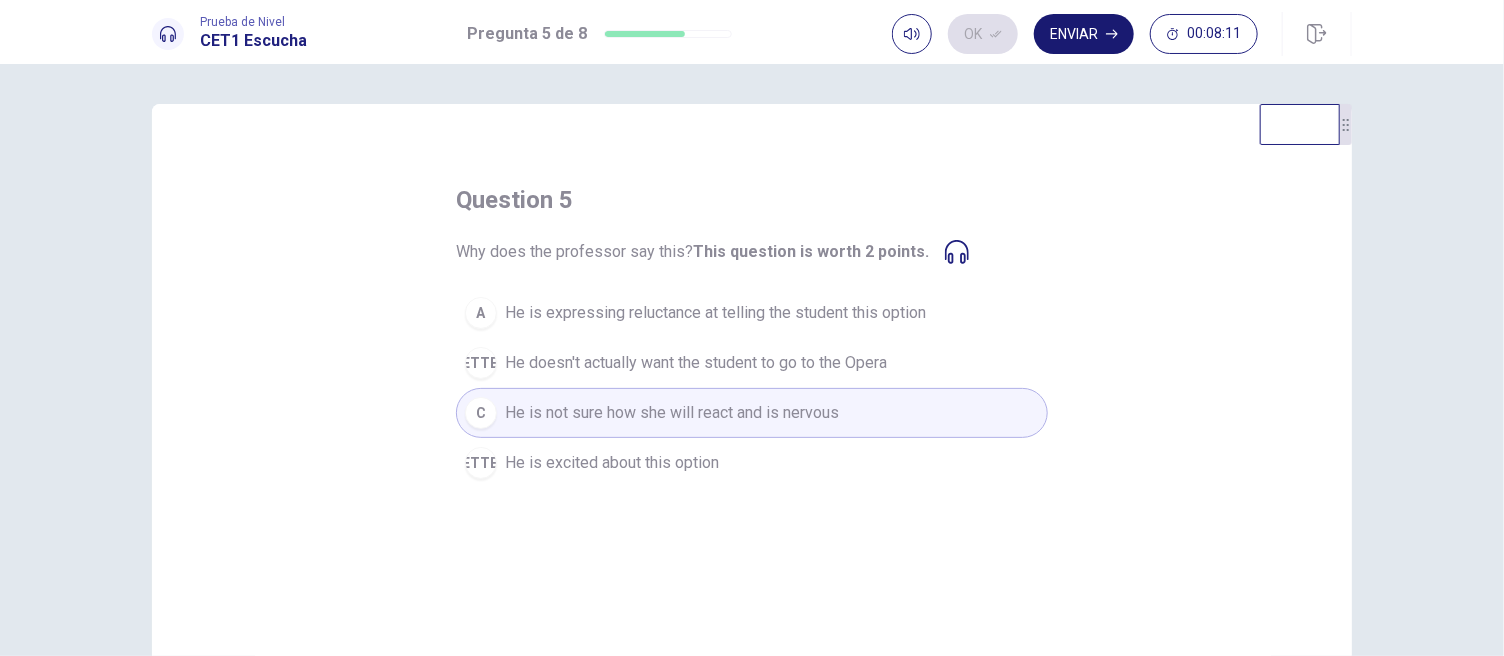 click on "Enviar" at bounding box center (1084, 34) 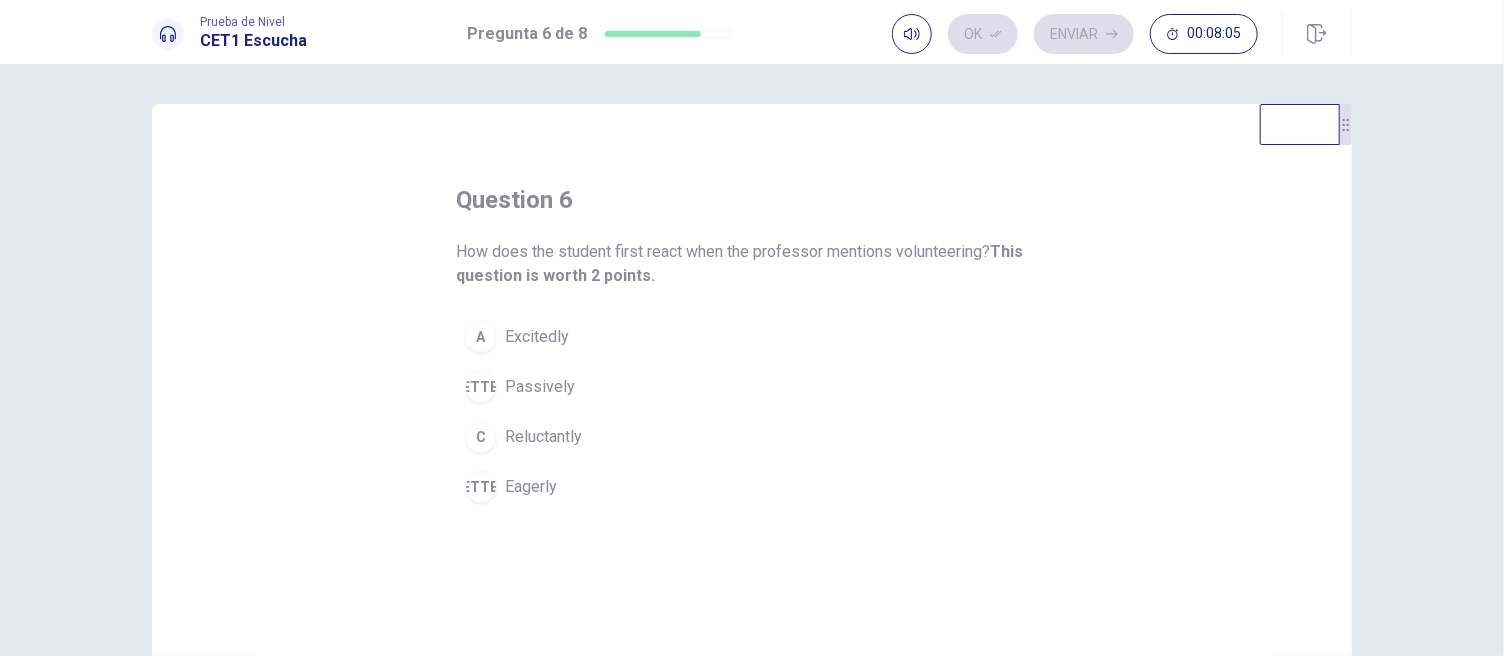 click on "Reluctantly" at bounding box center [543, 437] 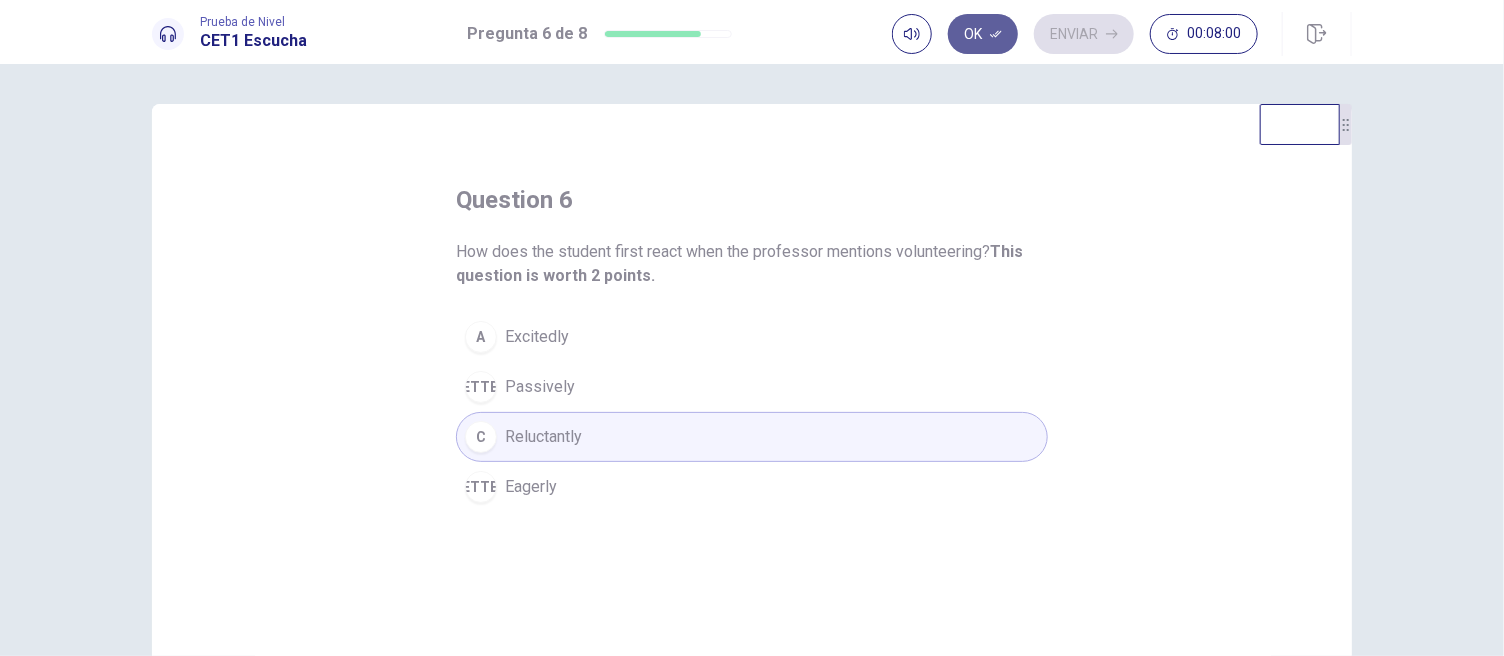 click on "Ok" at bounding box center [983, 34] 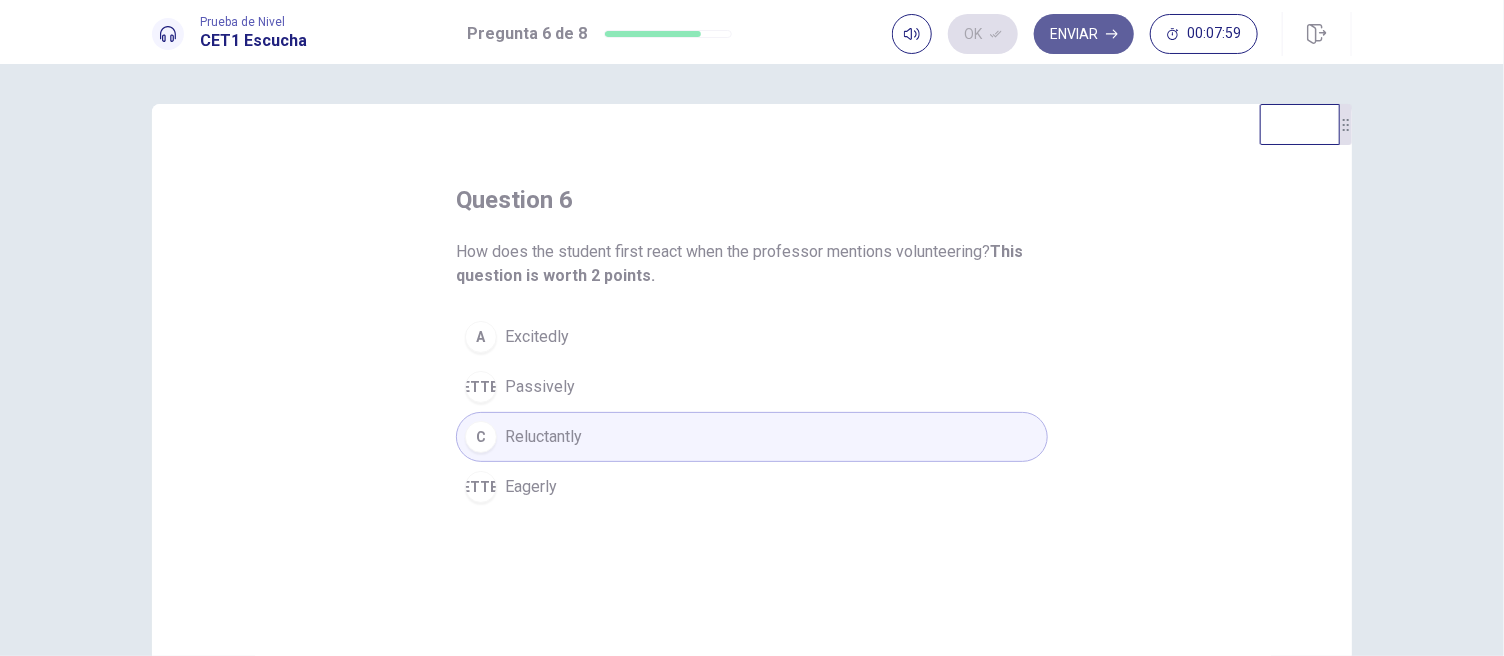 click on "Enviar" at bounding box center [1084, 34] 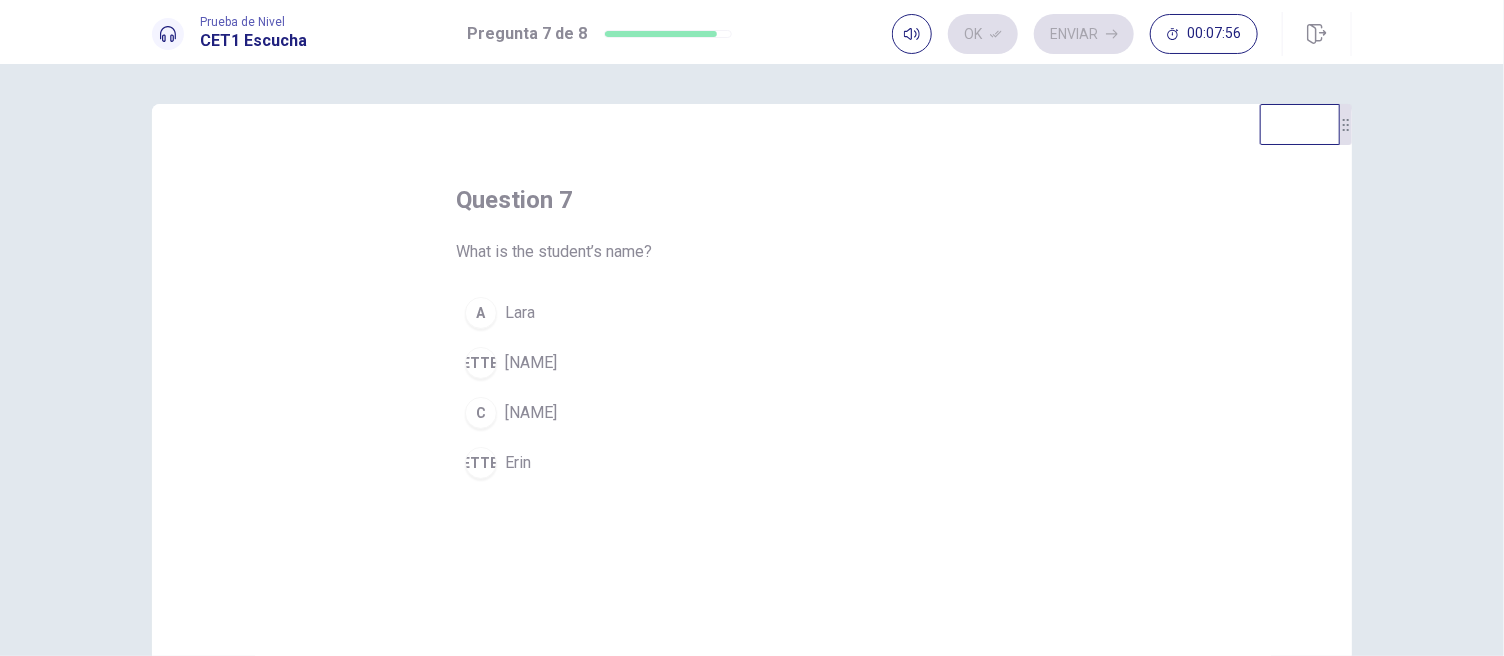 click on "[NAME]" at bounding box center (531, 363) 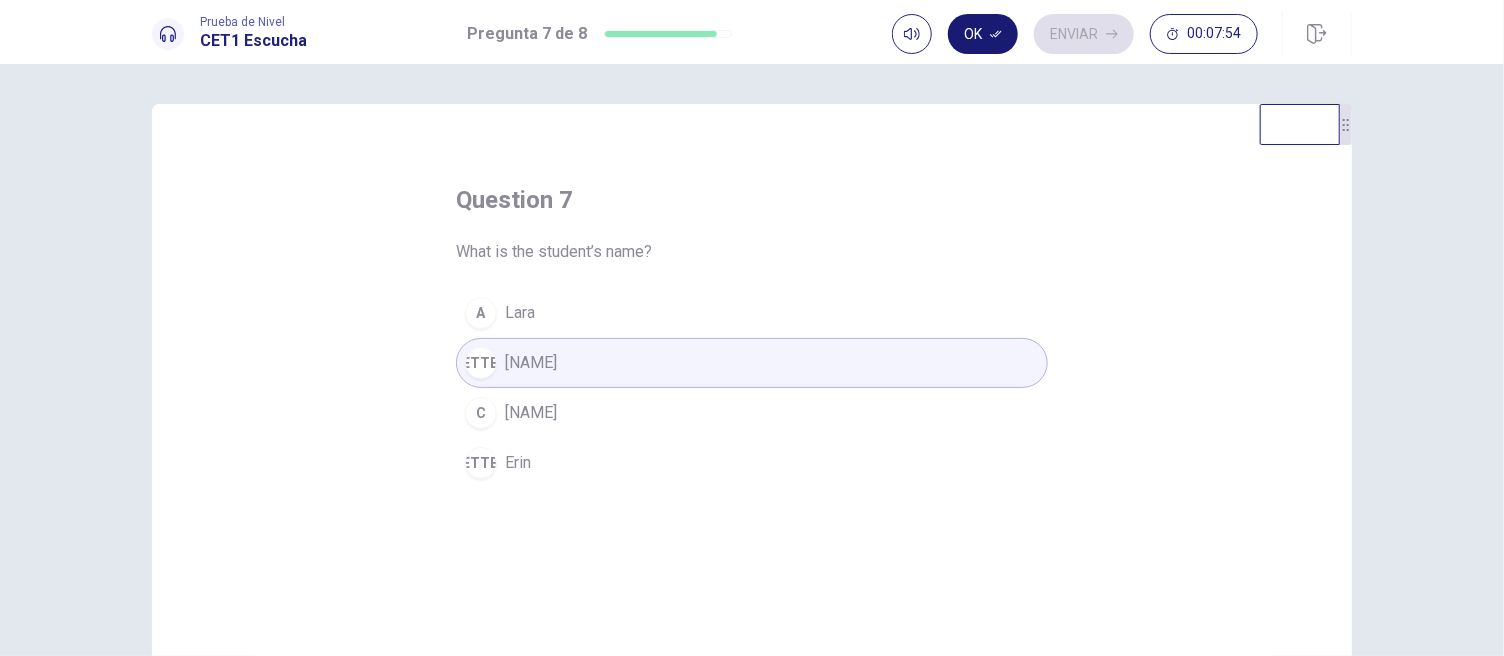 click on "Ok" at bounding box center [983, 34] 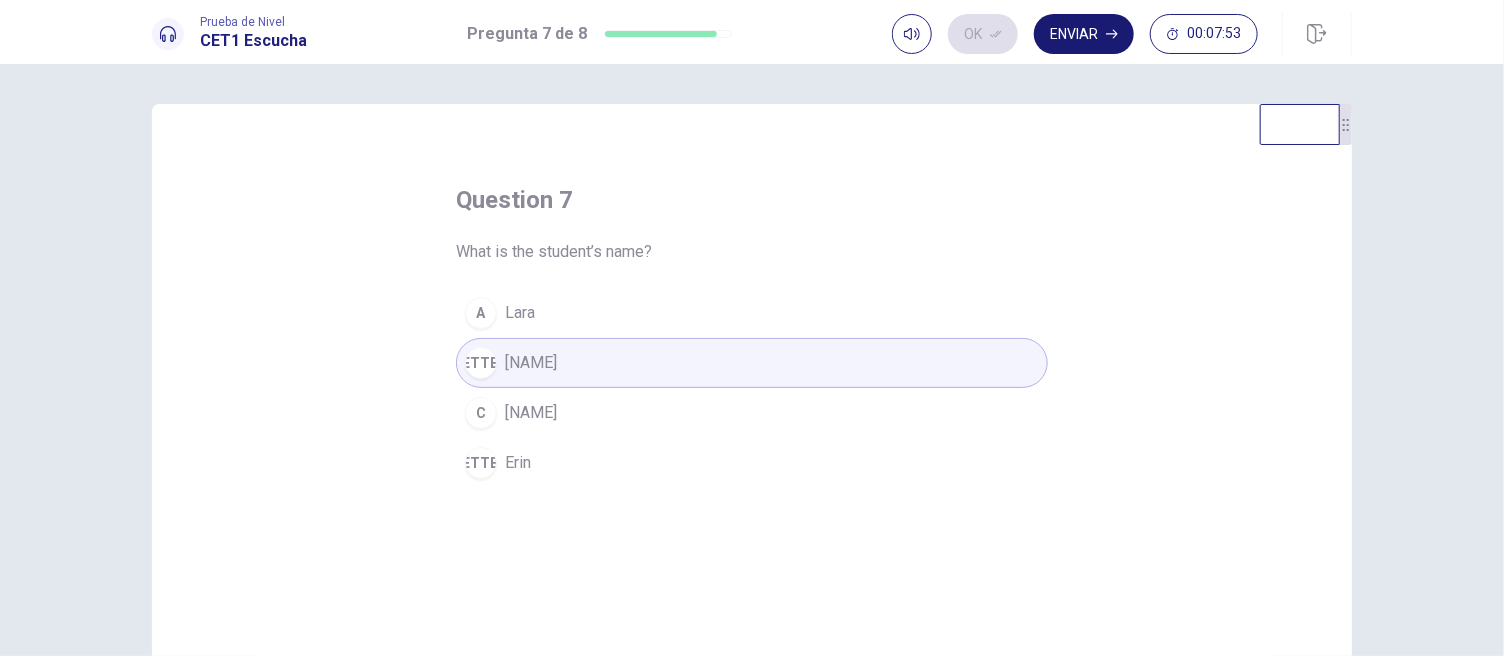 click on "Enviar" at bounding box center [1084, 34] 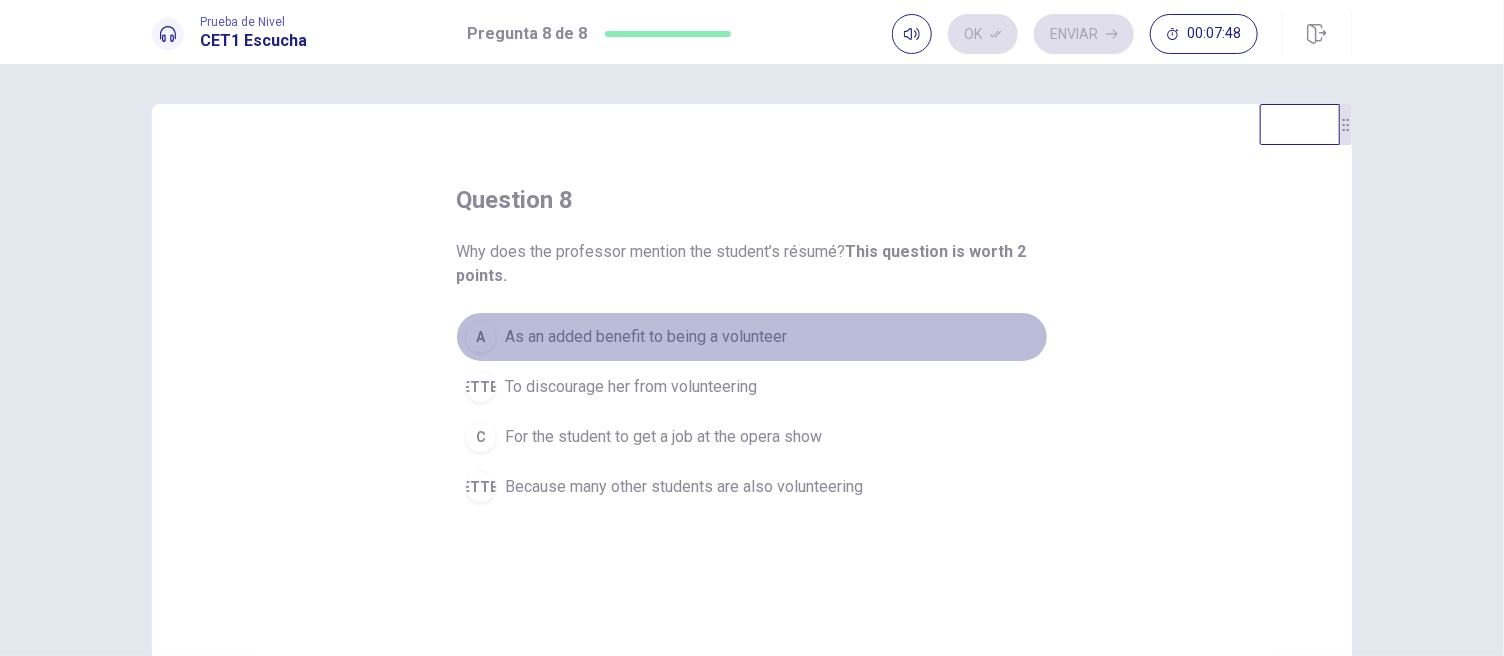 click on "As an added benefit to being a volunteer" at bounding box center (646, 337) 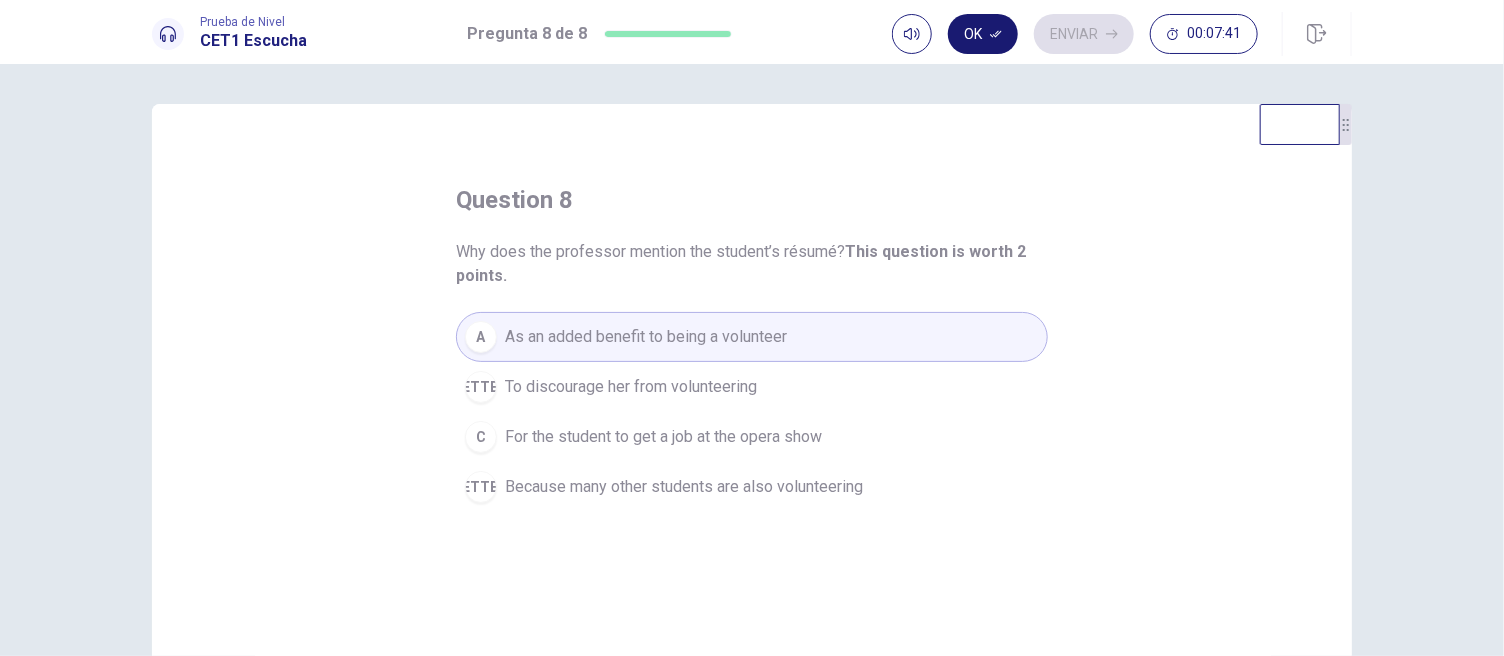 click on "Ok" at bounding box center [983, 34] 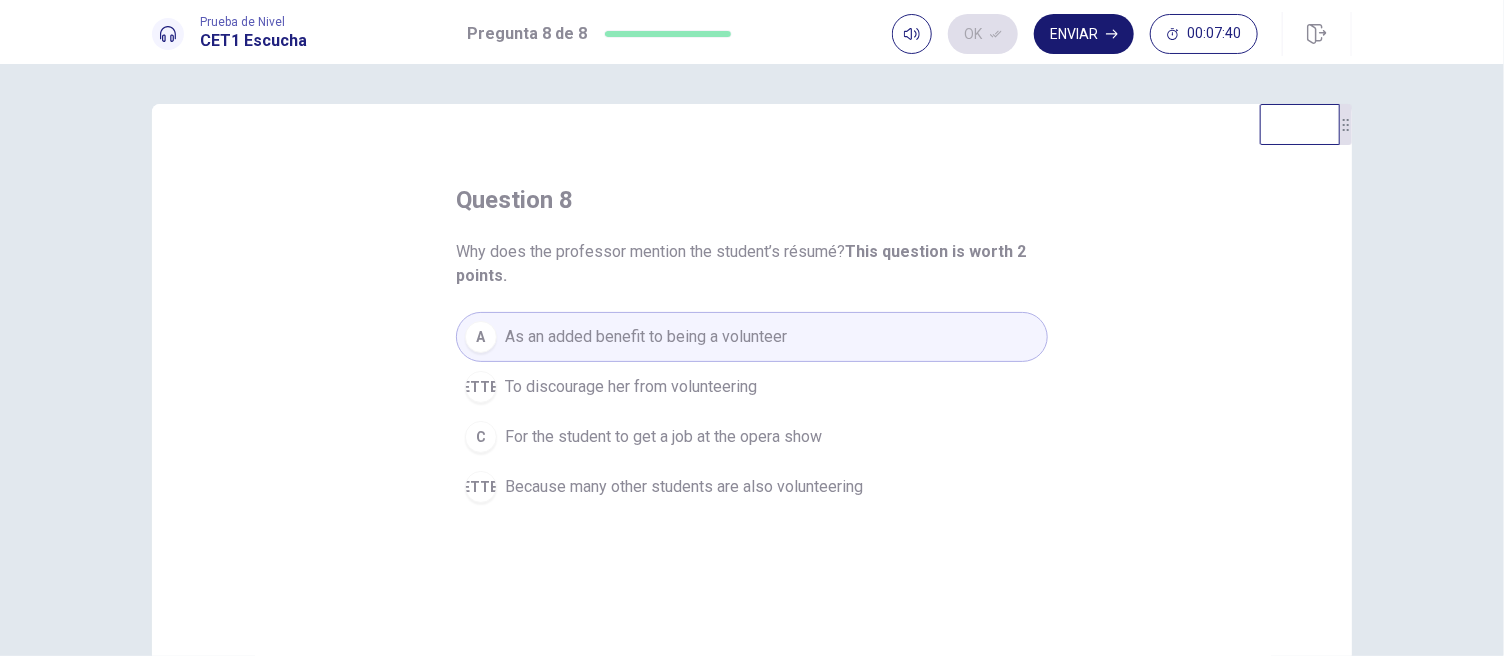 click on "Enviar" at bounding box center (1084, 34) 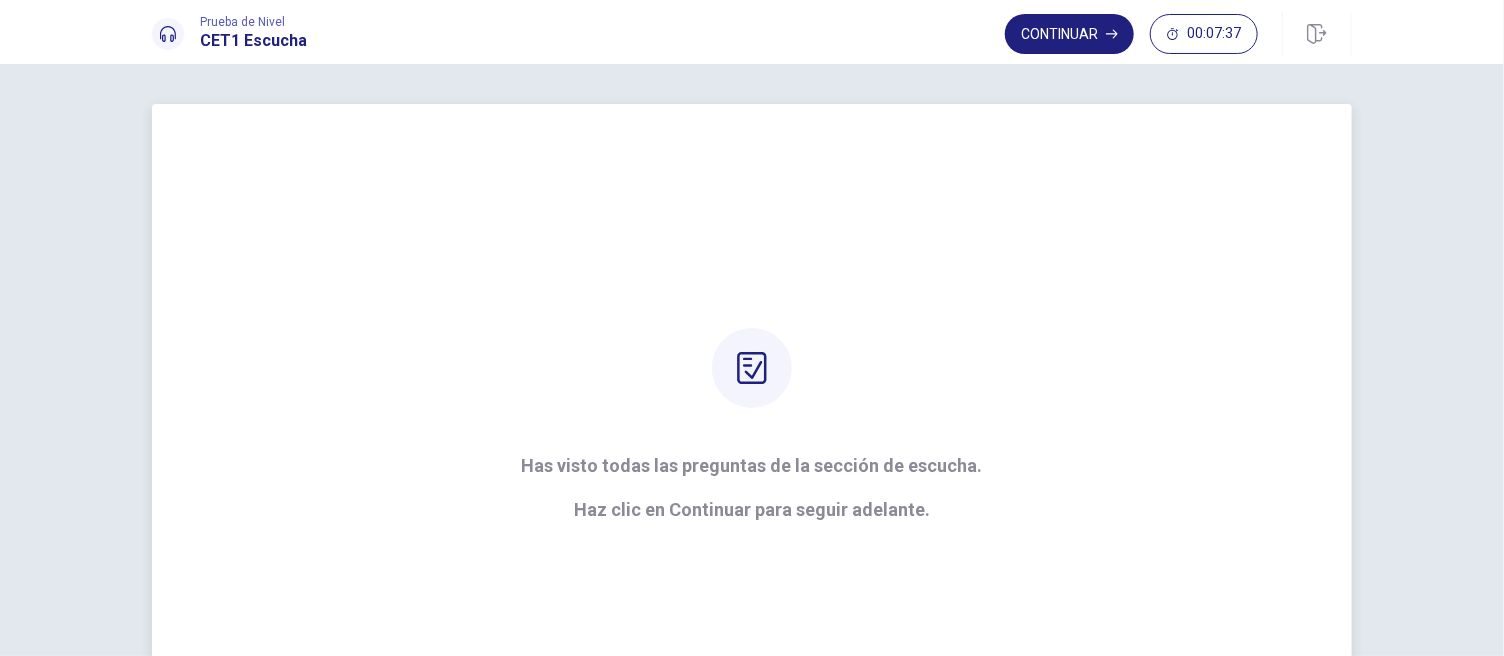 scroll, scrollTop: 191, scrollLeft: 0, axis: vertical 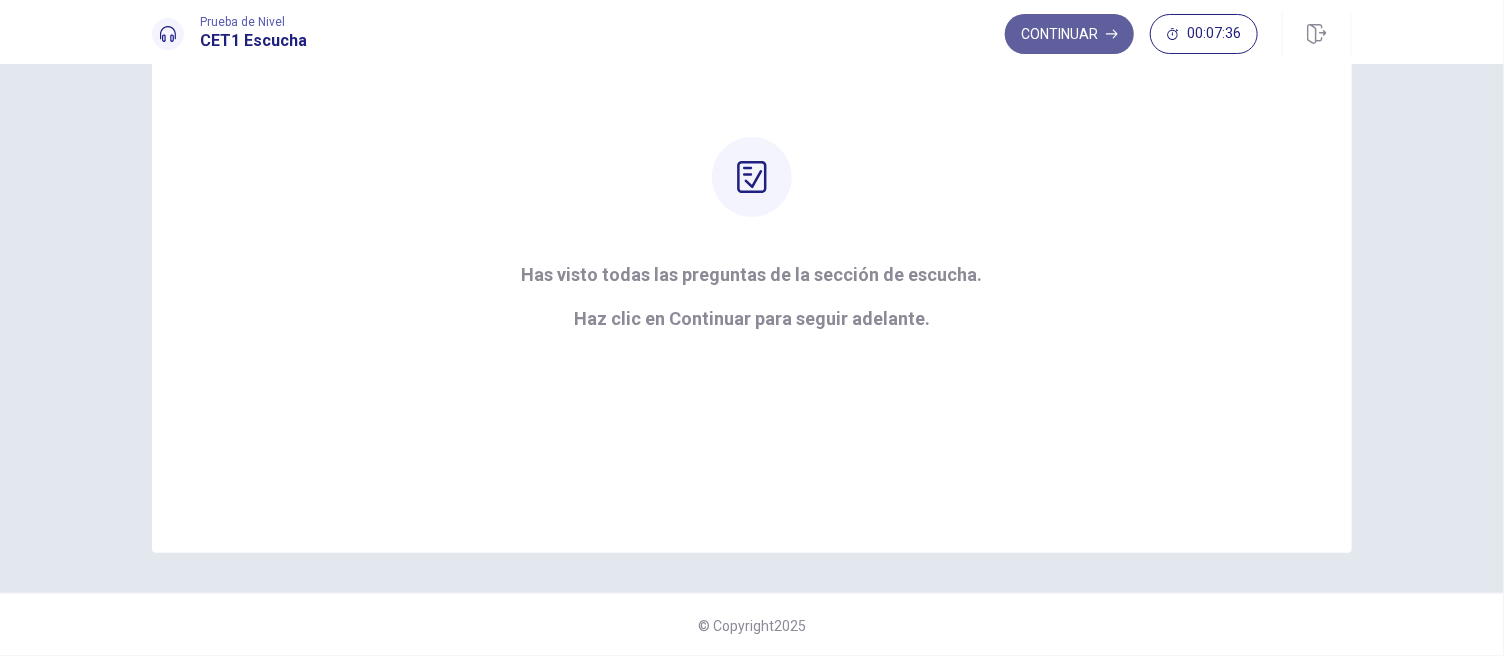 click on "Continuar" at bounding box center (1069, 34) 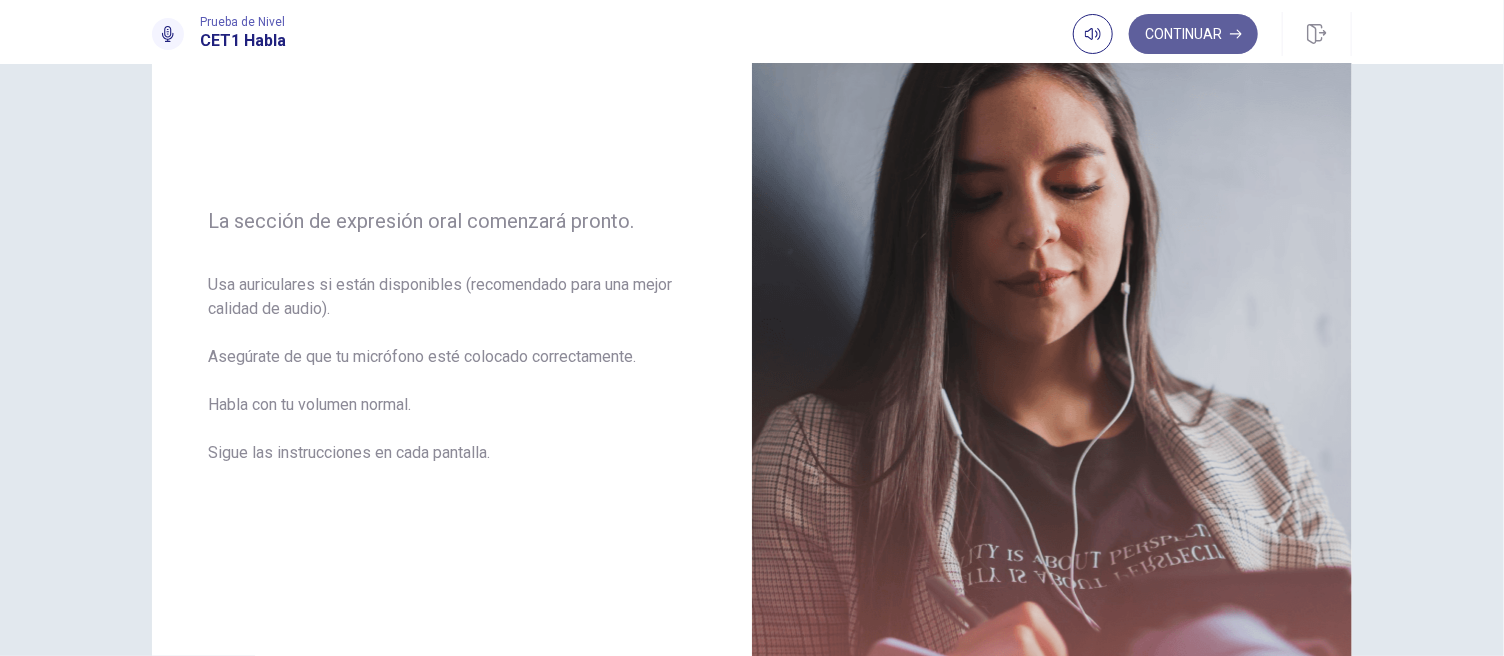 click on "Continuar" at bounding box center [1193, 34] 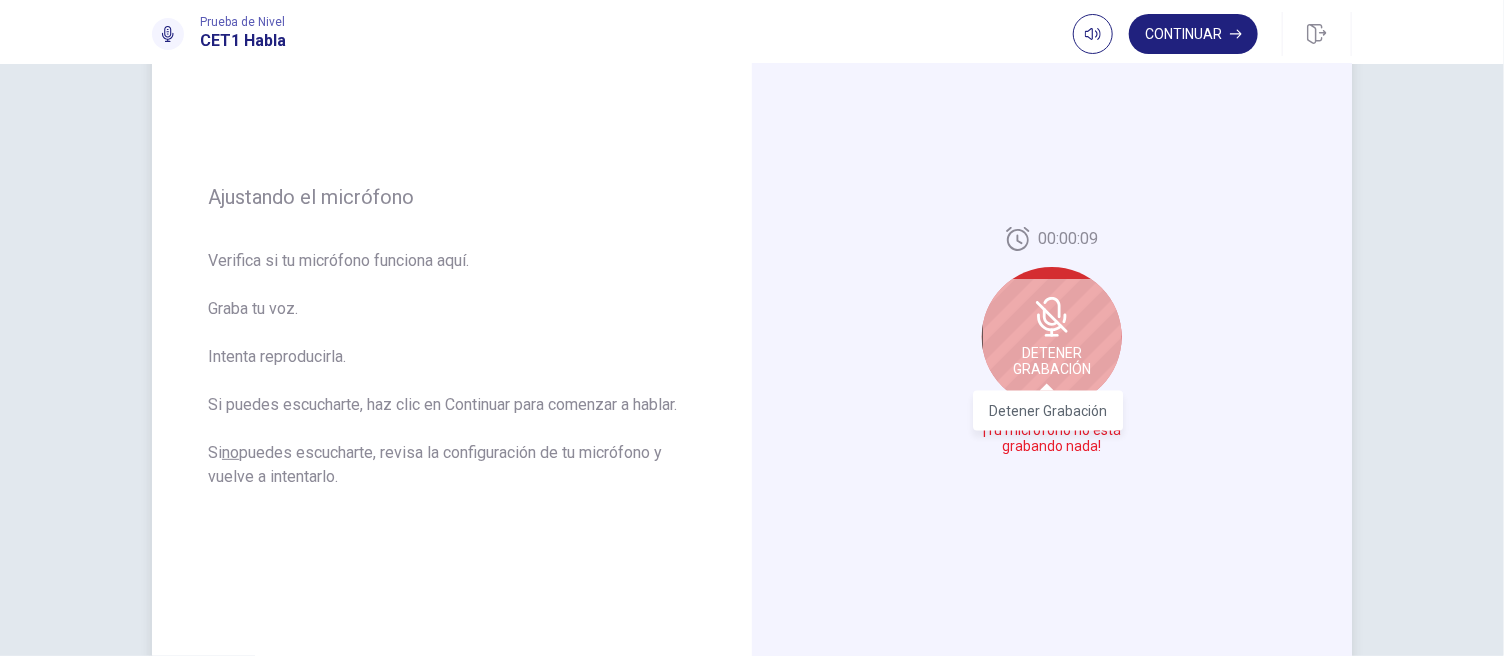 click on "Detener   Grabación" at bounding box center [1052, 361] 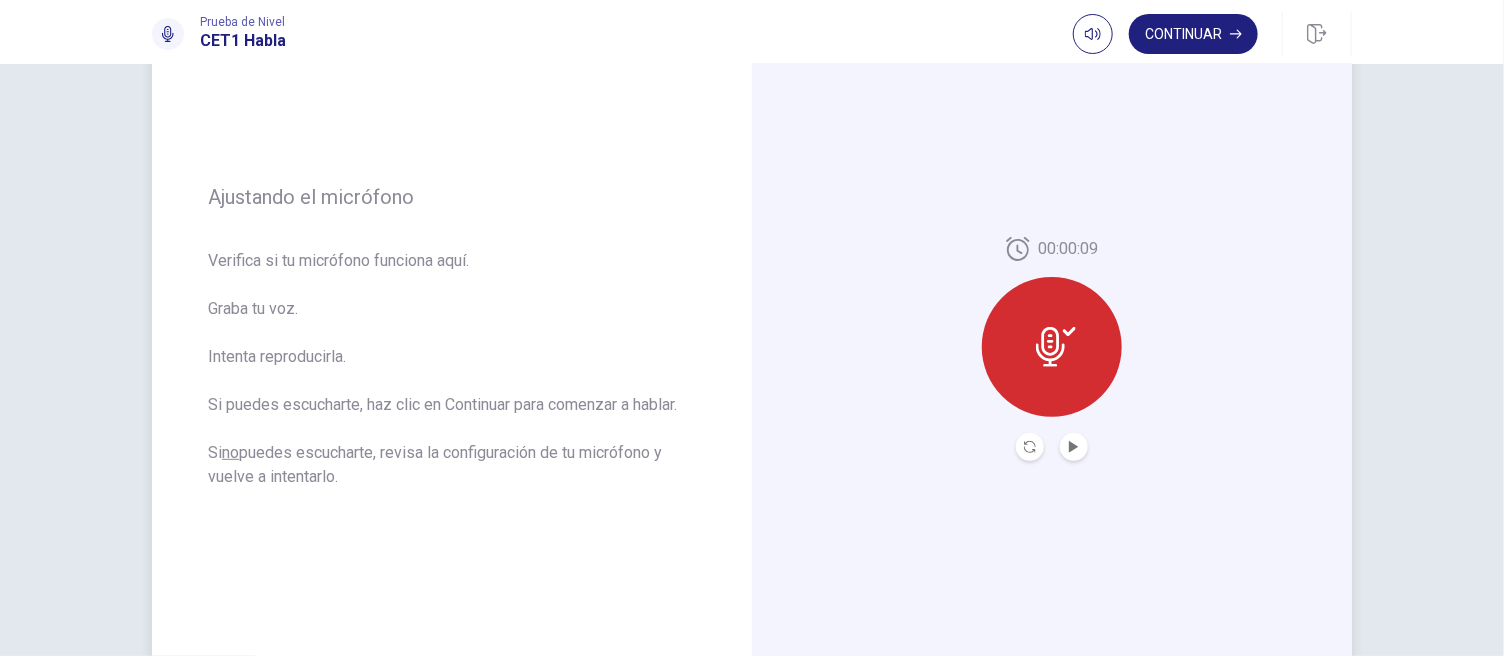 click 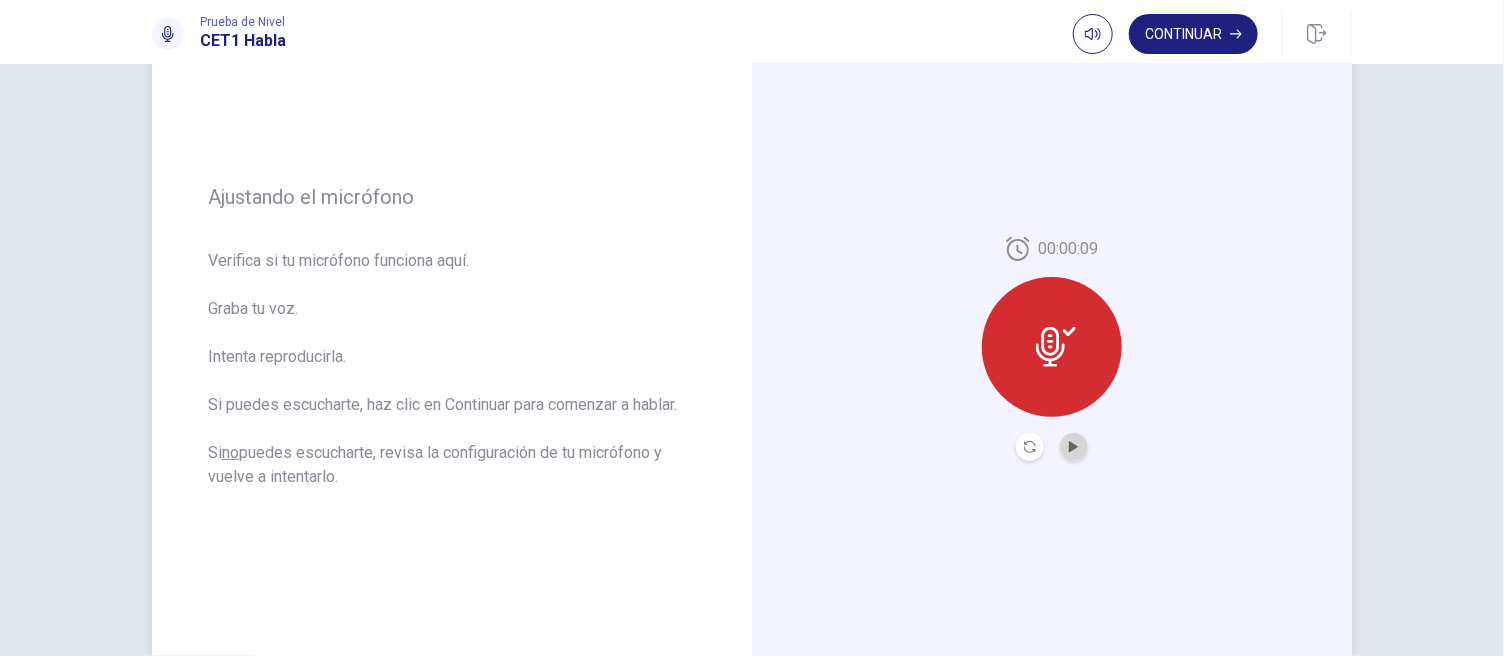 click at bounding box center [1074, 447] 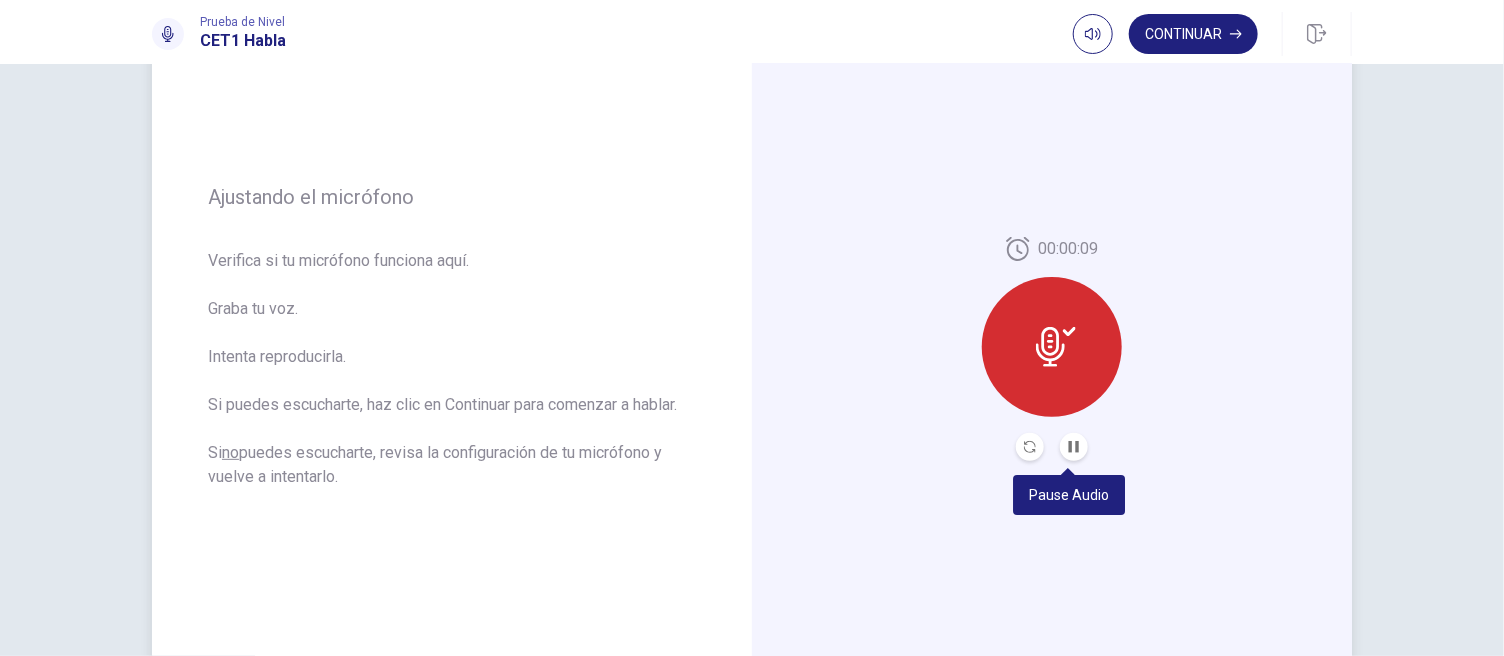 click at bounding box center (1074, 447) 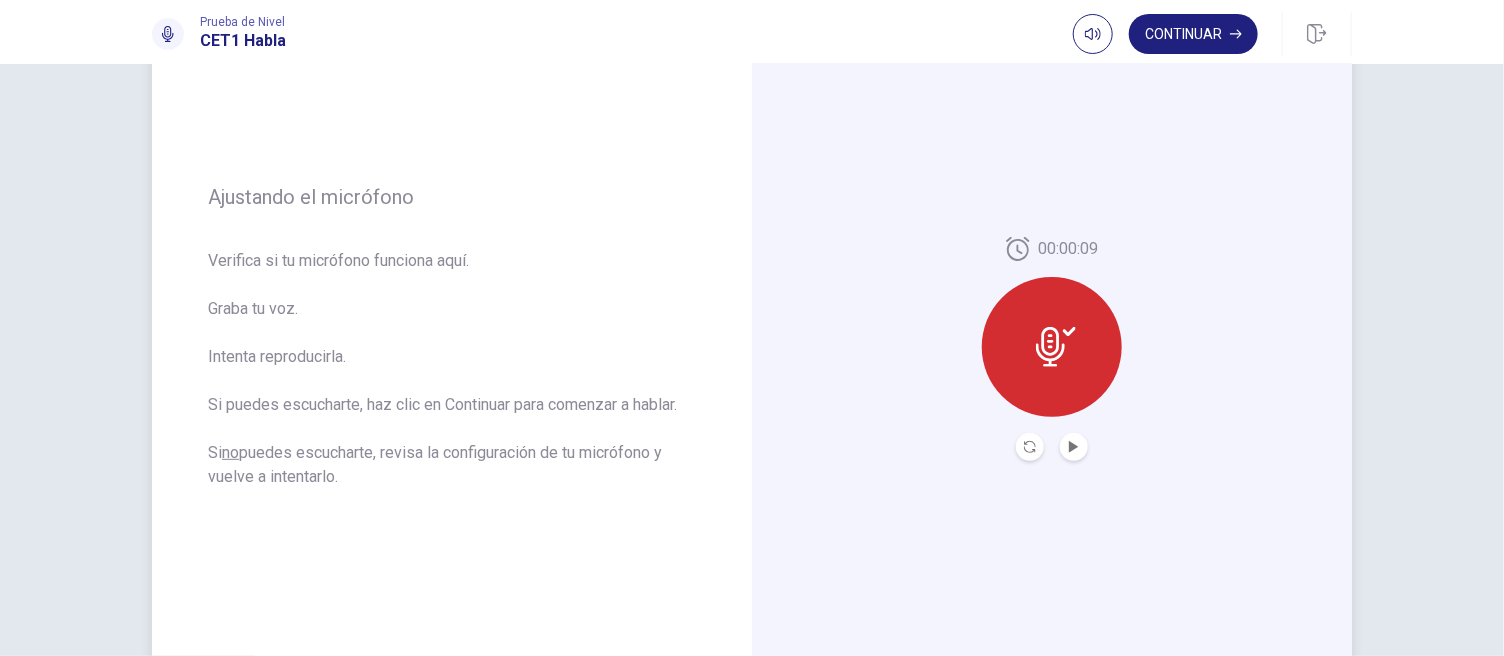 click 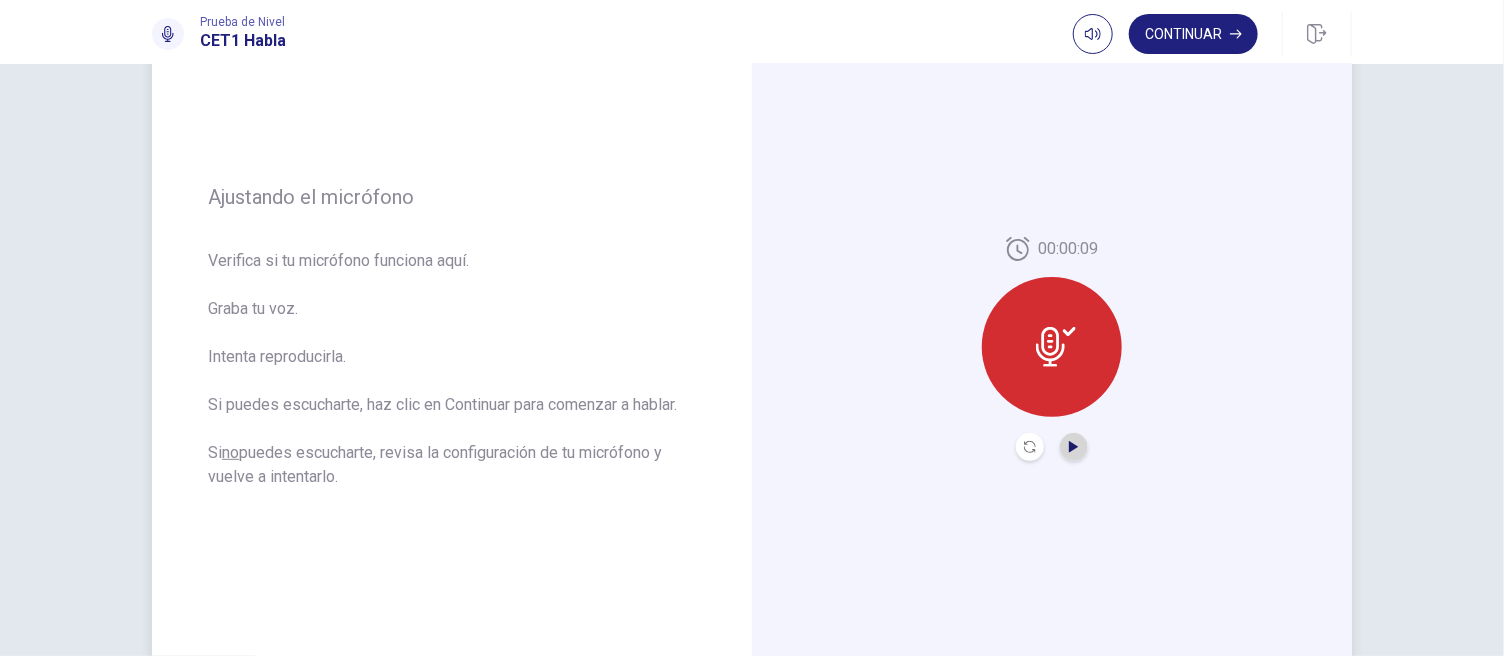 click 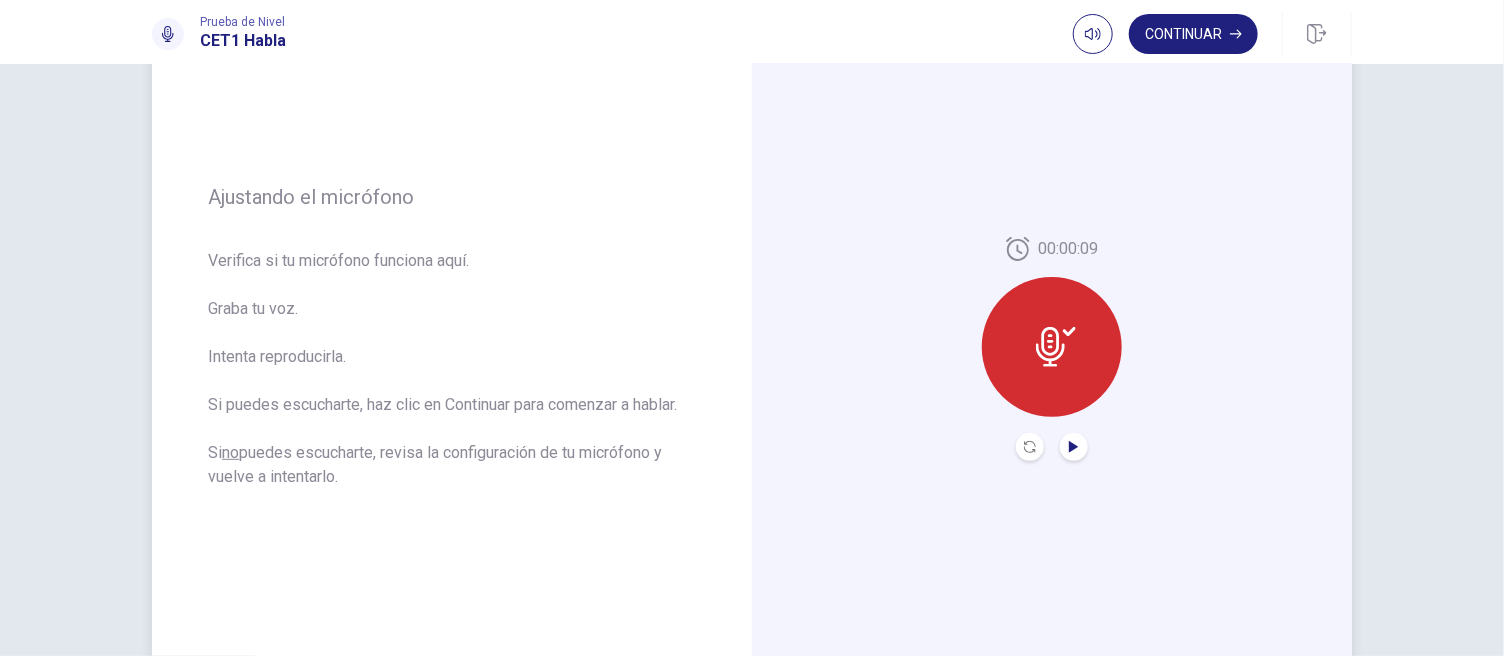 click 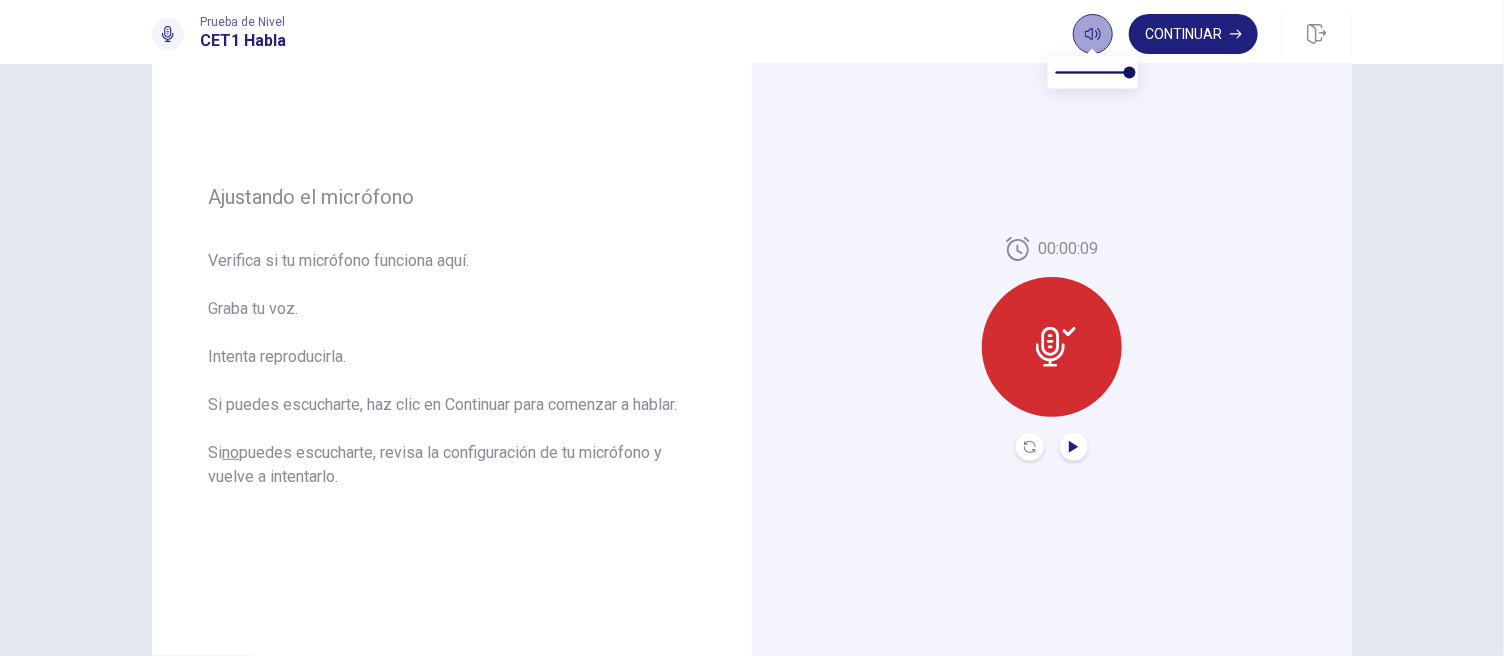 click 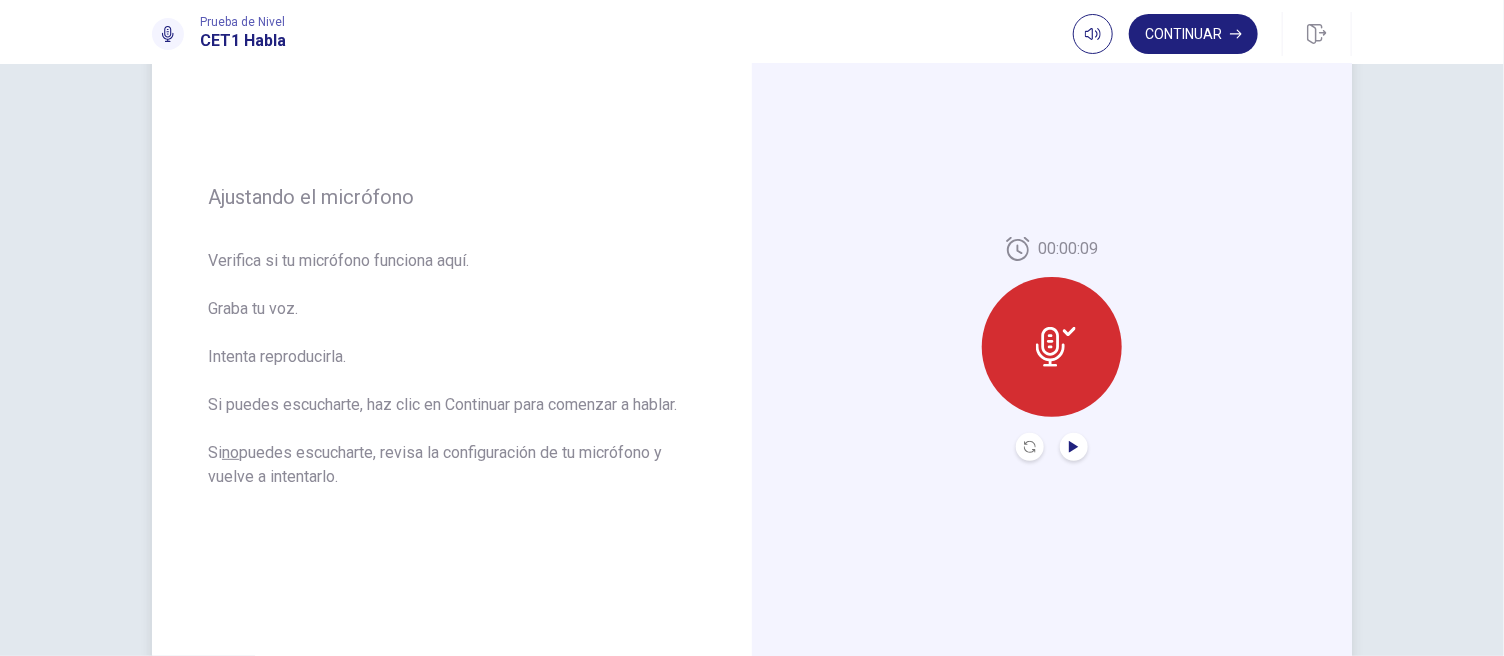click at bounding box center [1052, 347] 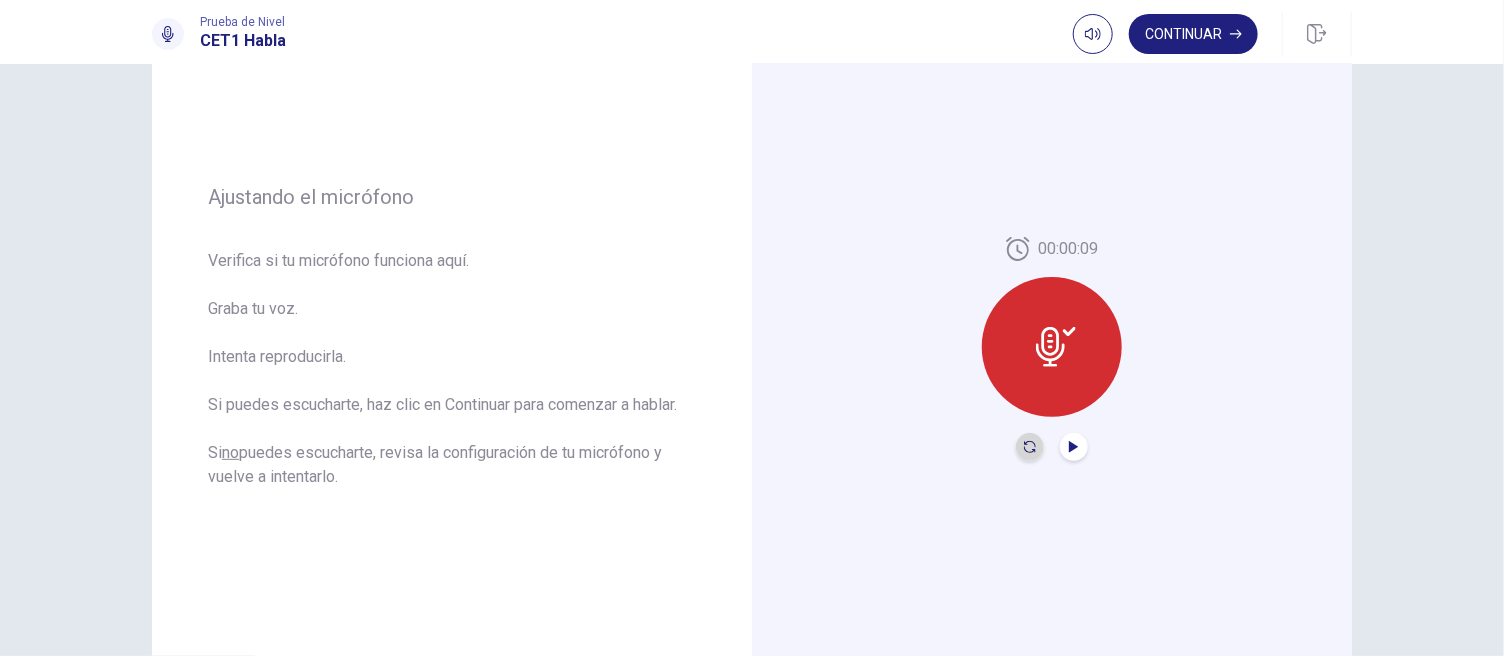 click 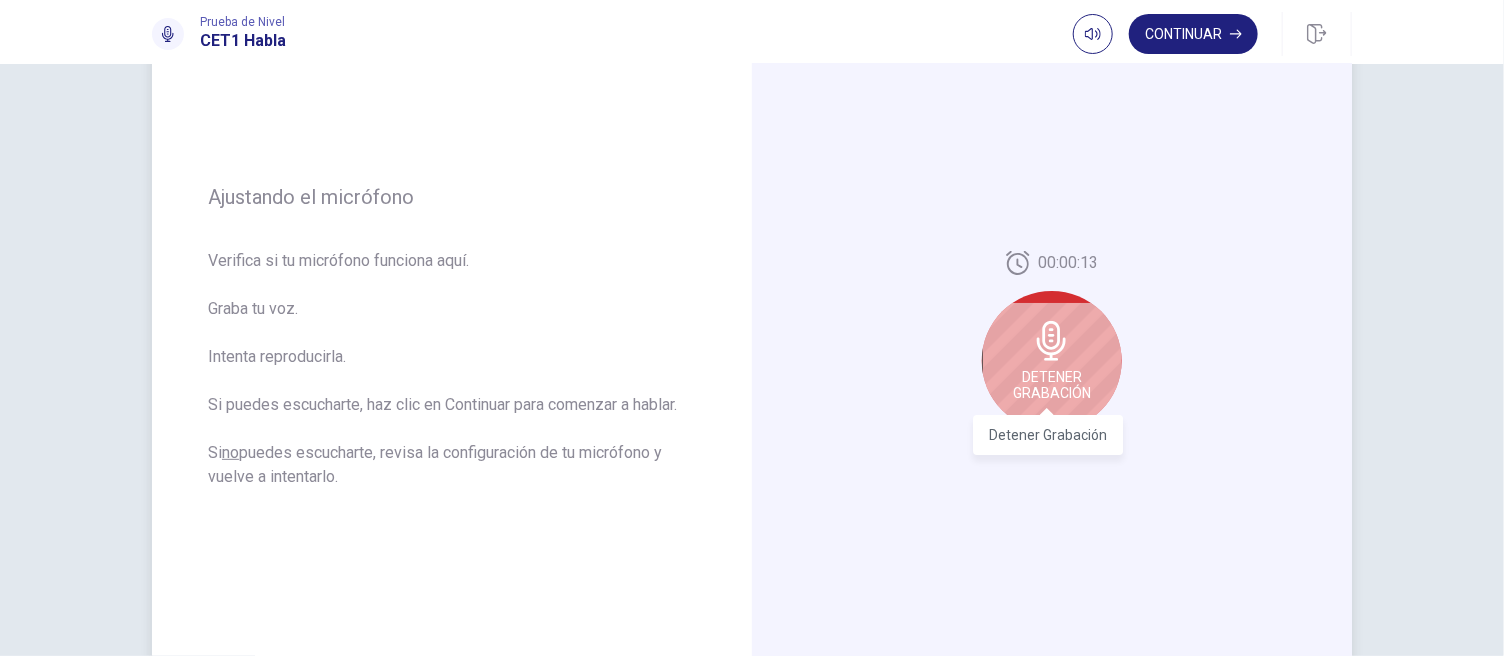 click on "Detener   Grabación" at bounding box center (1052, 385) 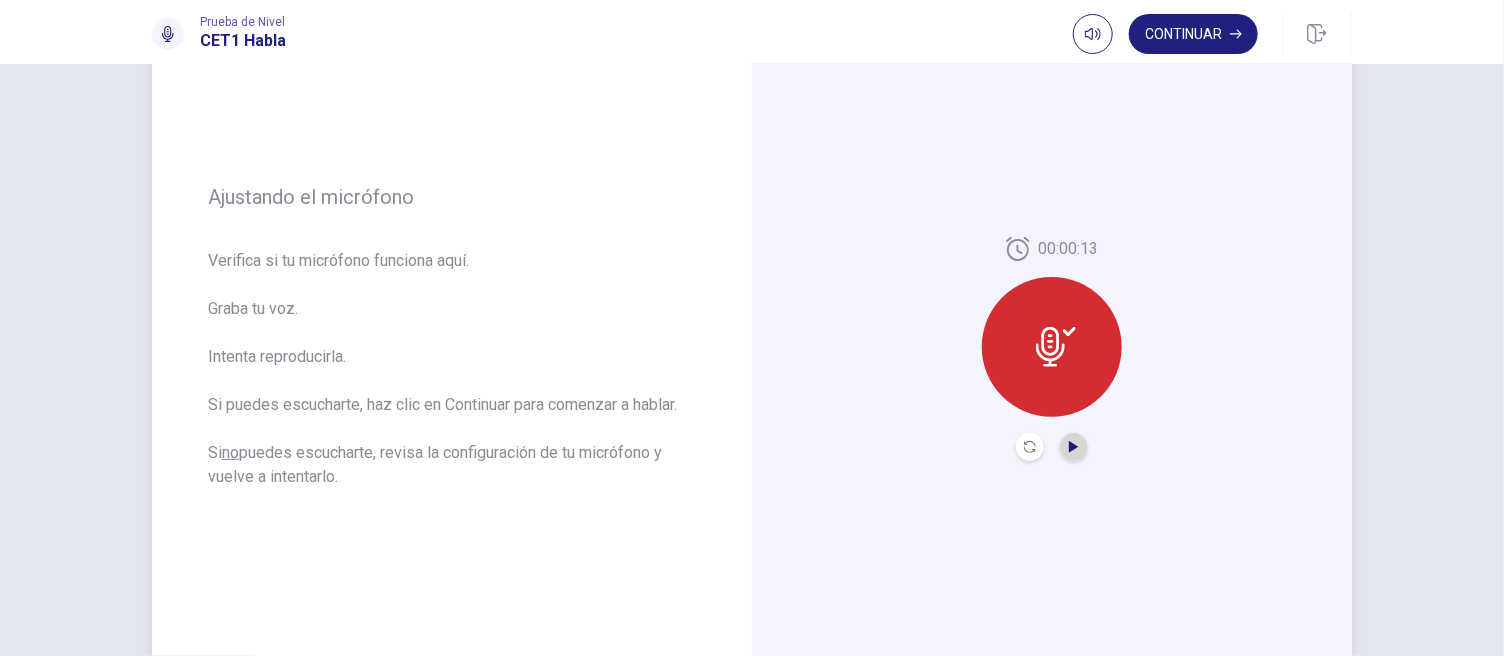 click 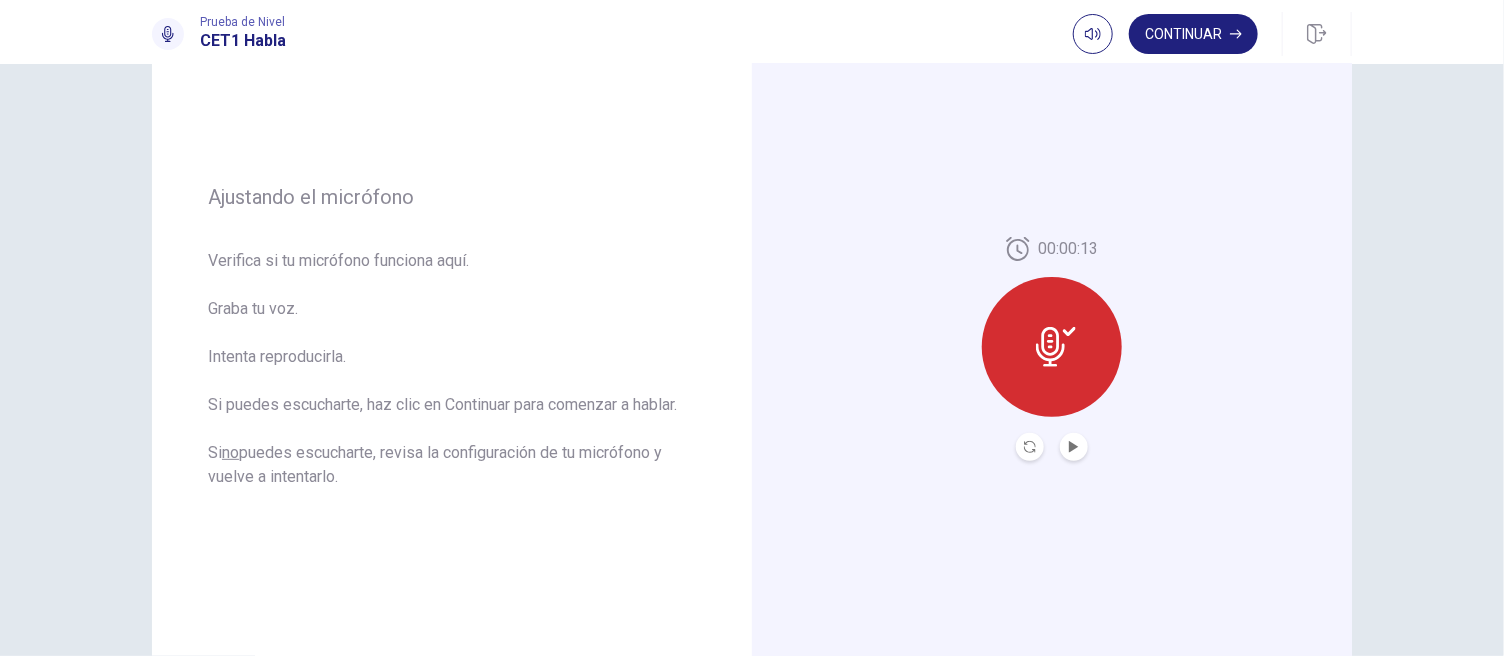 click 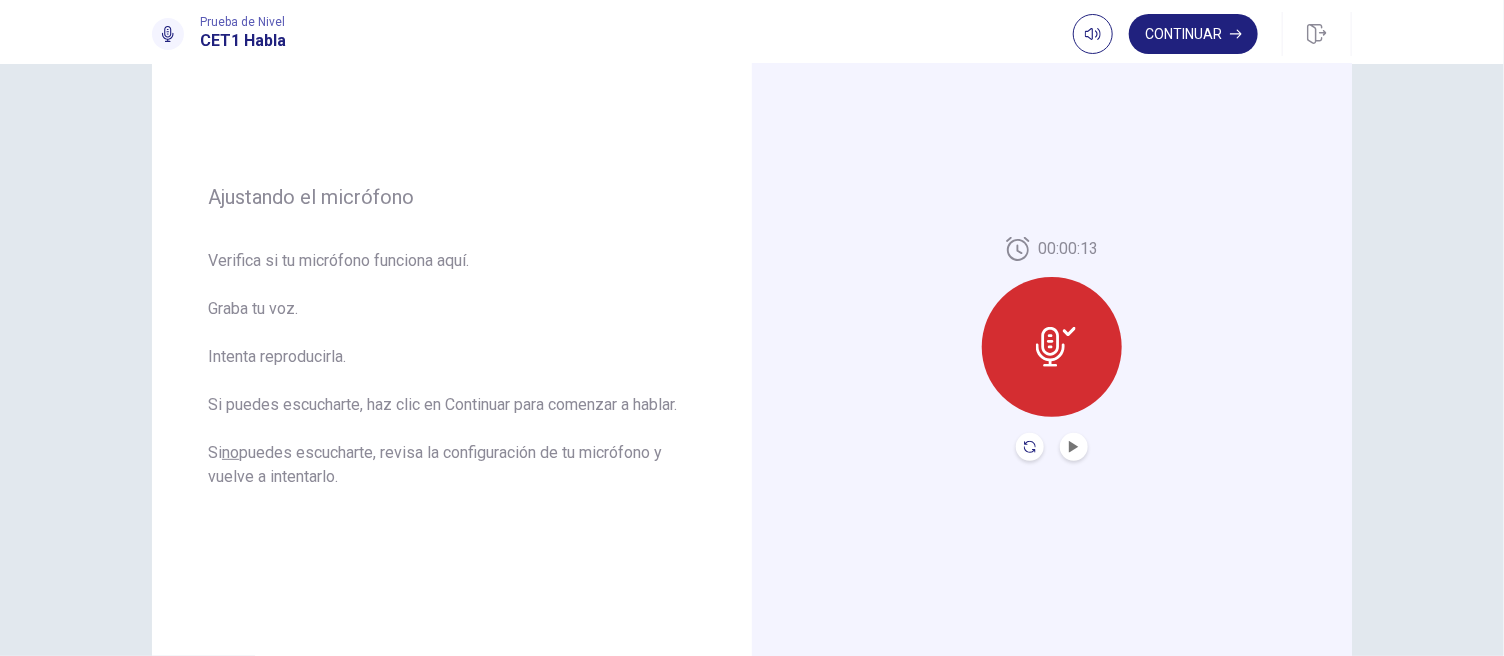 click 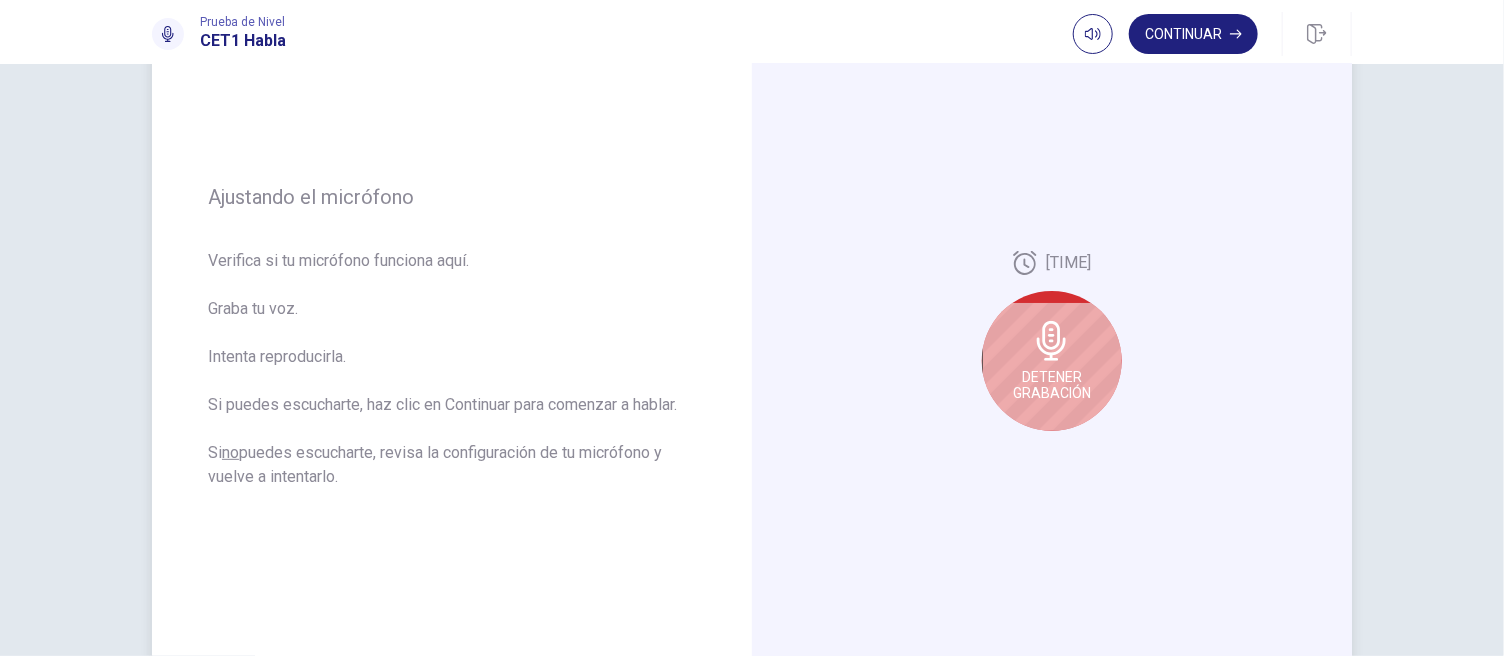 click 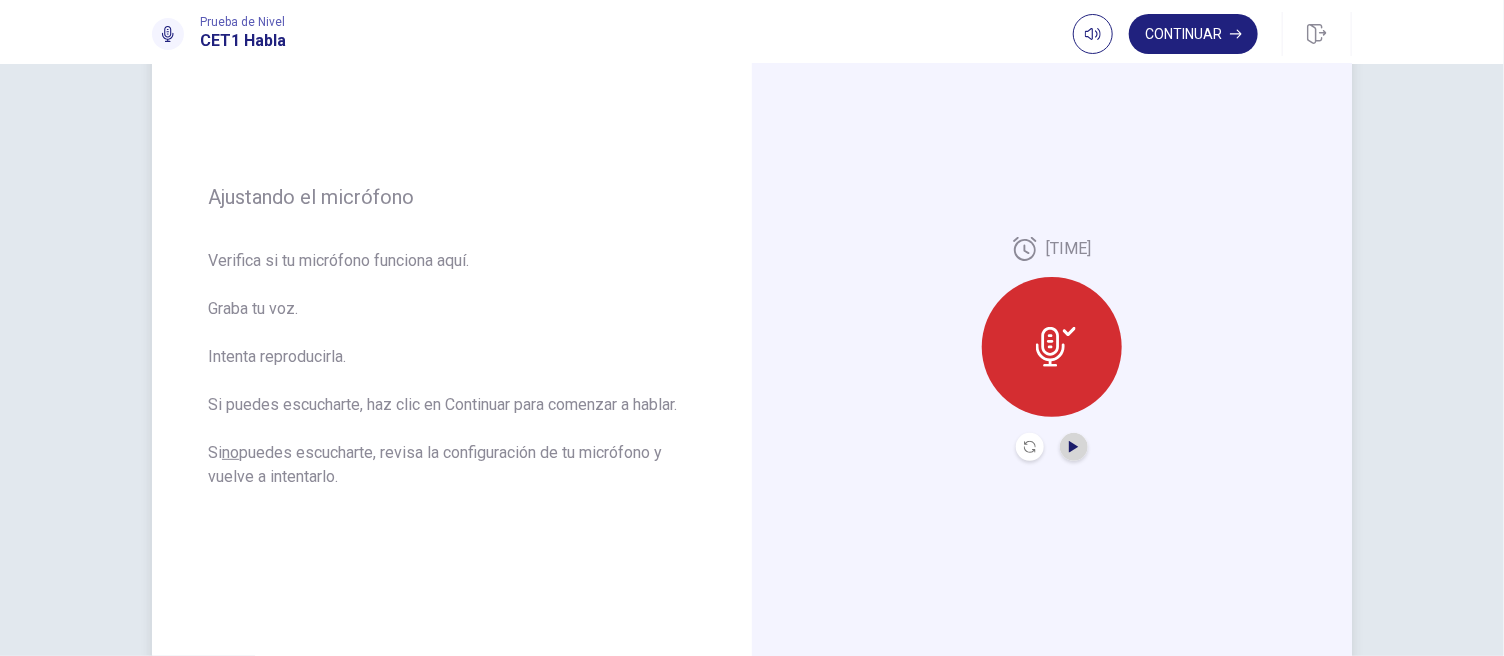 click 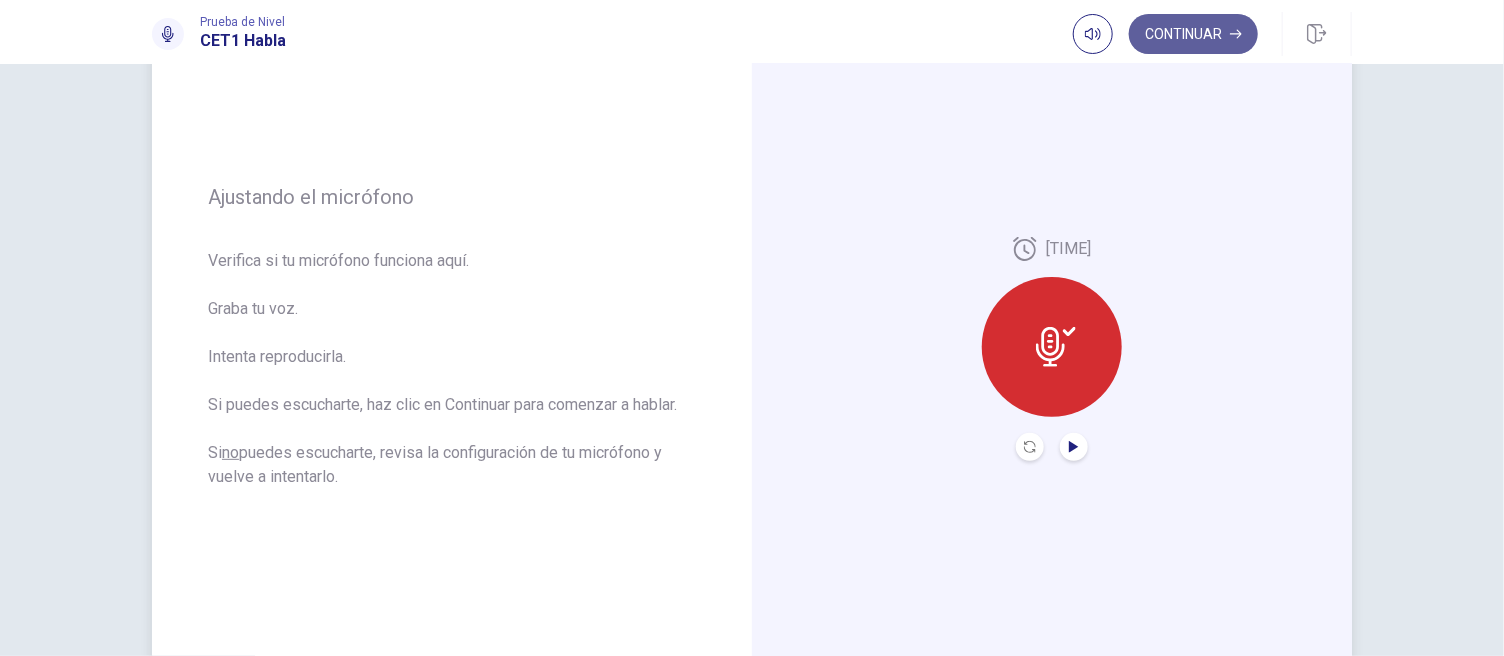 click on "Continuar" at bounding box center (1193, 34) 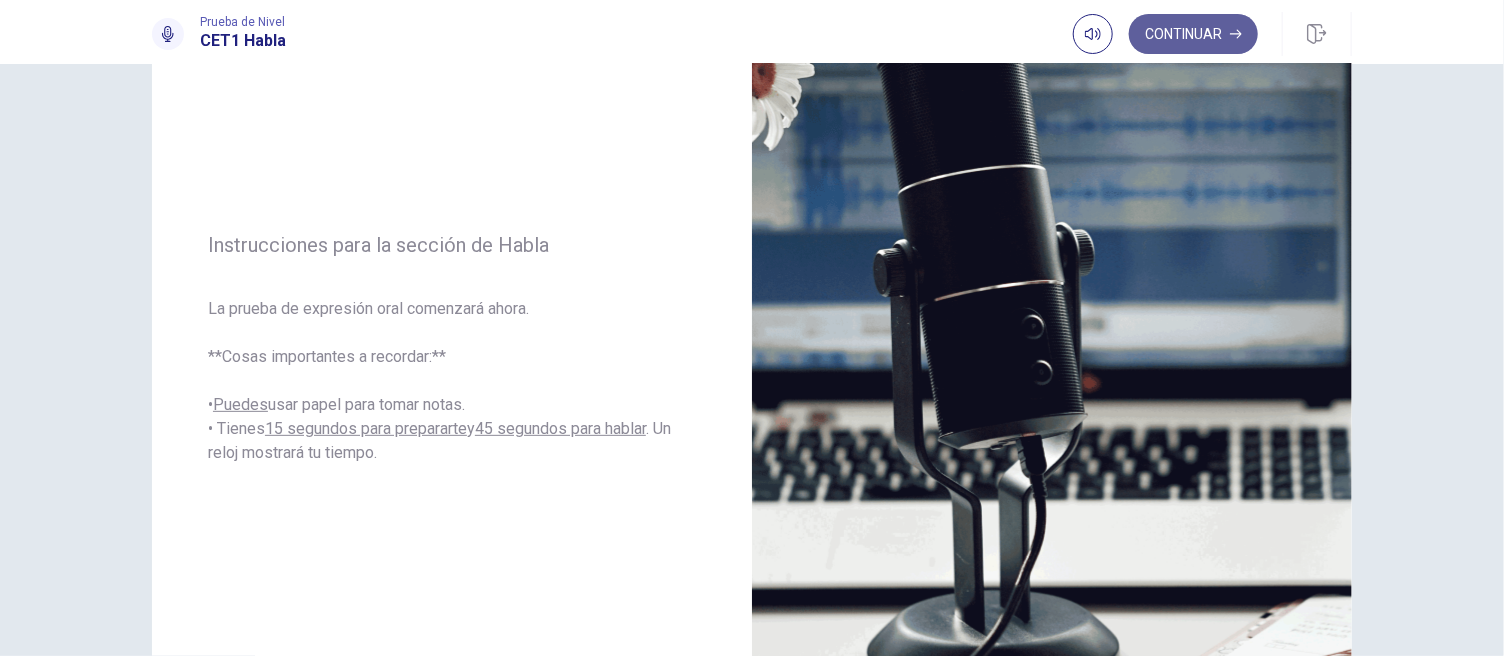click on "Continuar" at bounding box center (1193, 34) 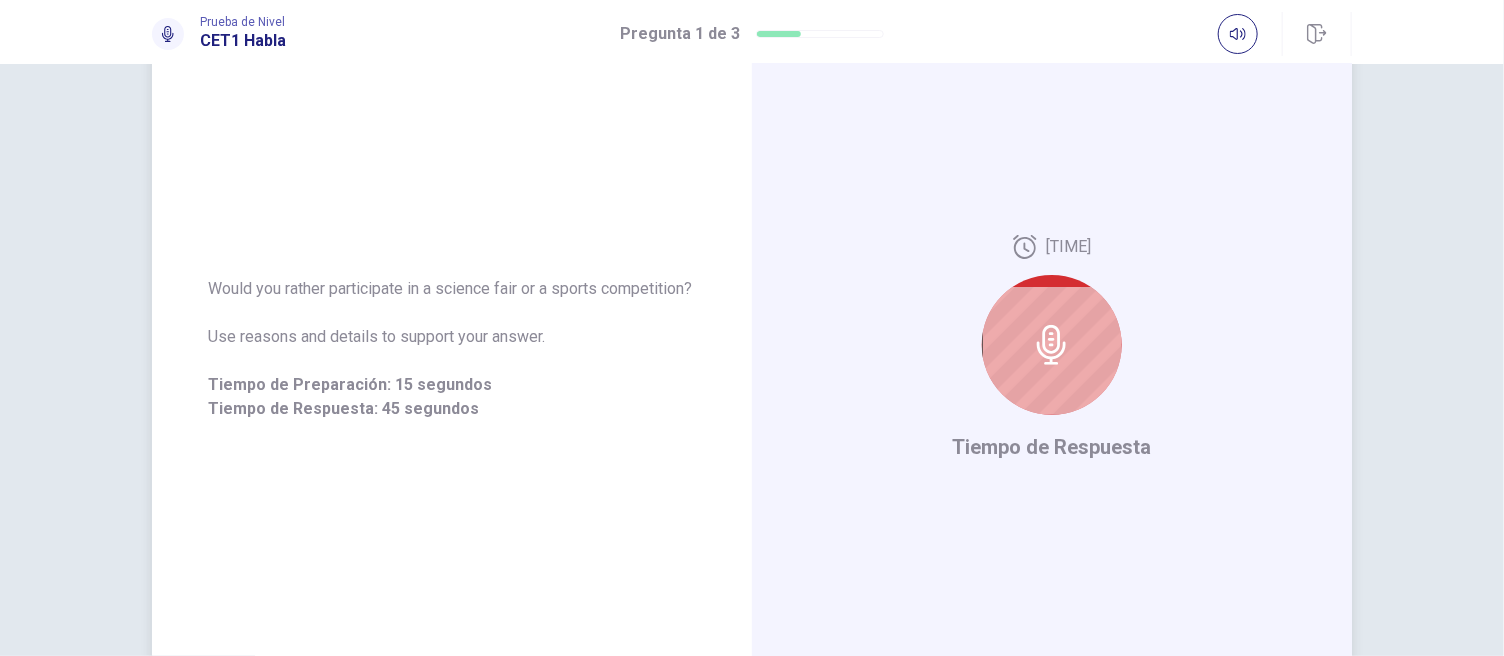 click 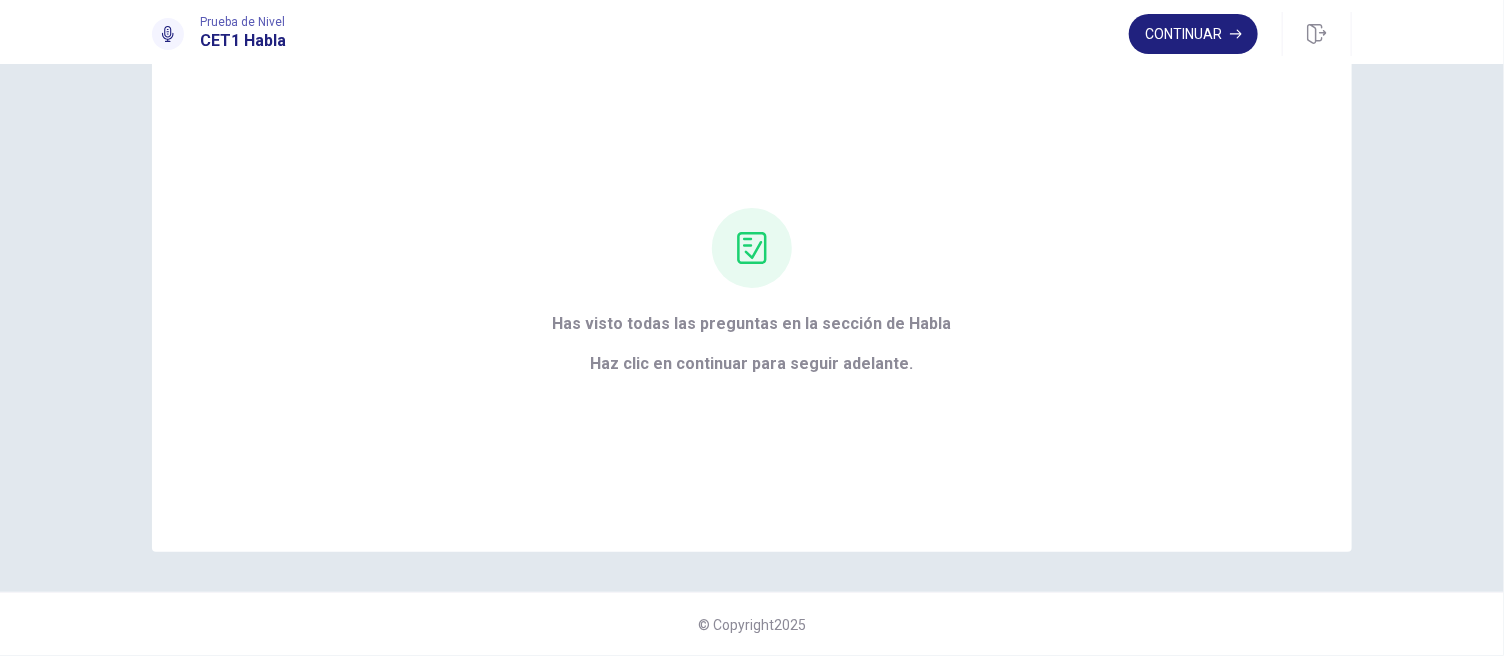 scroll, scrollTop: 72, scrollLeft: 0, axis: vertical 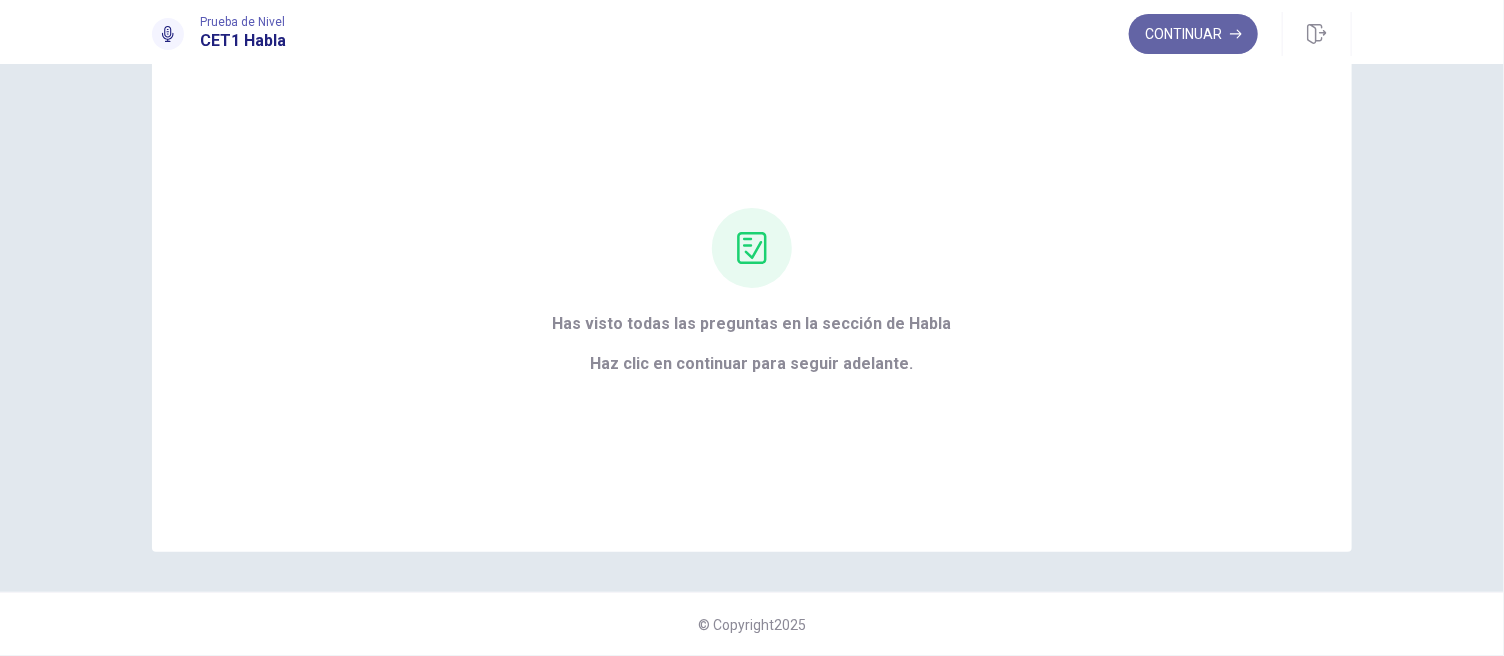 click on "Continuar" at bounding box center (1193, 34) 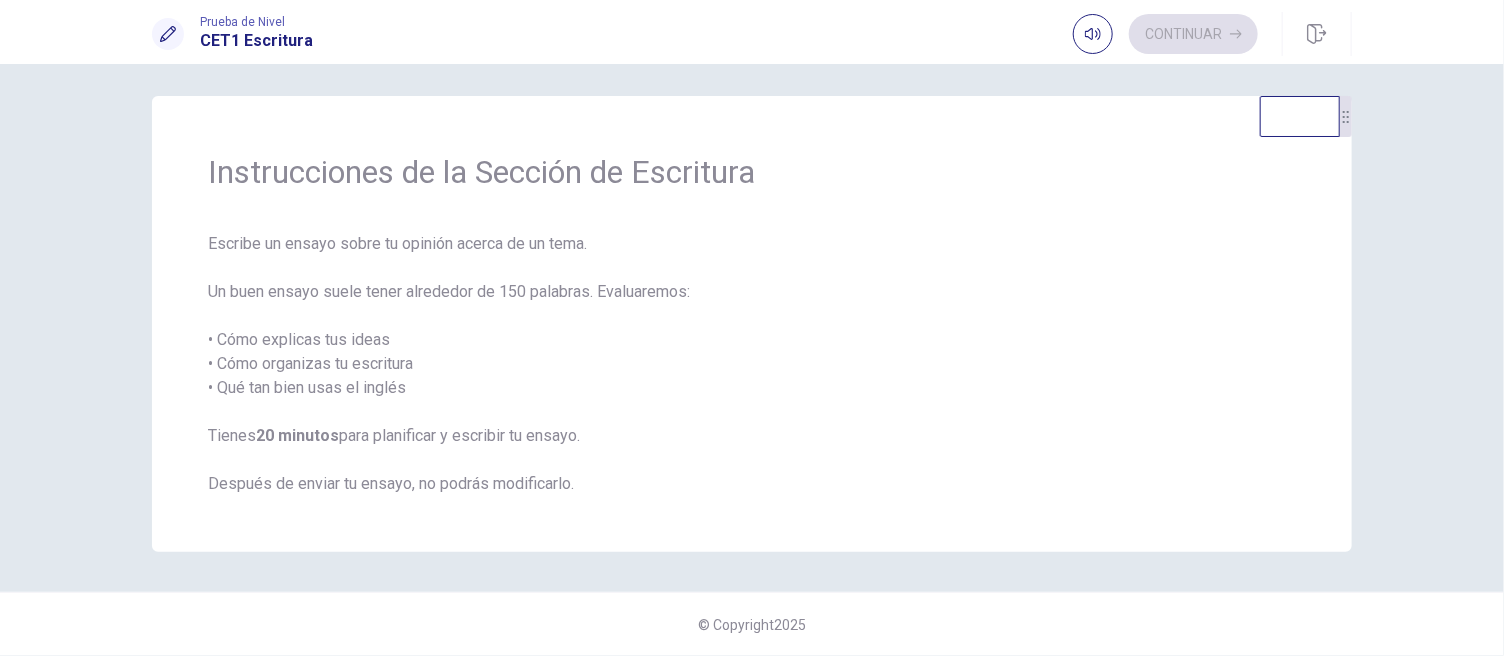scroll, scrollTop: 7, scrollLeft: 0, axis: vertical 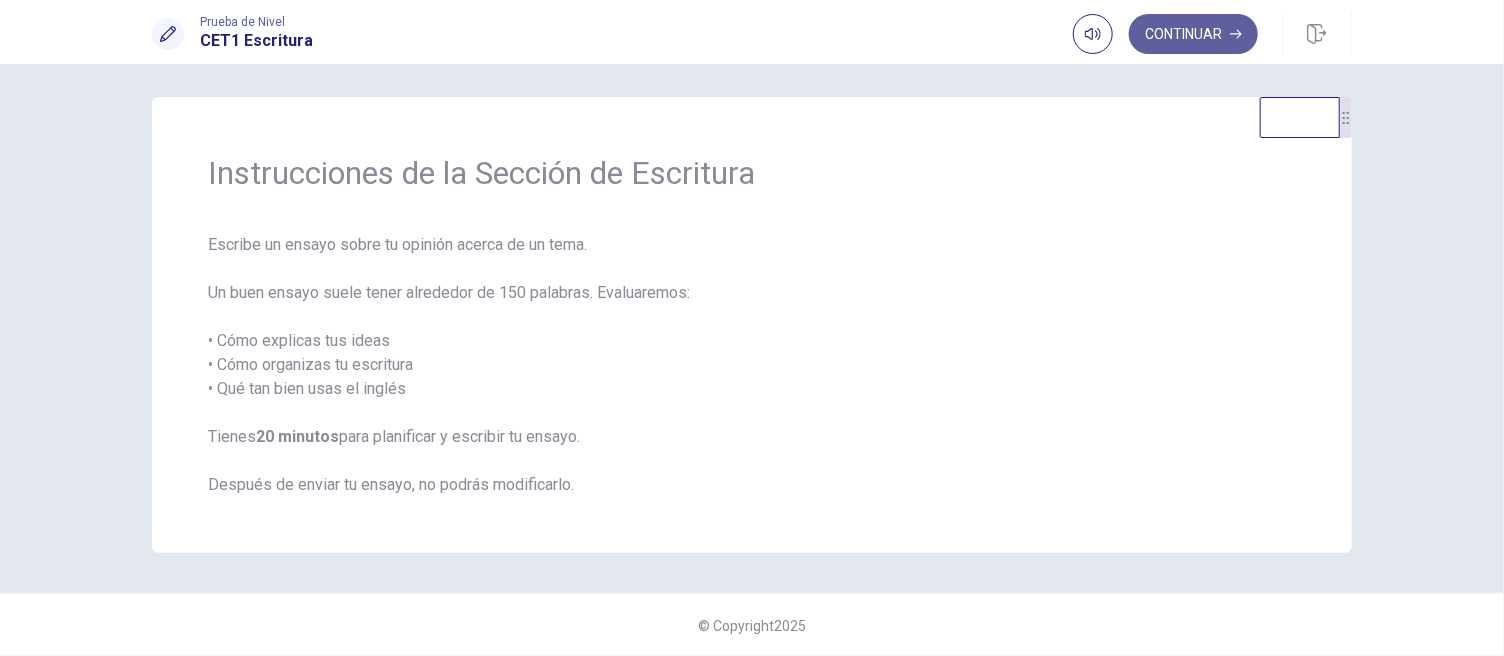 click on "Continuar" at bounding box center (1193, 34) 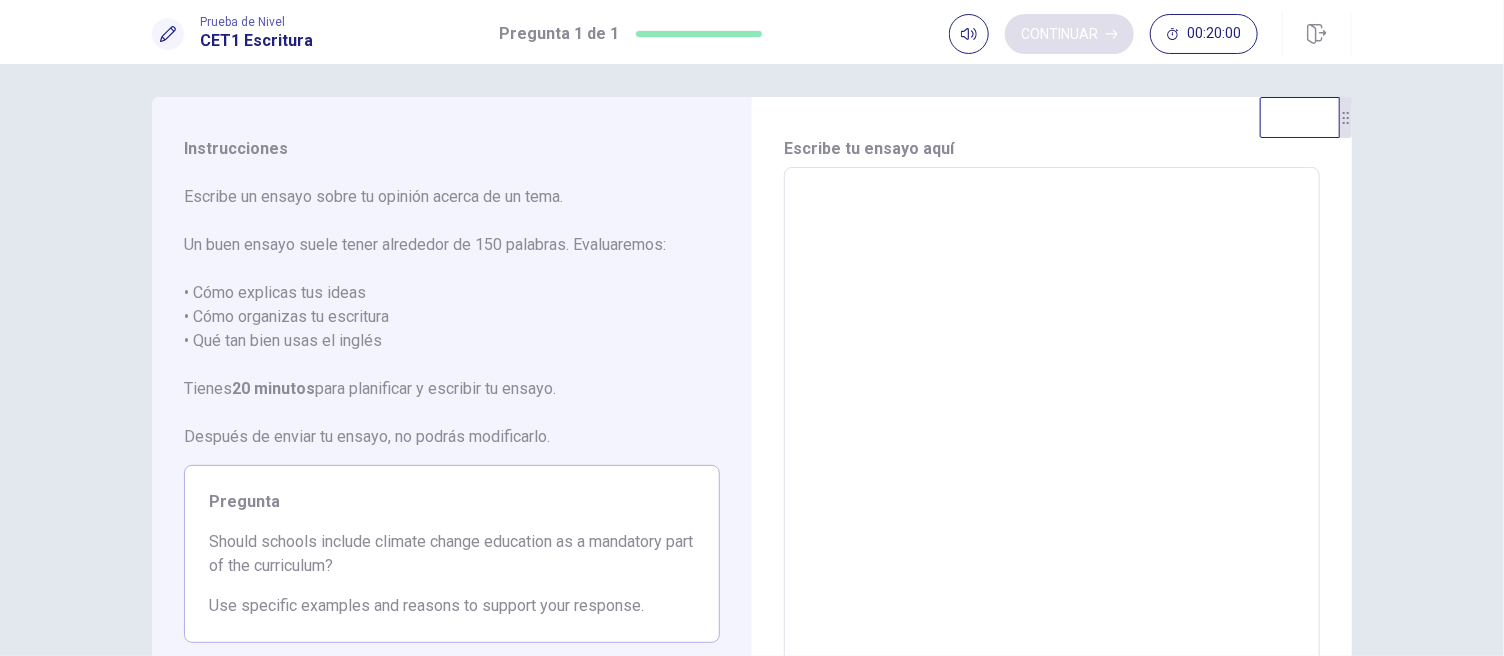 scroll, scrollTop: 191, scrollLeft: 0, axis: vertical 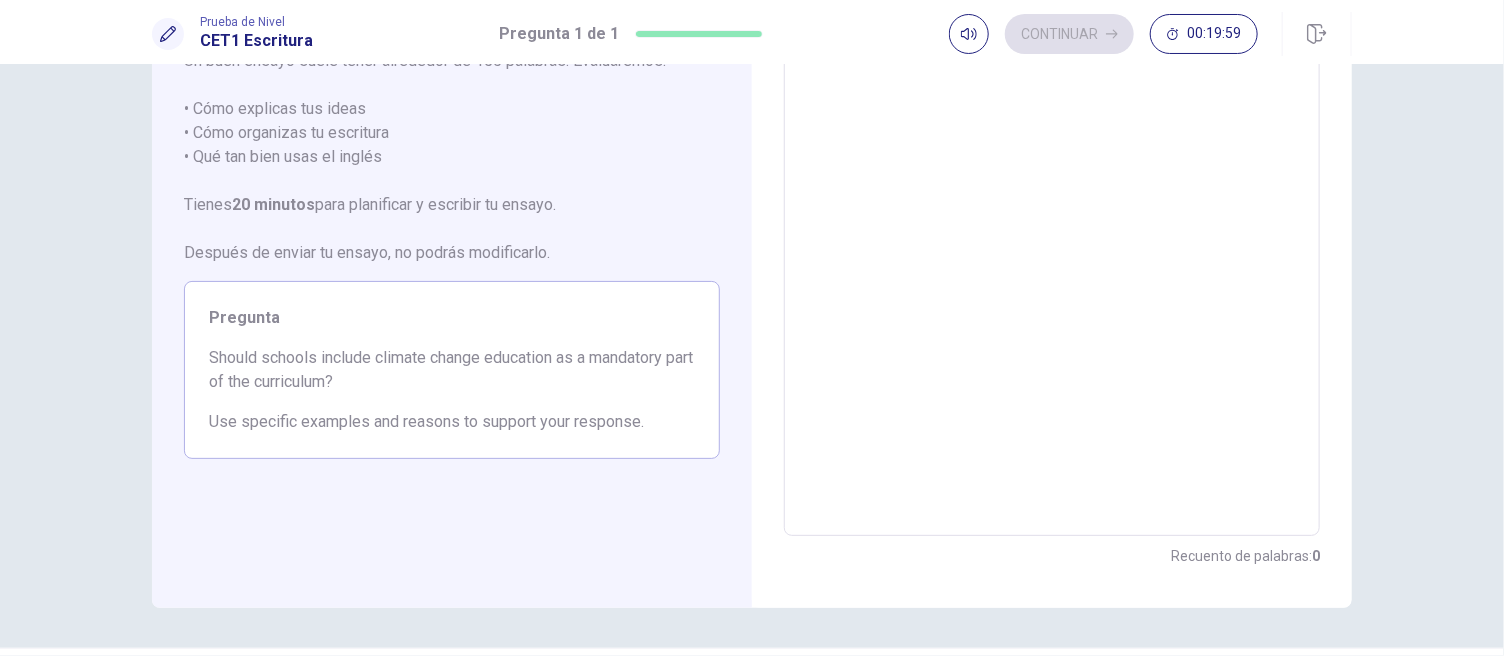 click on "Escribe un ensayo sobre tu opinión acerca de un tema.
Un buen ensayo suele tener alrededor de 150 palabras. Evaluaremos:
• Cómo explicas tus ideas
• Cómo organizas tu escritura
• Qué tan bien usas el inglés
Tienes  20 minutos  para planificar y escribir tu ensayo.
Después de enviar tu ensayo, no podrás modificarlo." at bounding box center (452, 133) 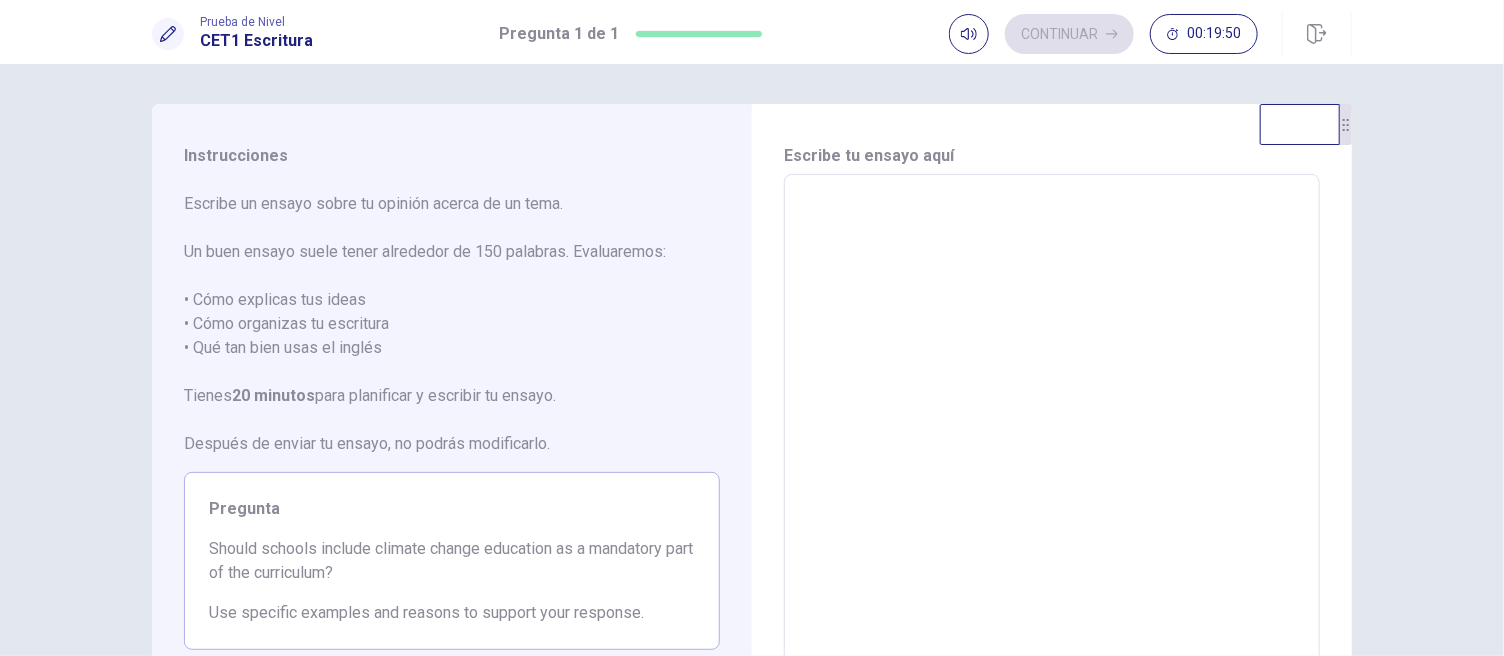 click at bounding box center [1052, 451] 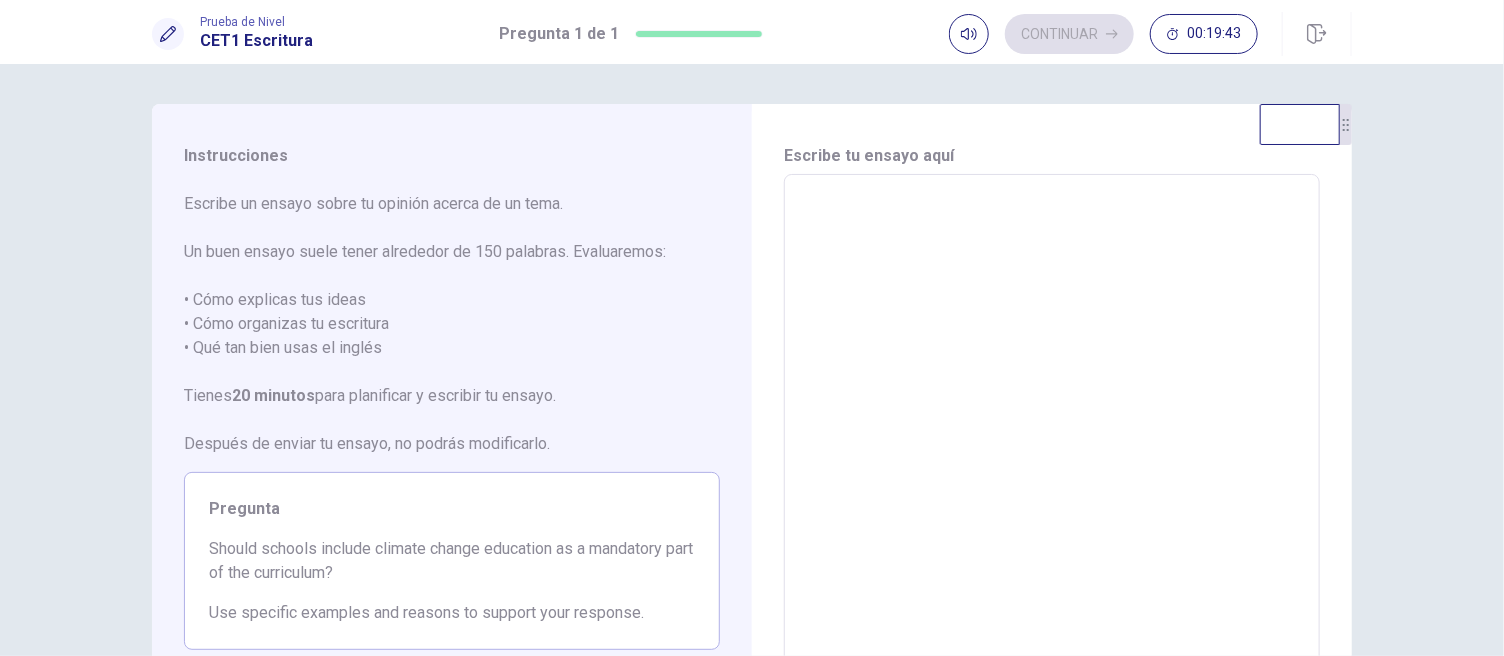 click on "Instrucciones Escribe un ensayo sobre tu opinión acerca de un tema.
Un buen ensayo suele tener alrededor de 150 palabras. Evaluaremos:
• Cómo explicas tus ideas
• Cómo organizas tu escritura
• Qué tan bien usas el inglés
Tienes  20 minutes  para planificar y escribir tu ensayo.
Después de enviar tu ensayo, no podrás modificarlo. Pregunta Should schools include climate change education as a mandatory part of the curriculum? Use specific examples and reasons to support your response. Escribe tu ensayo aquí * ​ Recuento de palabras :  0" at bounding box center (752, 451) 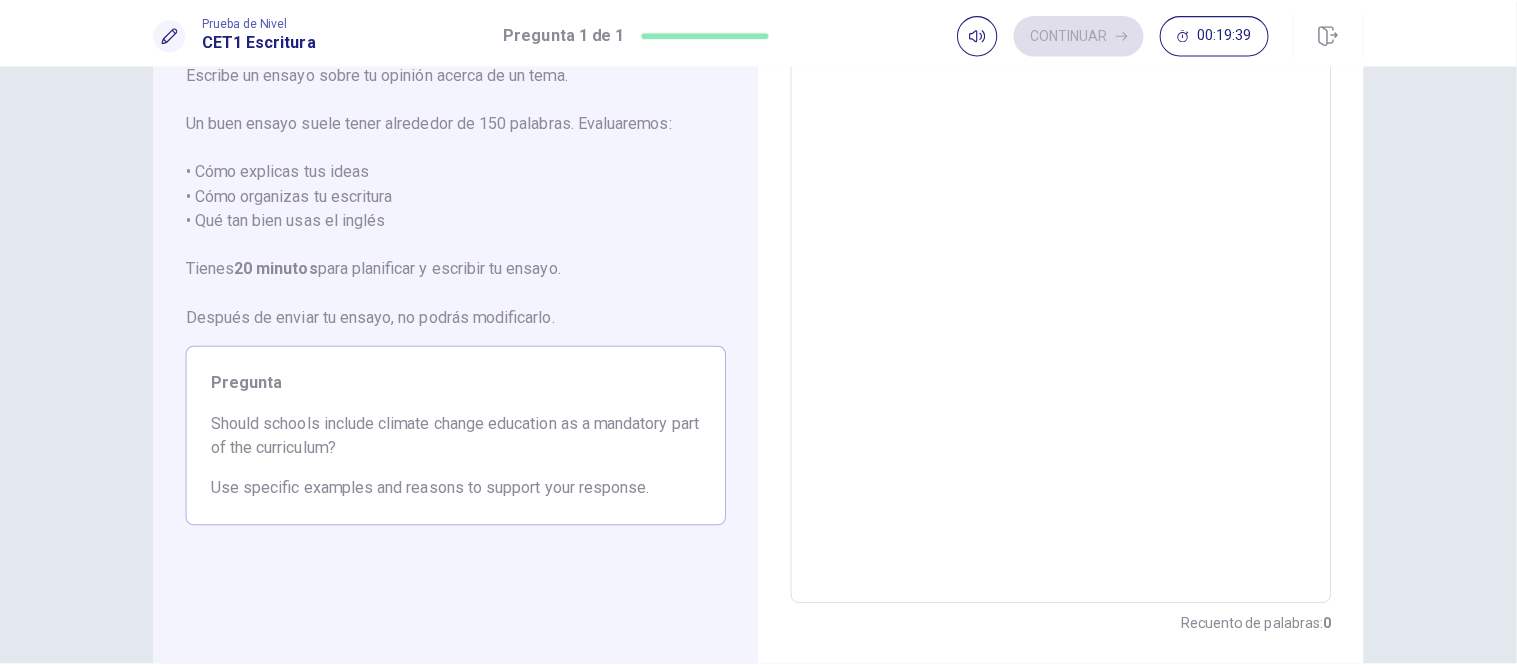 scroll, scrollTop: 133, scrollLeft: 0, axis: vertical 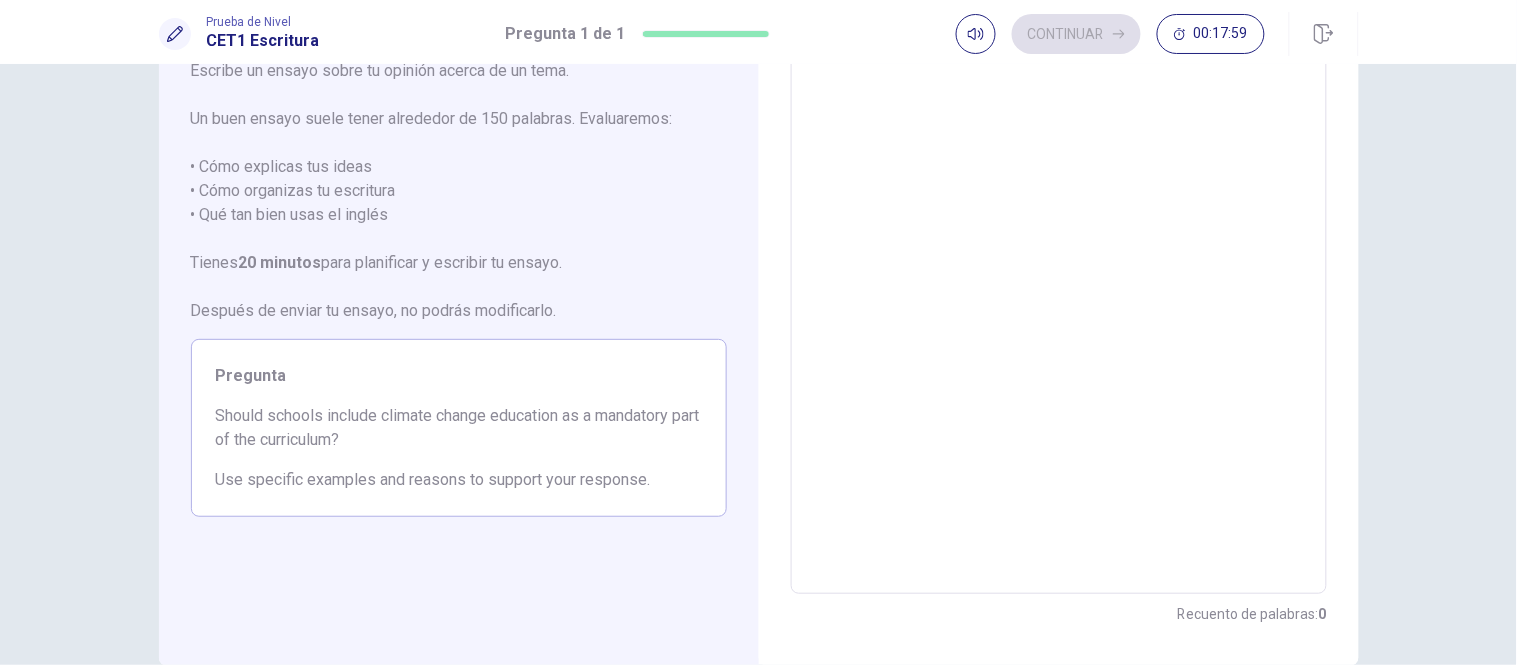 click at bounding box center (1059, 318) 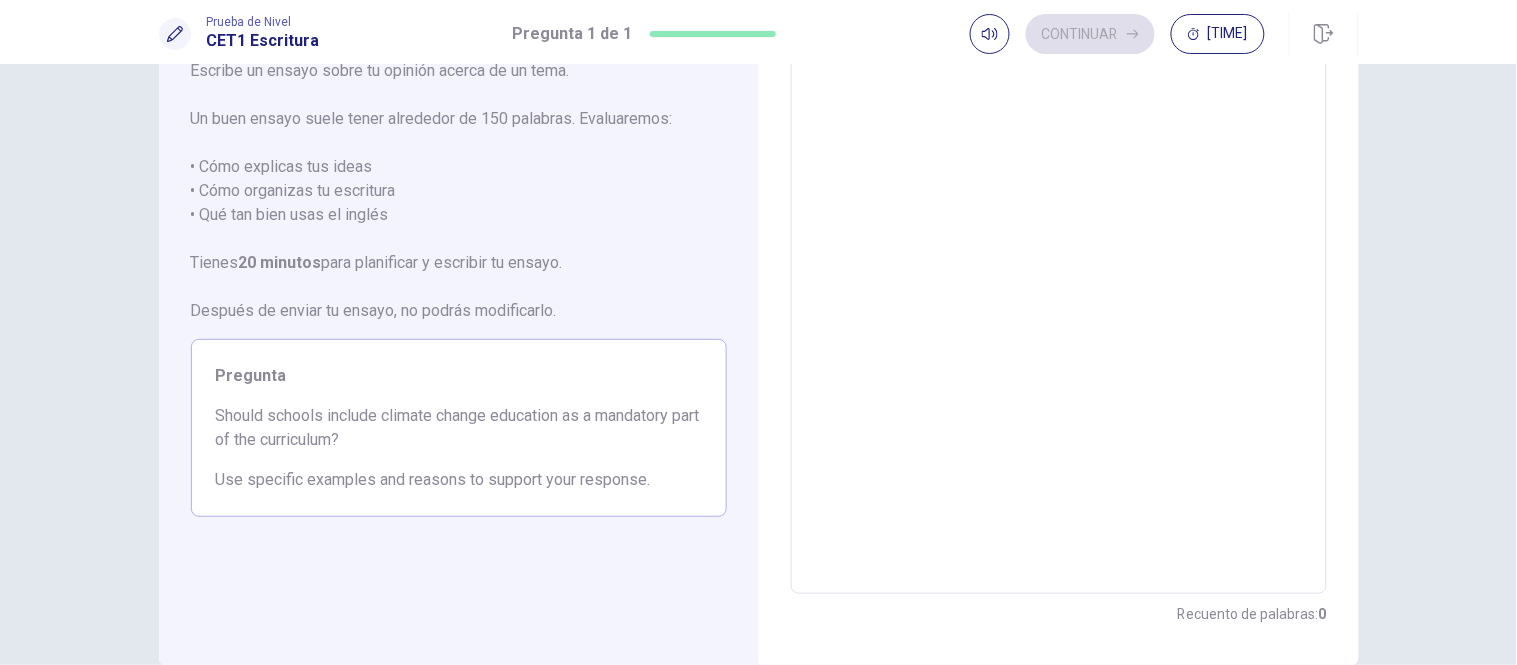 scroll, scrollTop: 0, scrollLeft: 0, axis: both 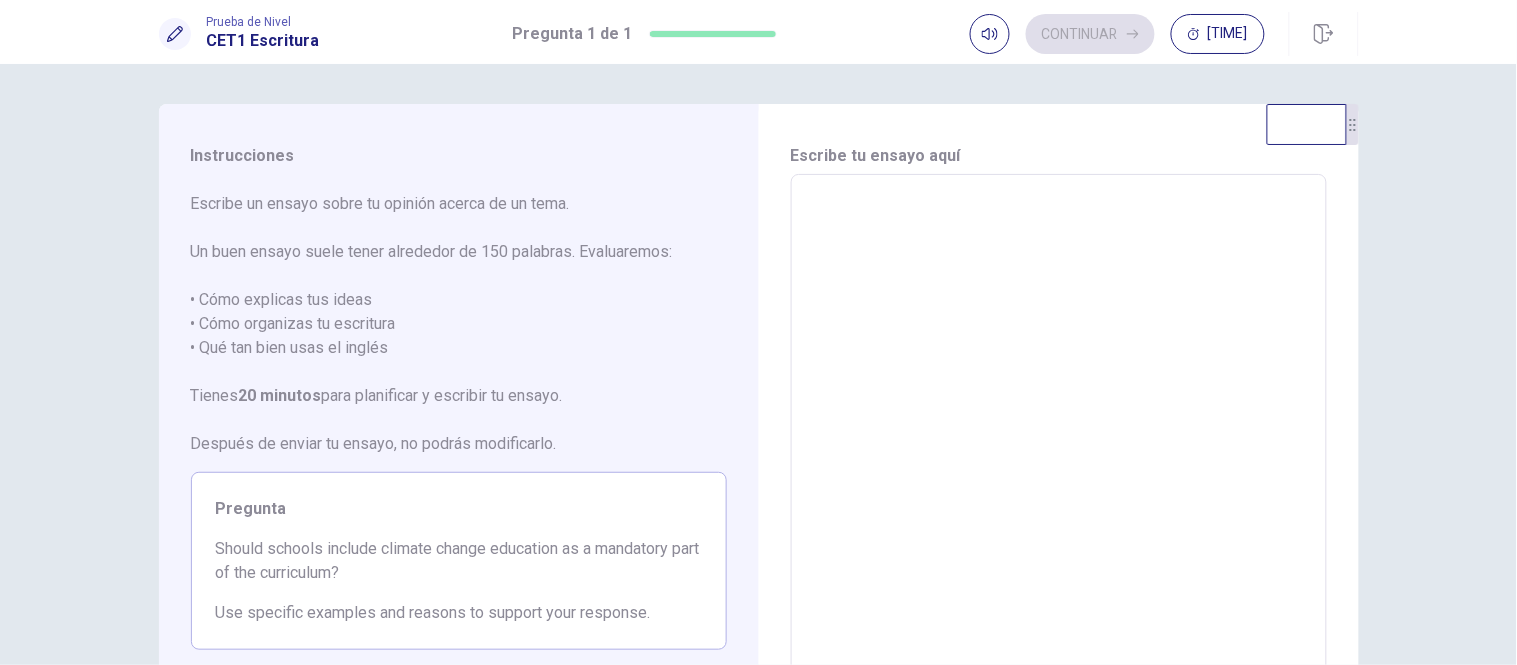 type on "*" 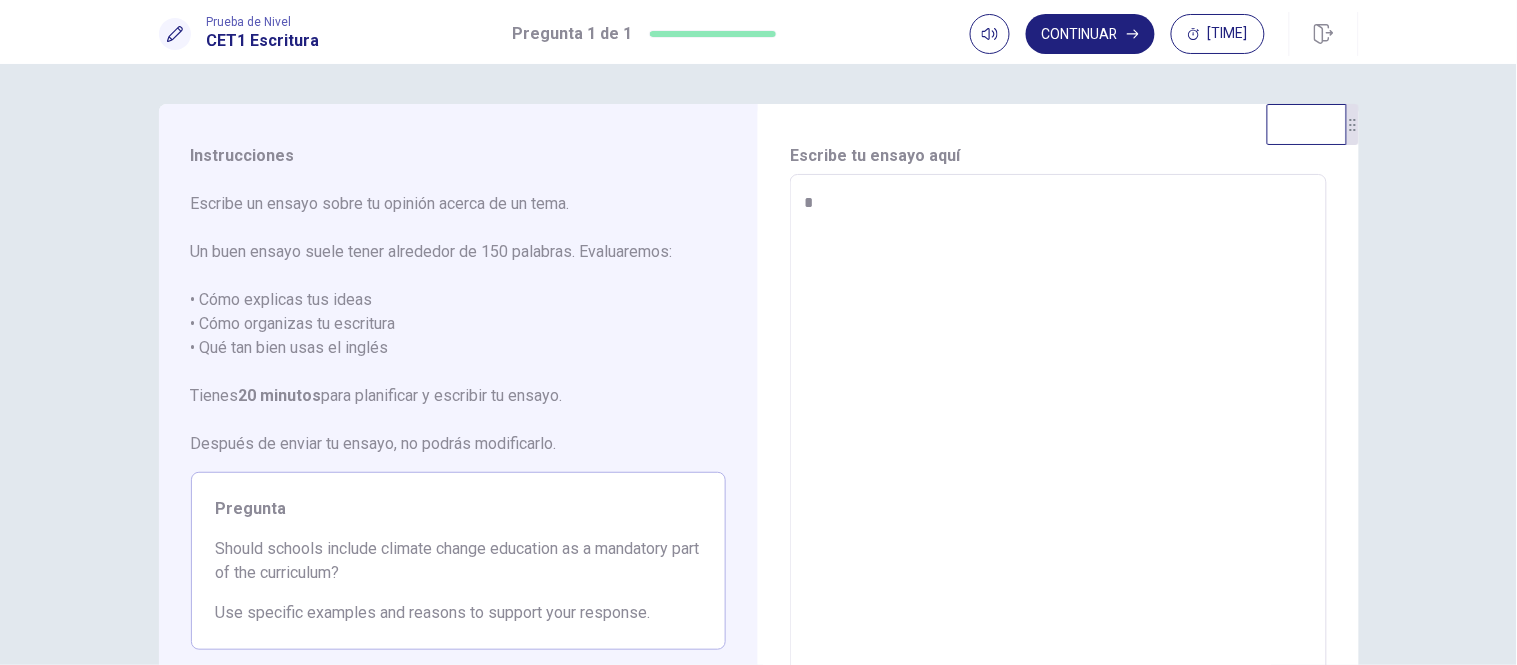 type on "*" 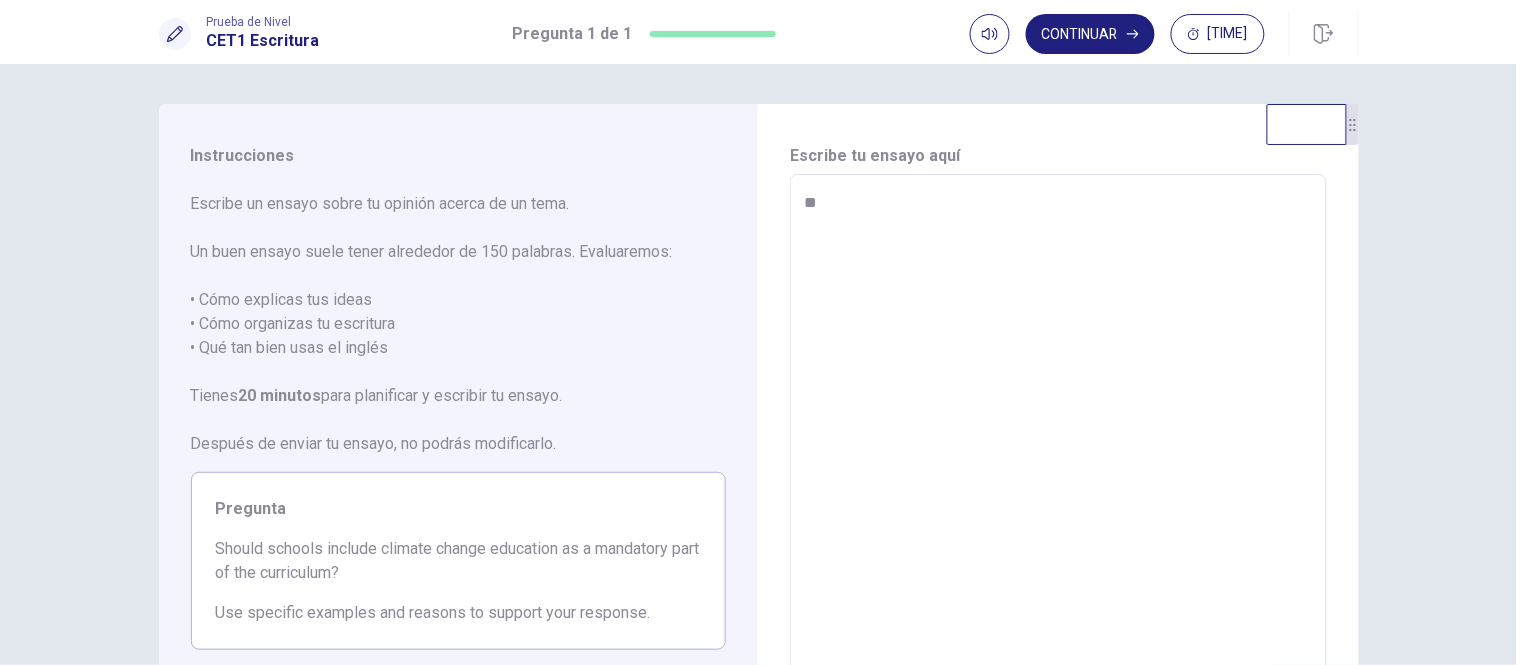 type on "***" 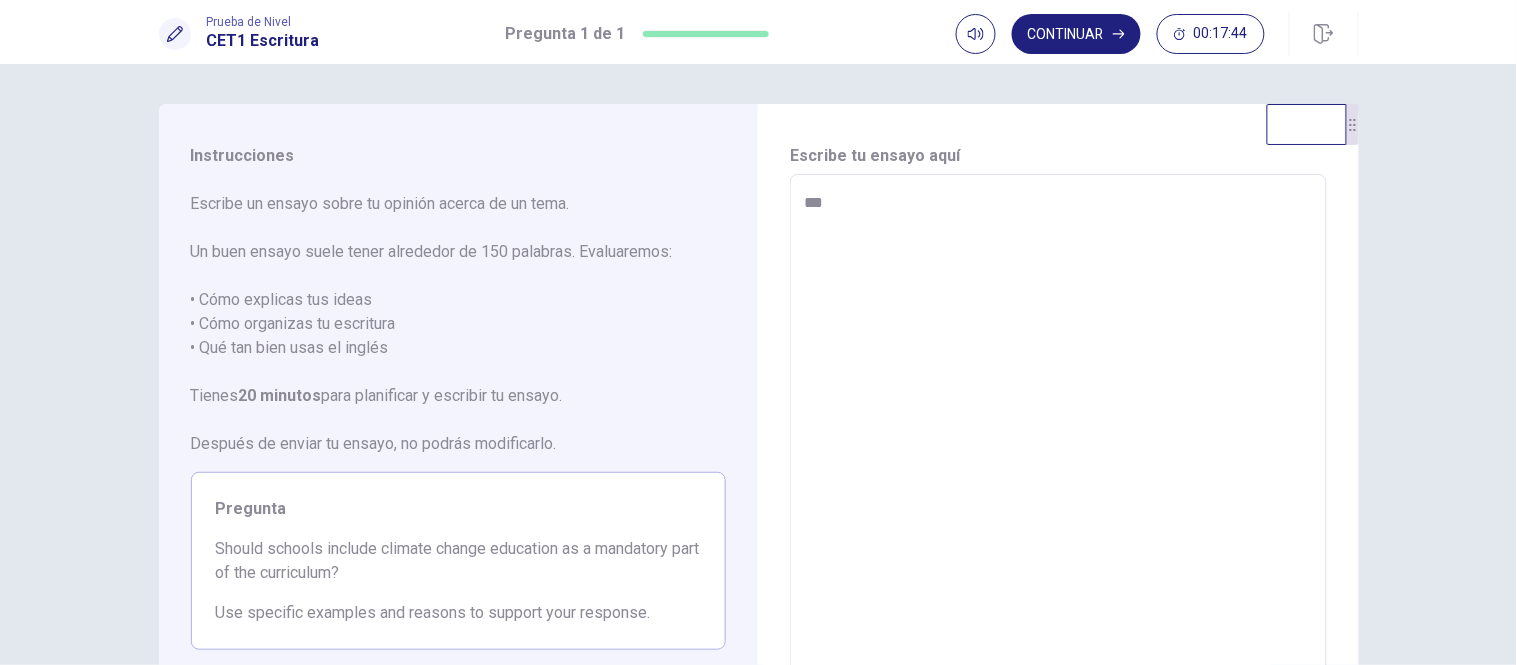 type on "*" 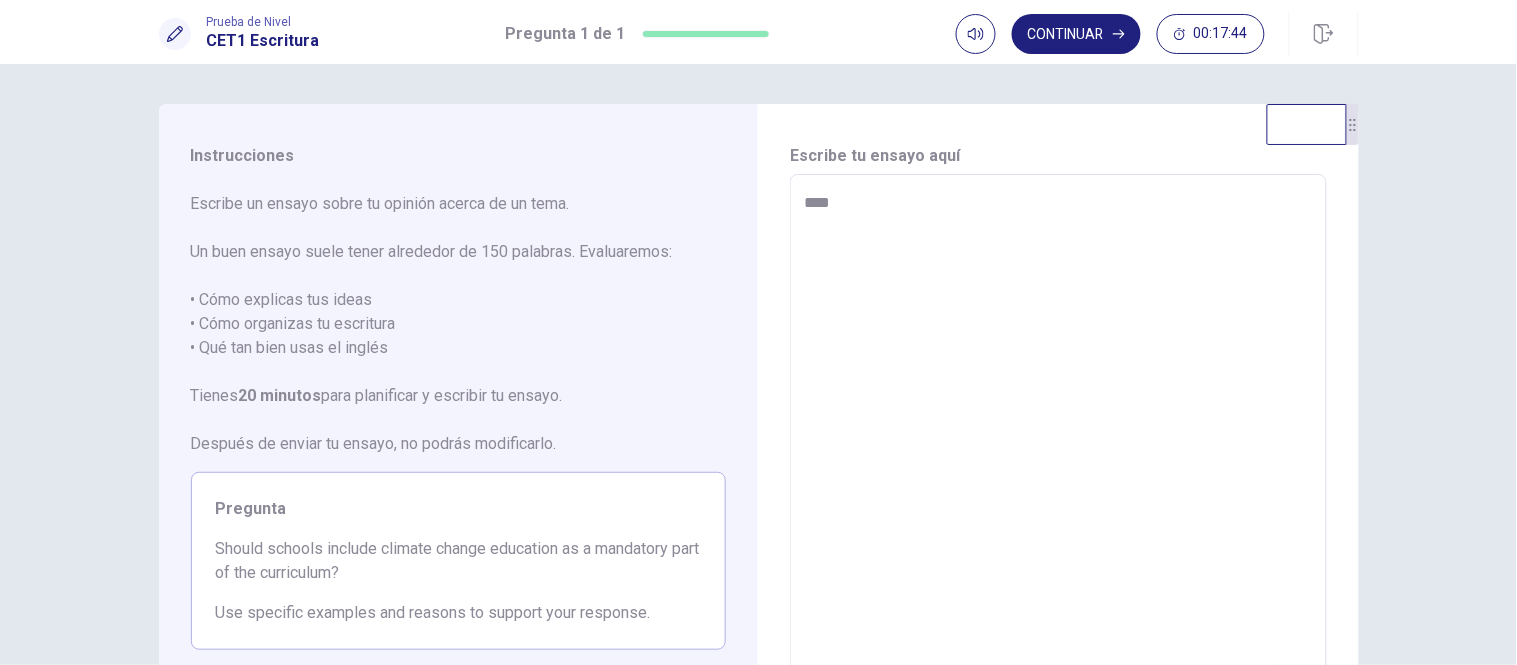 type on "*" 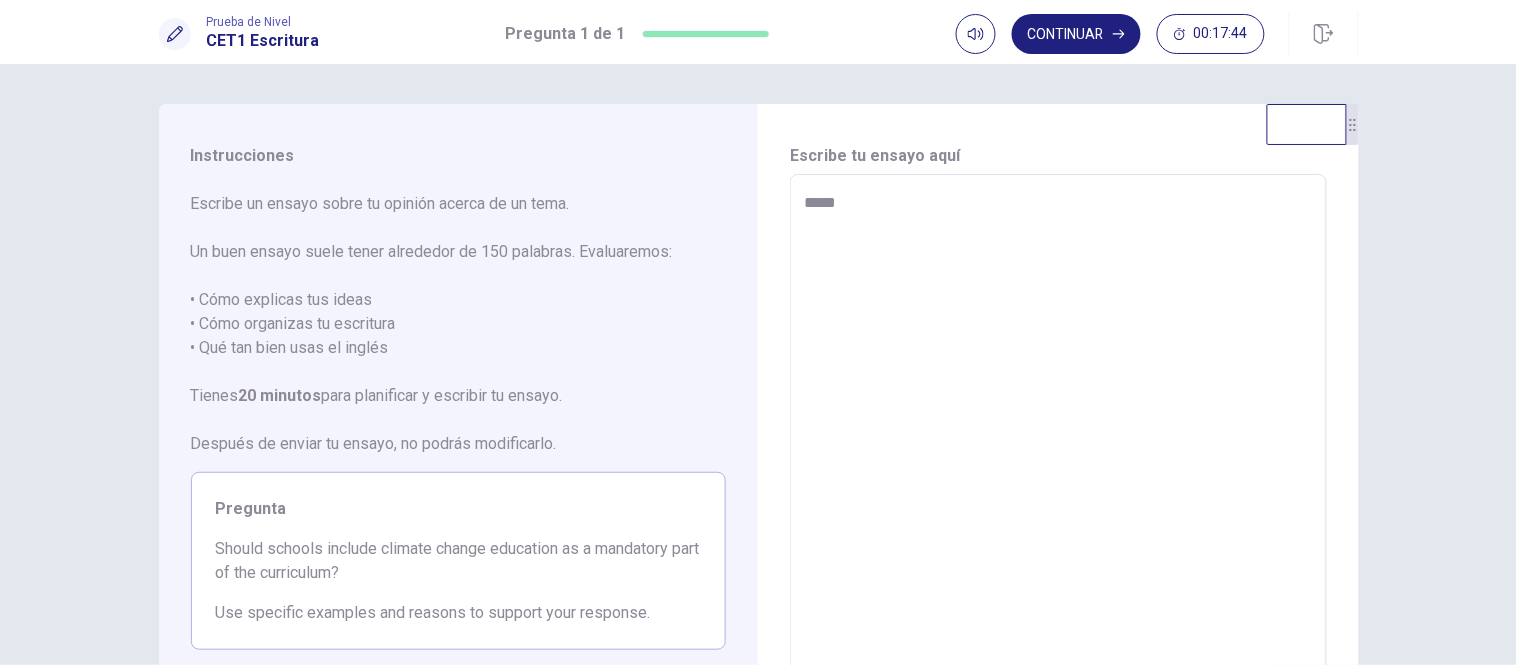 type on "*" 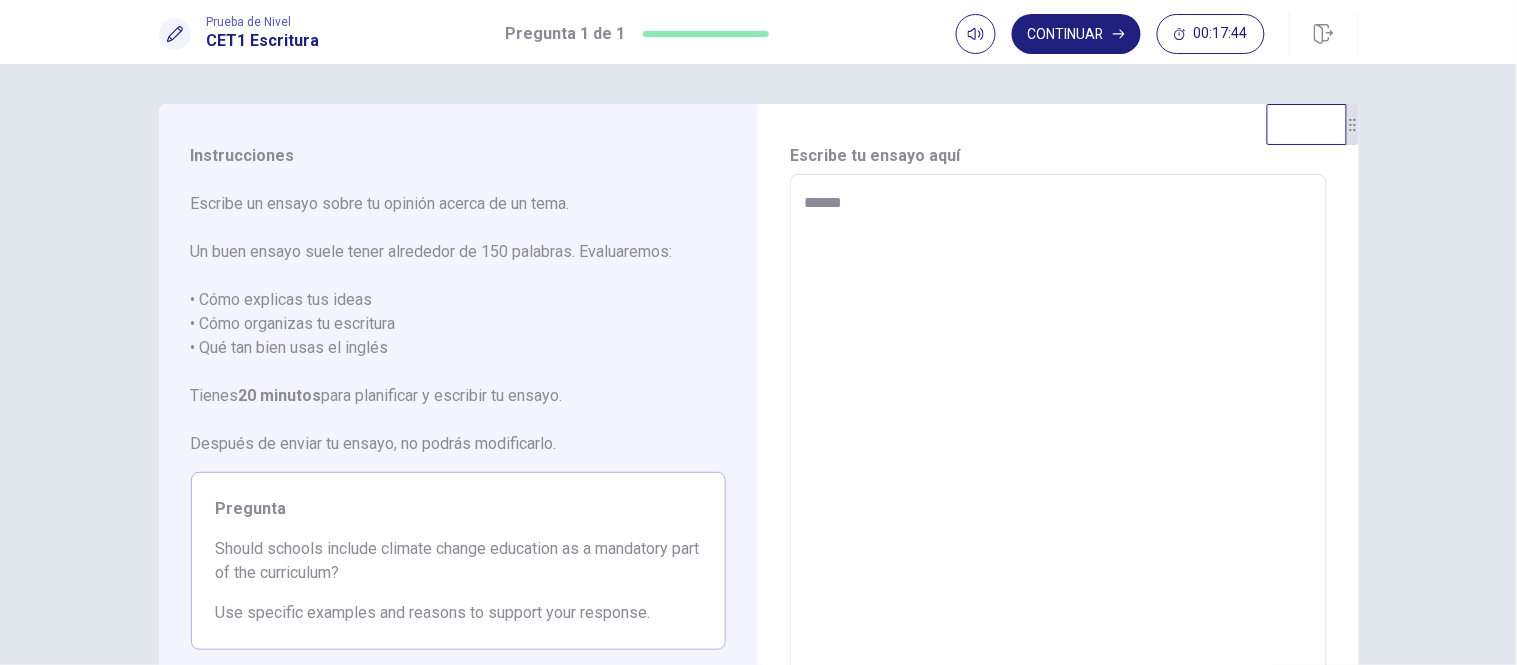 type on "*" 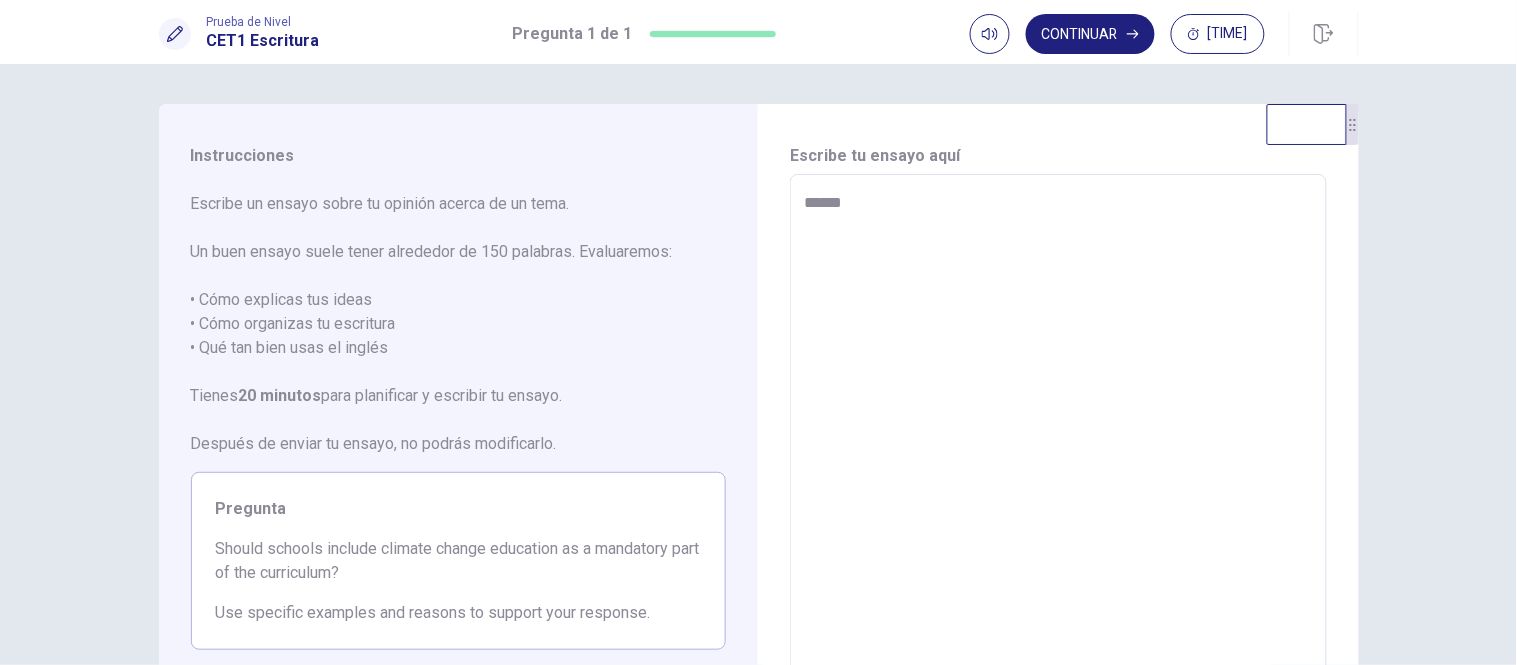 type on "*****" 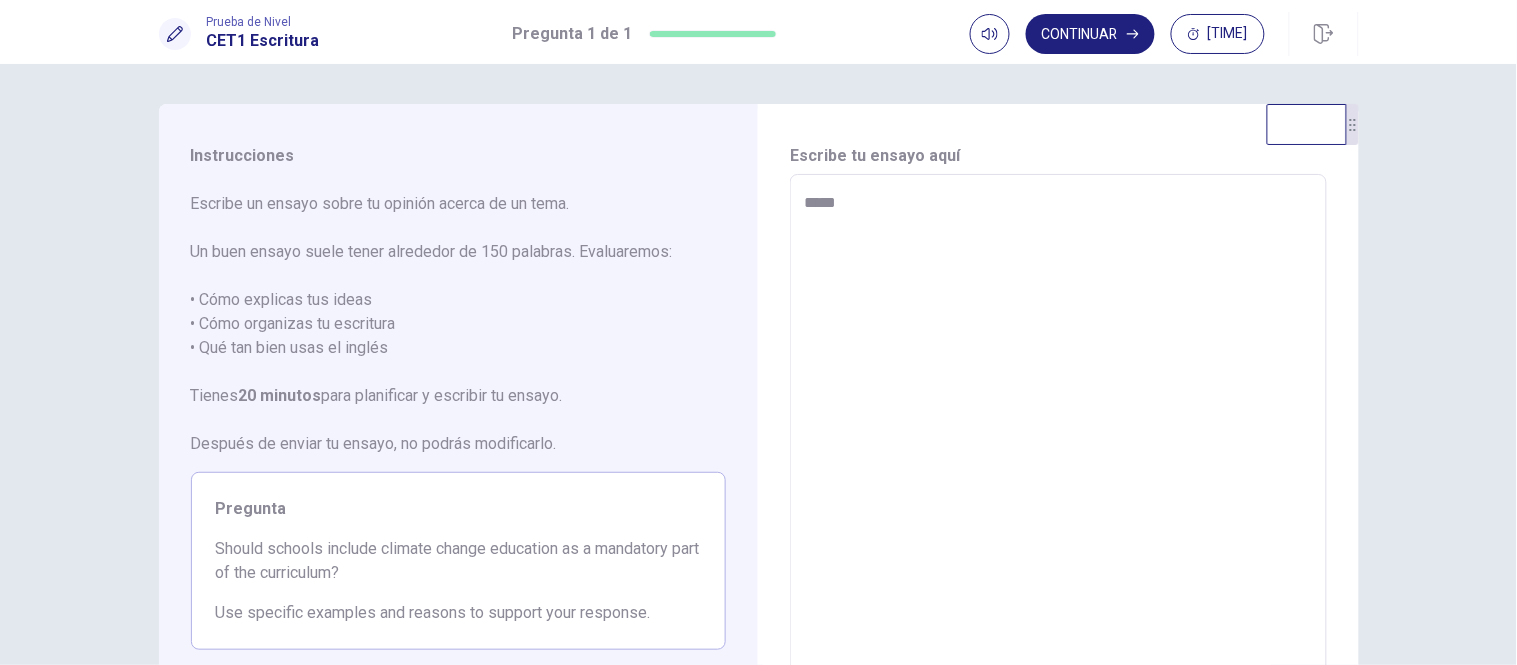 type on "*" 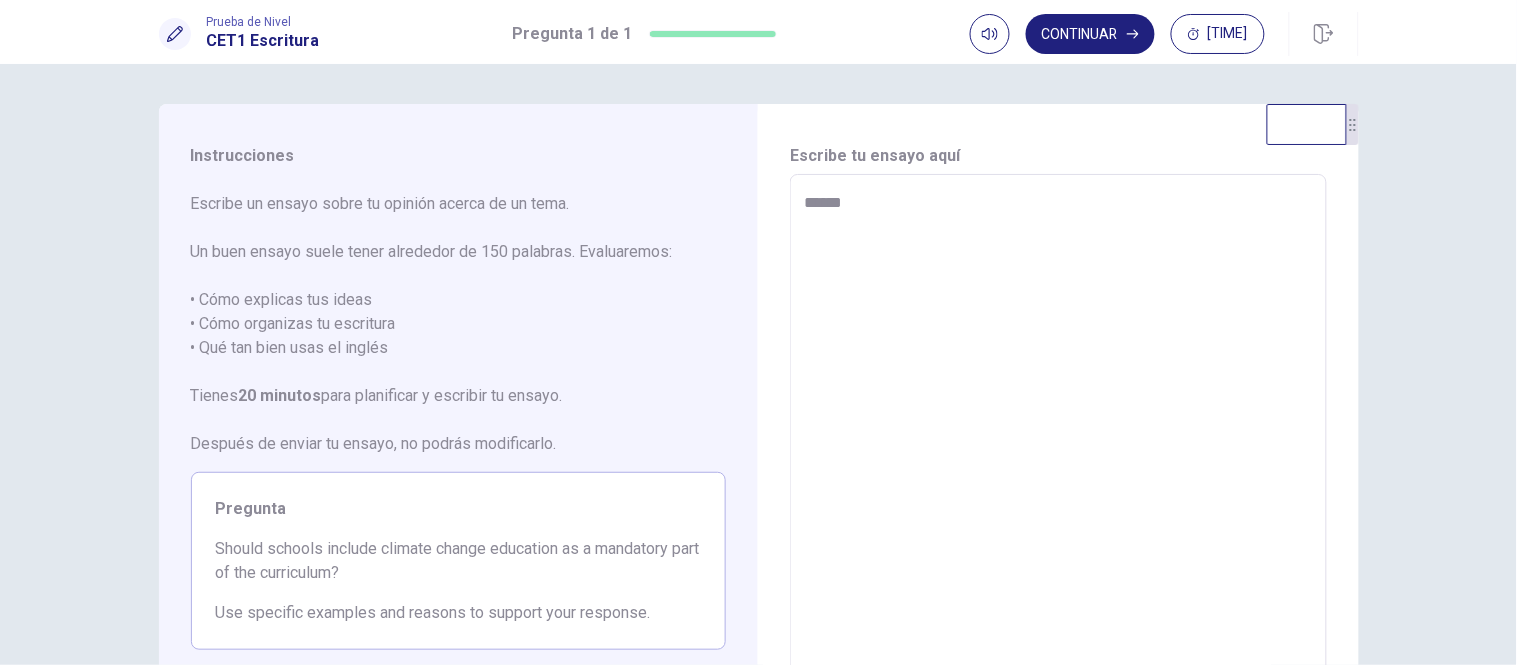 type on "*" 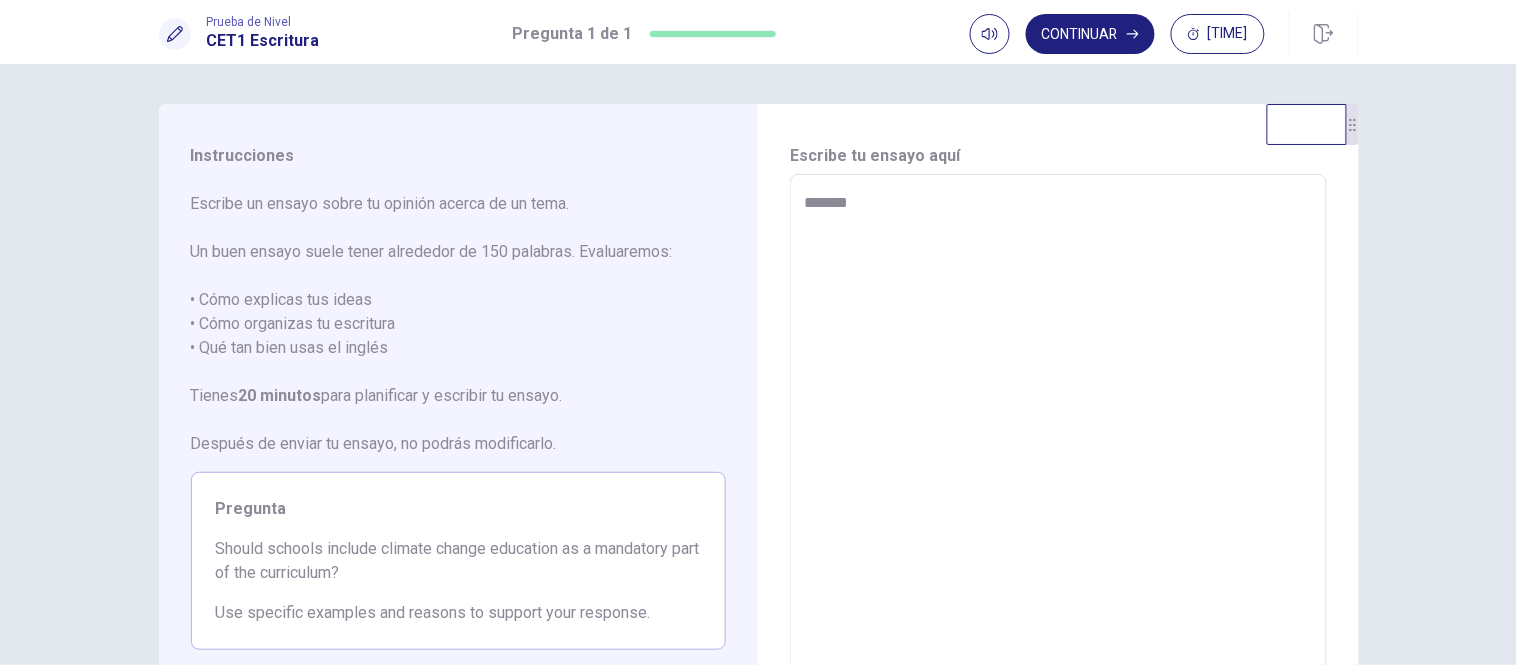 type on "*" 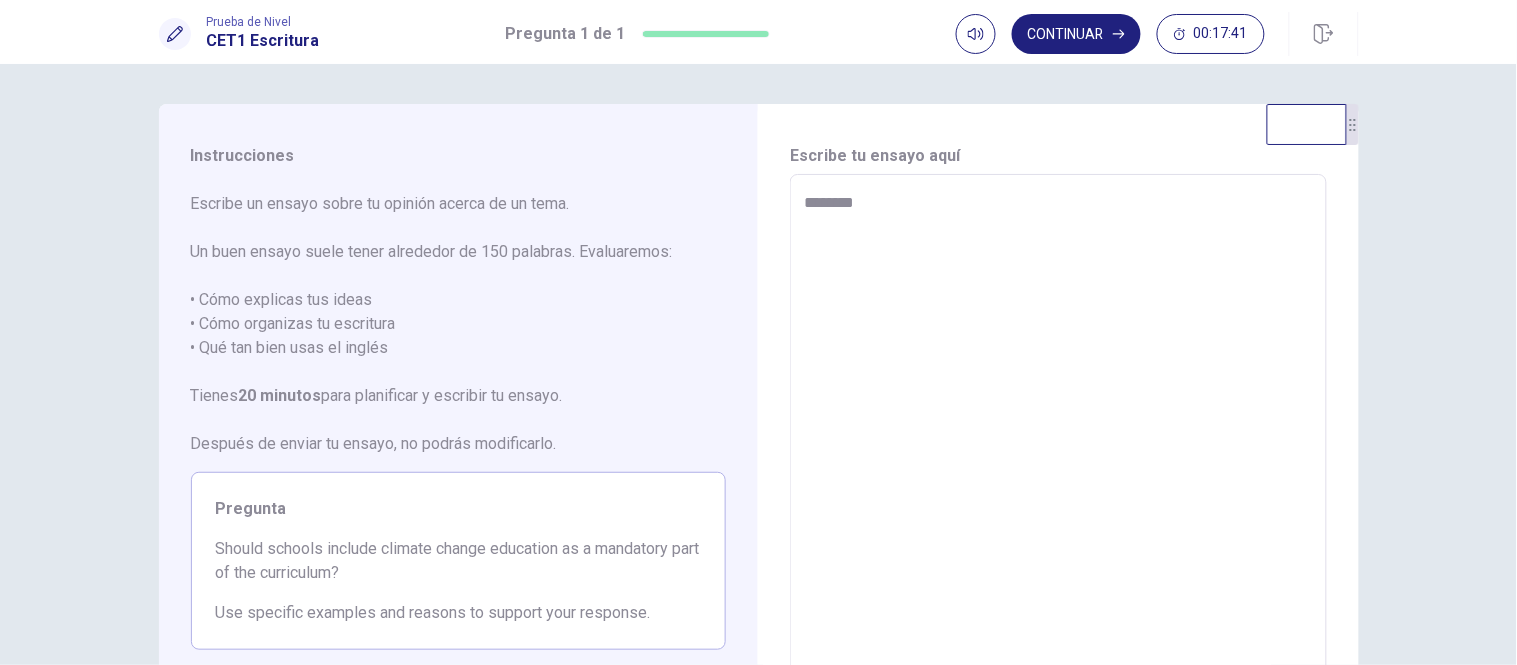 type on "*" 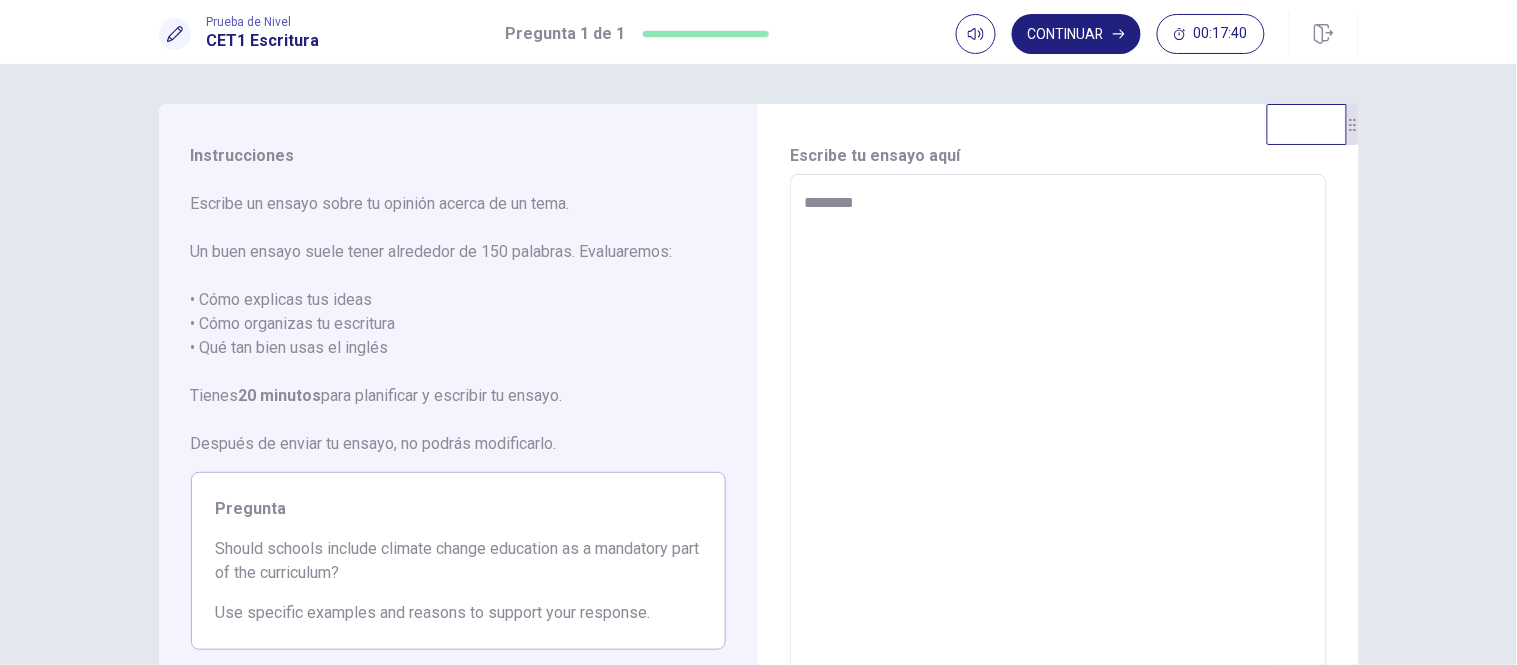 type on "*********" 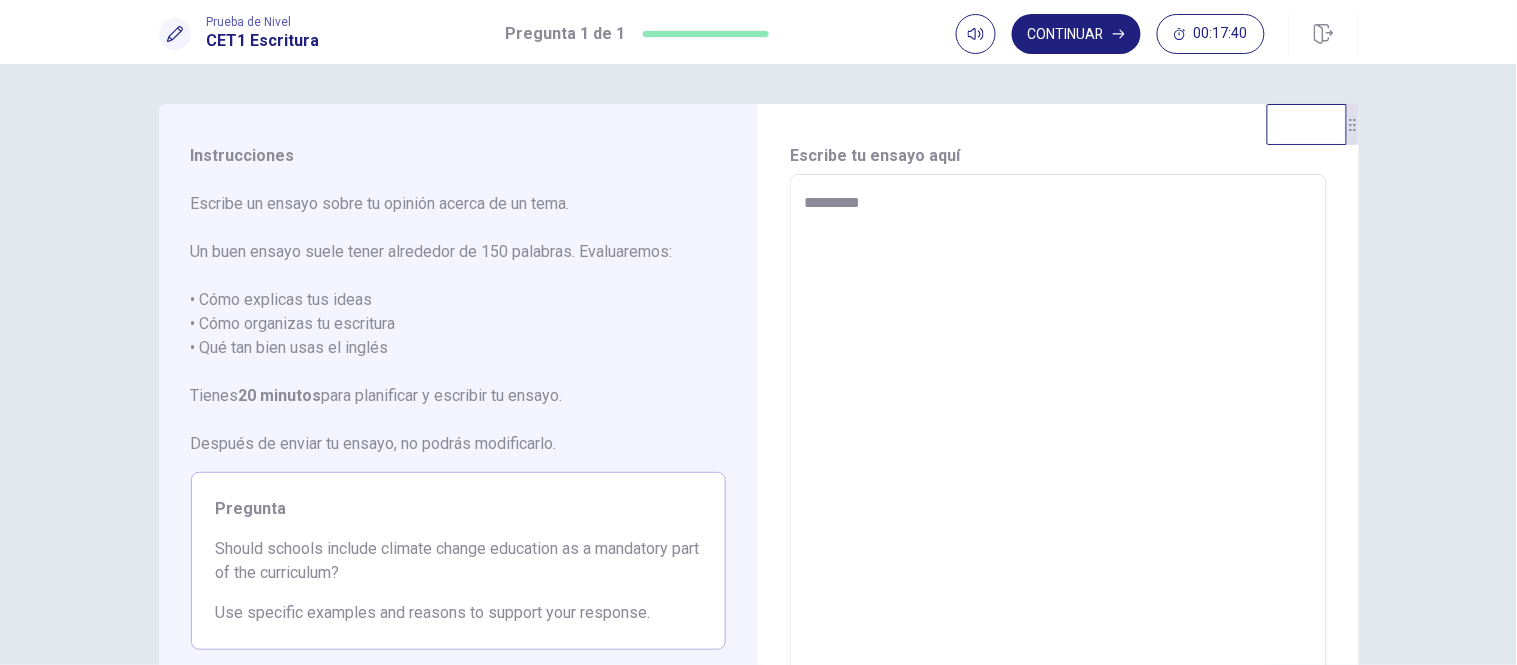 type on "*" 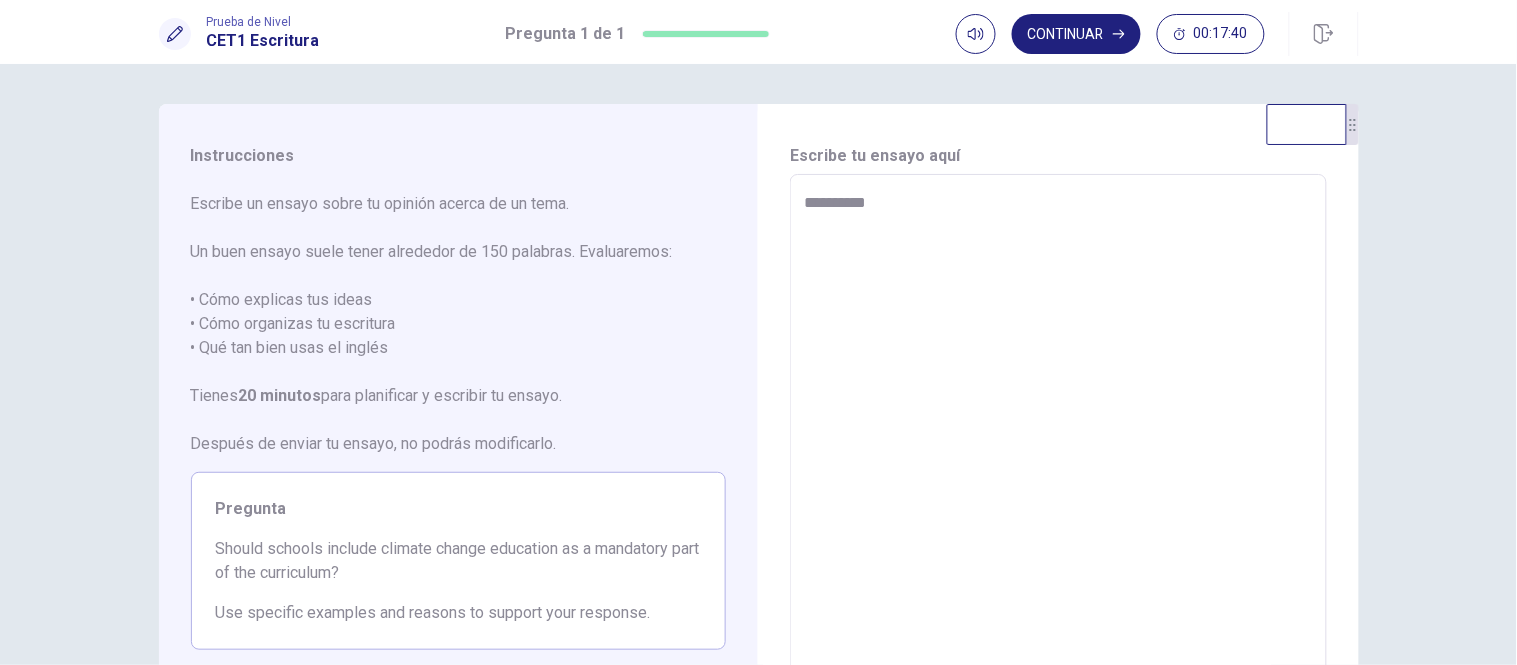 type on "*" 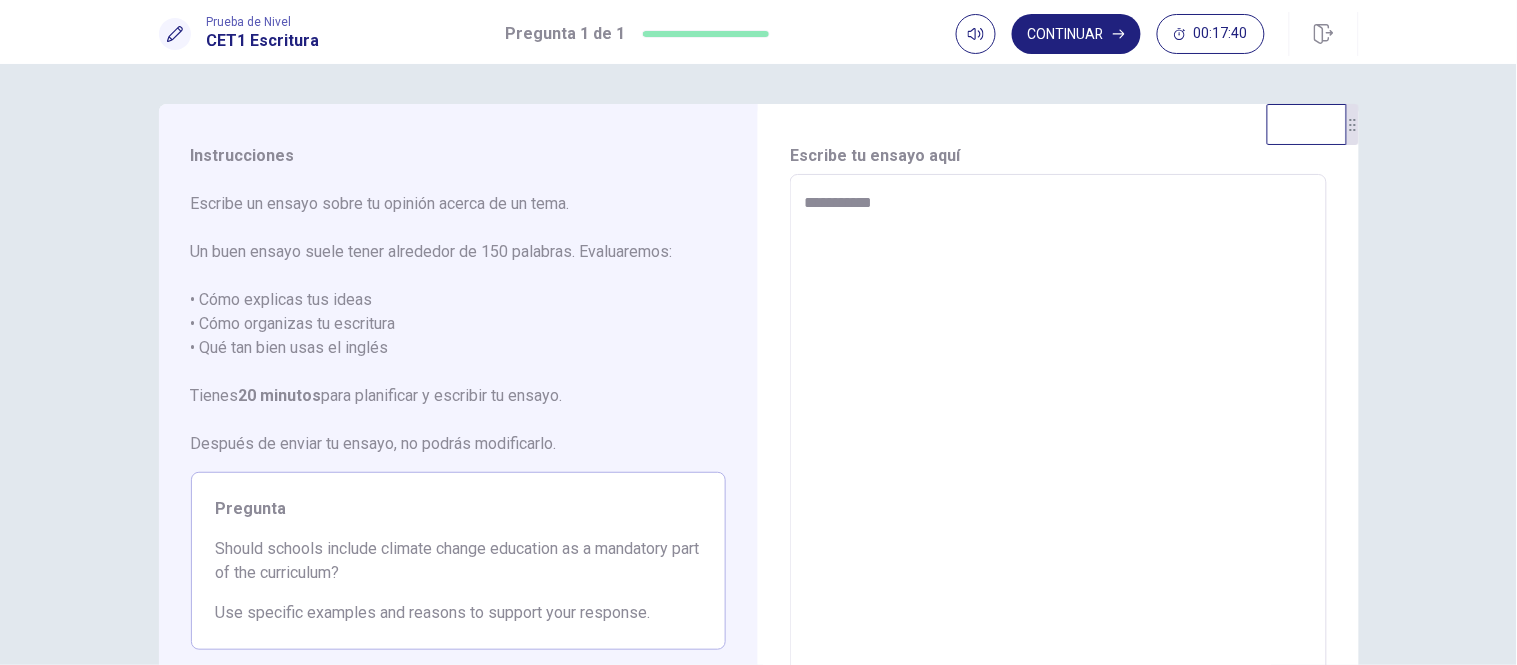 type on "*" 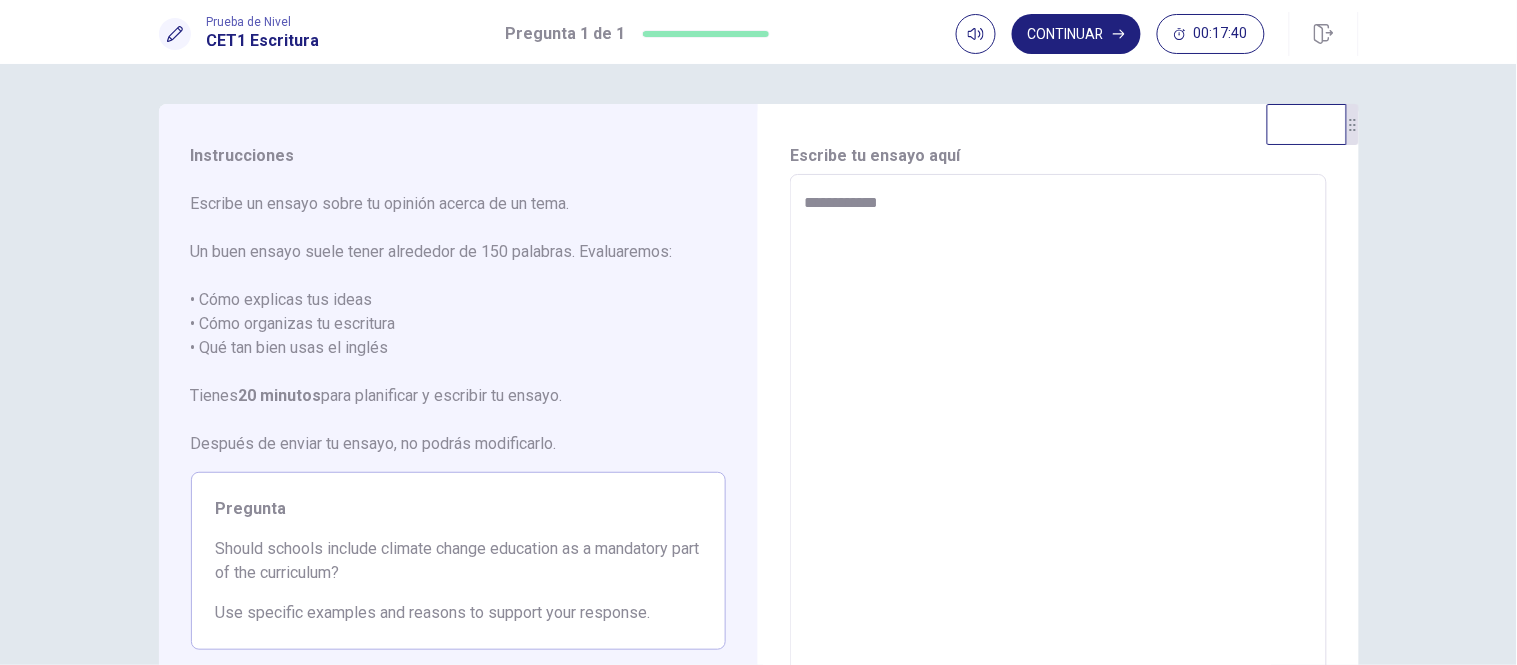 type on "*" 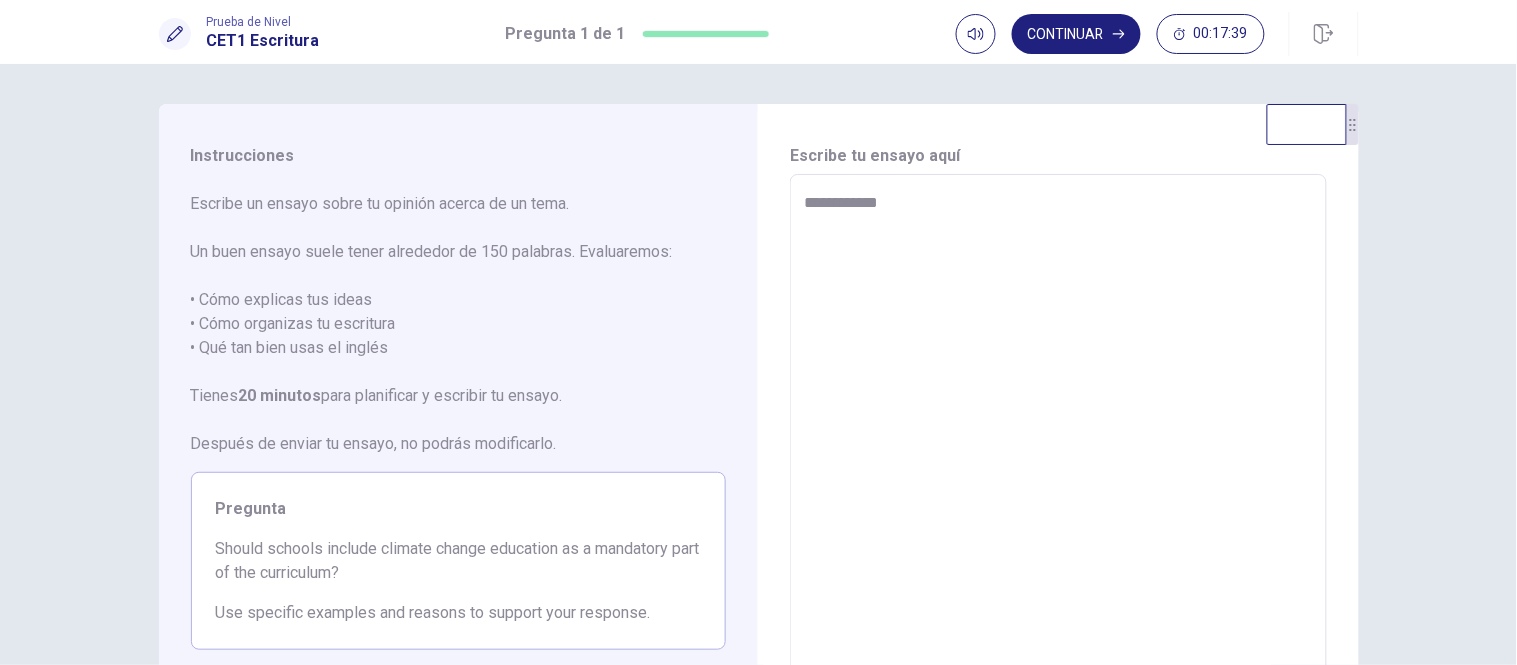 type on "**********" 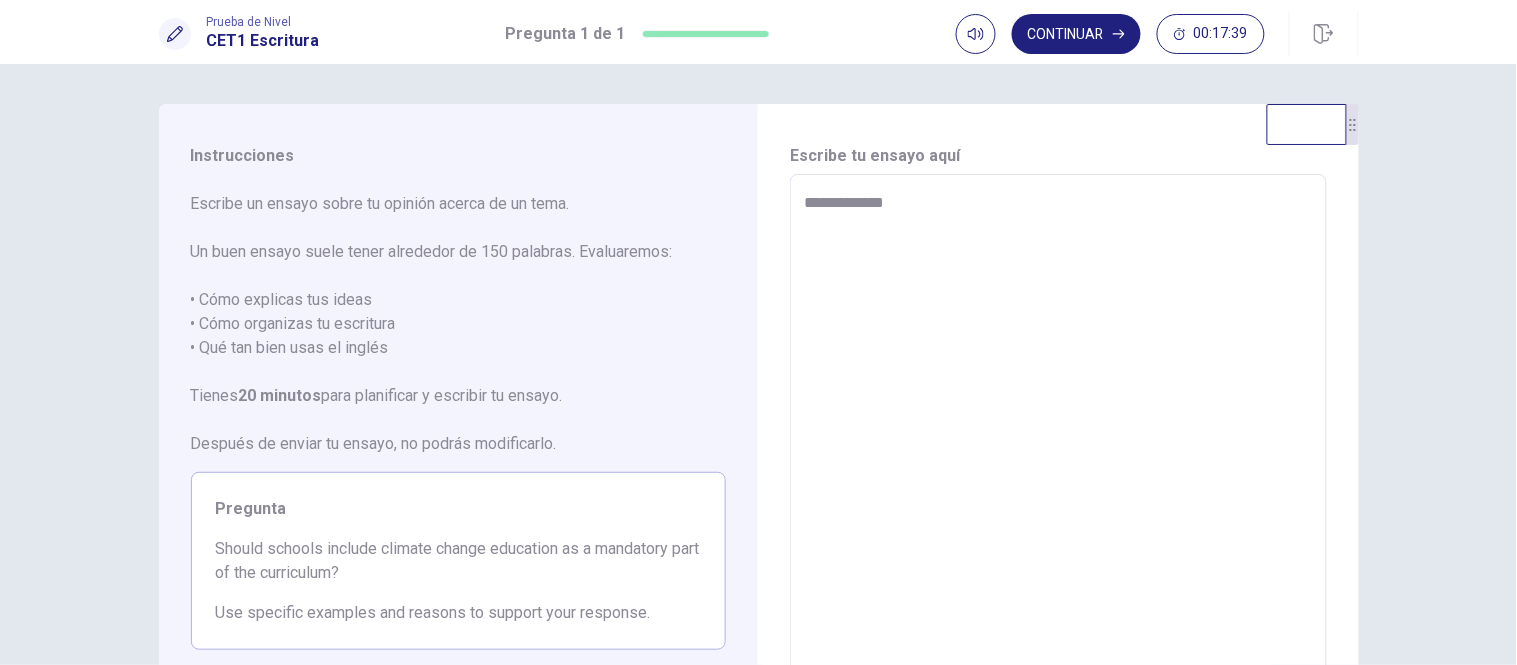 type on "*" 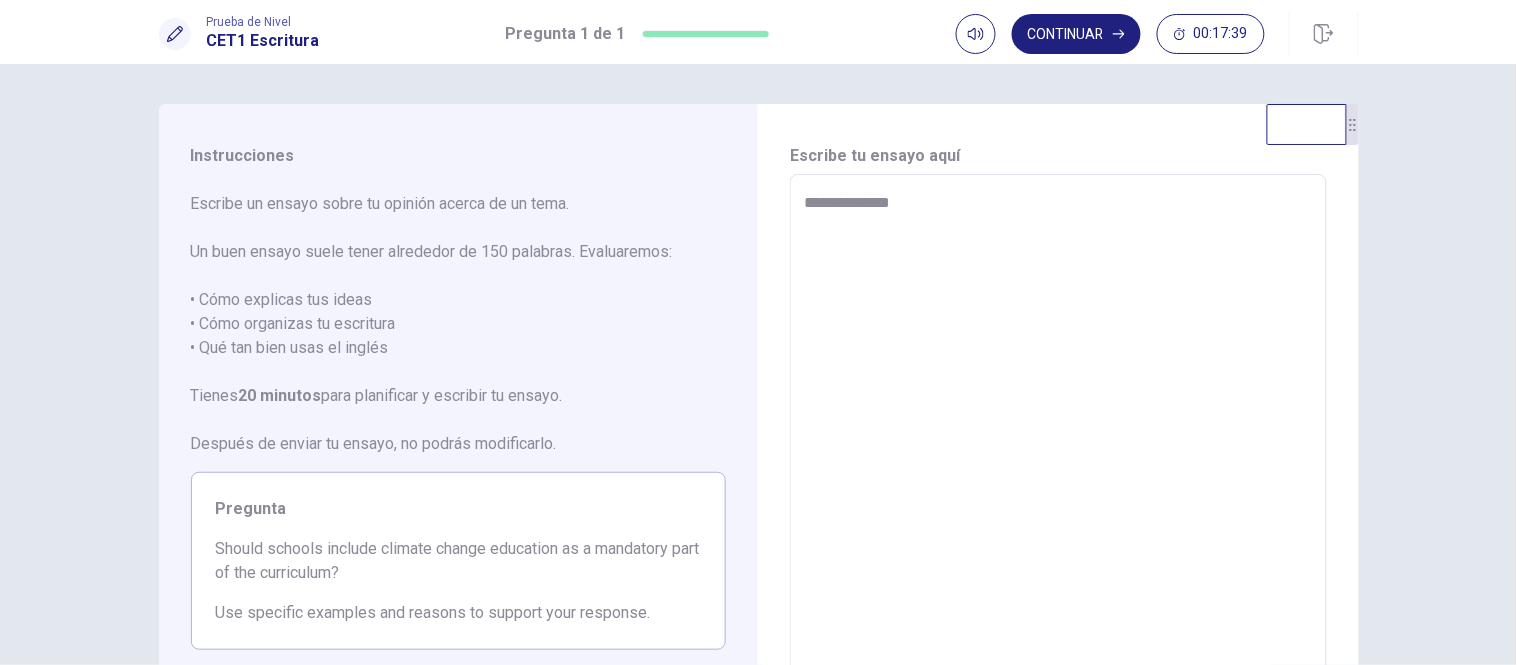 type on "*" 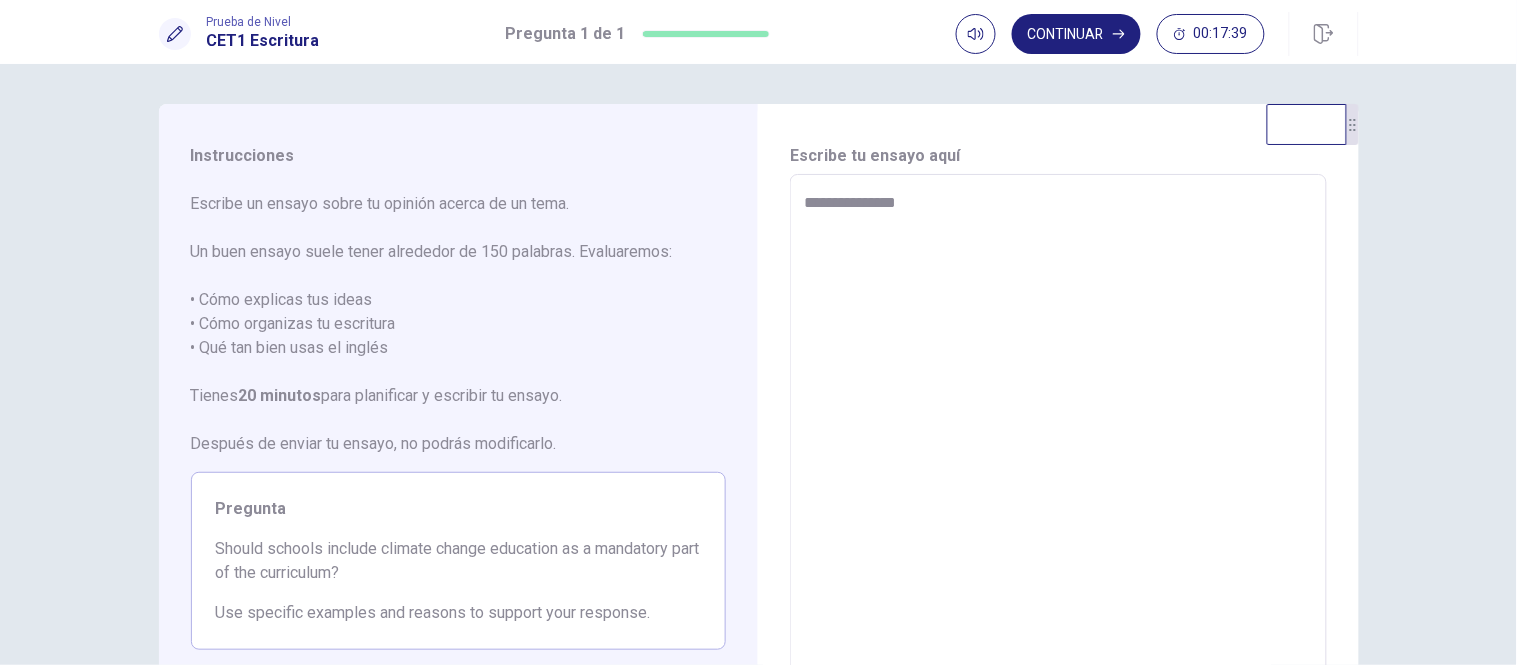 type on "*" 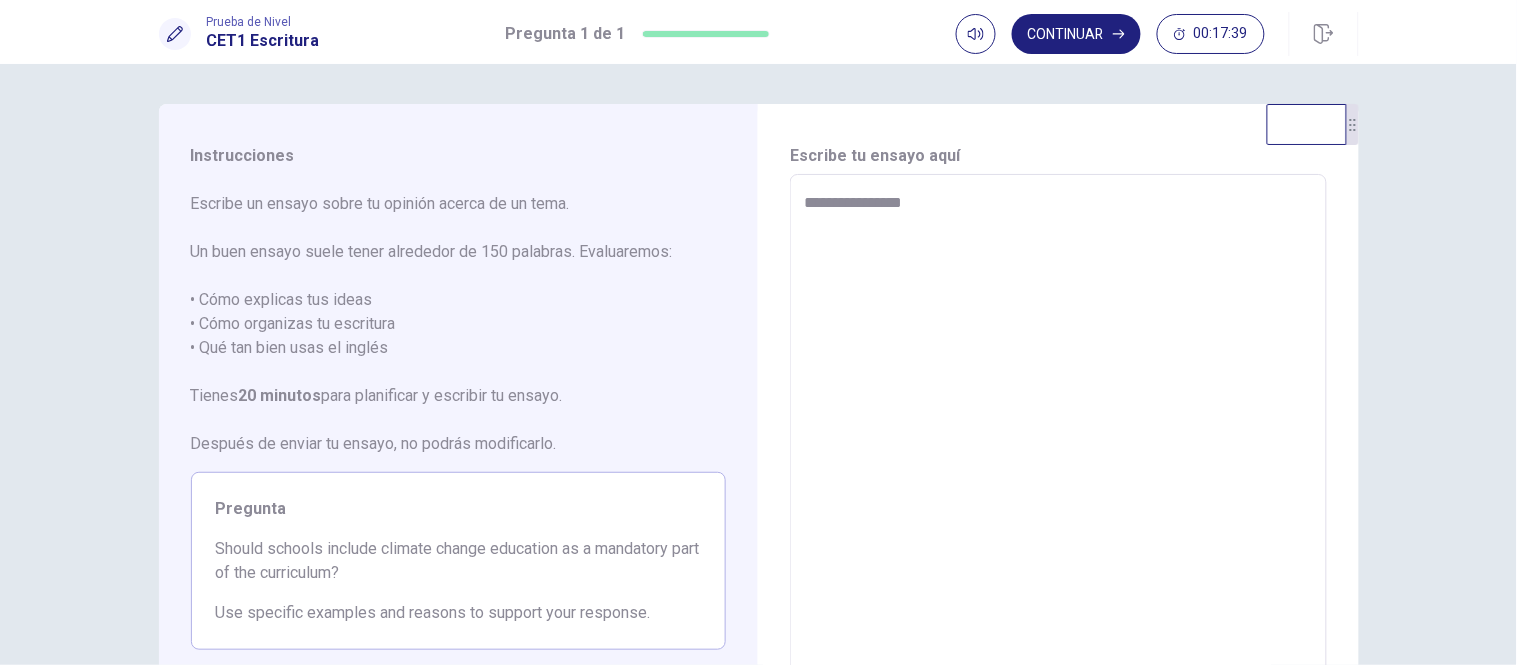 type on "*" 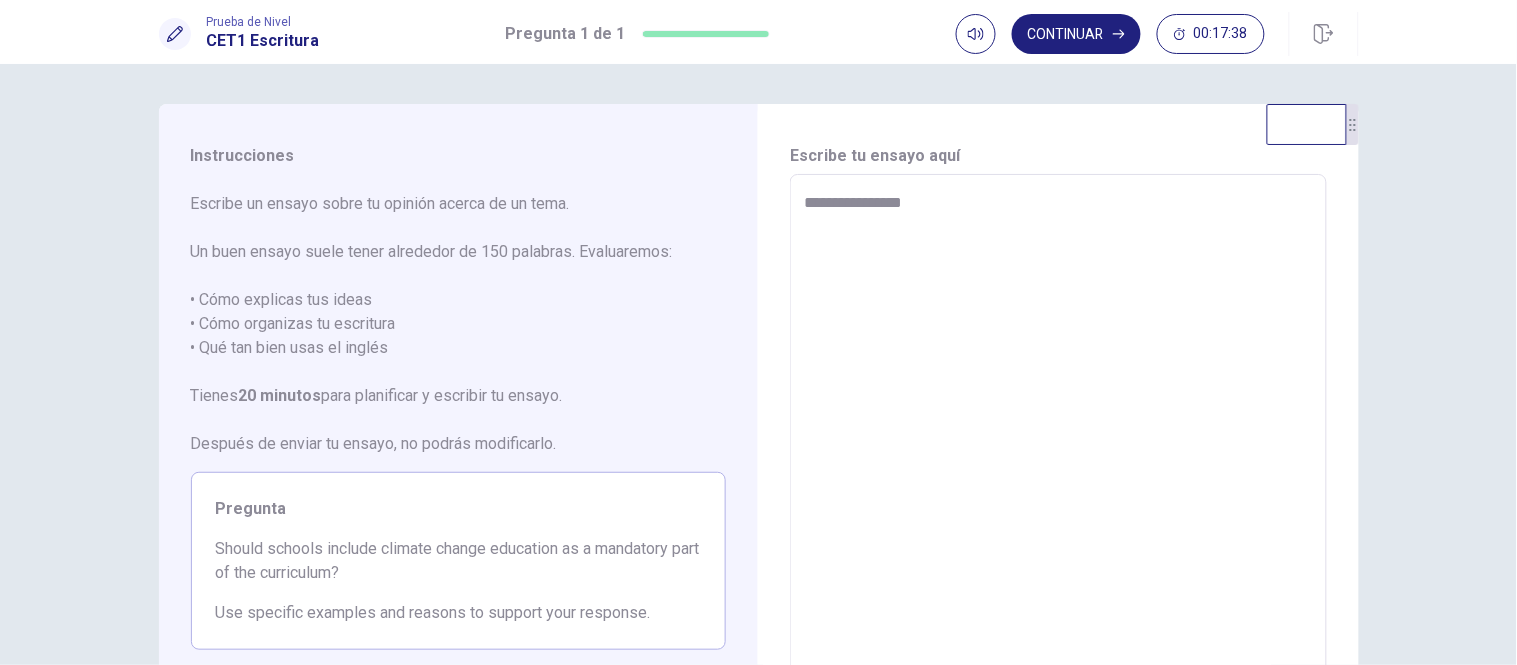 type on "**********" 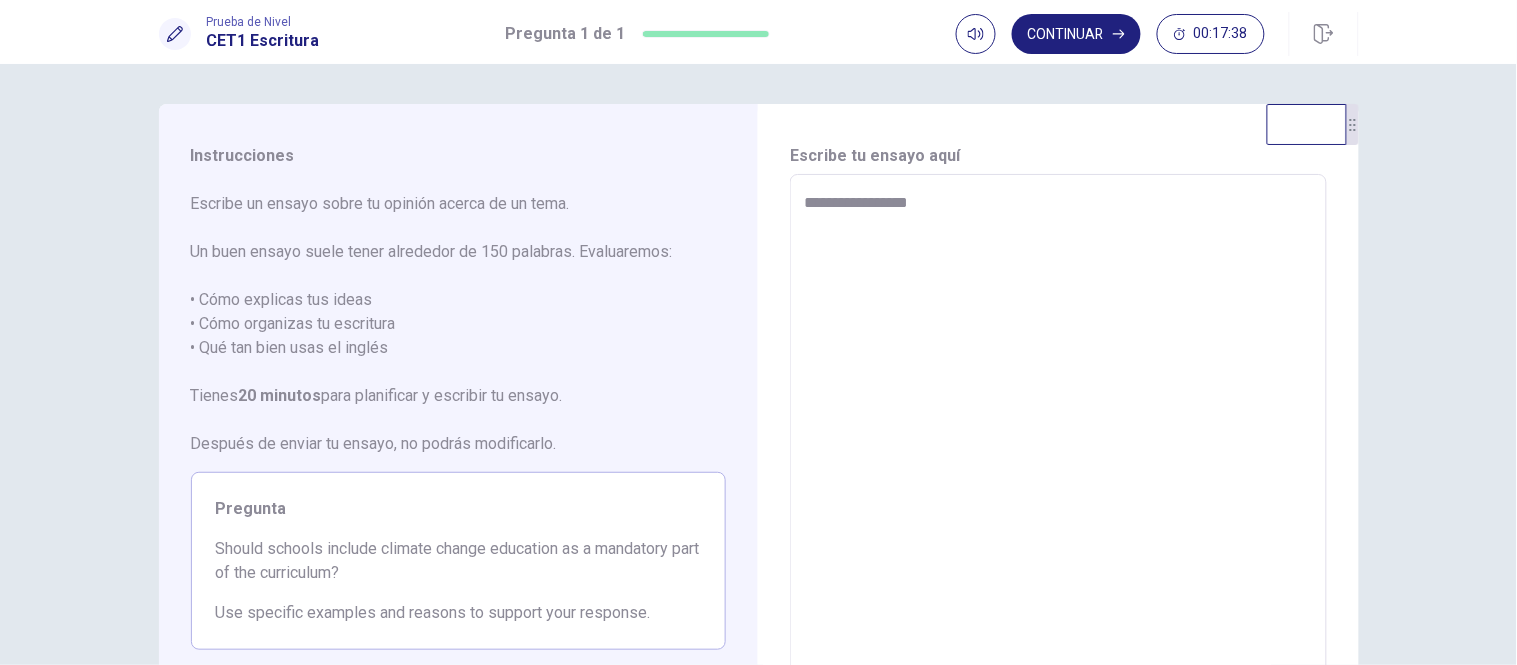 type on "*" 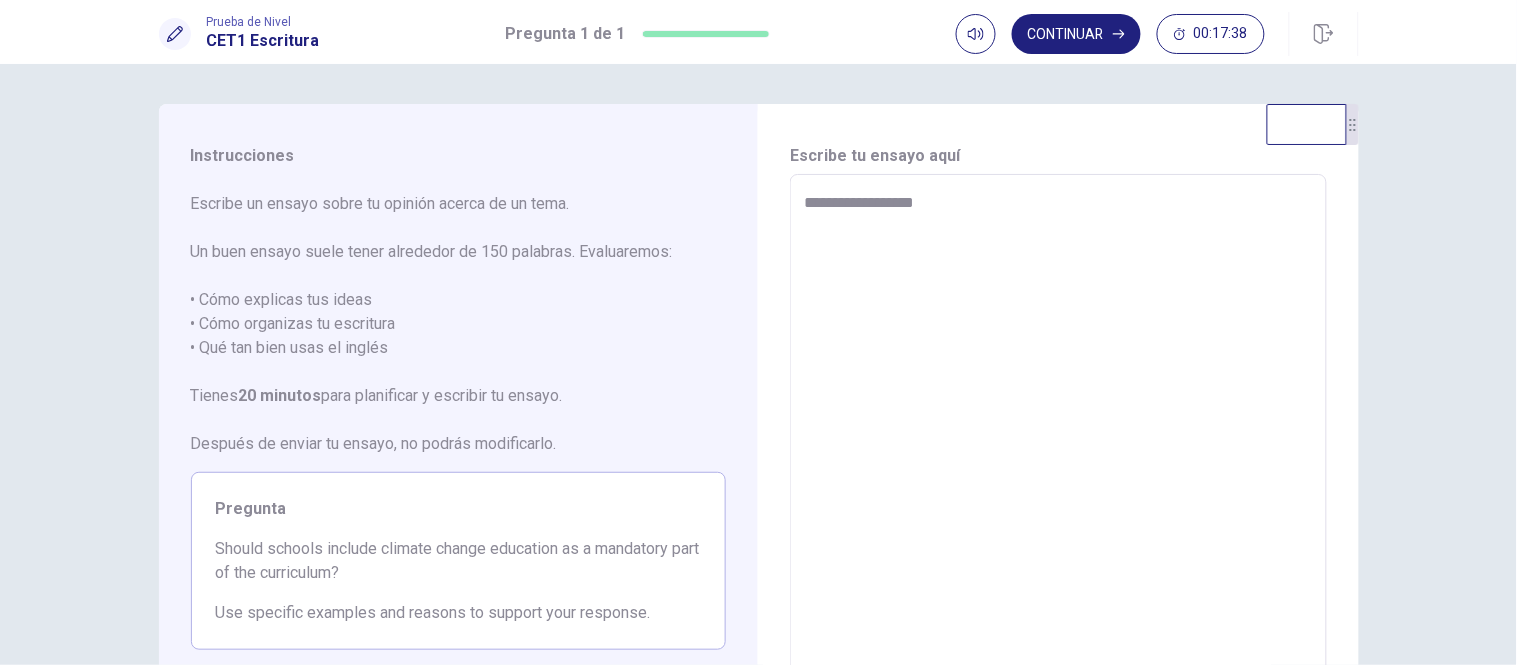 type on "*" 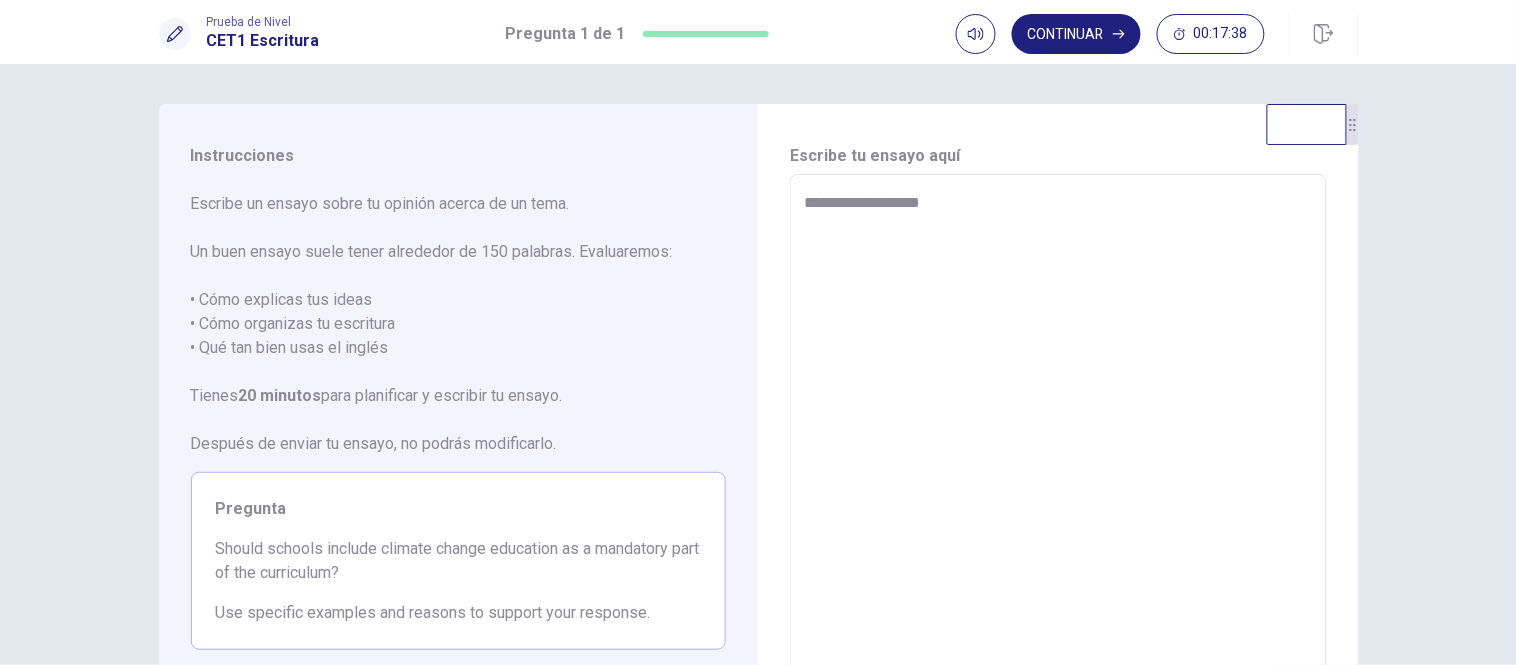type on "*" 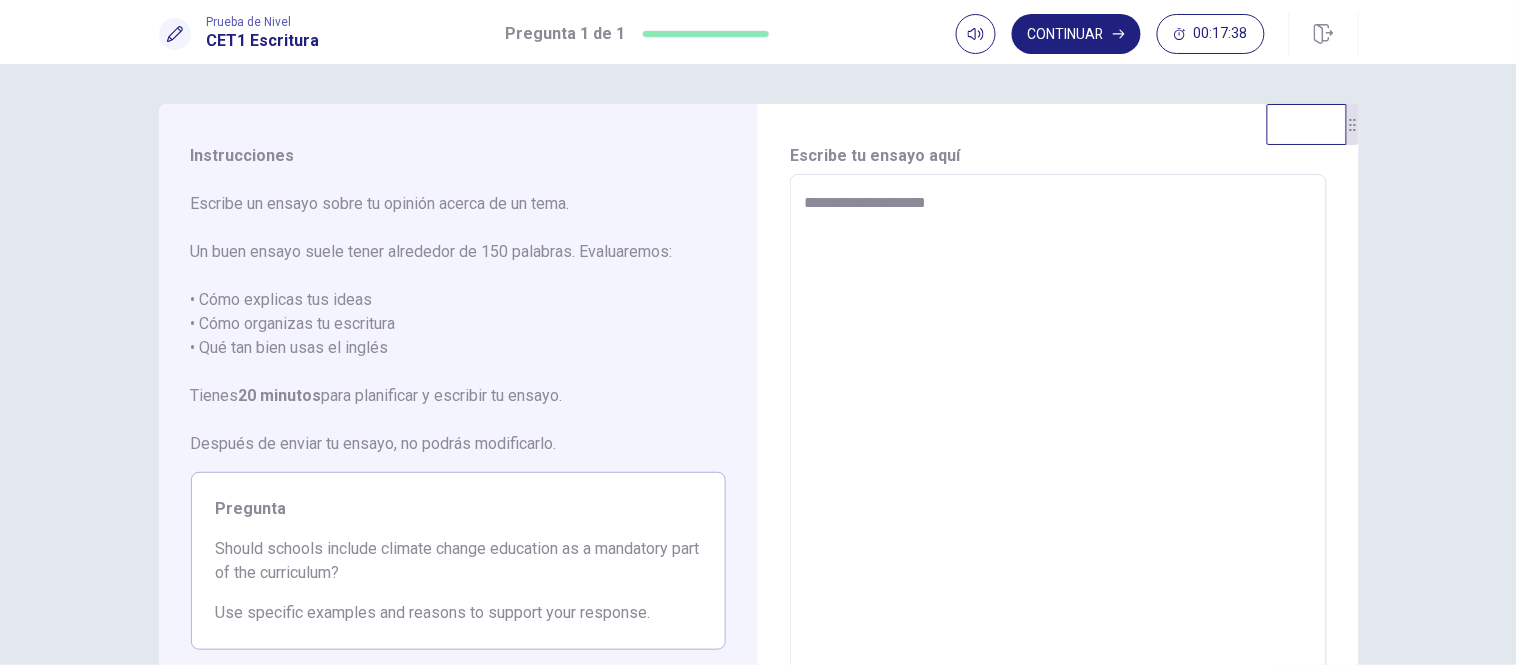 type on "*" 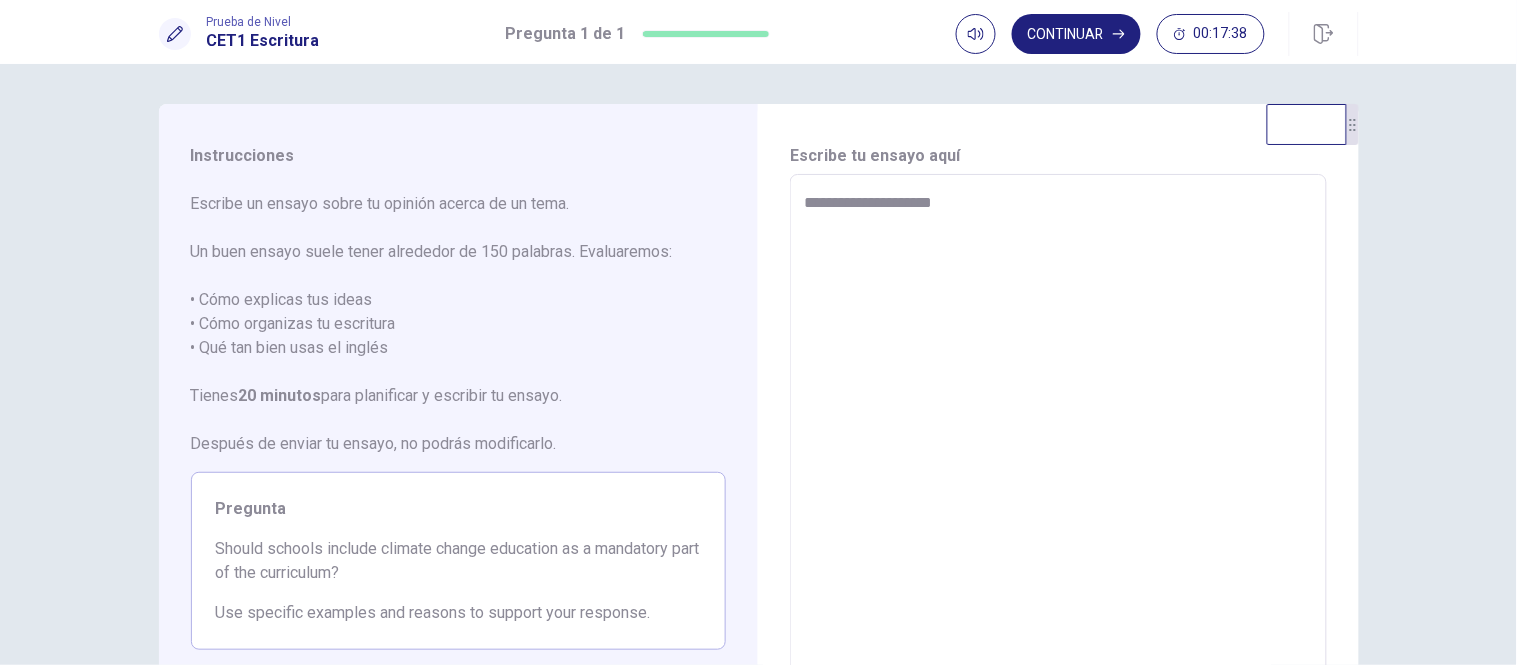 type on "*" 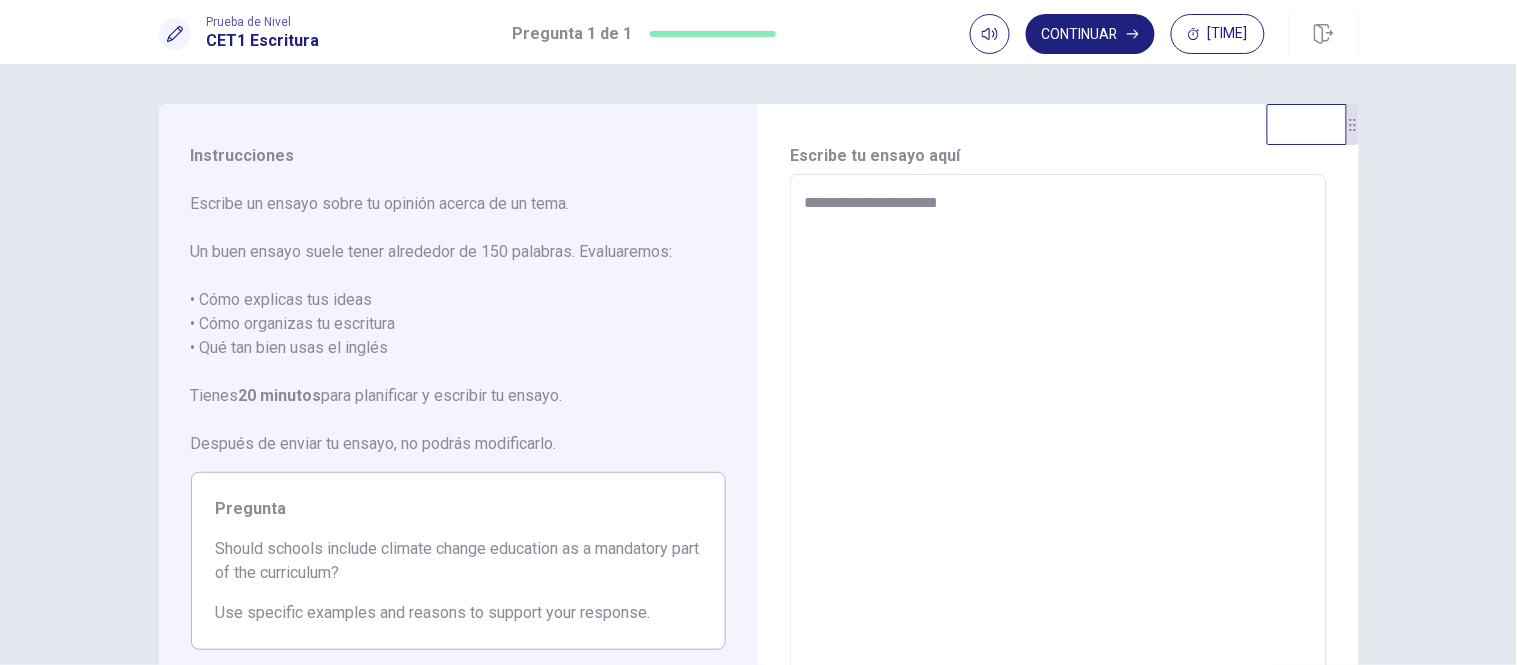 type on "*" 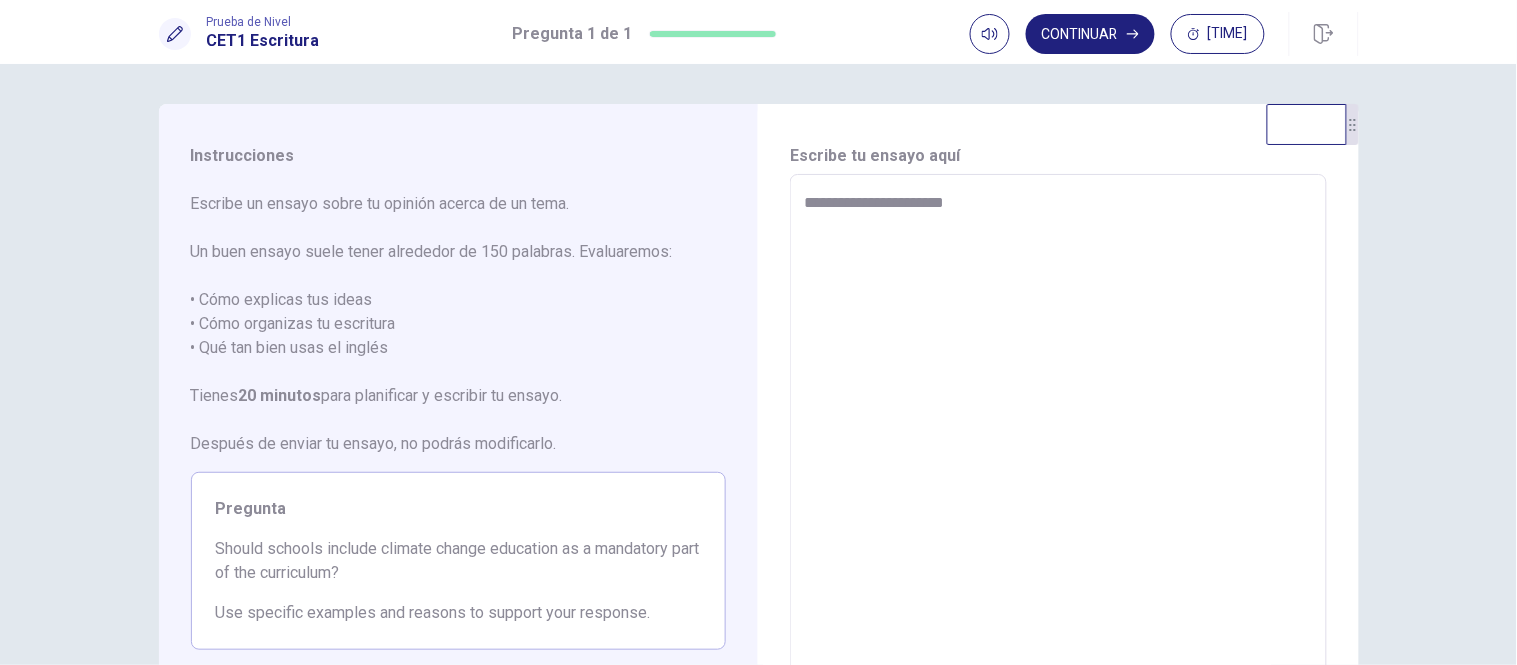 type on "*" 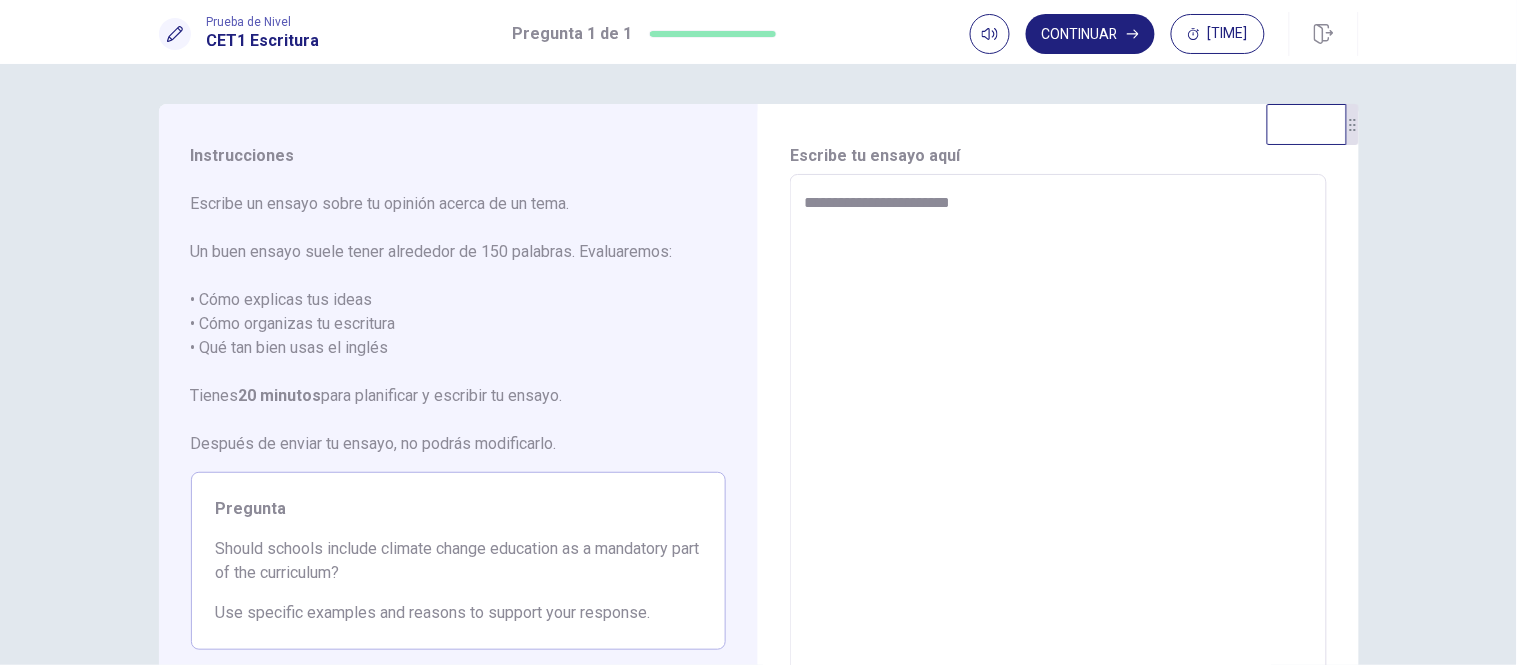 type on "*" 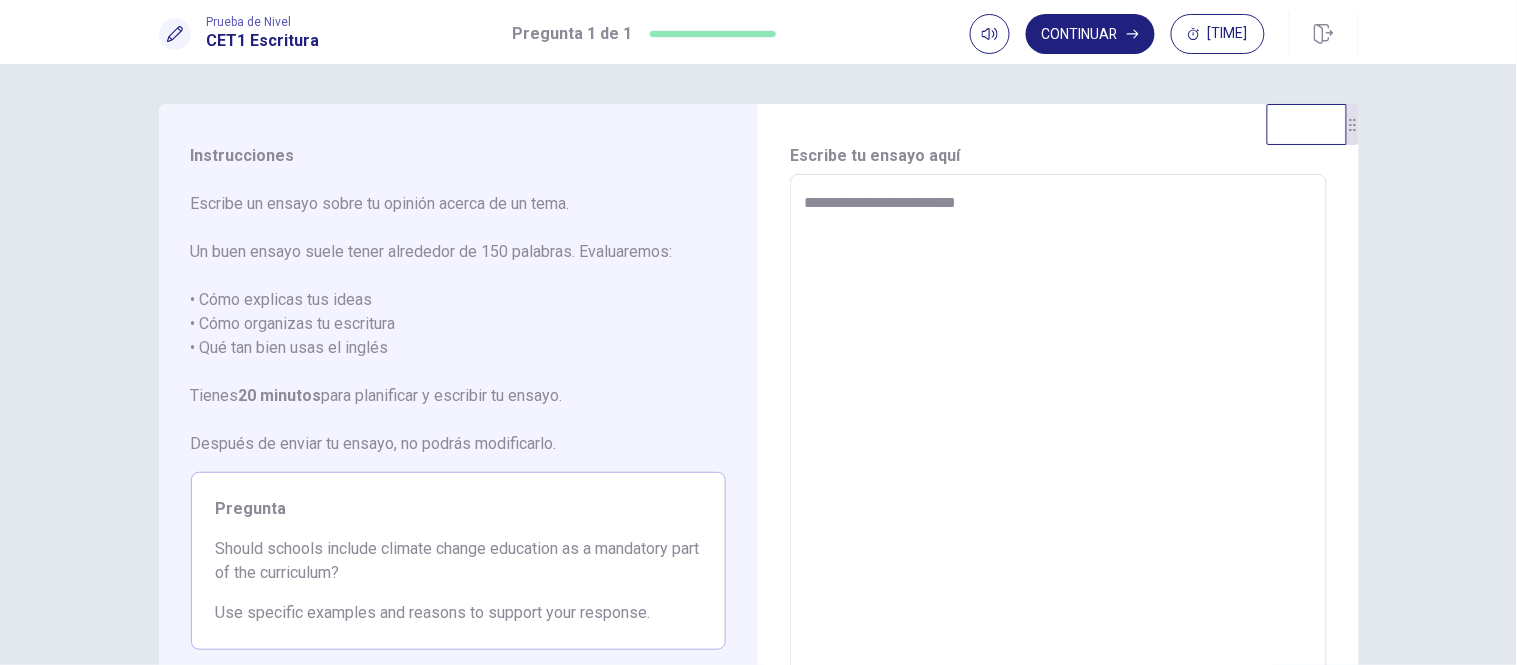 type on "*" 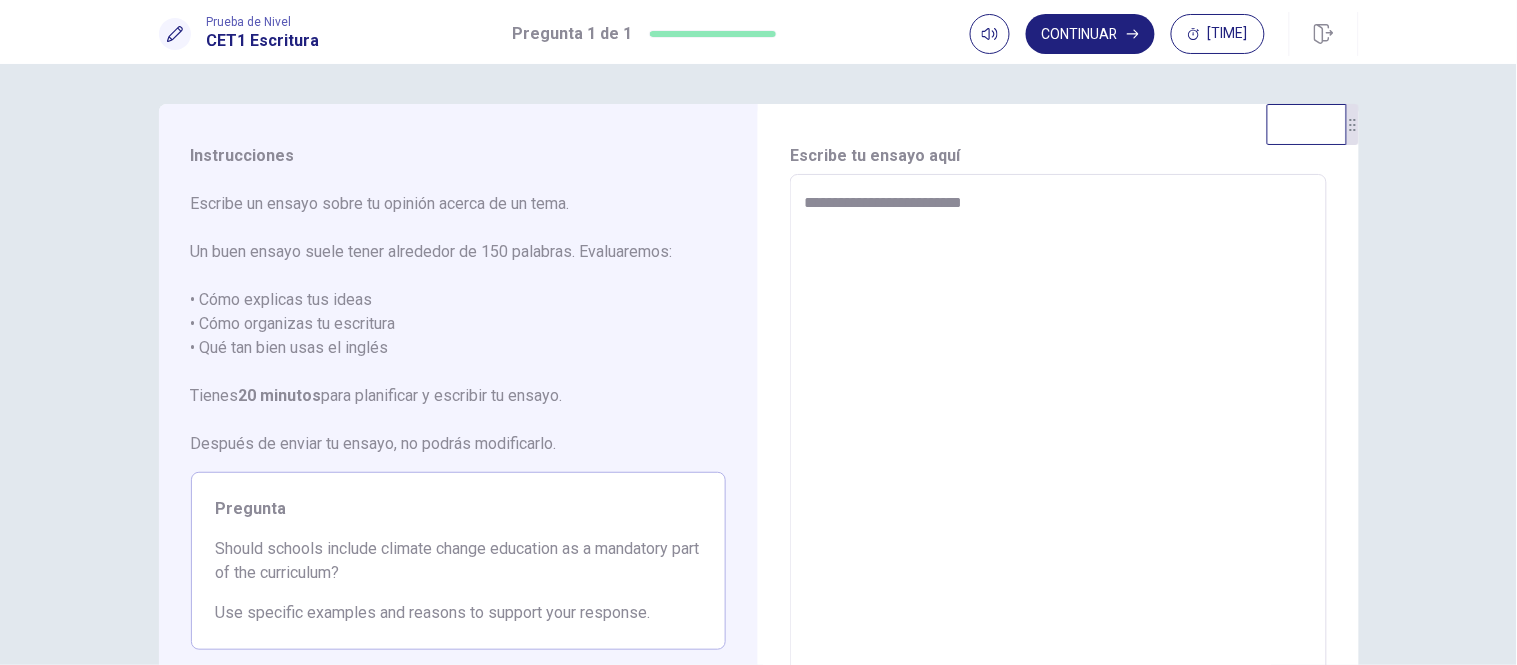type on "*" 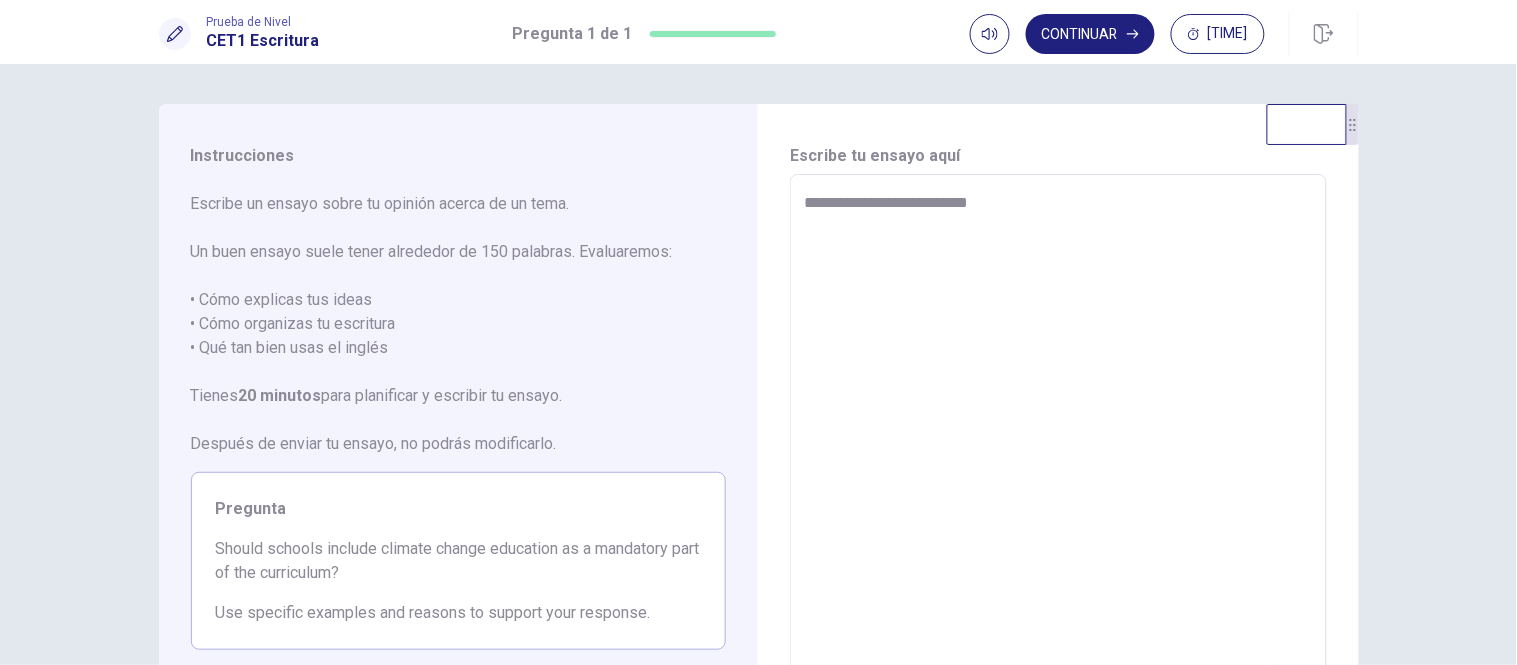 type on "*" 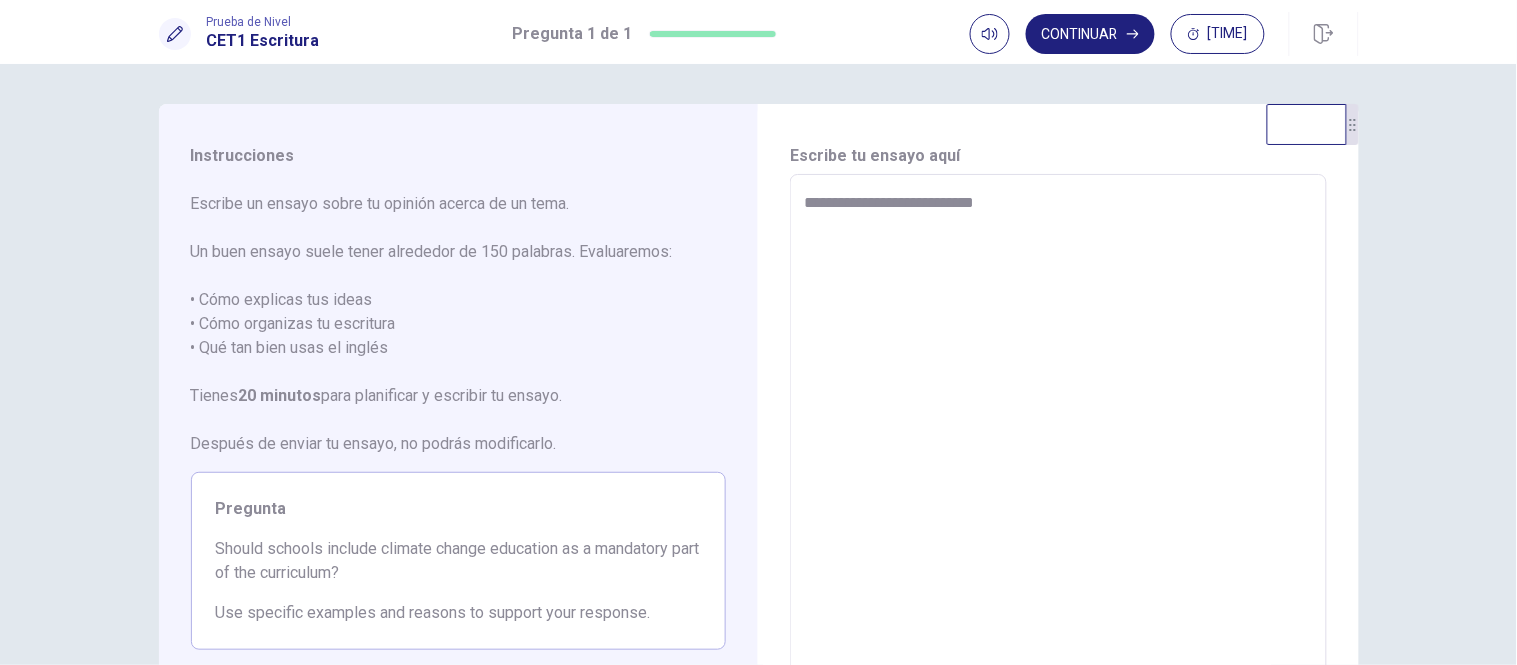 type on "*" 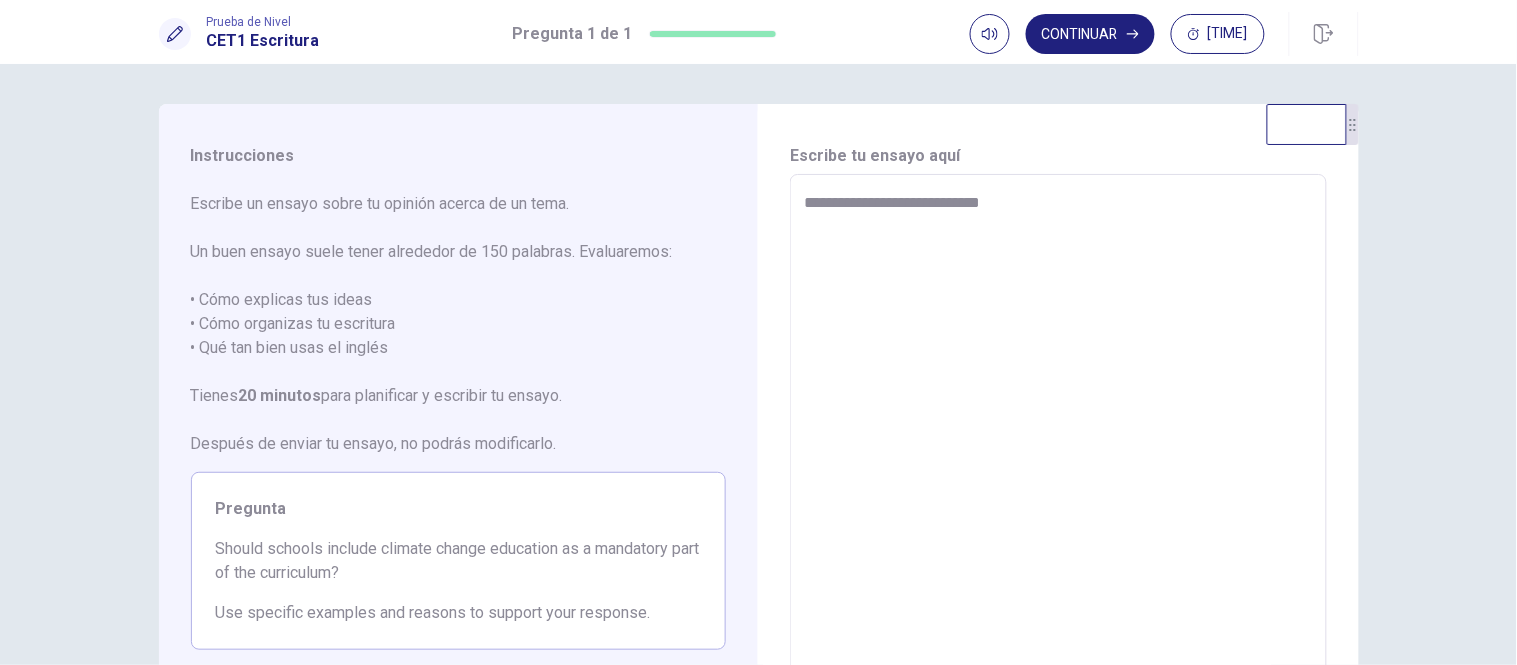 type on "*" 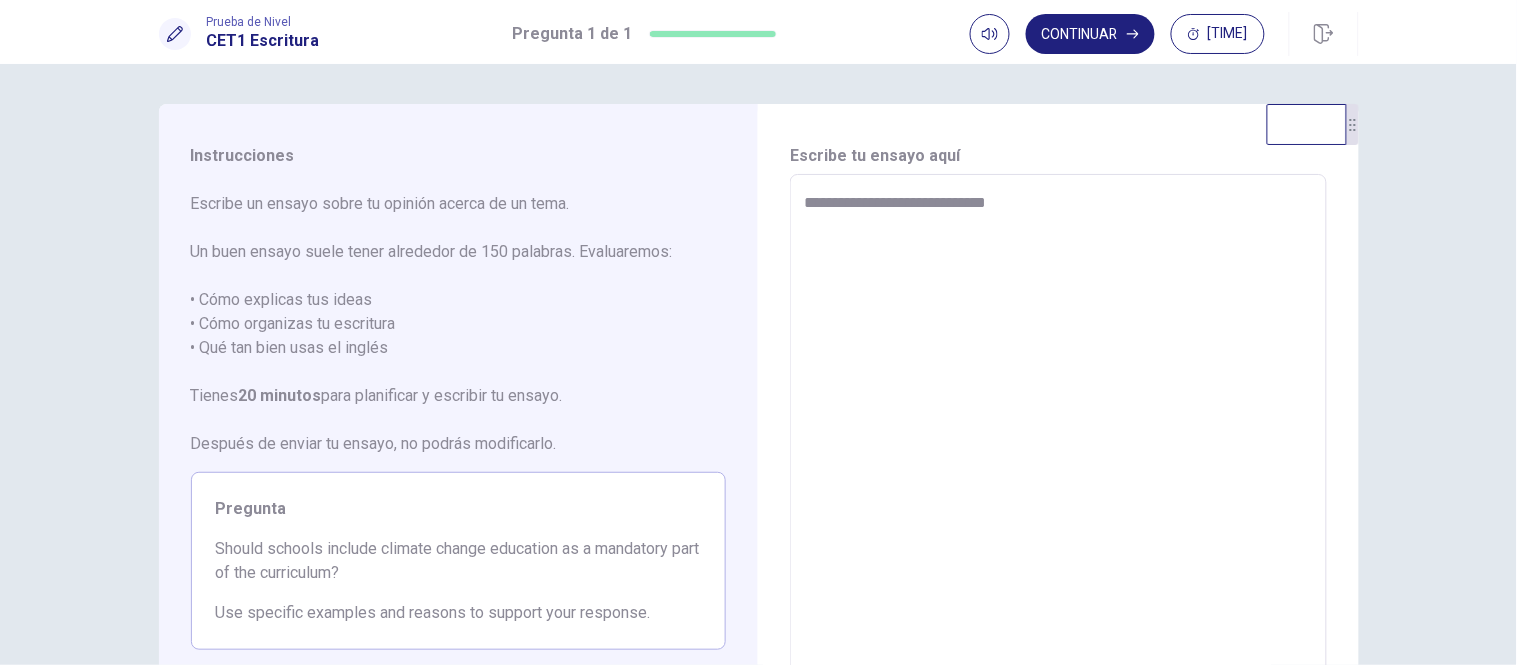 type on "*" 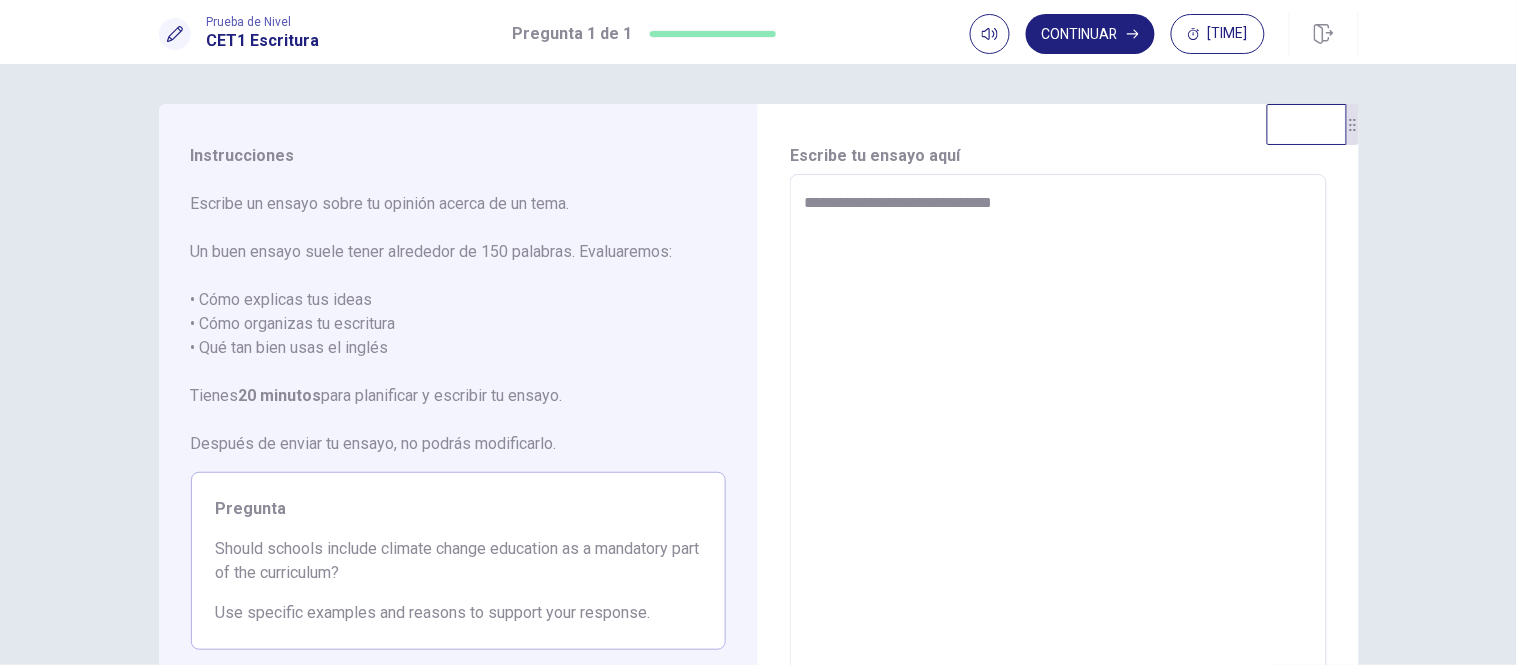 type on "*" 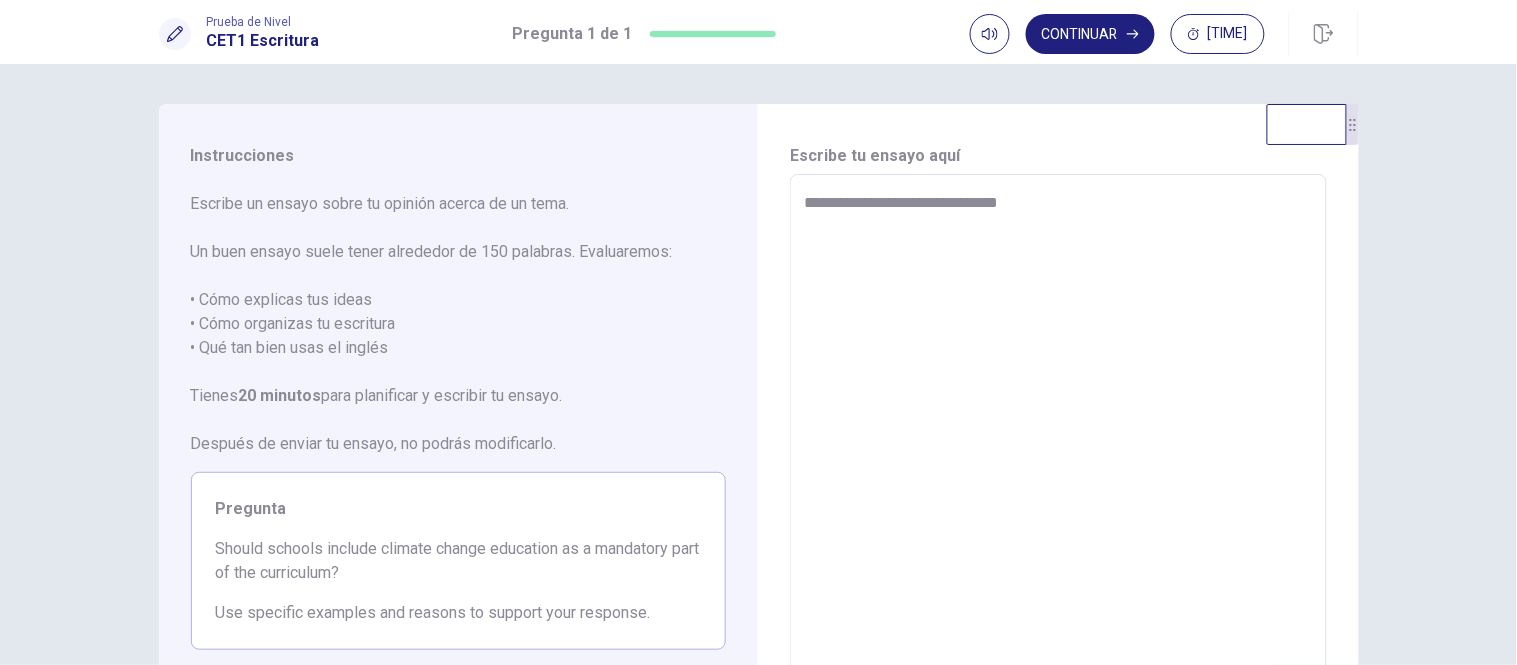 type on "*" 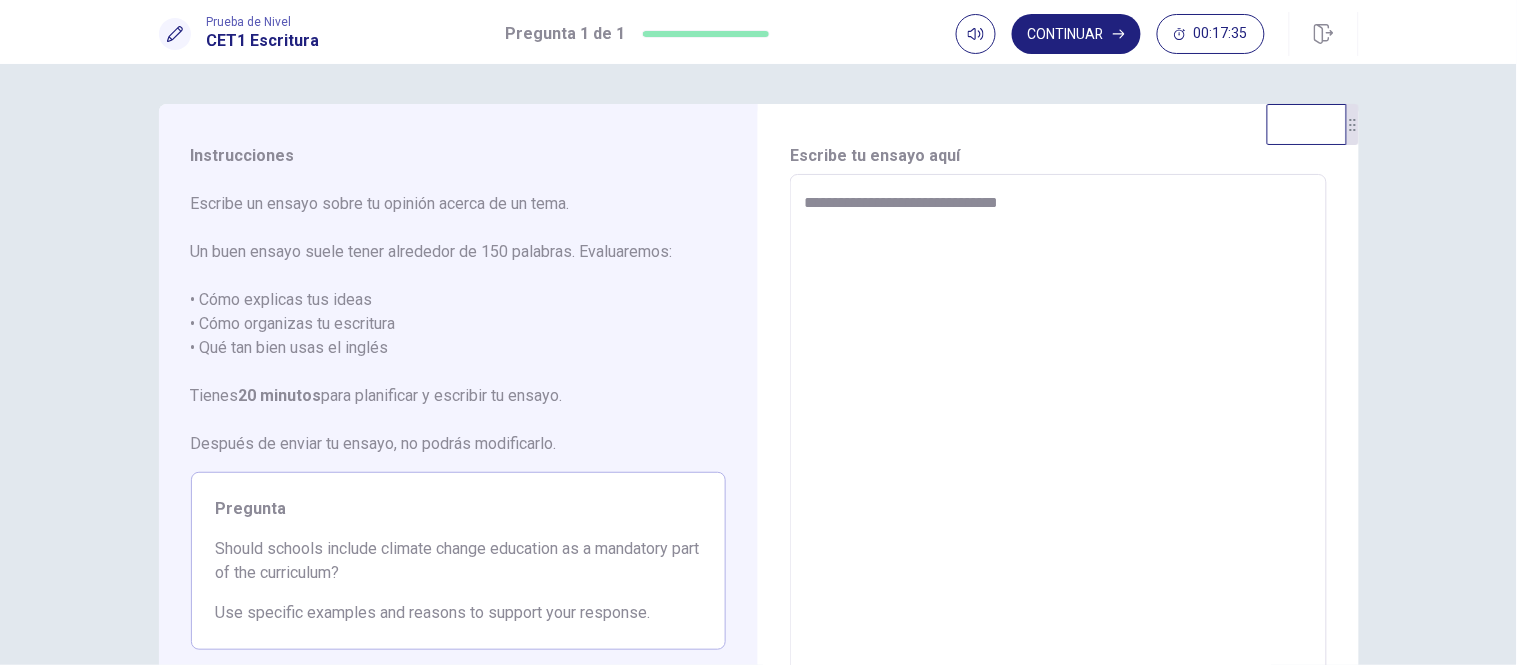 type on "**********" 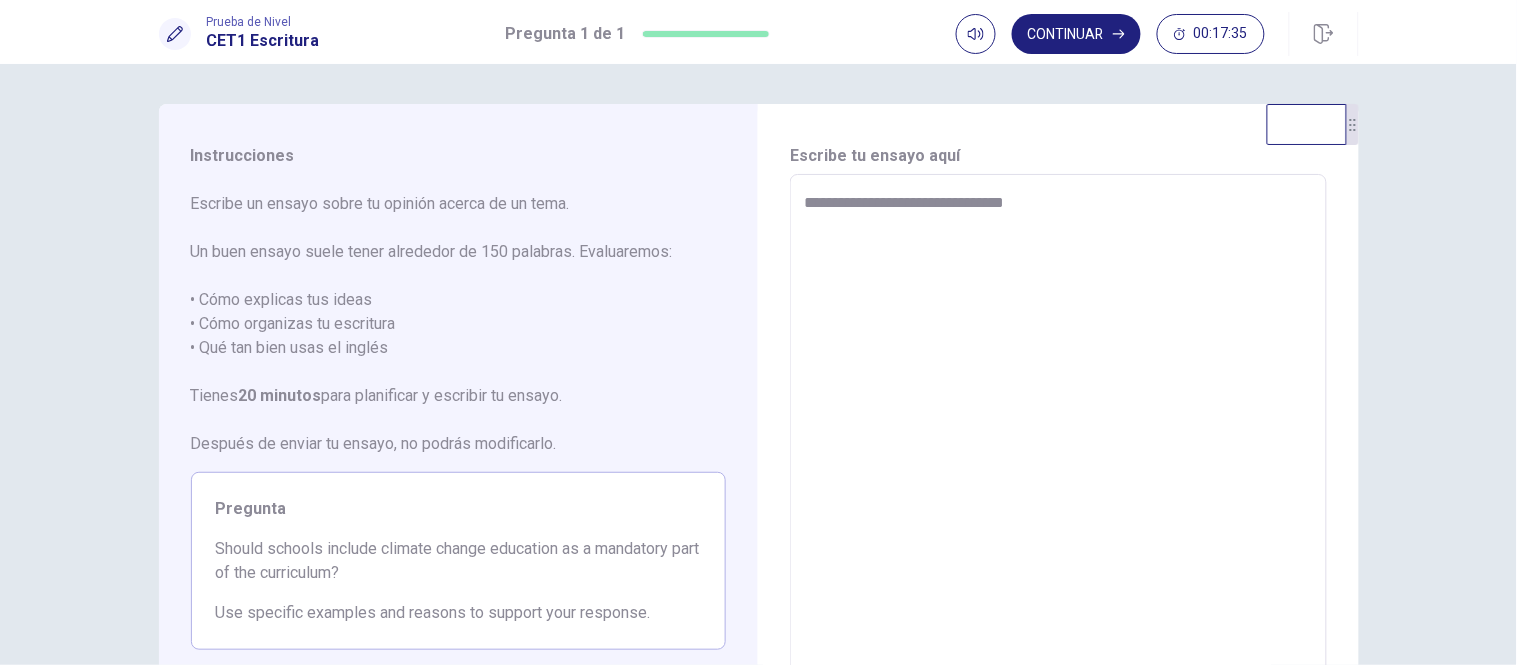 type on "*" 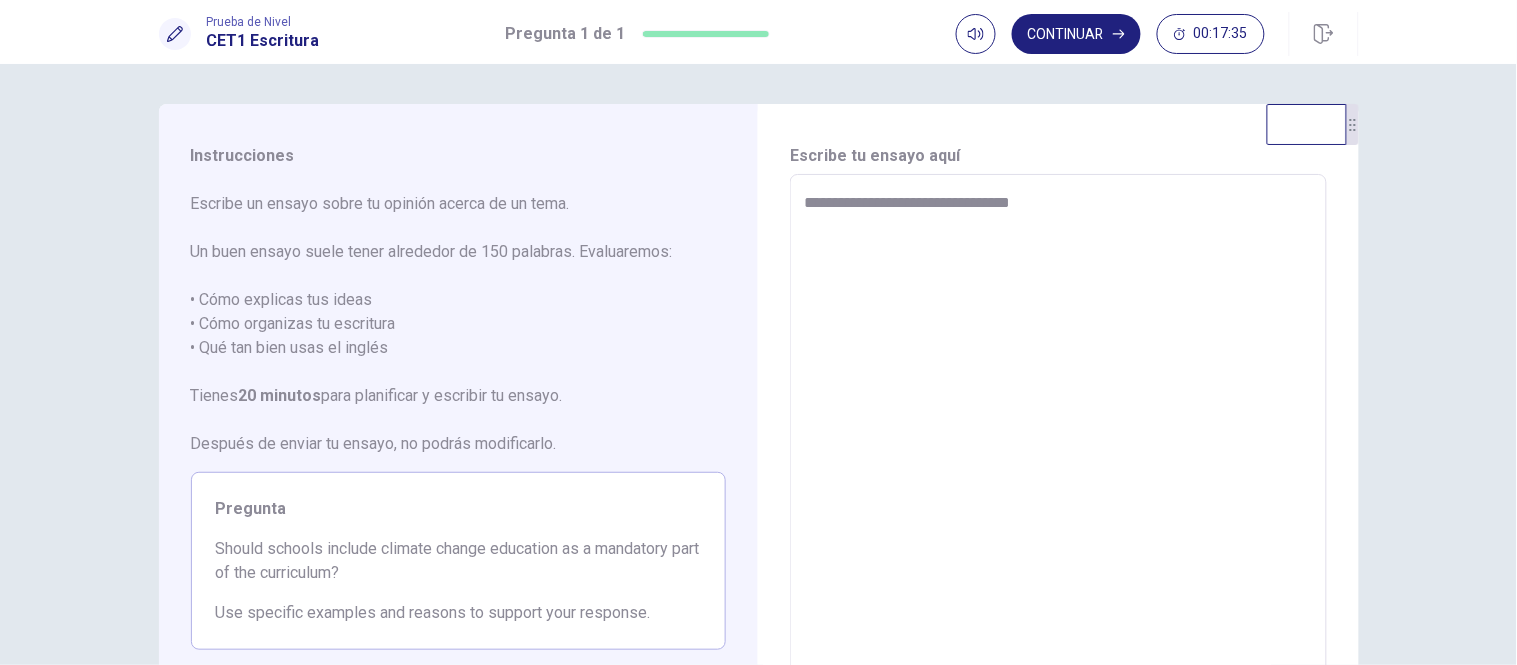 type on "*" 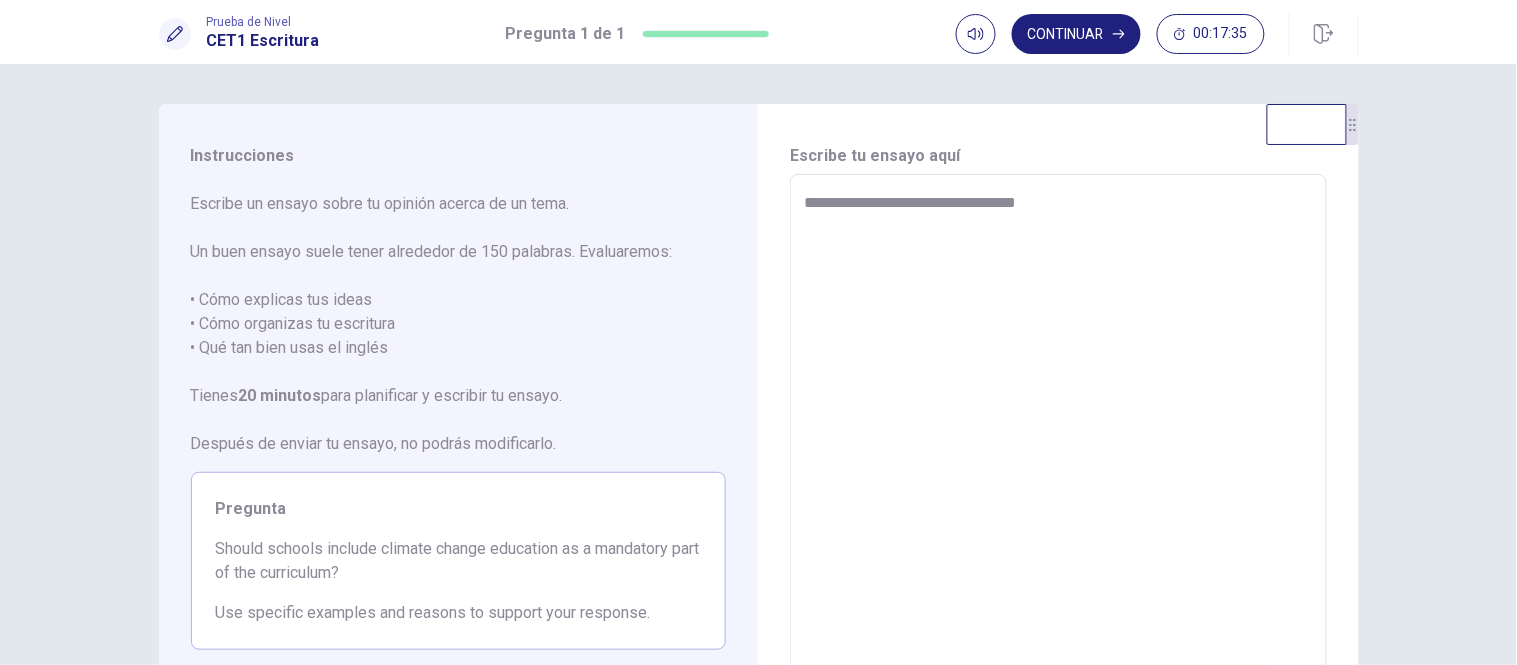type on "*" 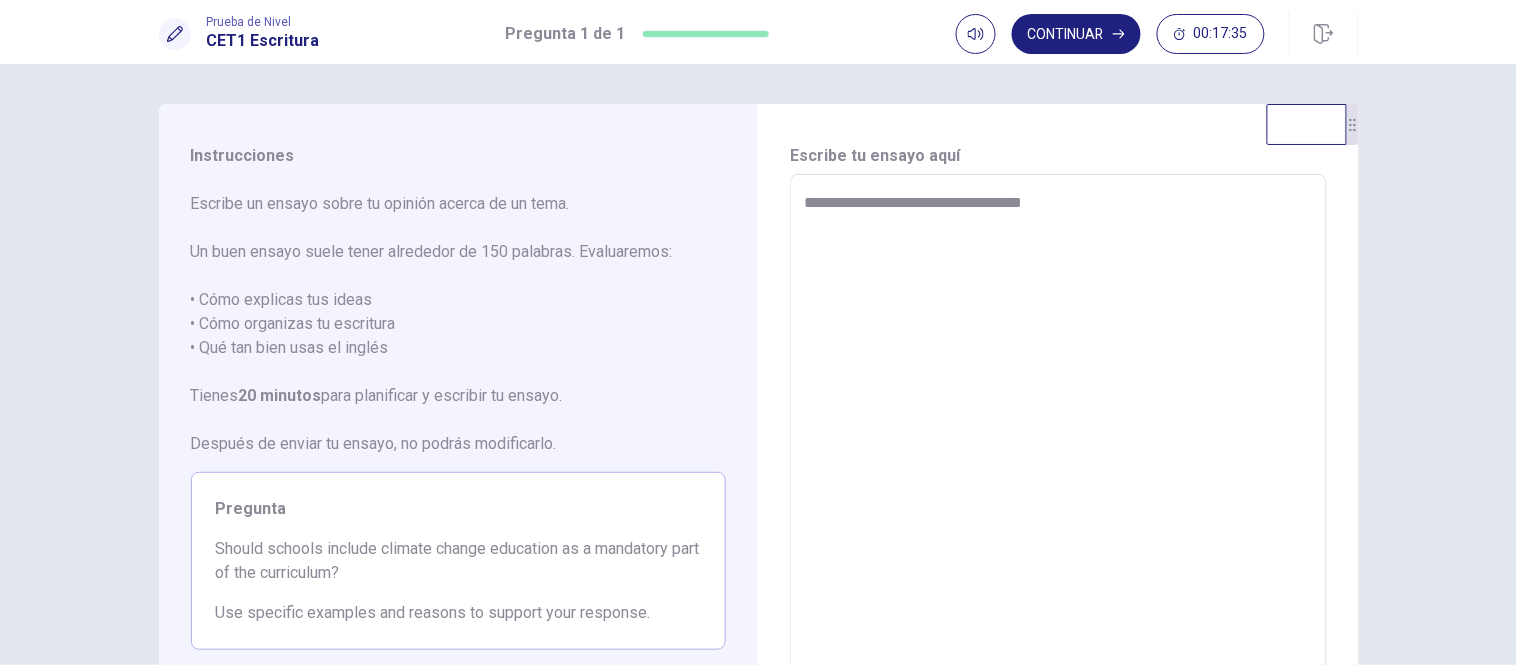 type on "**********" 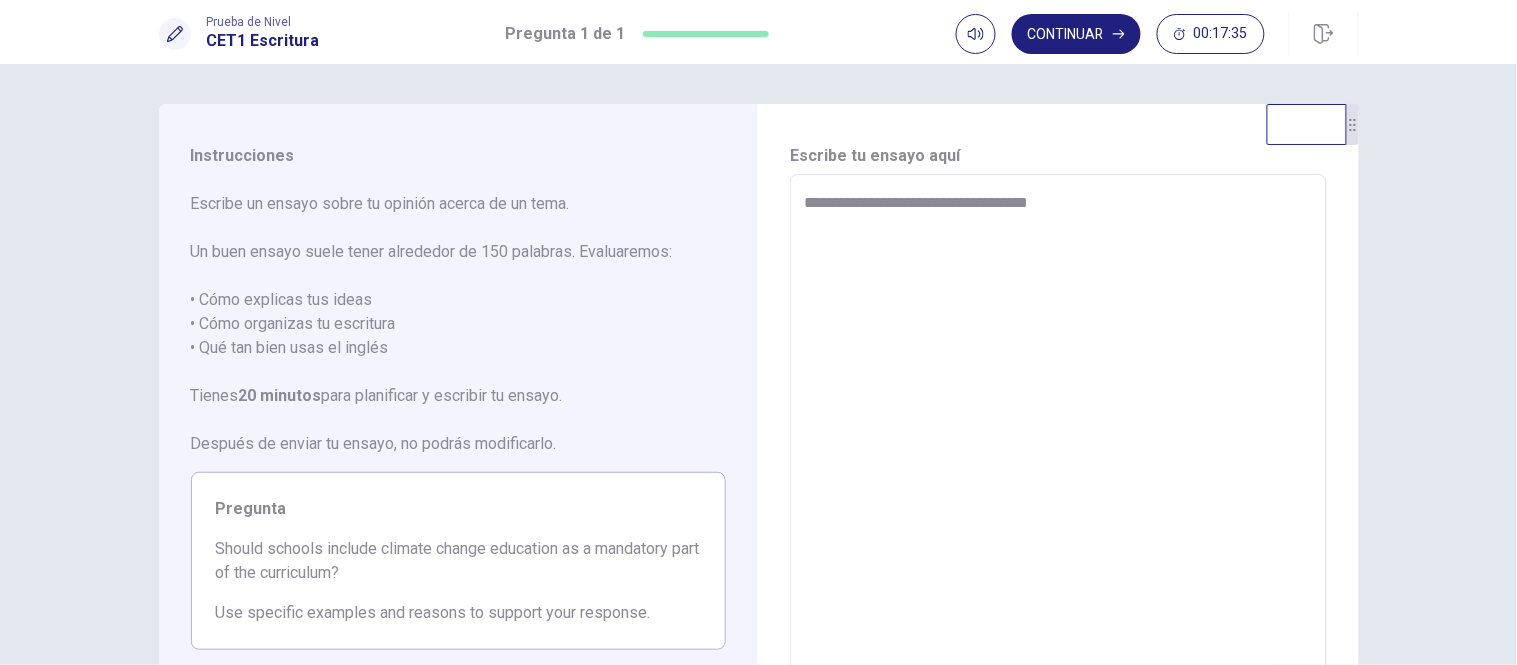 type on "*" 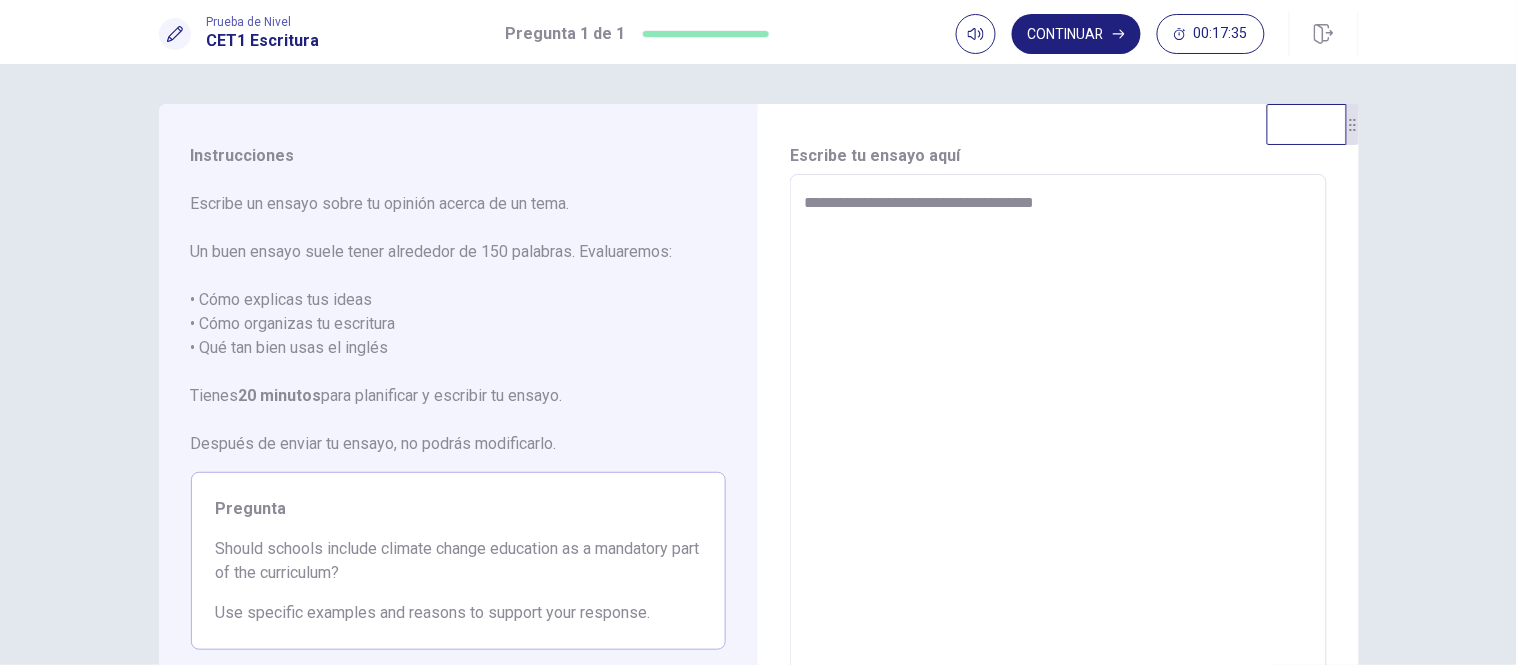 type on "*" 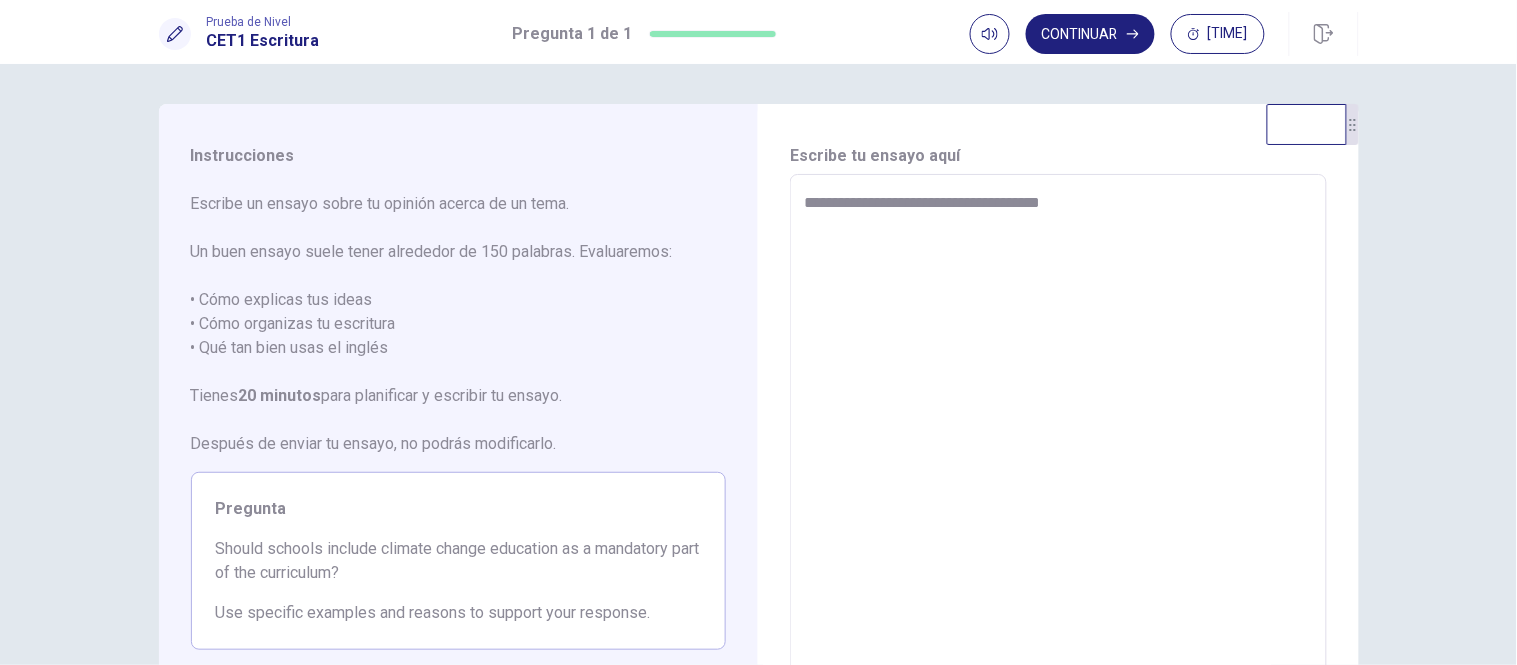 type on "*" 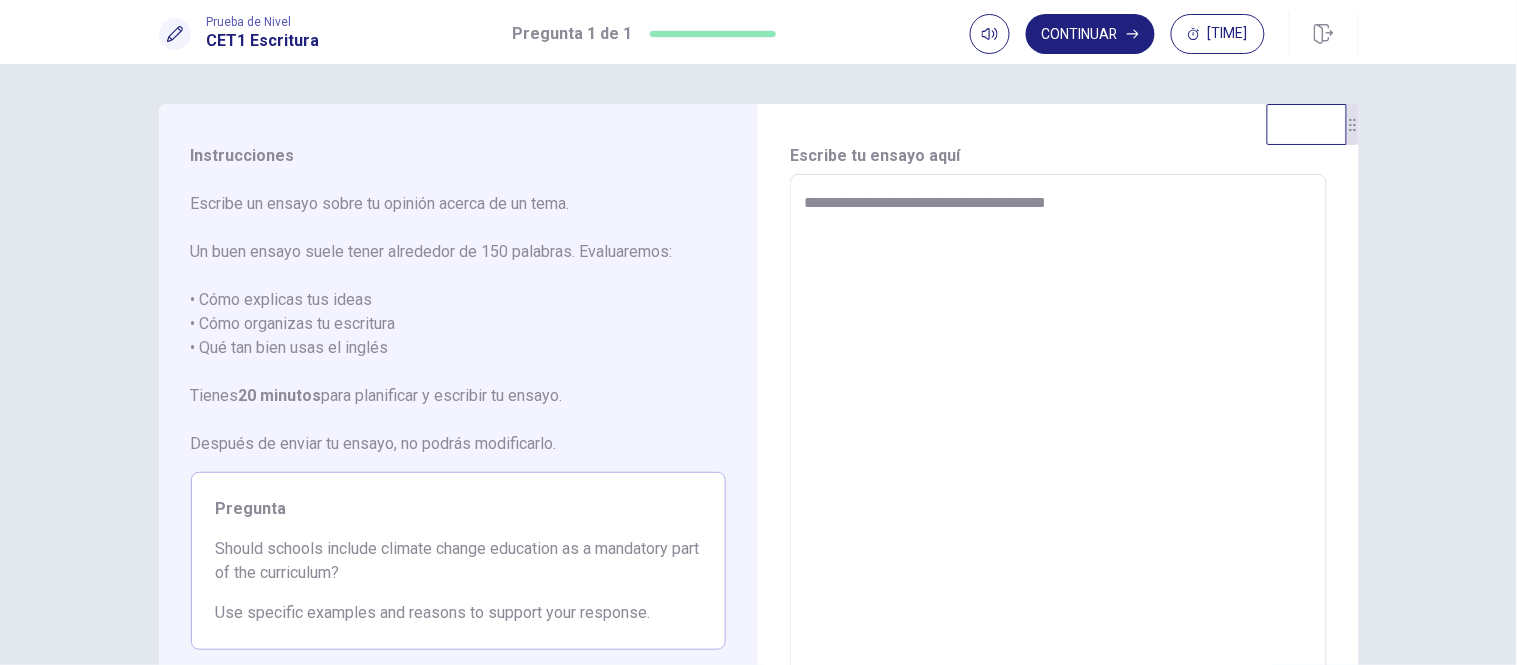 type on "*" 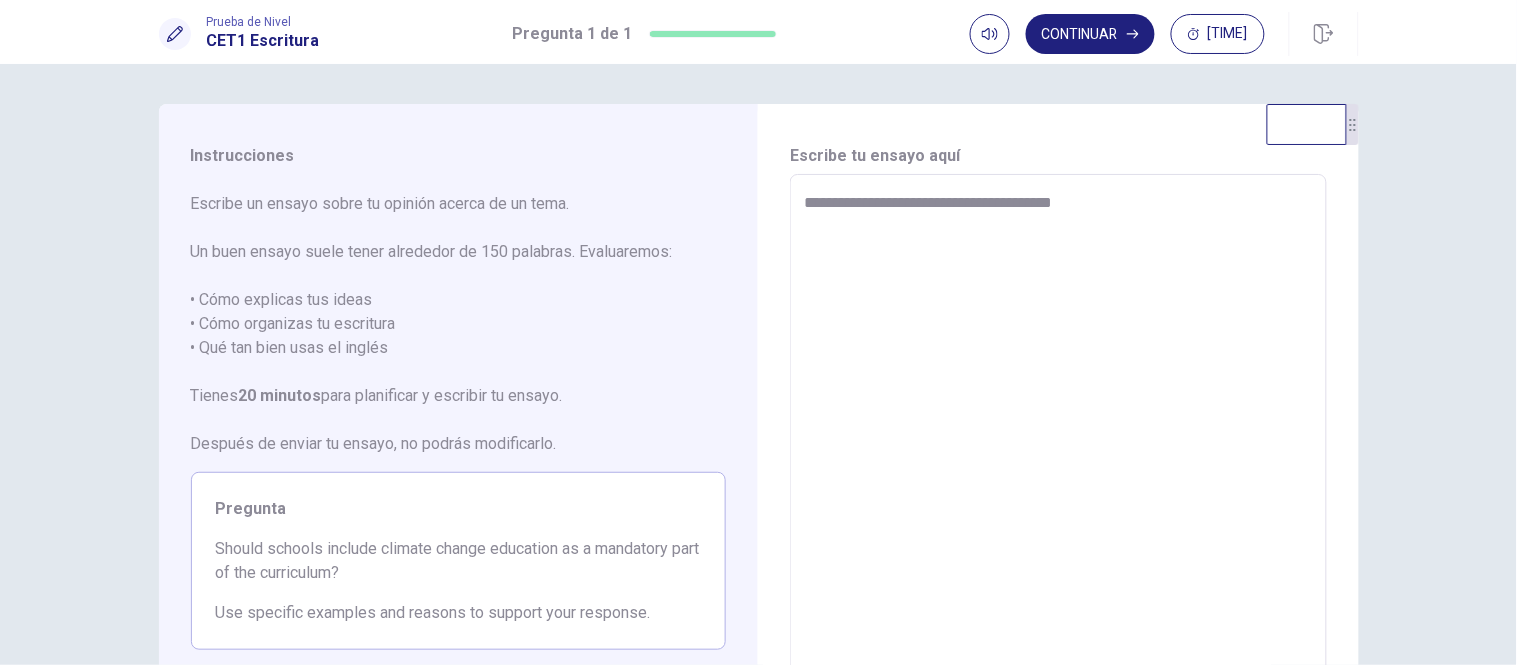 type on "*" 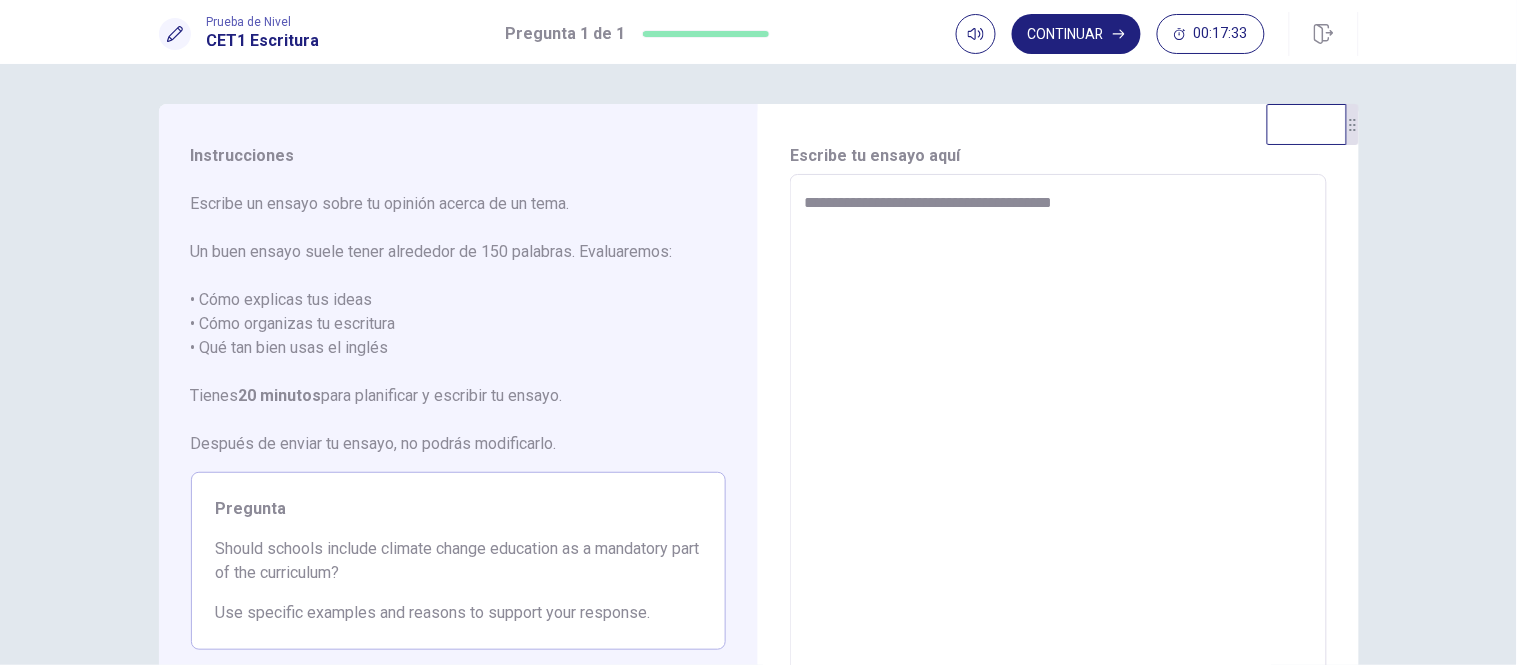 type on "**********" 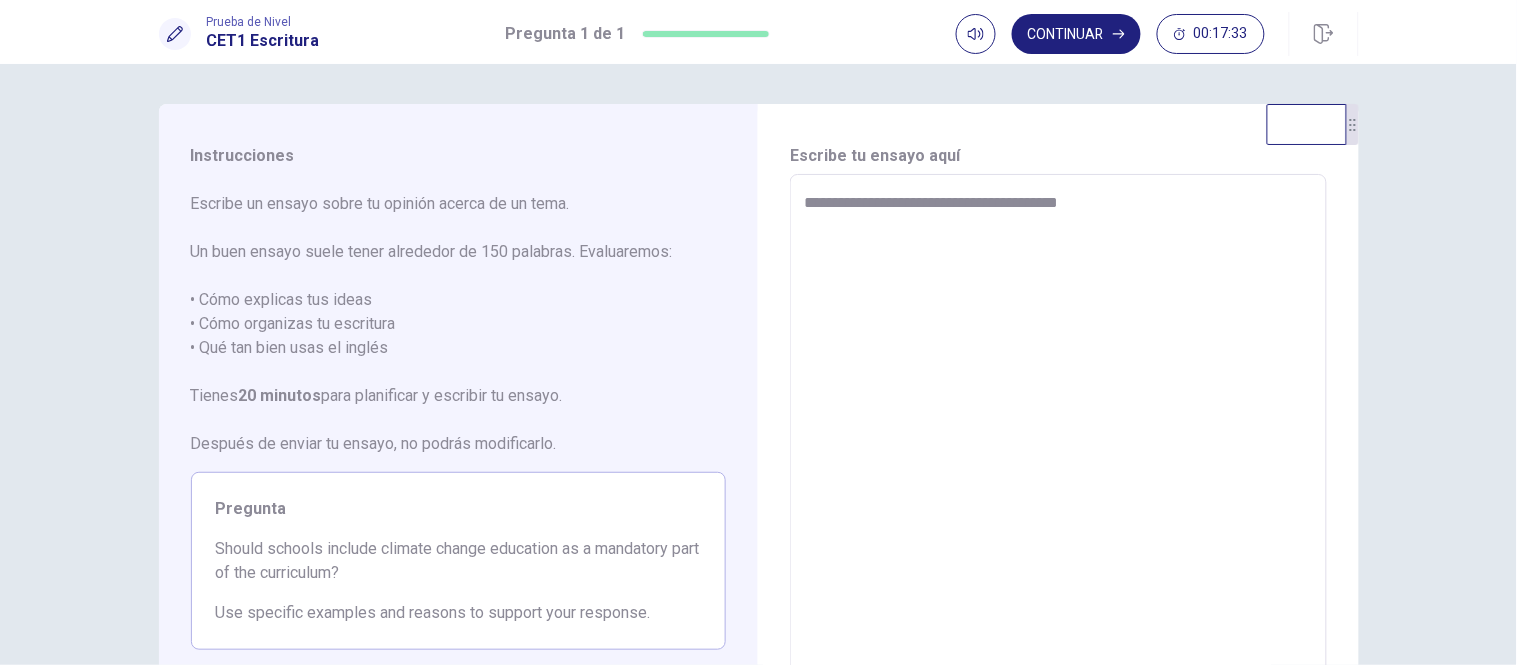 type on "*" 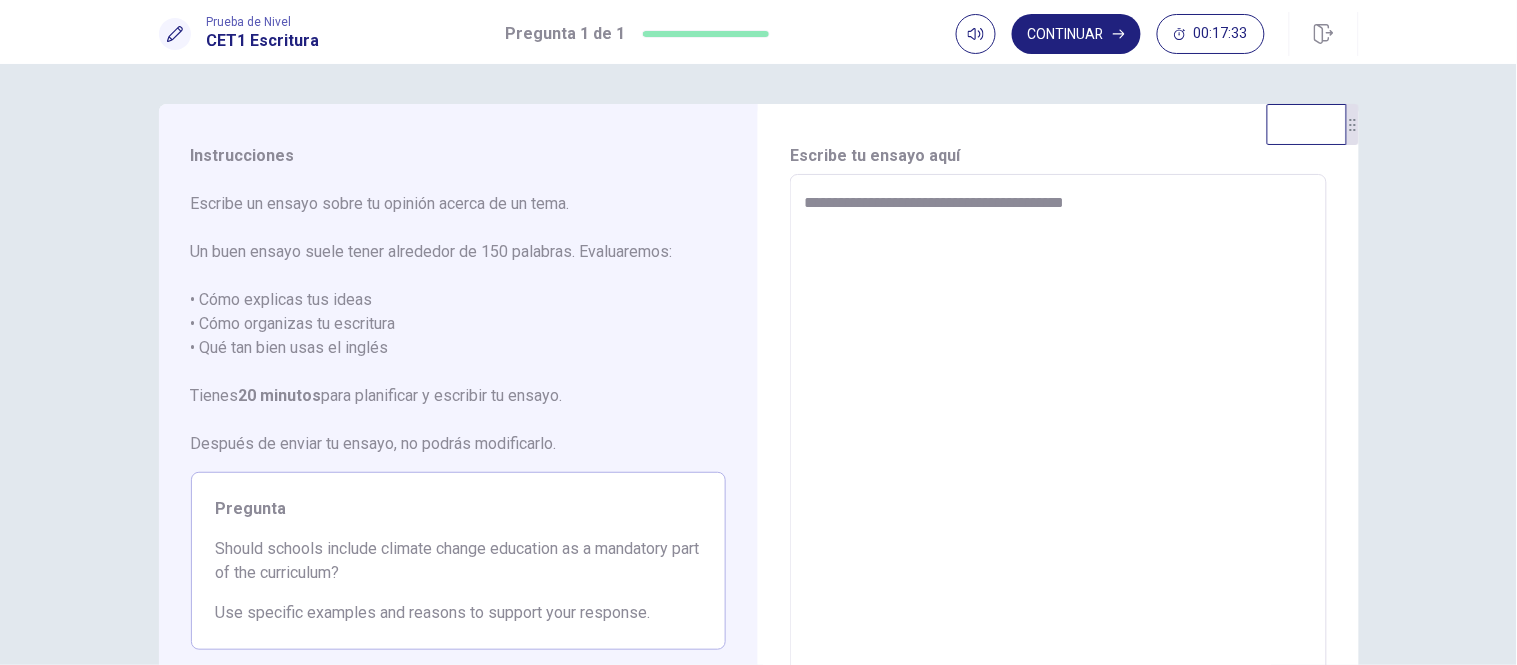 type on "*" 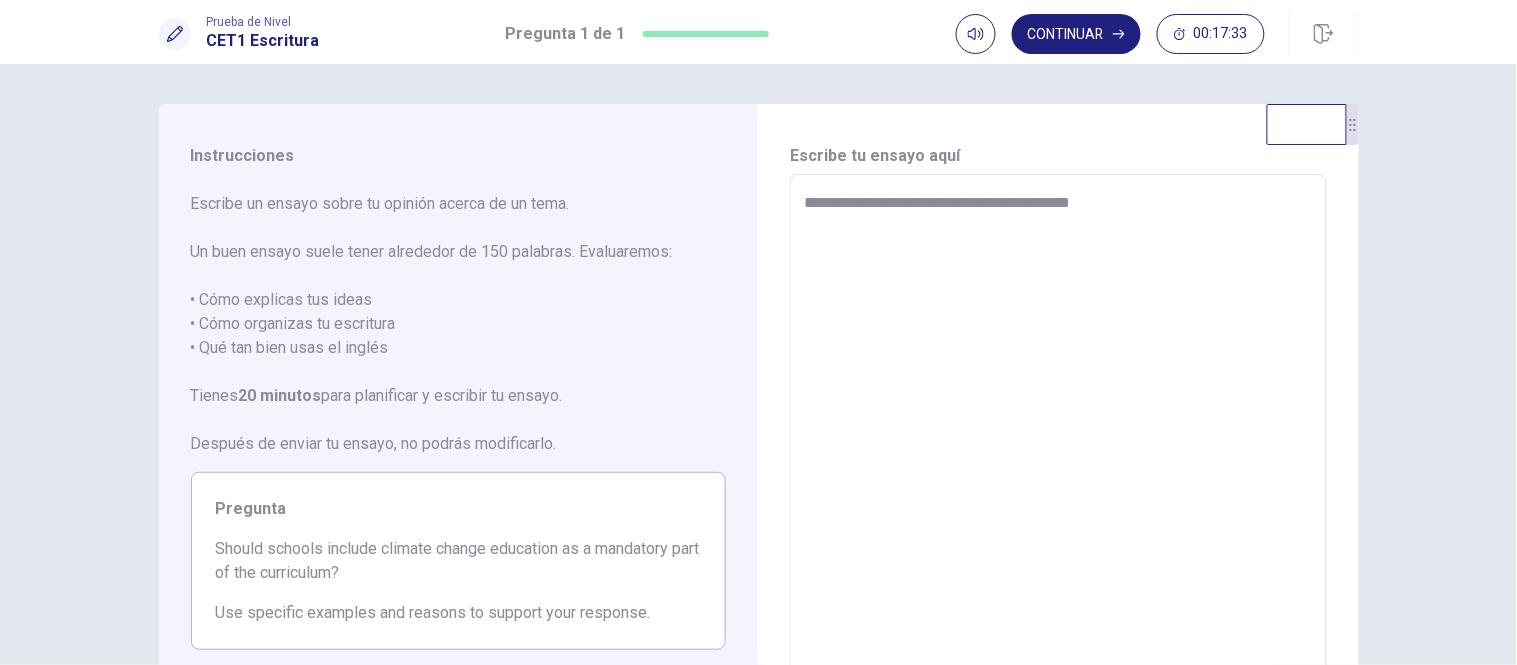 type on "*" 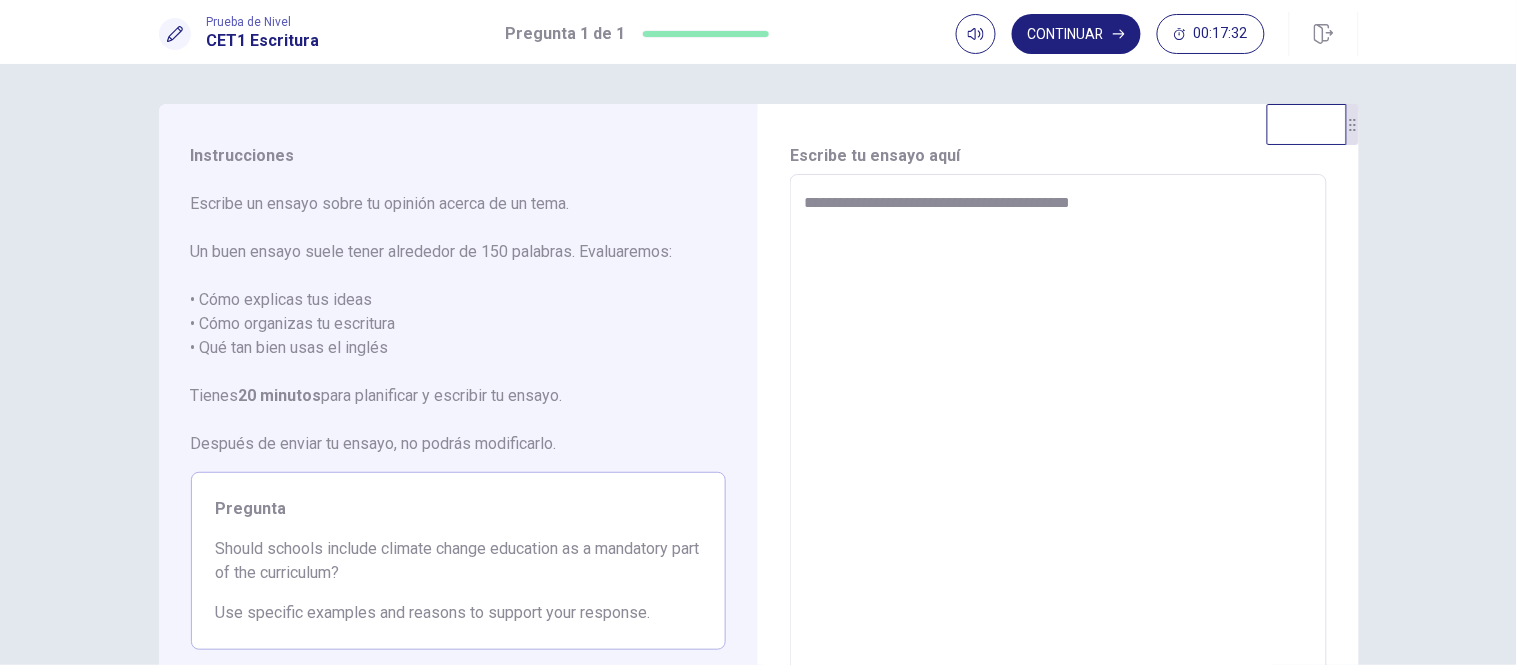 type on "**********" 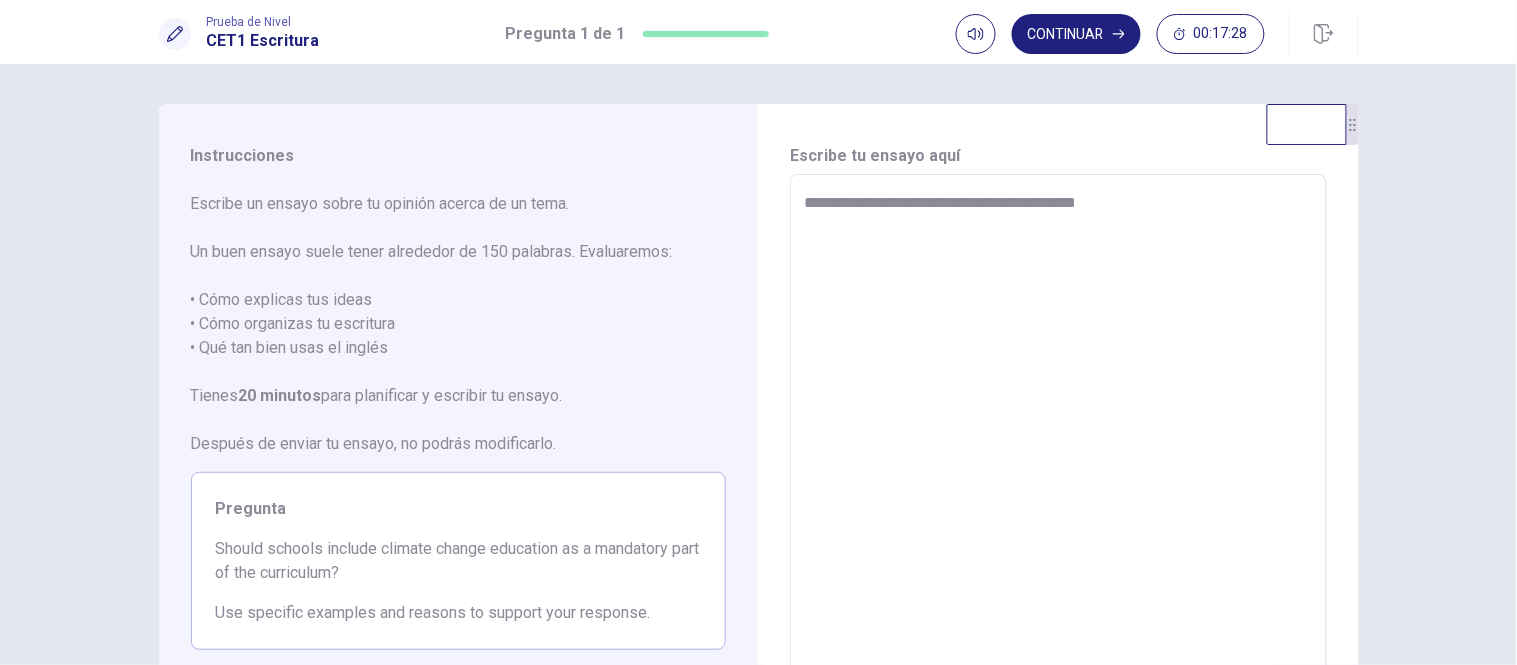 click on "**********" at bounding box center [1058, 451] 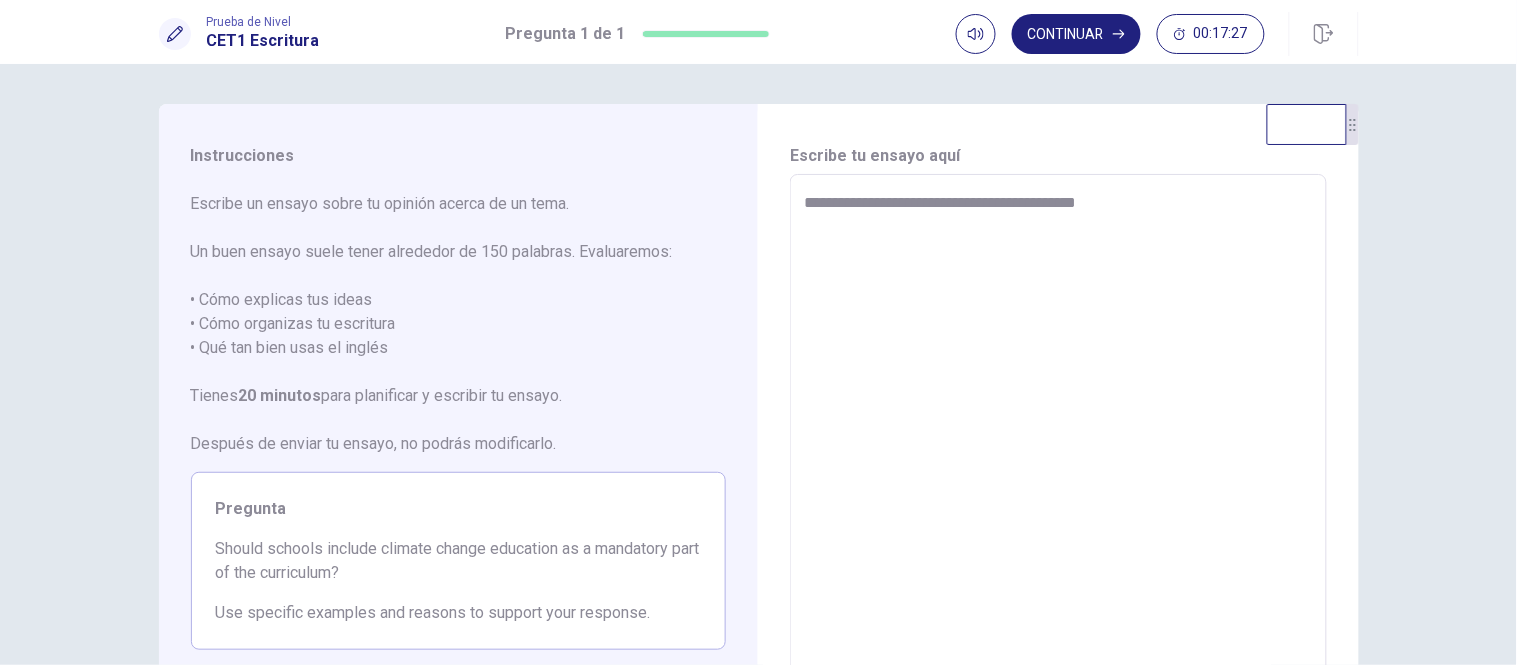 type on "**********" 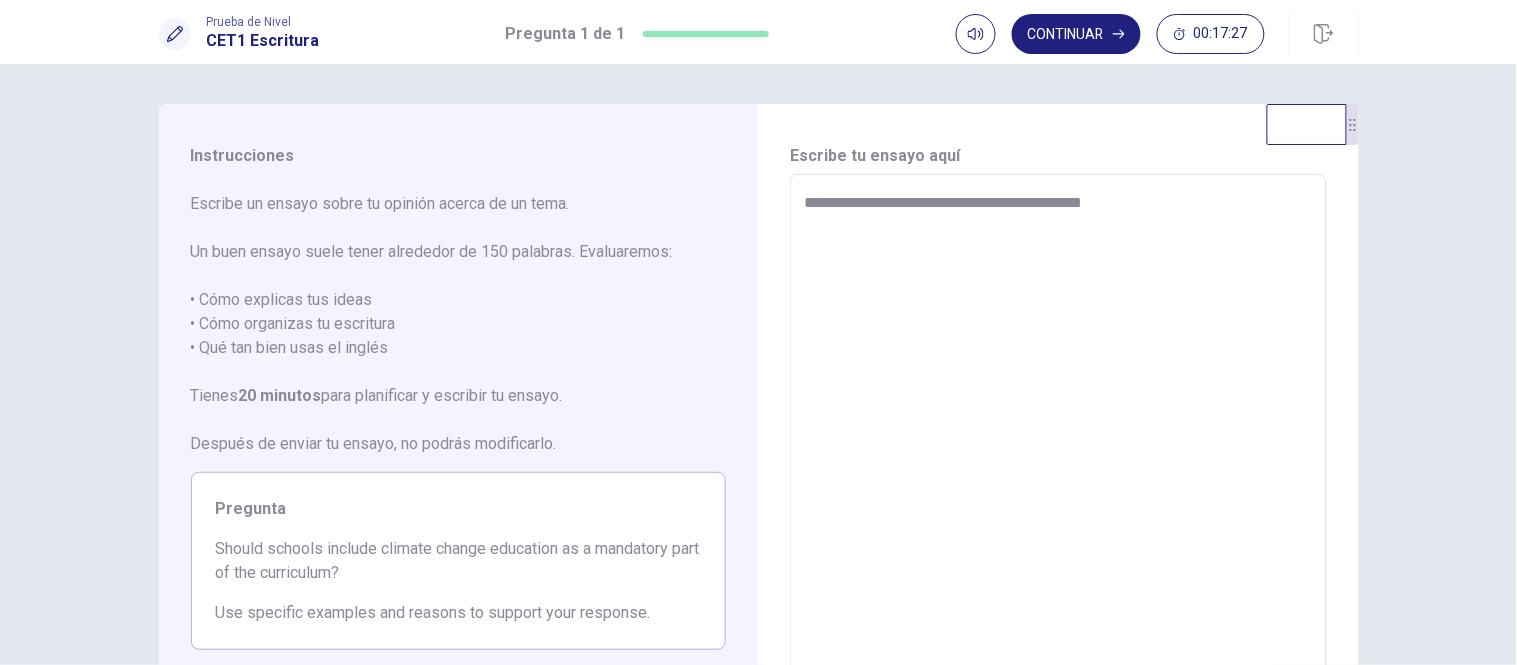 type on "*" 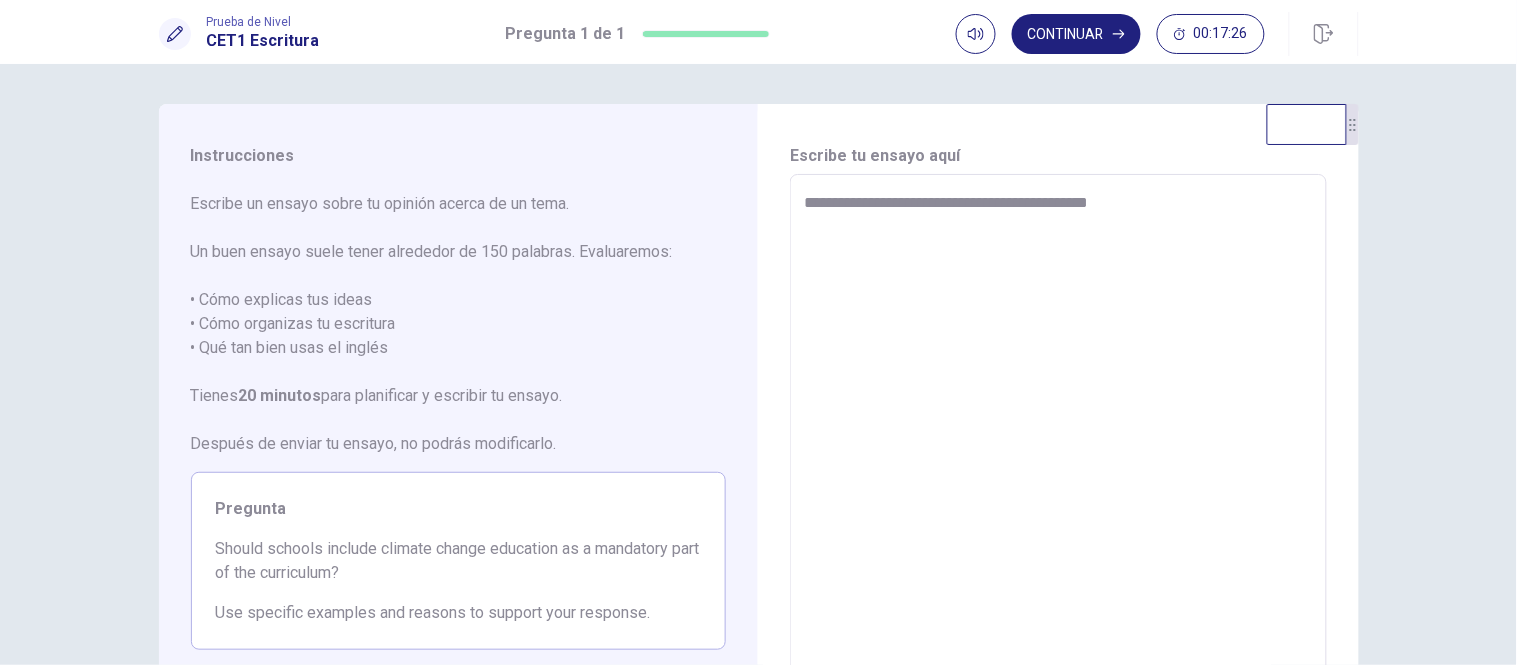 click on "**********" at bounding box center (1058, 451) 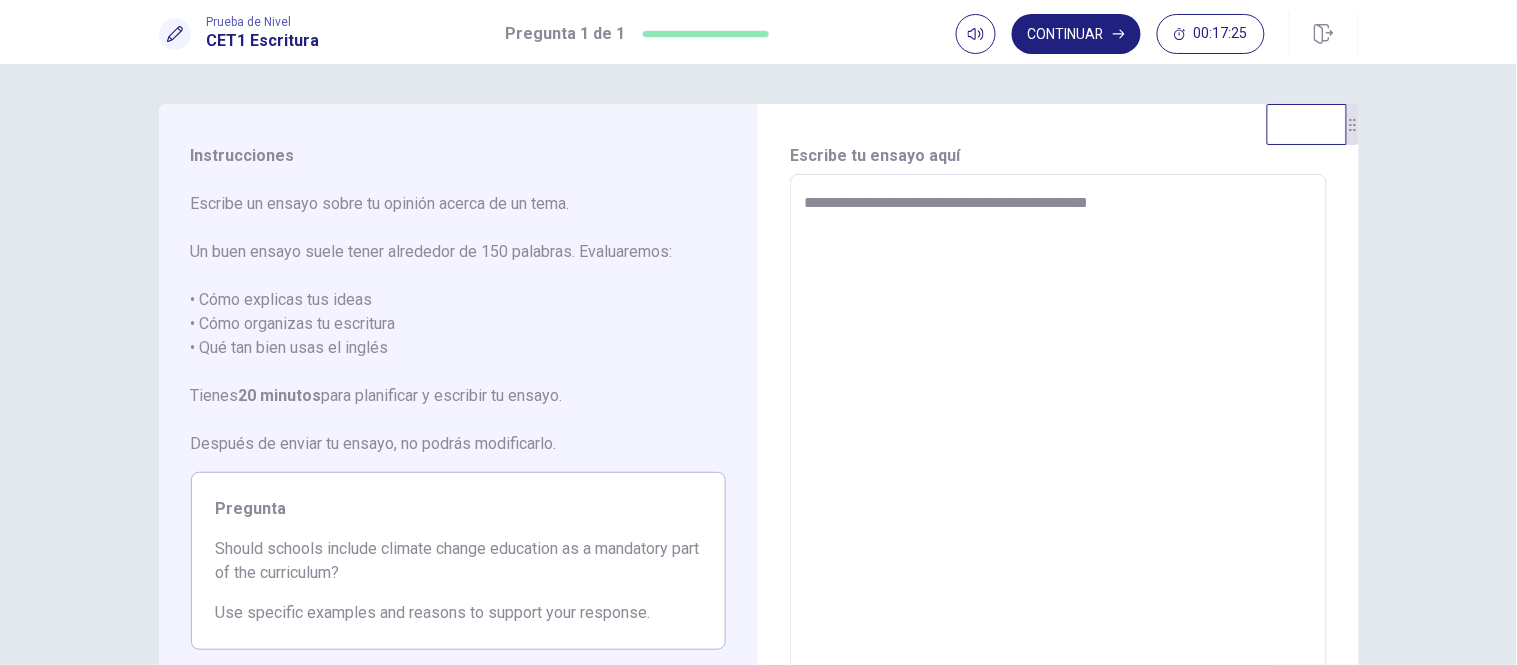type on "**********" 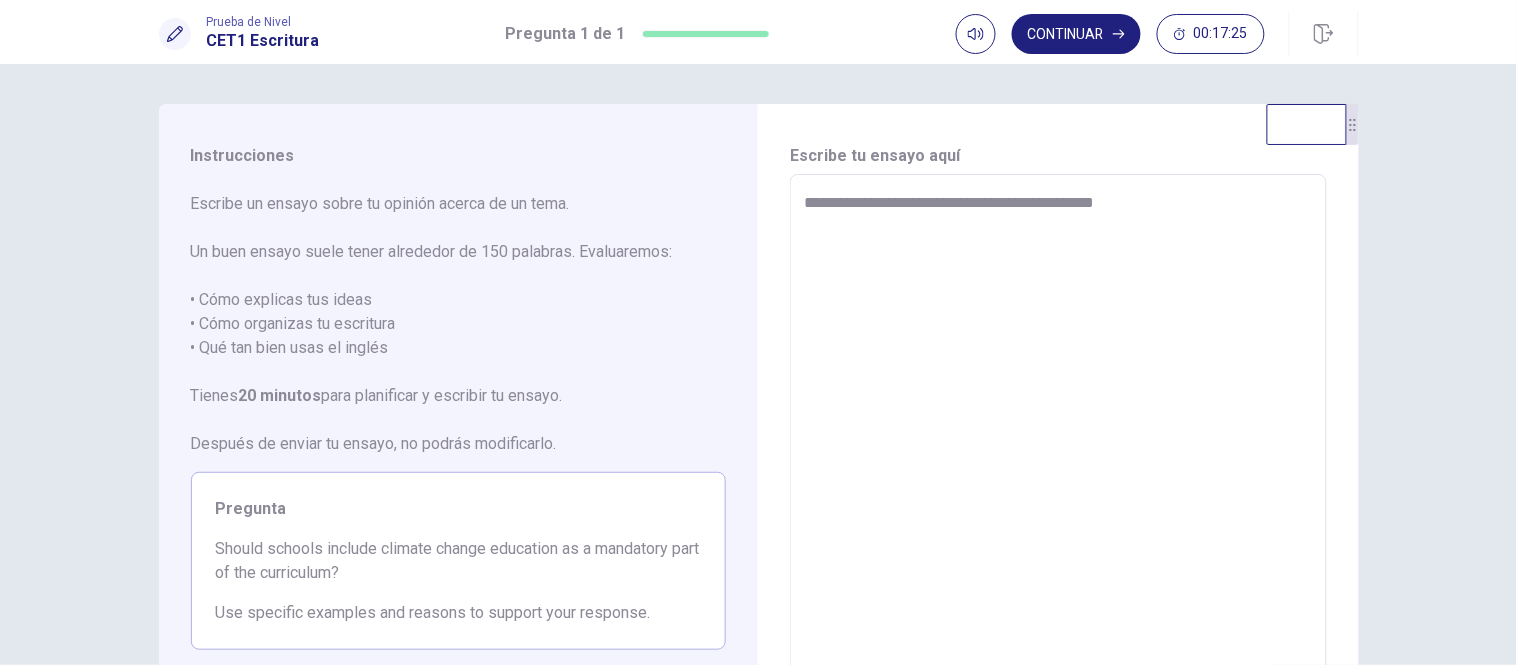type on "*" 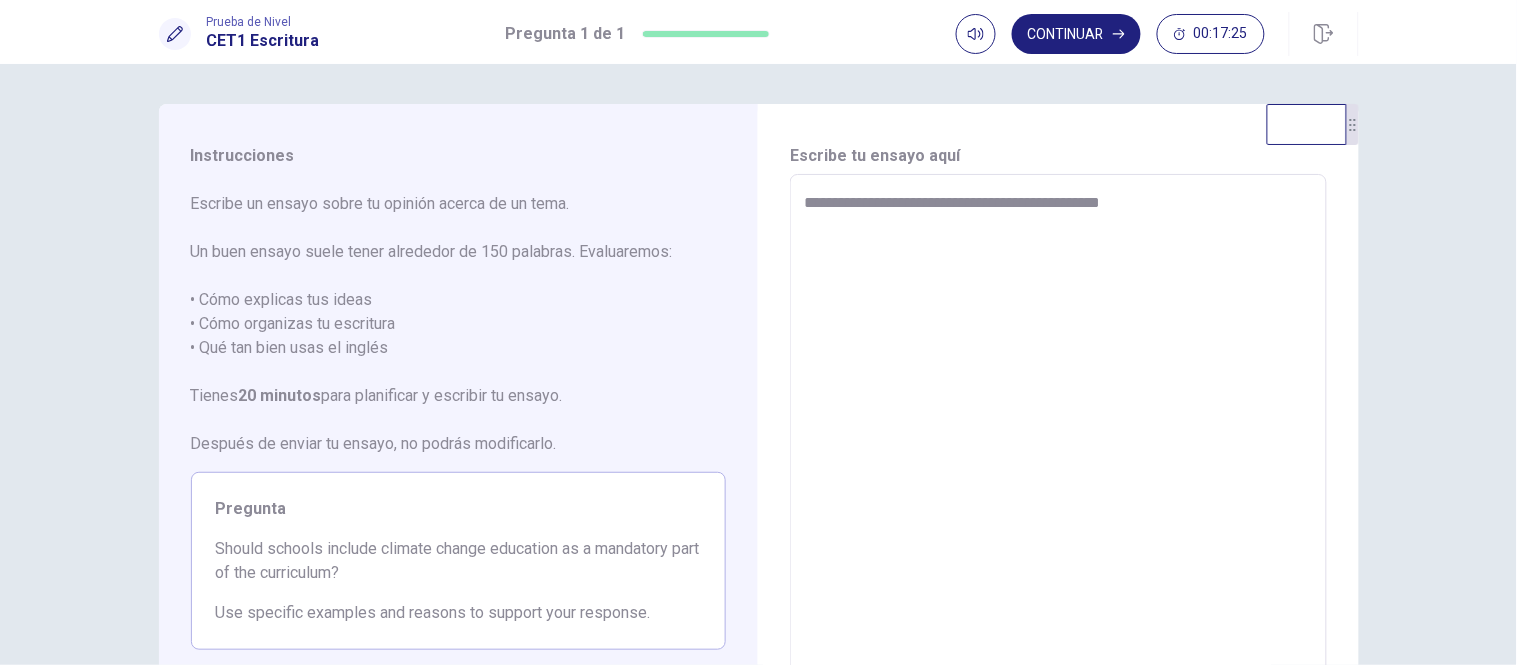type on "*" 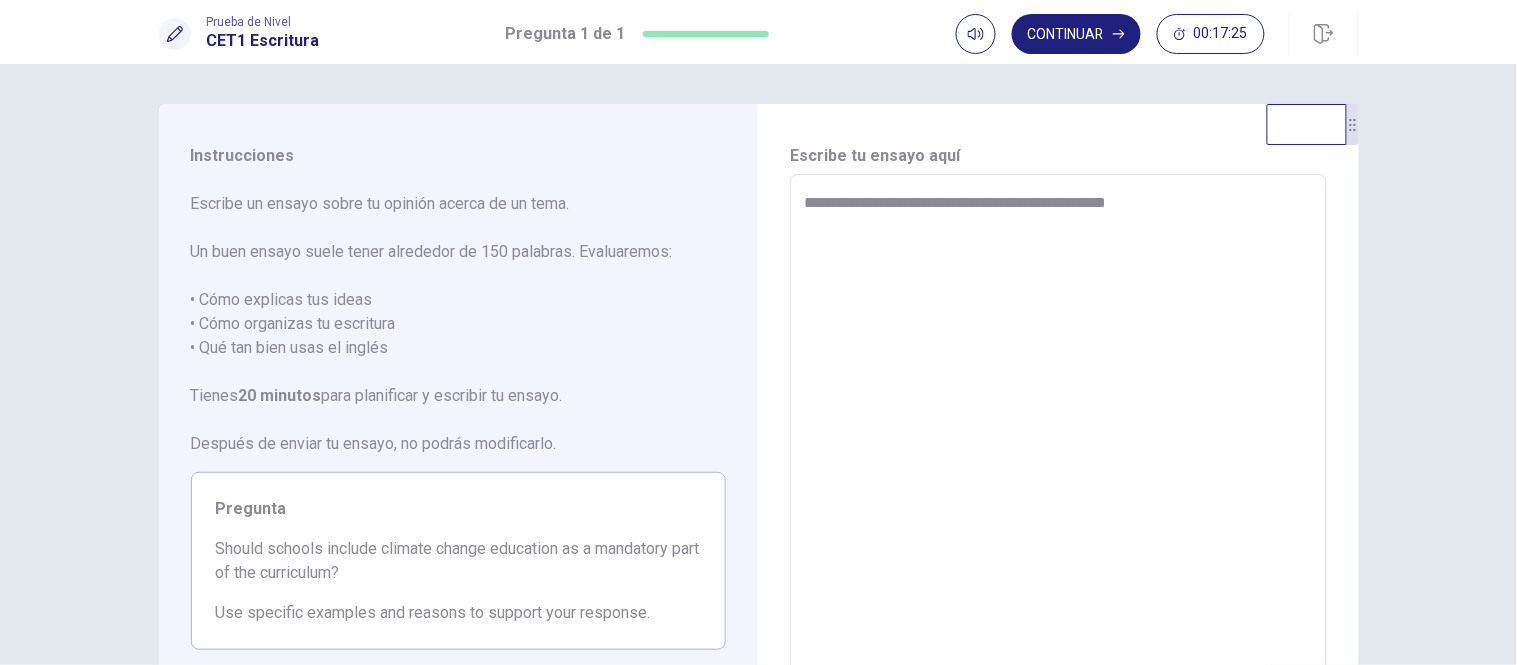 type on "*" 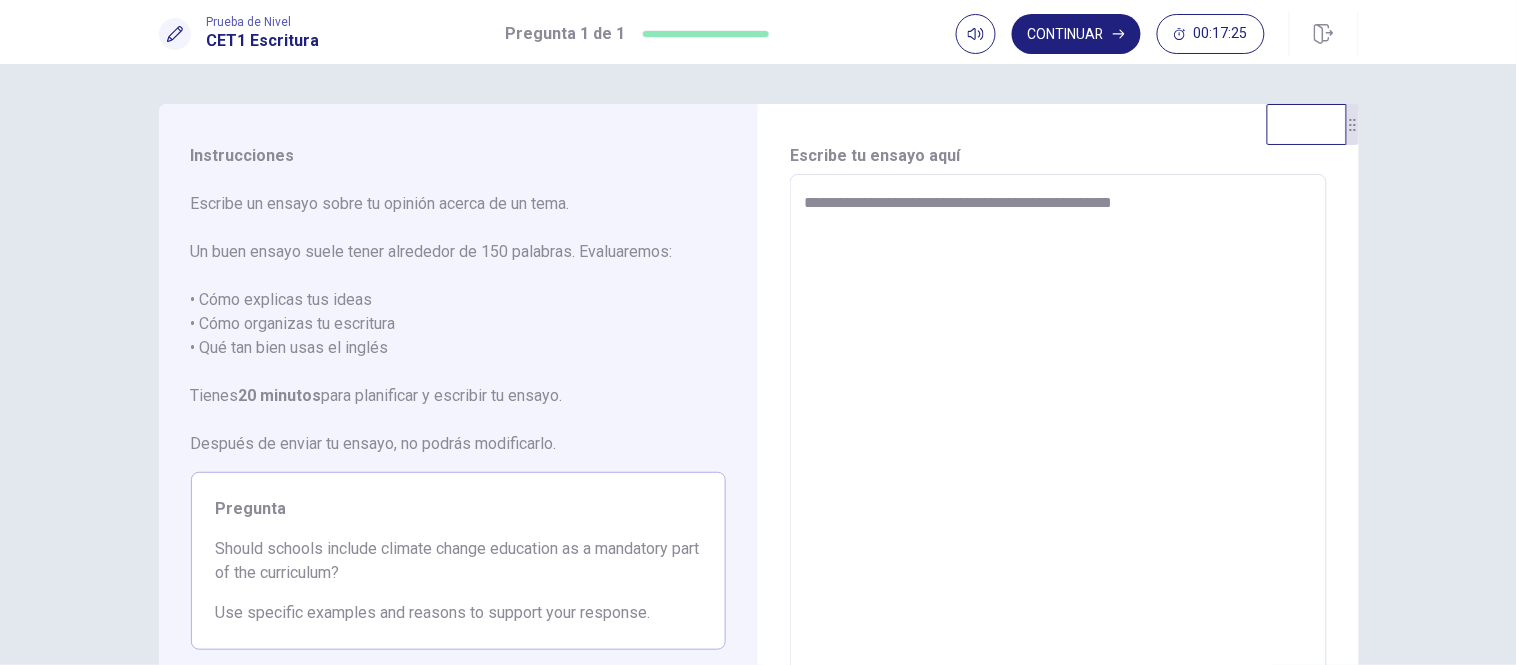 type on "*" 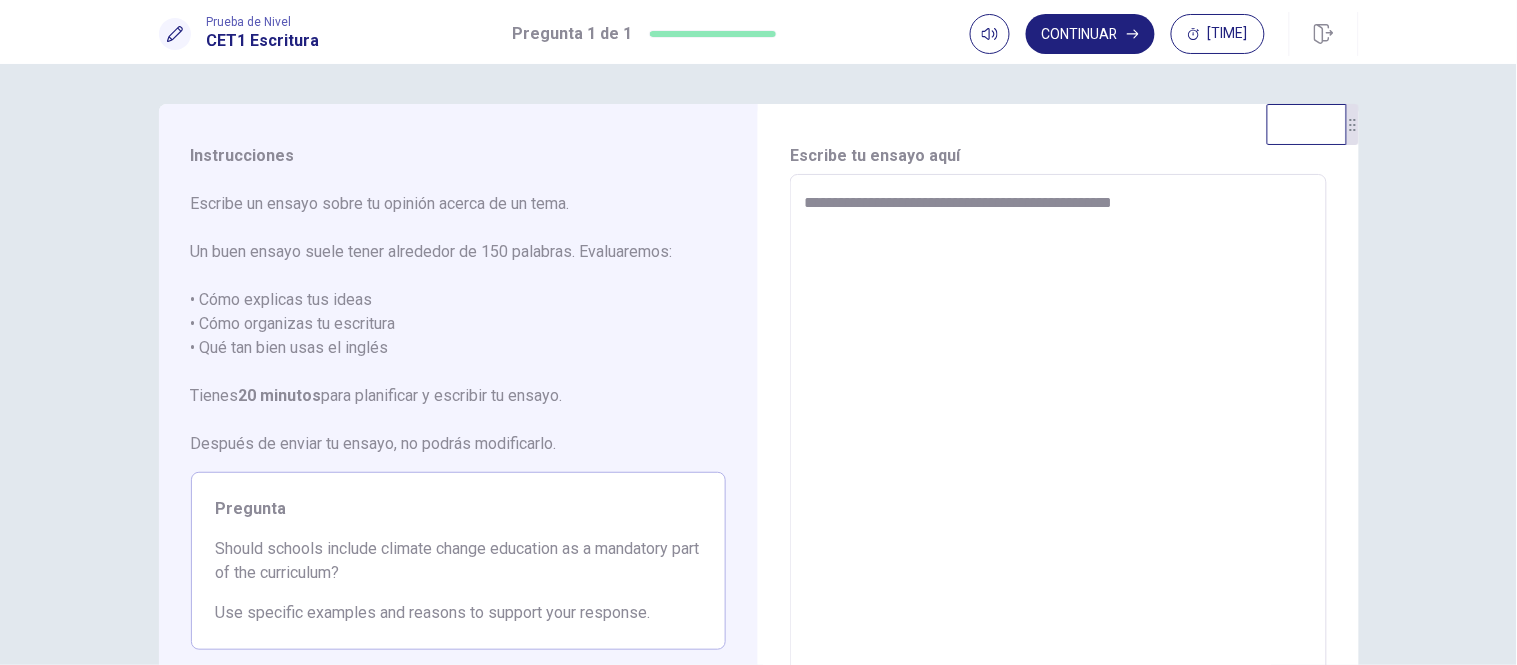 type on "**********" 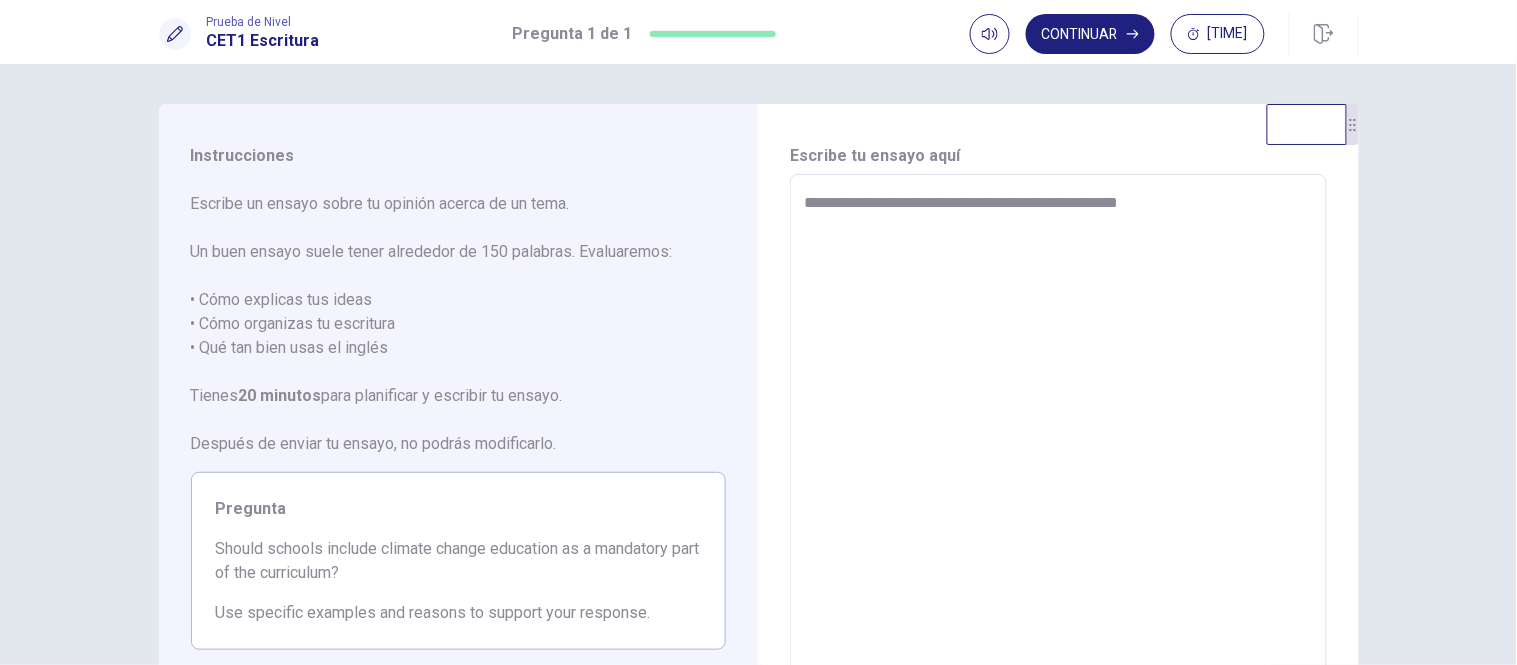 type on "*" 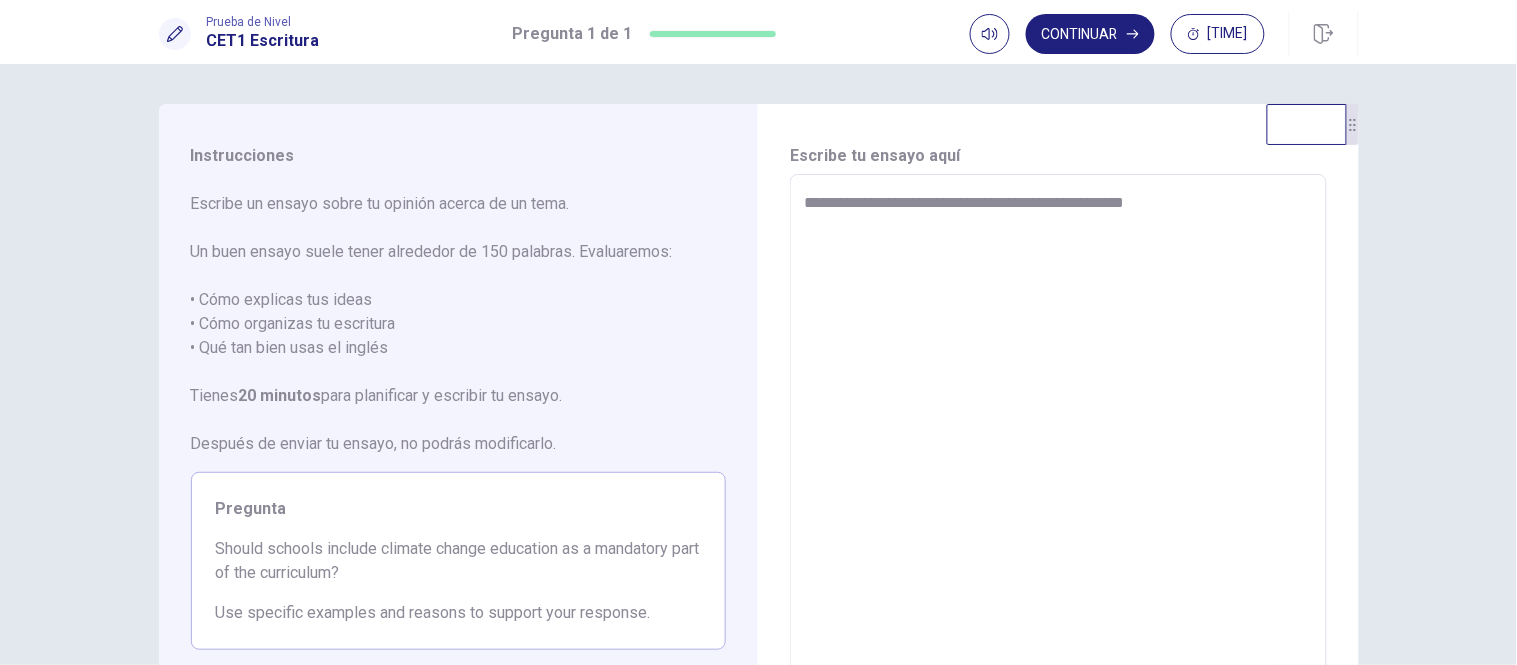 type on "*" 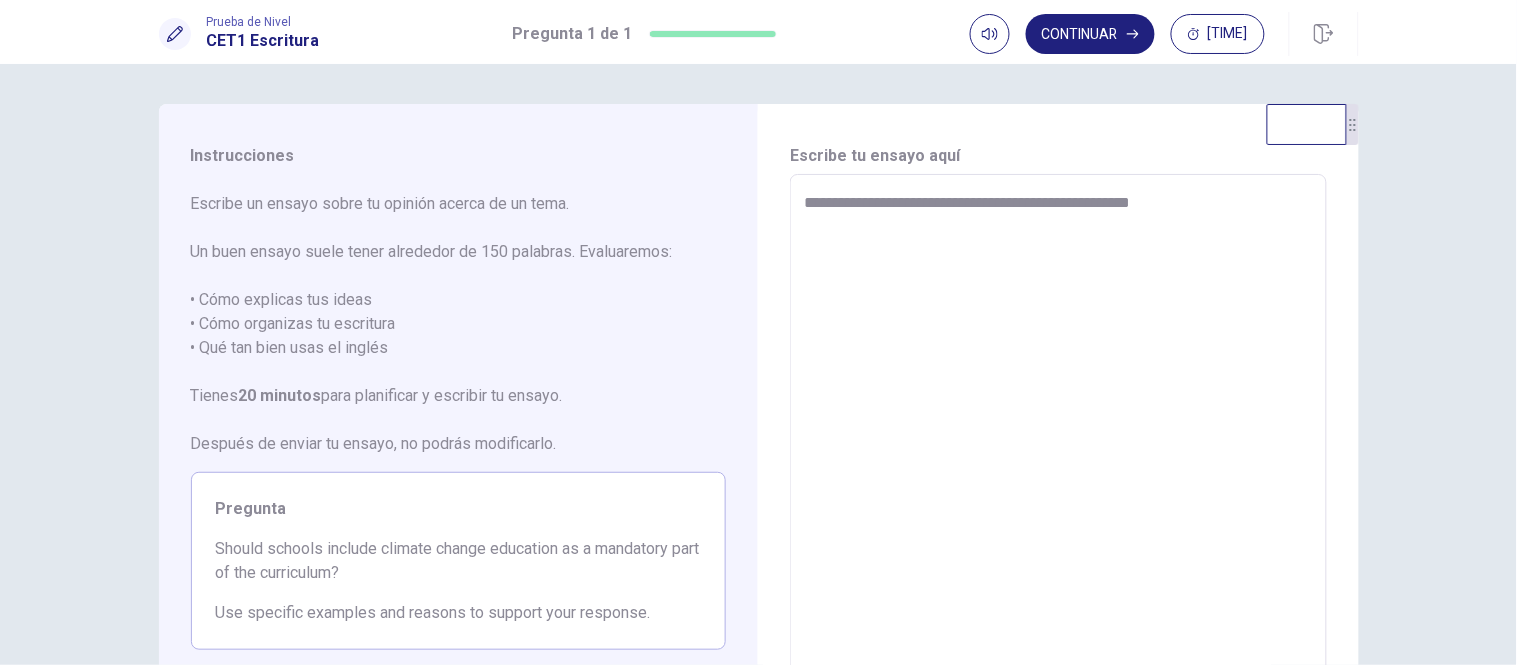 type on "*" 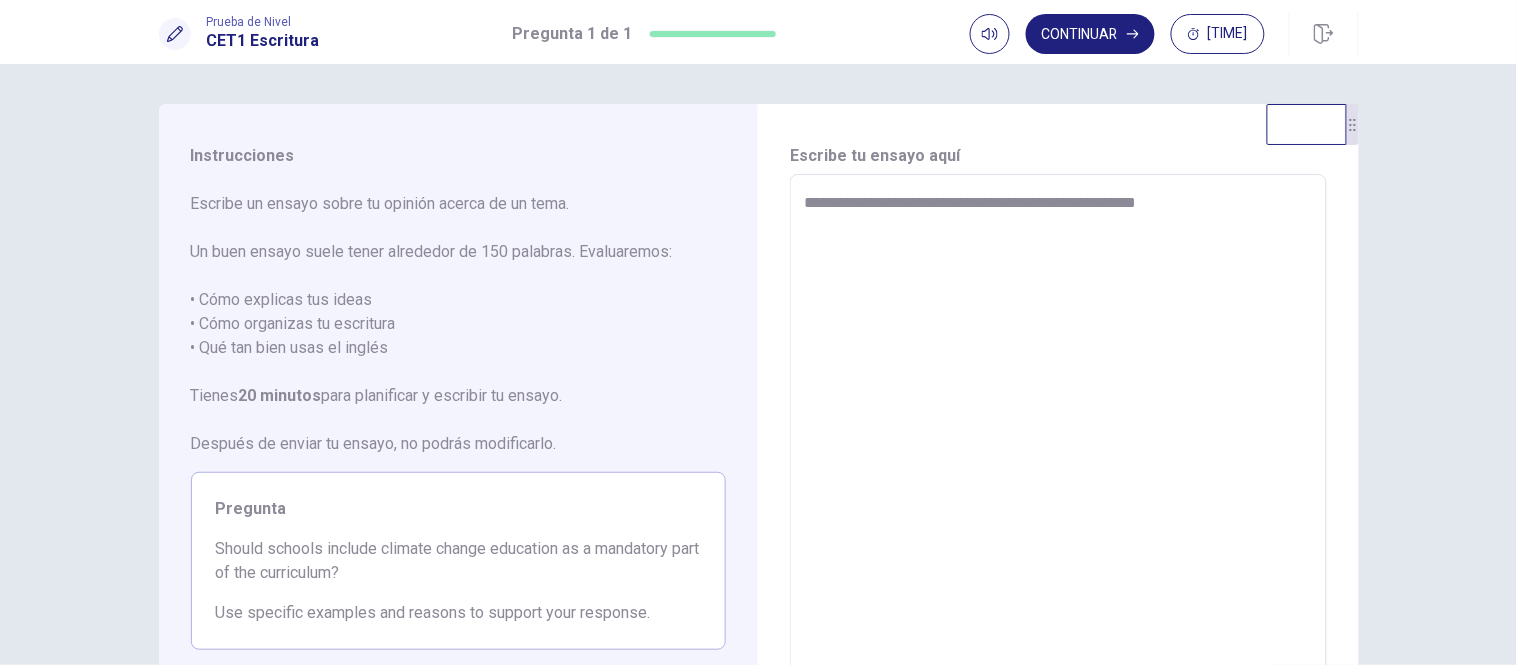 type on "*" 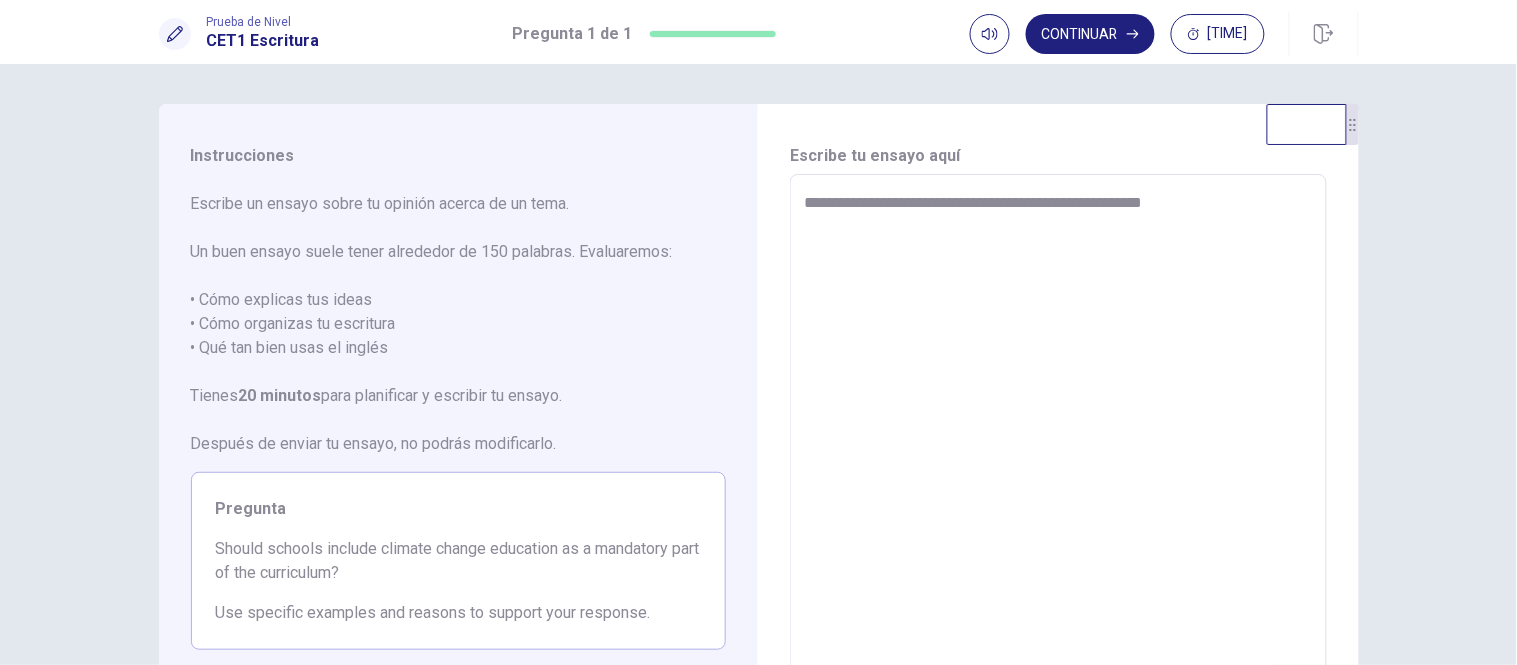 type on "*" 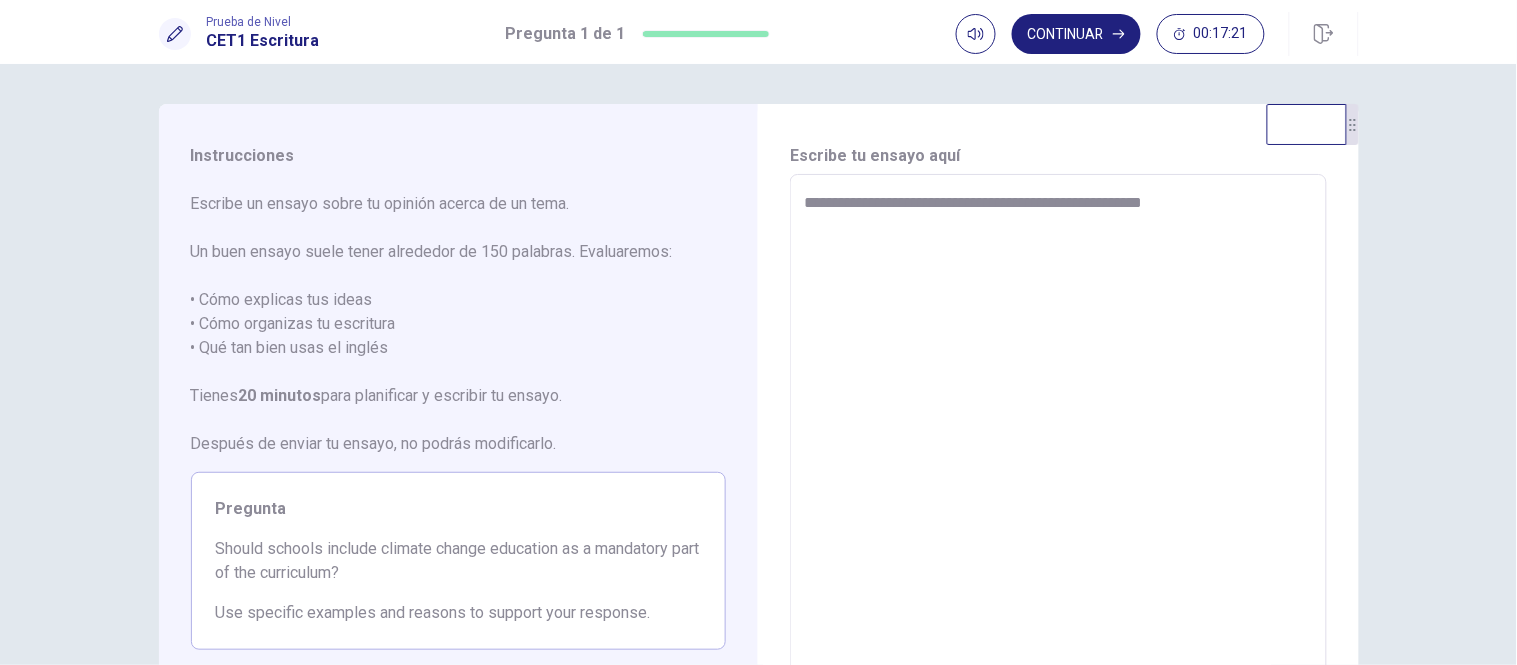 type on "**********" 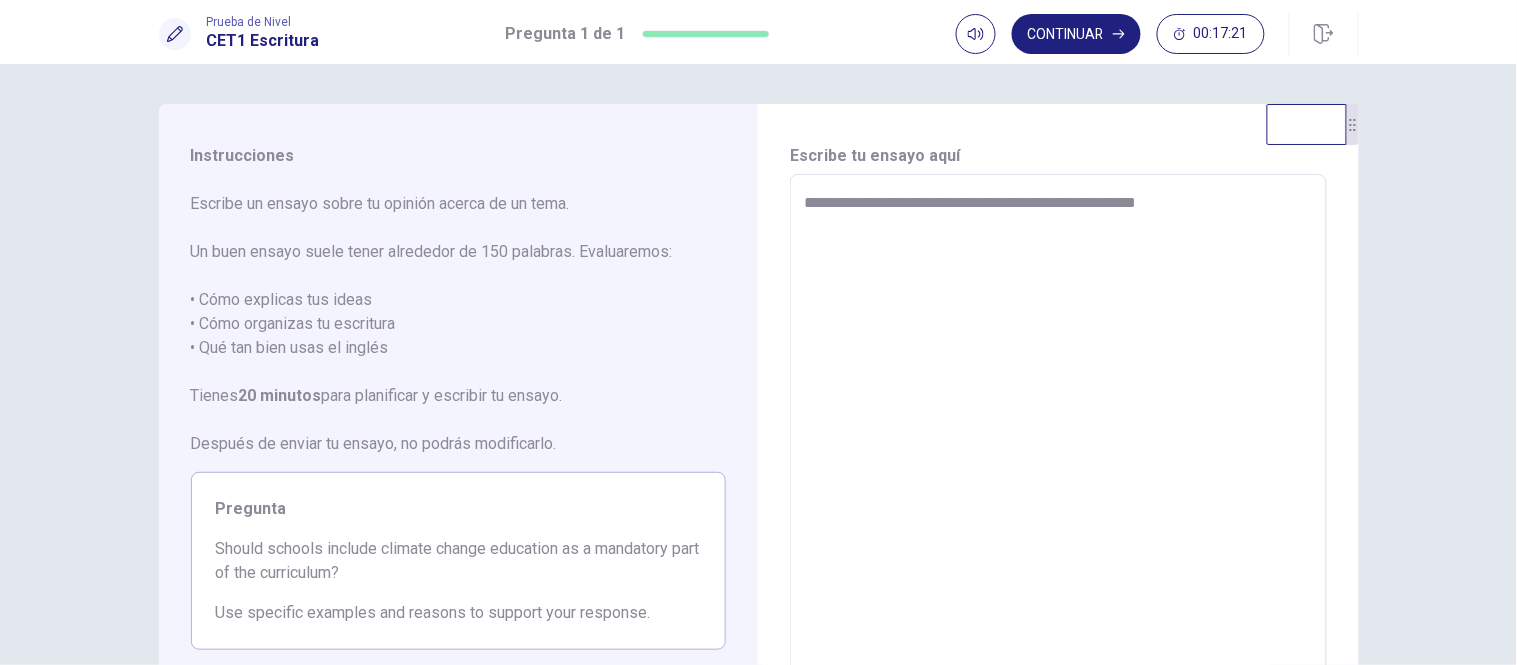 type on "*" 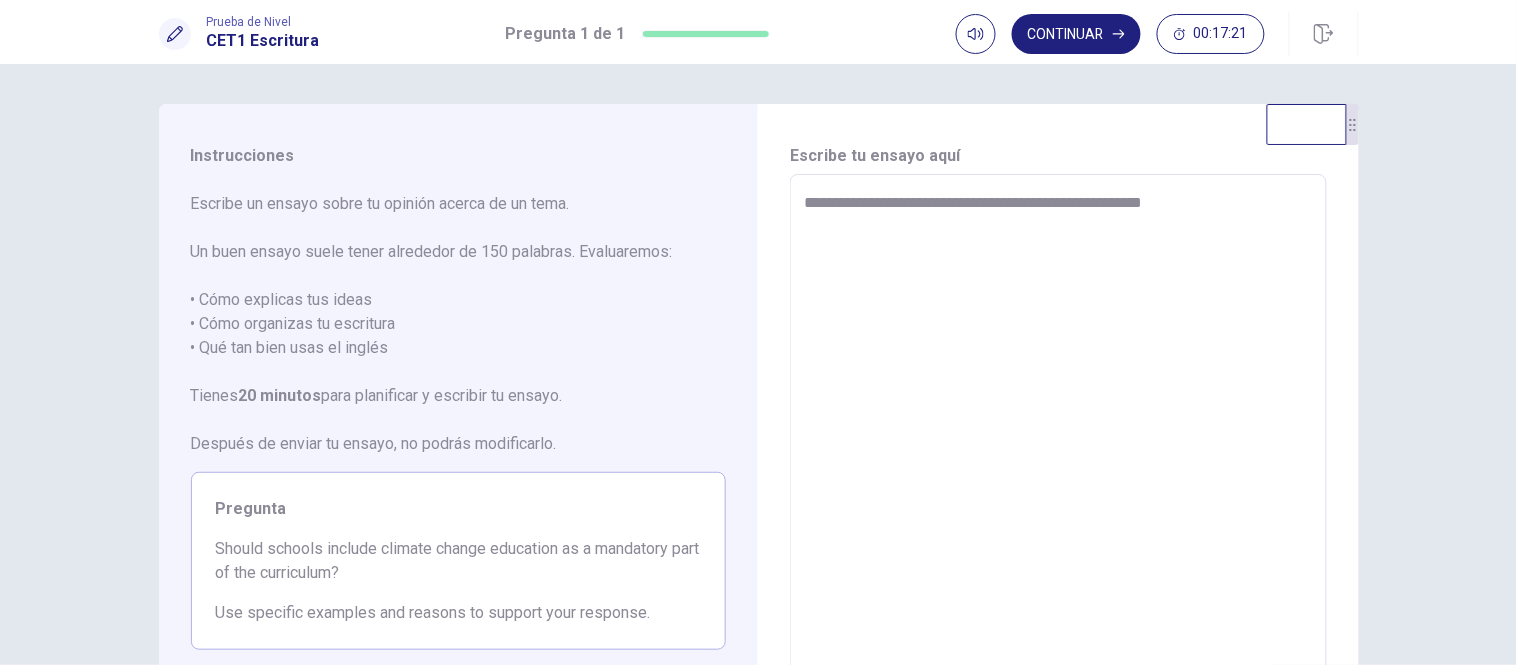 type on "*" 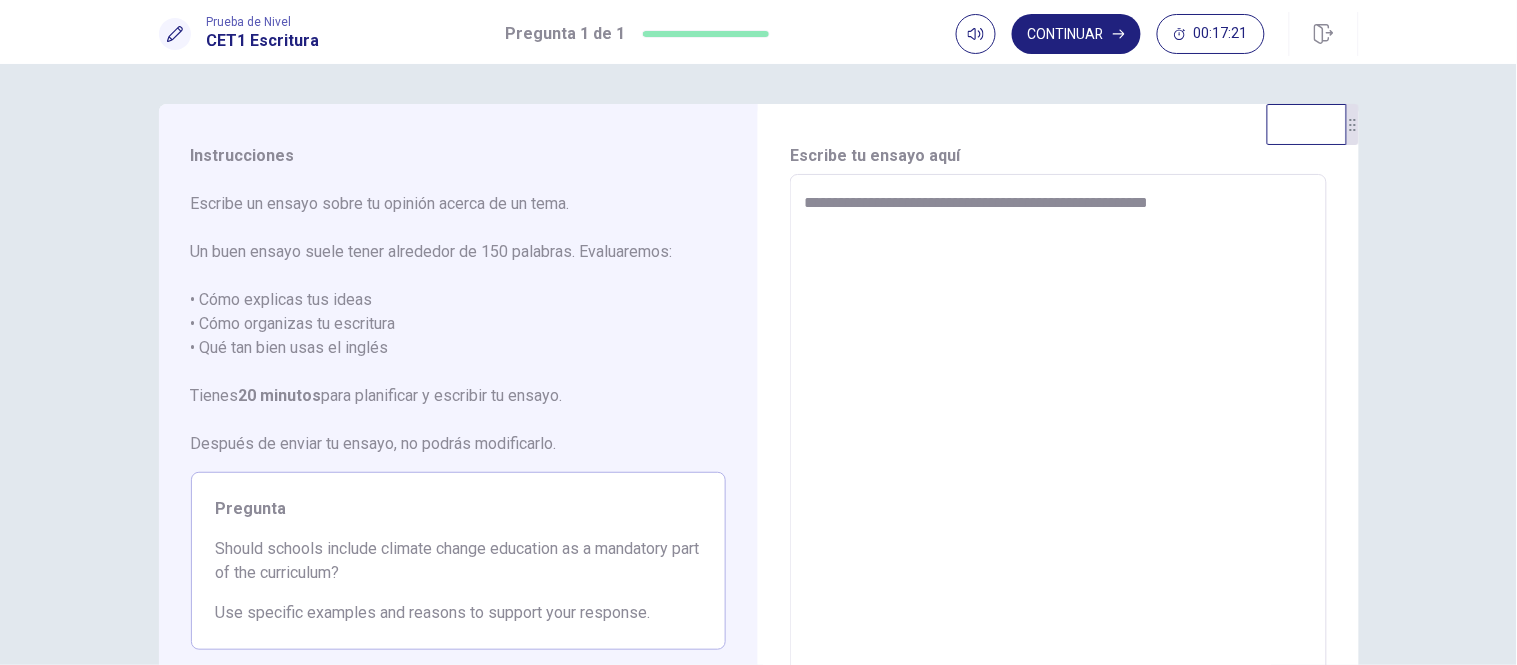 type on "*" 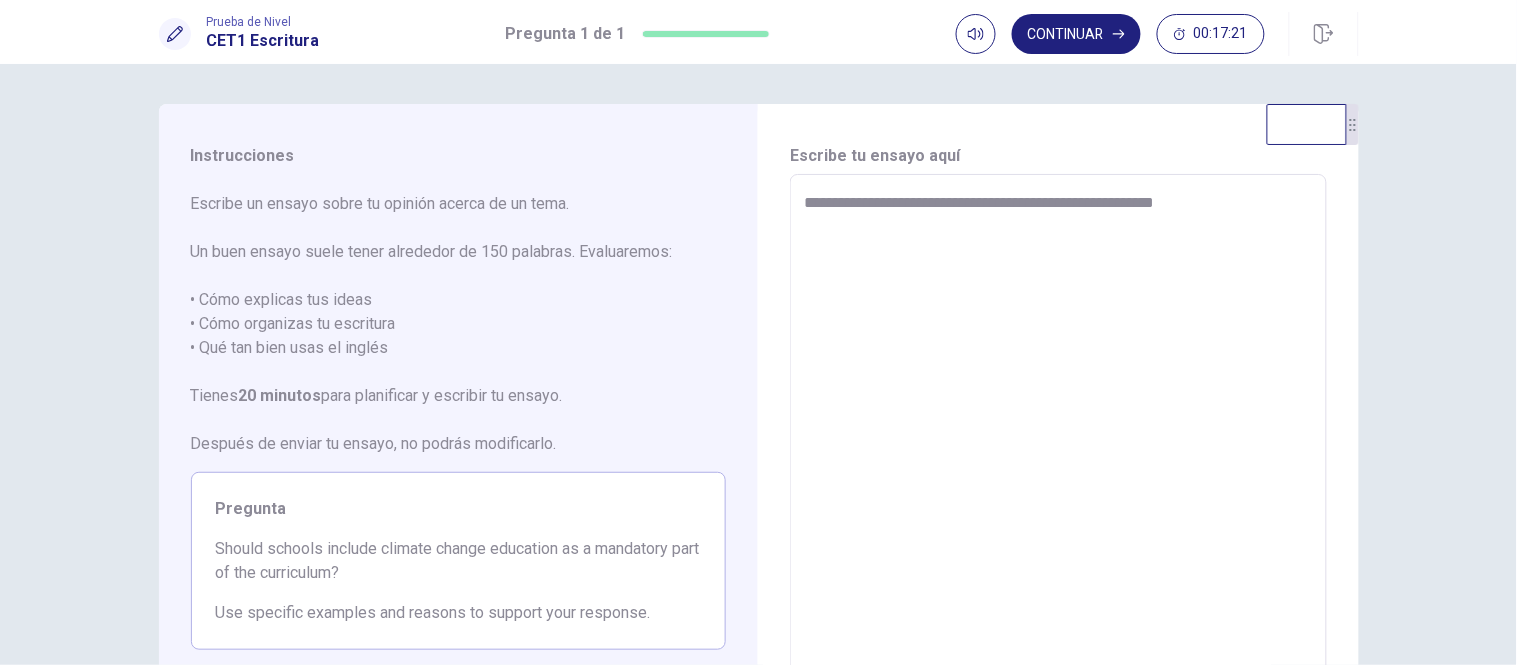 type on "*" 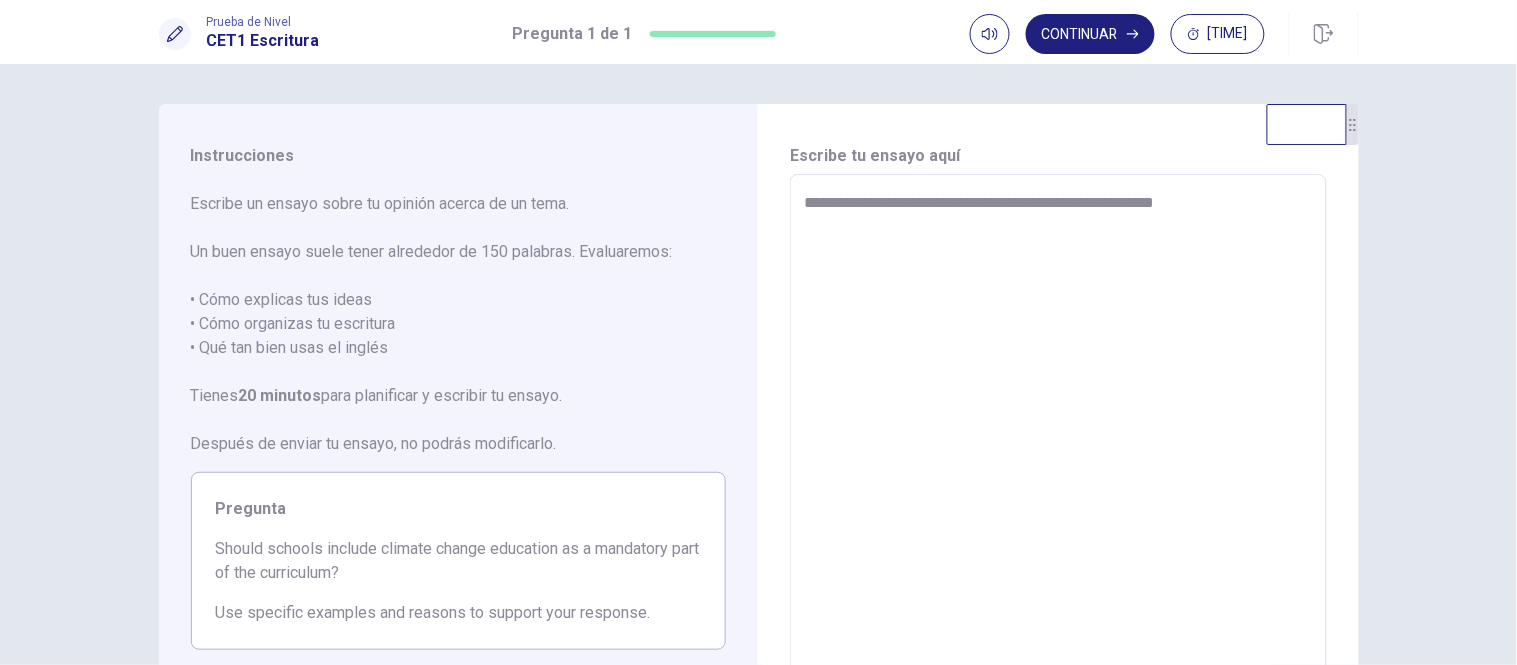 type on "**********" 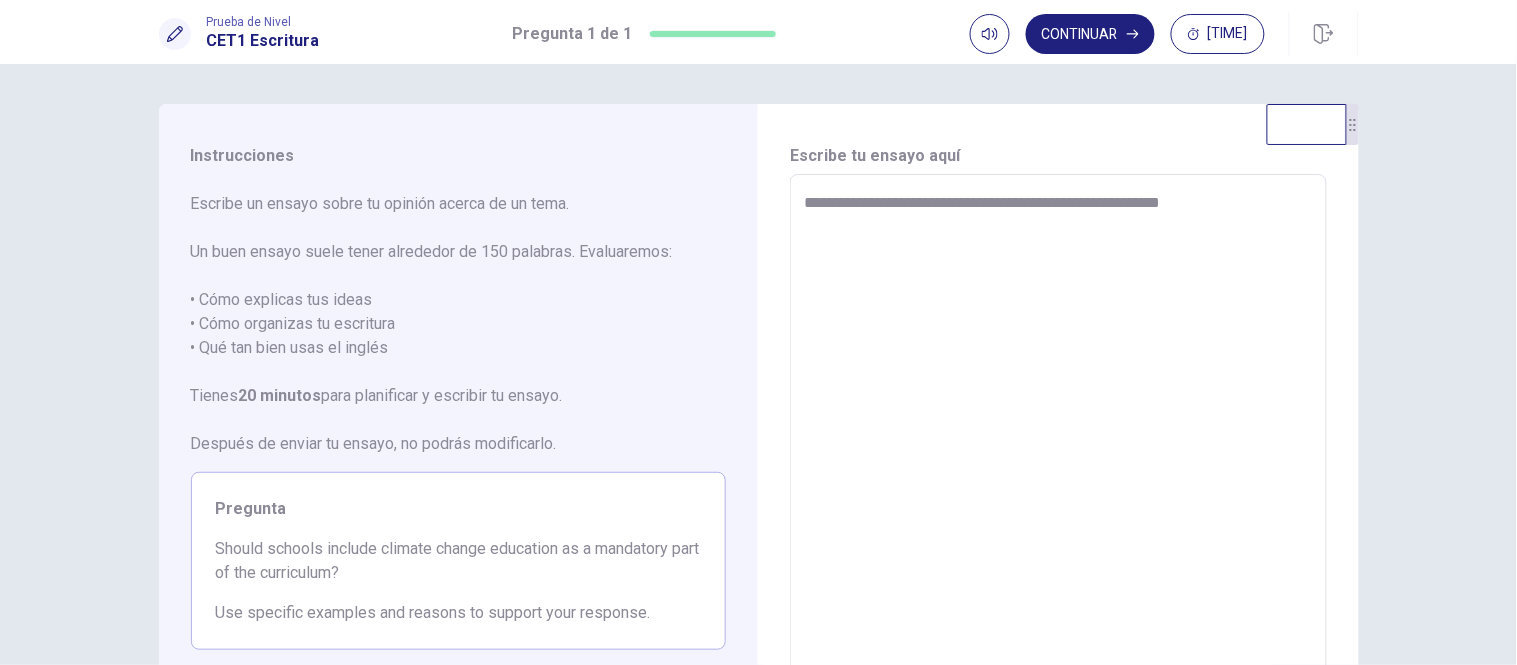 type on "*" 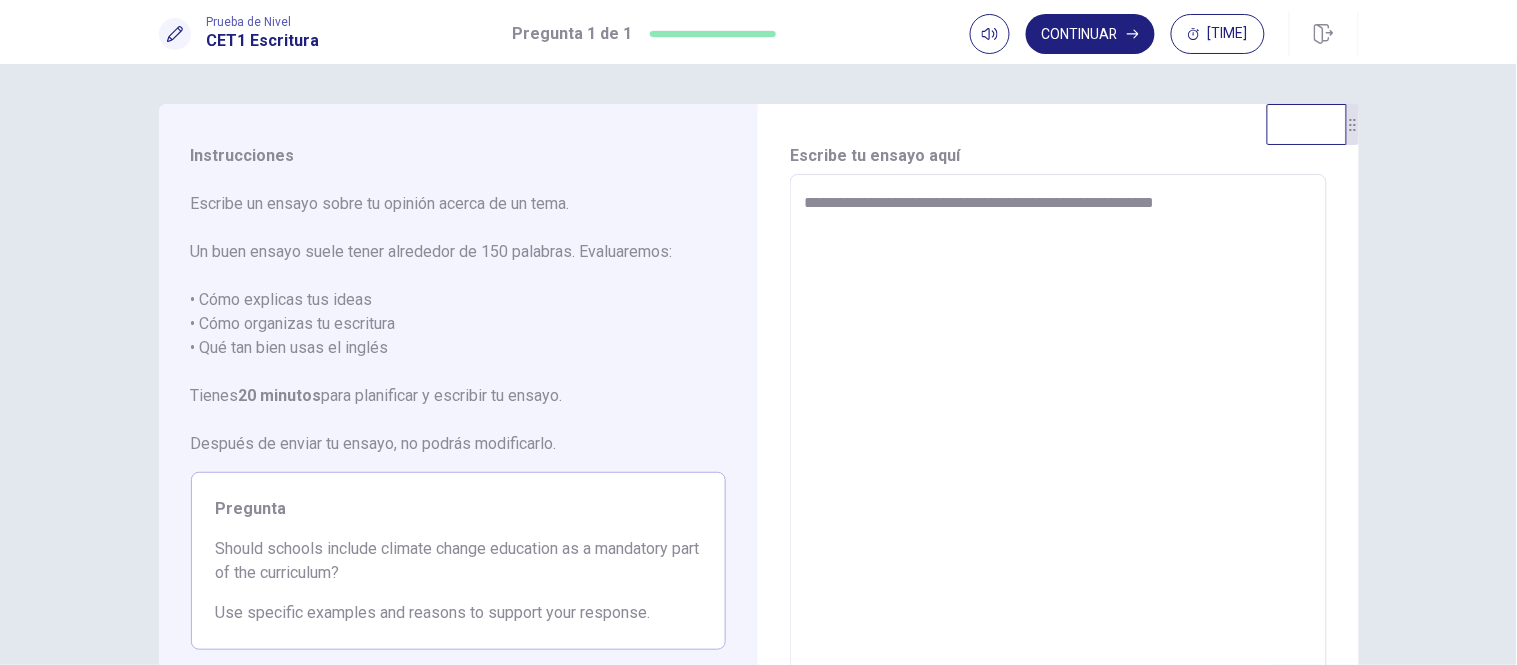 type on "*" 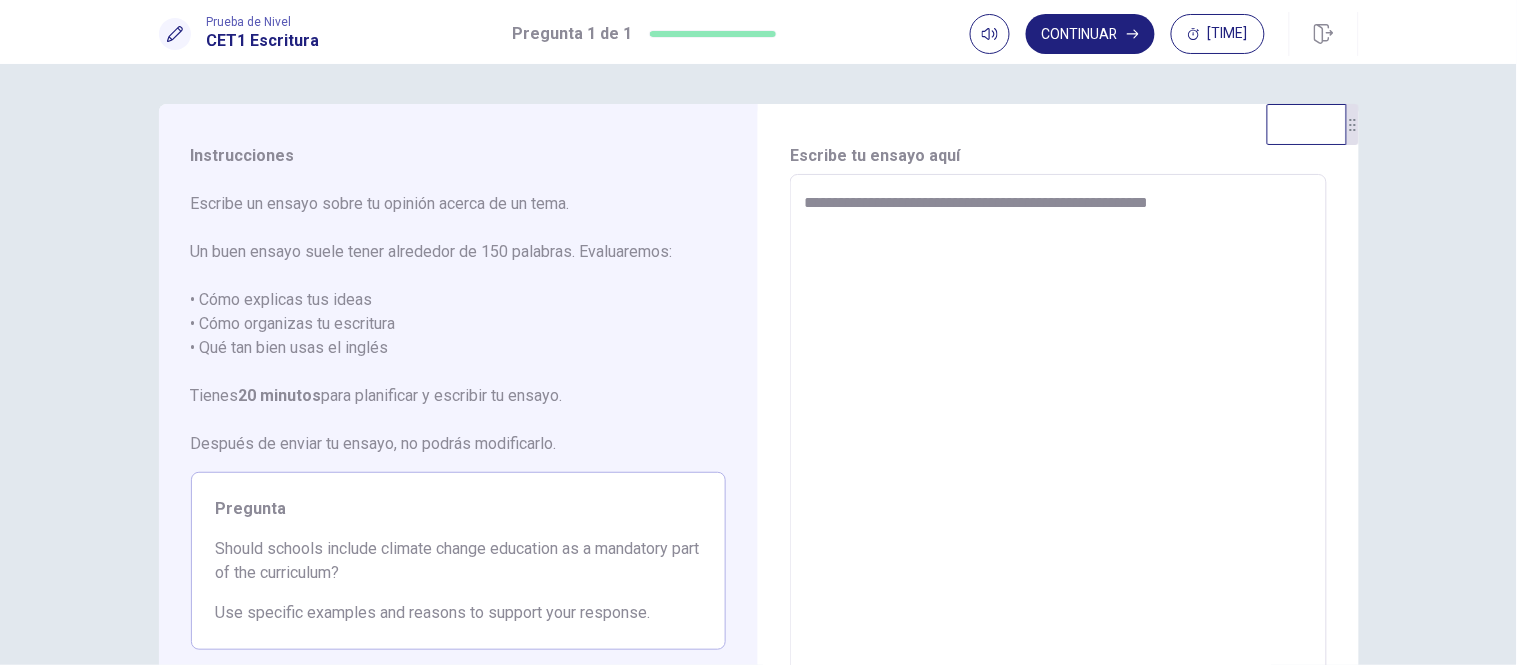 type on "*" 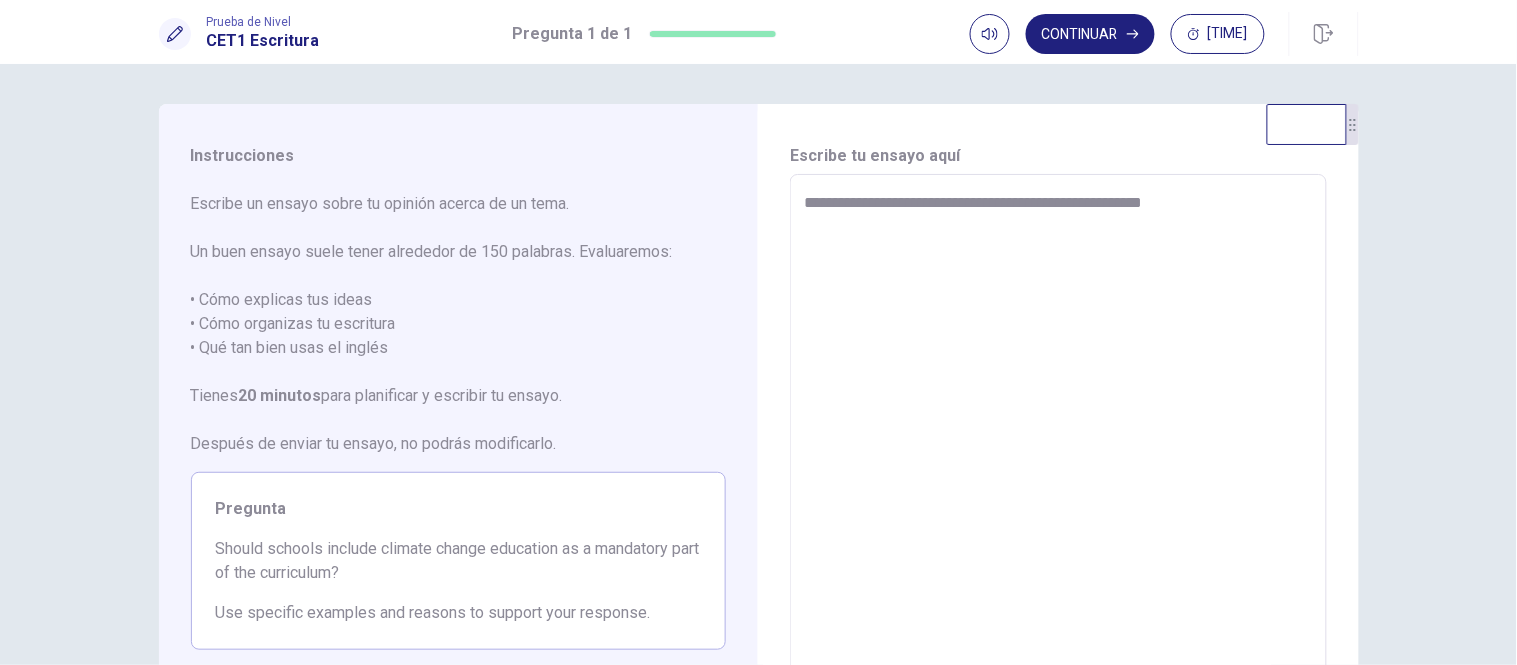 type on "*" 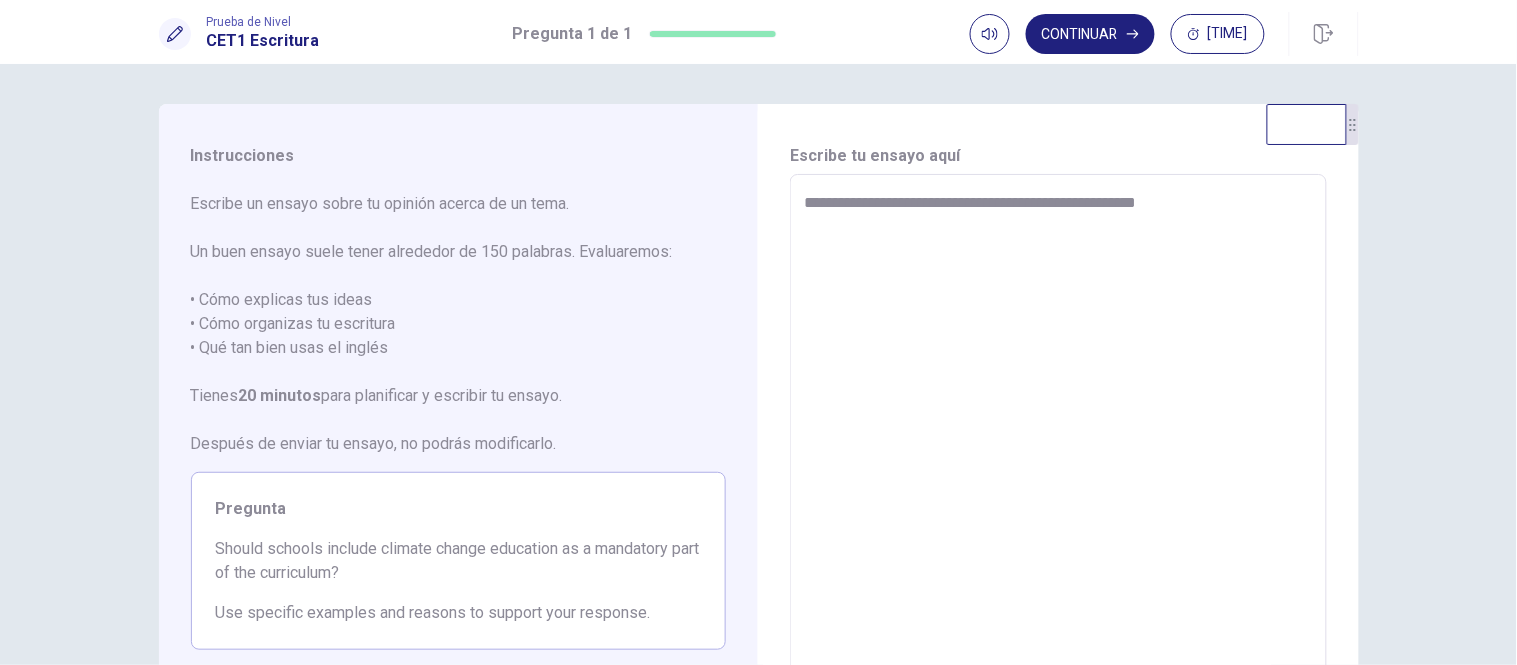 type on "*" 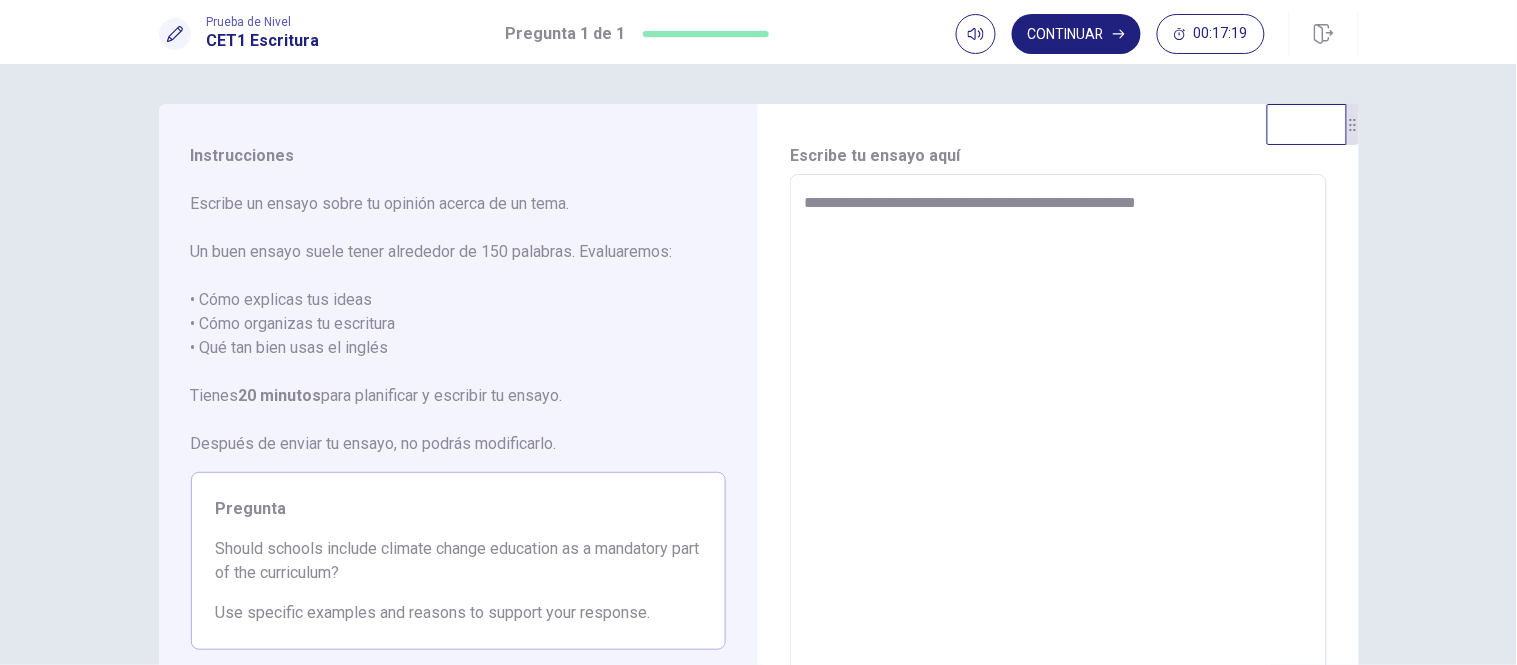 type on "**********" 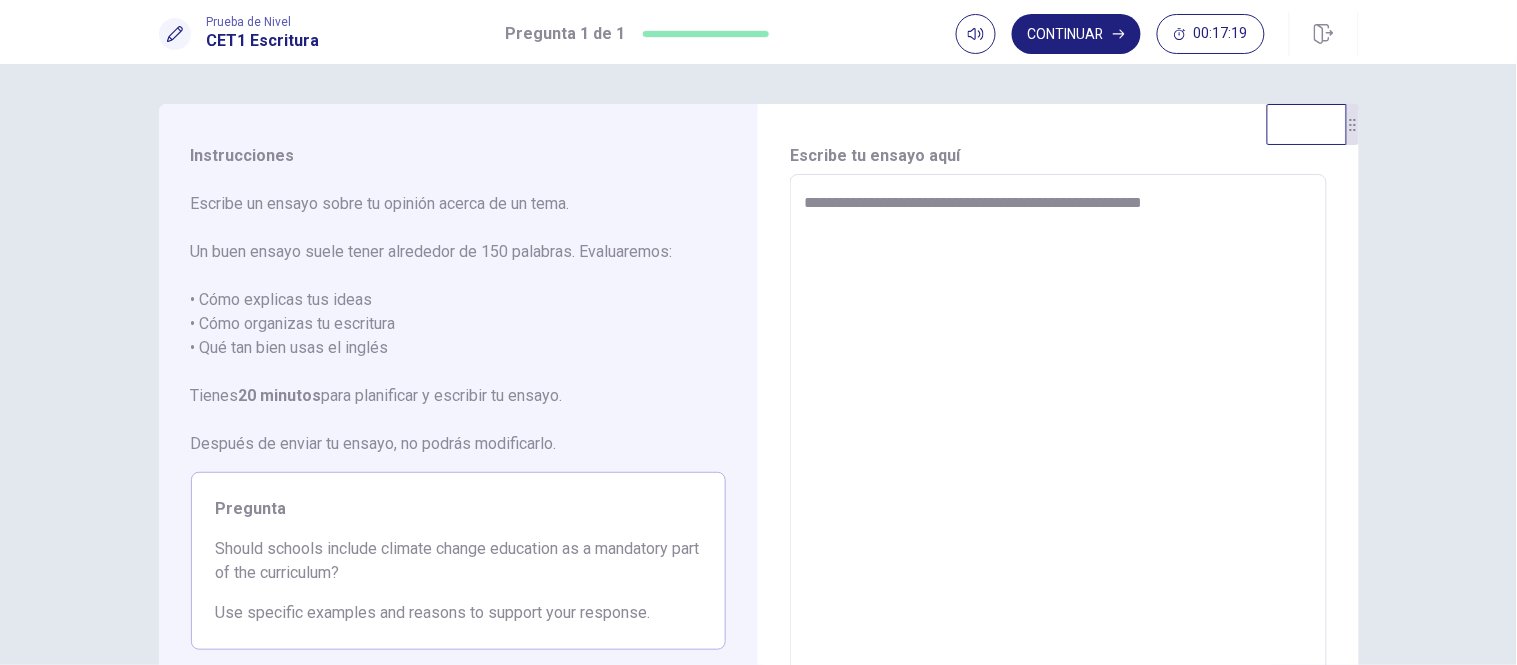 type on "*" 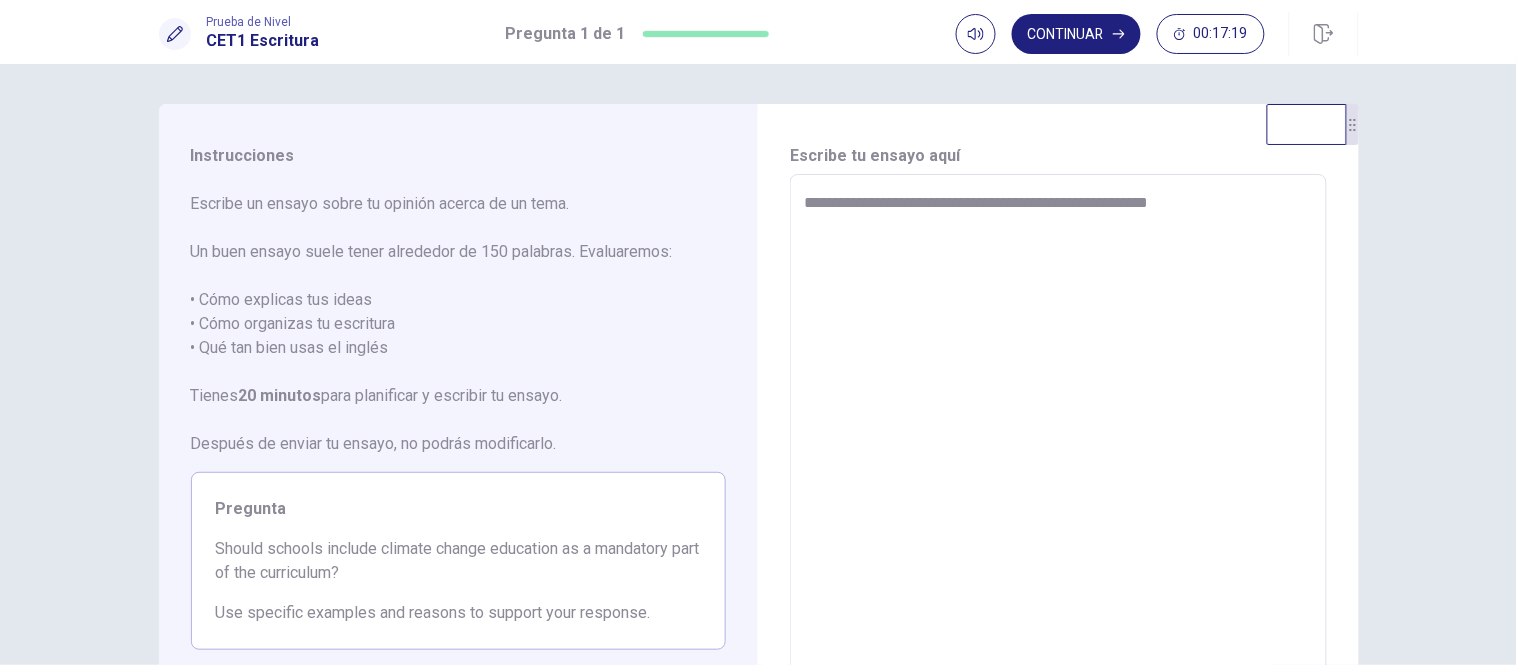 type on "*" 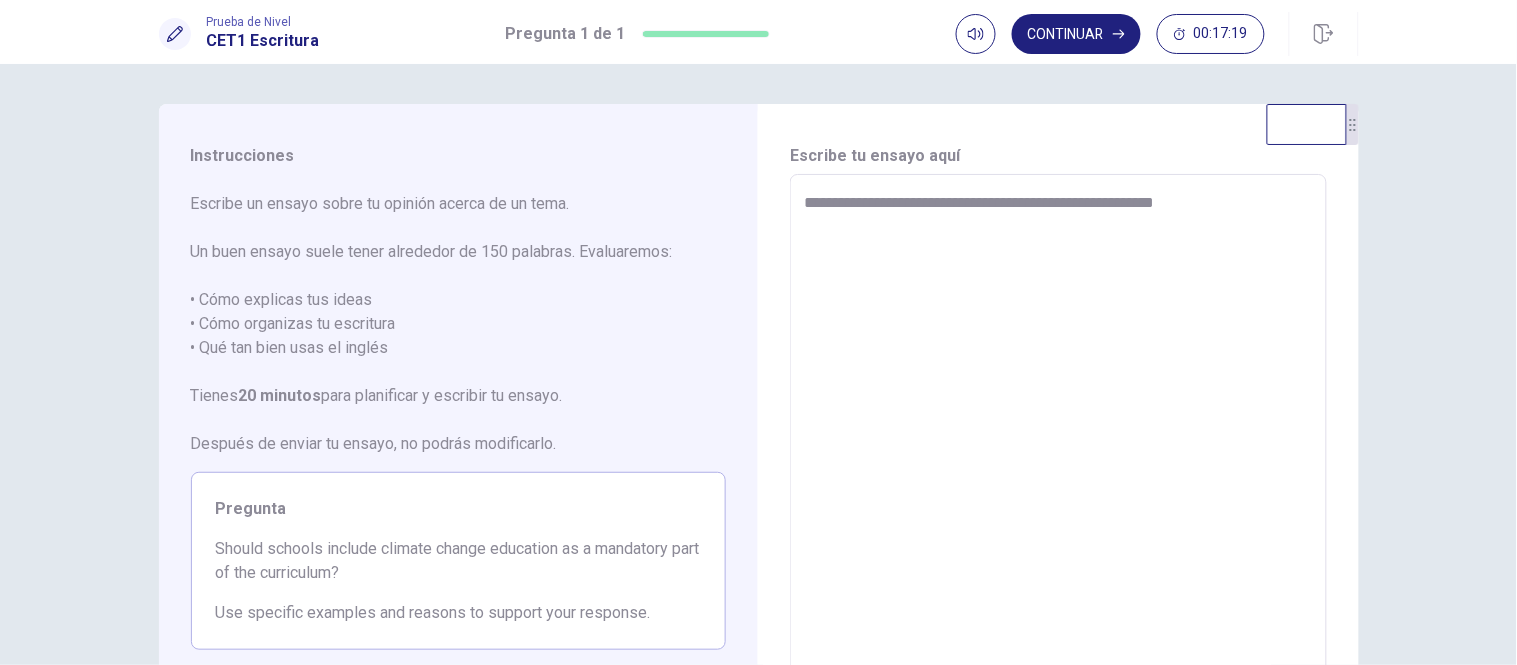 type on "*" 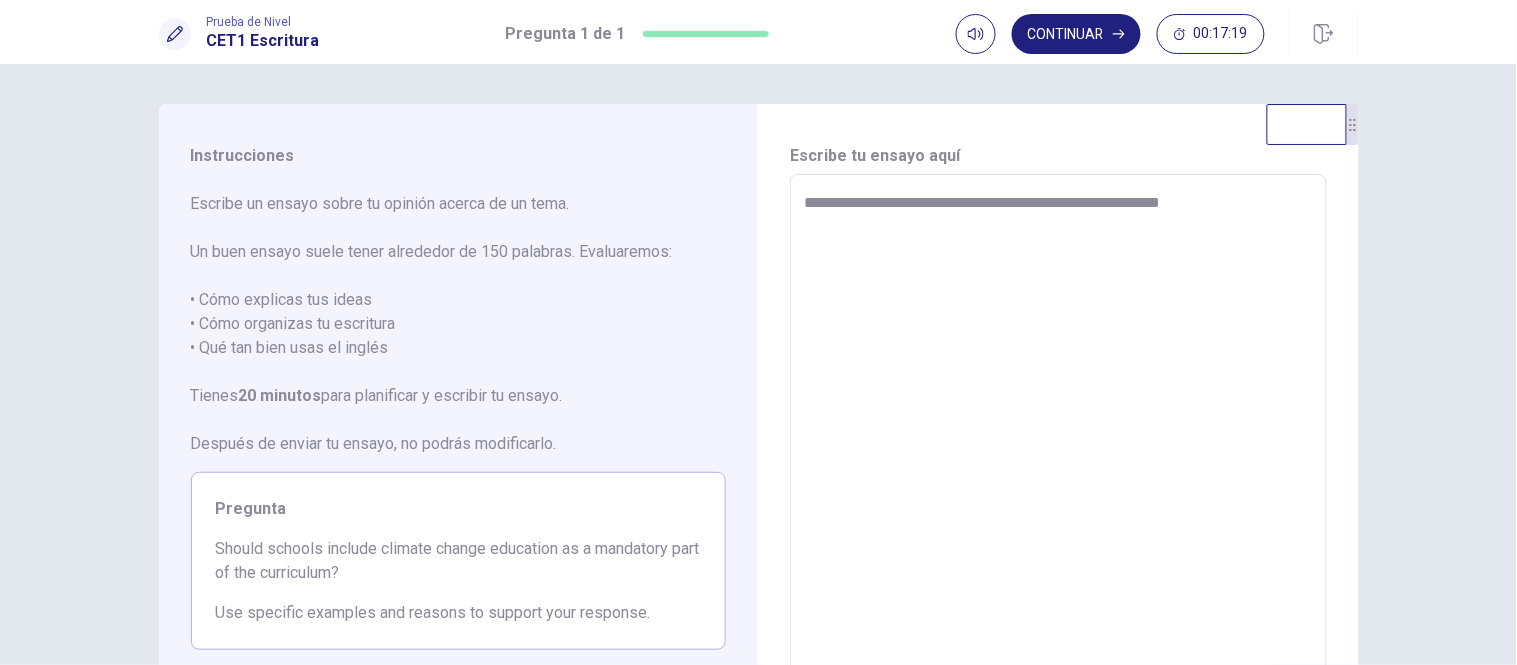 type on "*" 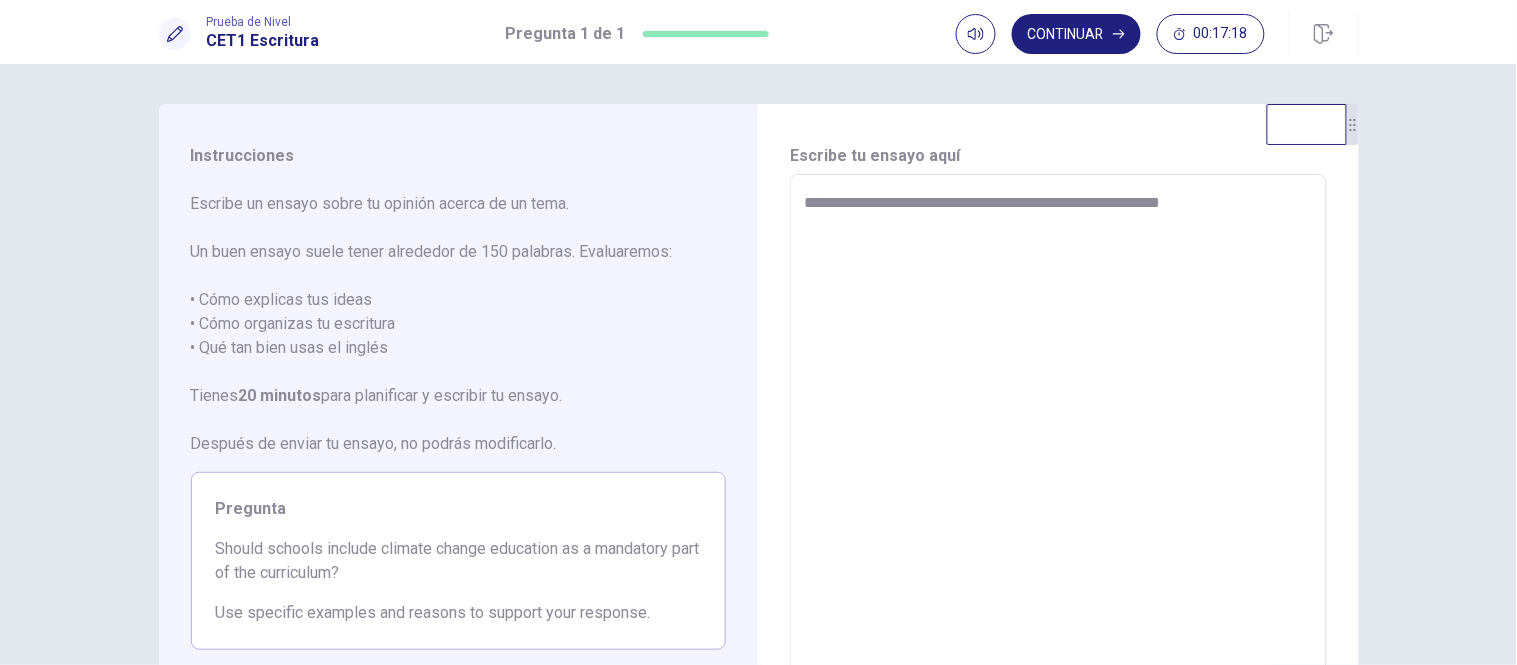 type on "**********" 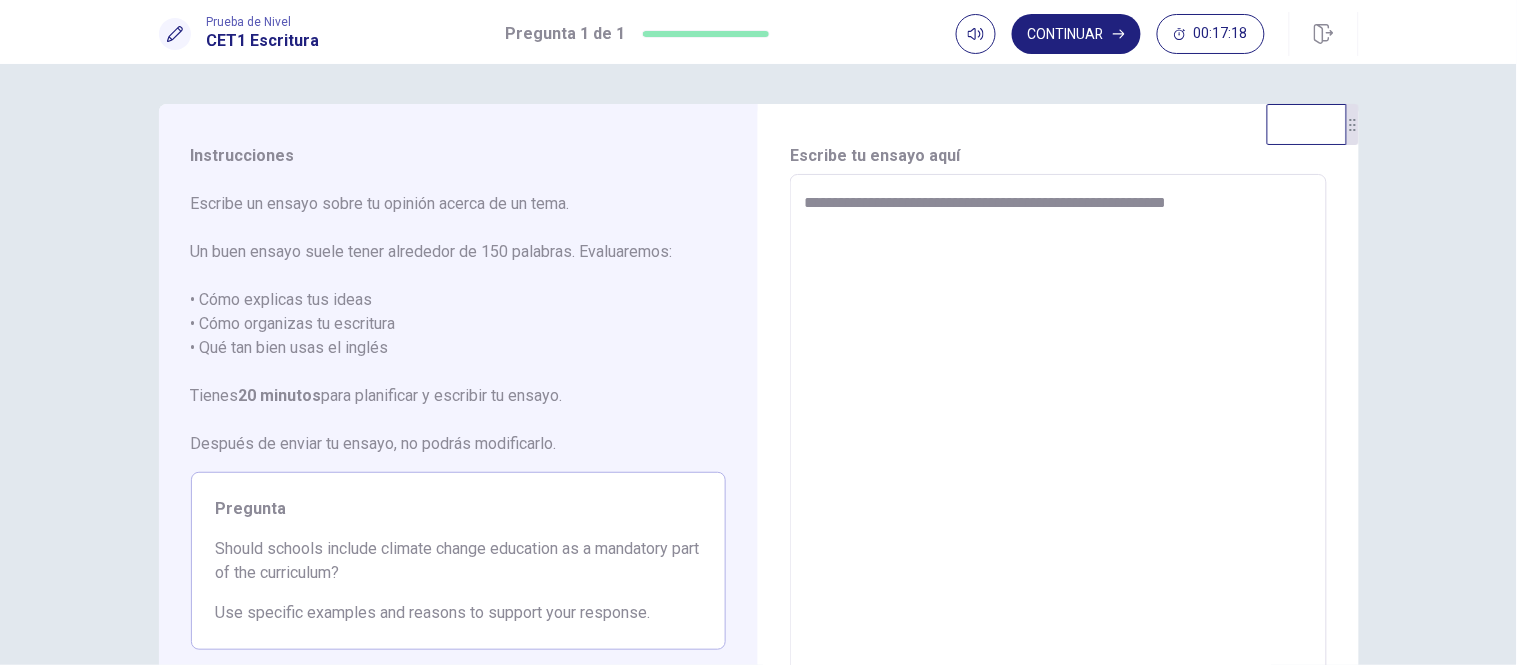 type on "*" 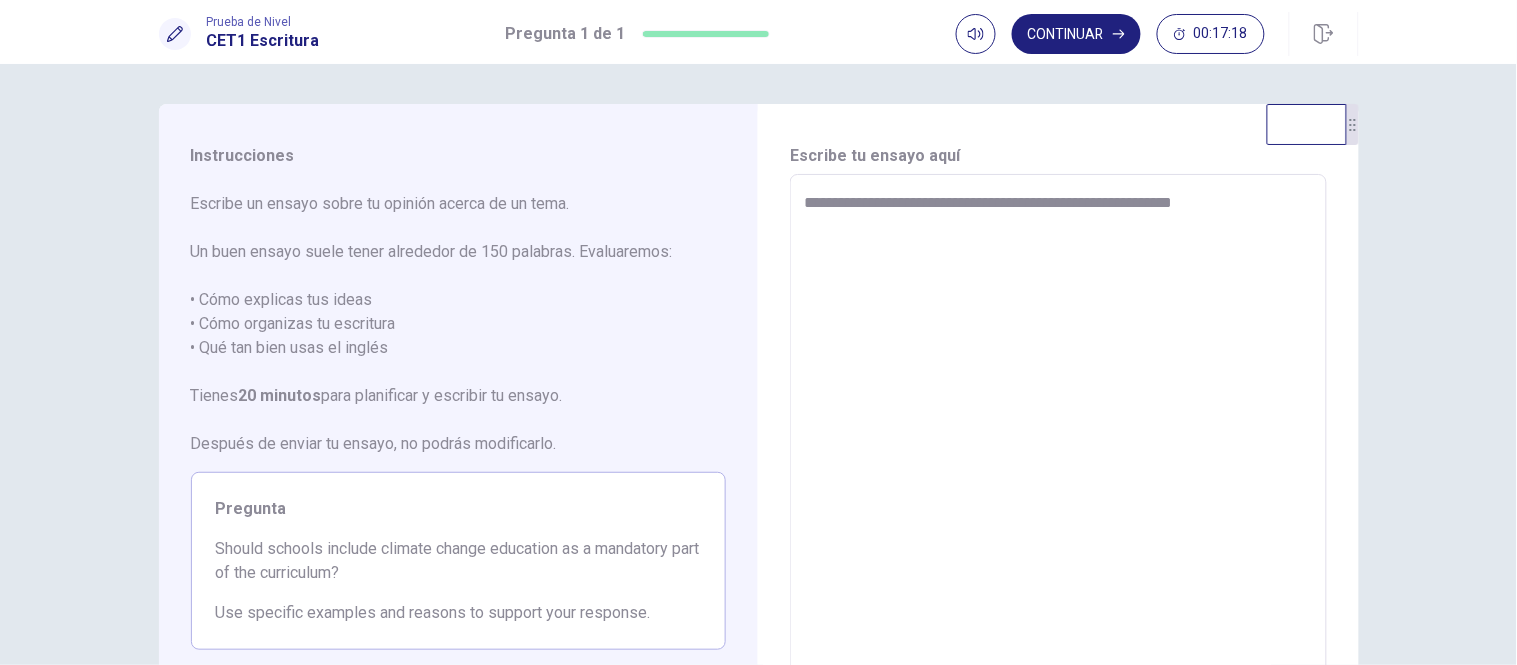 type on "**********" 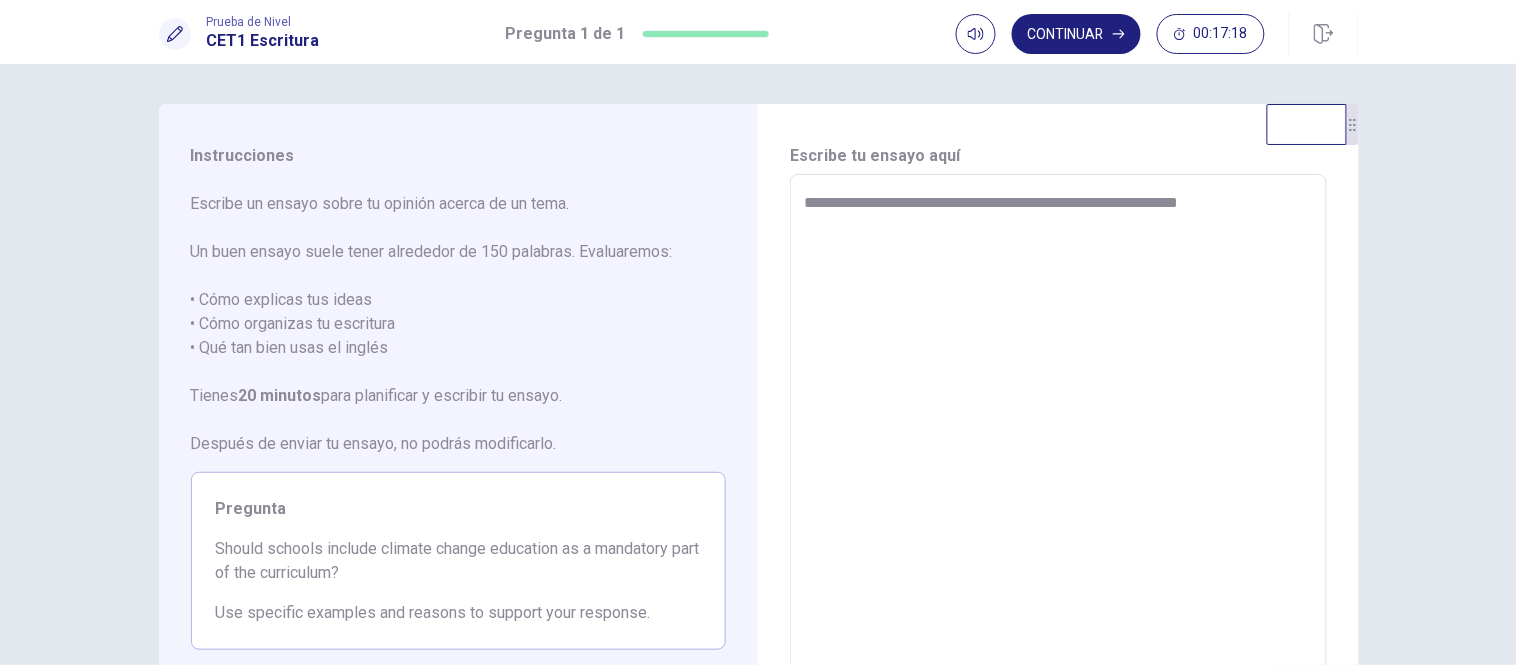 type on "*" 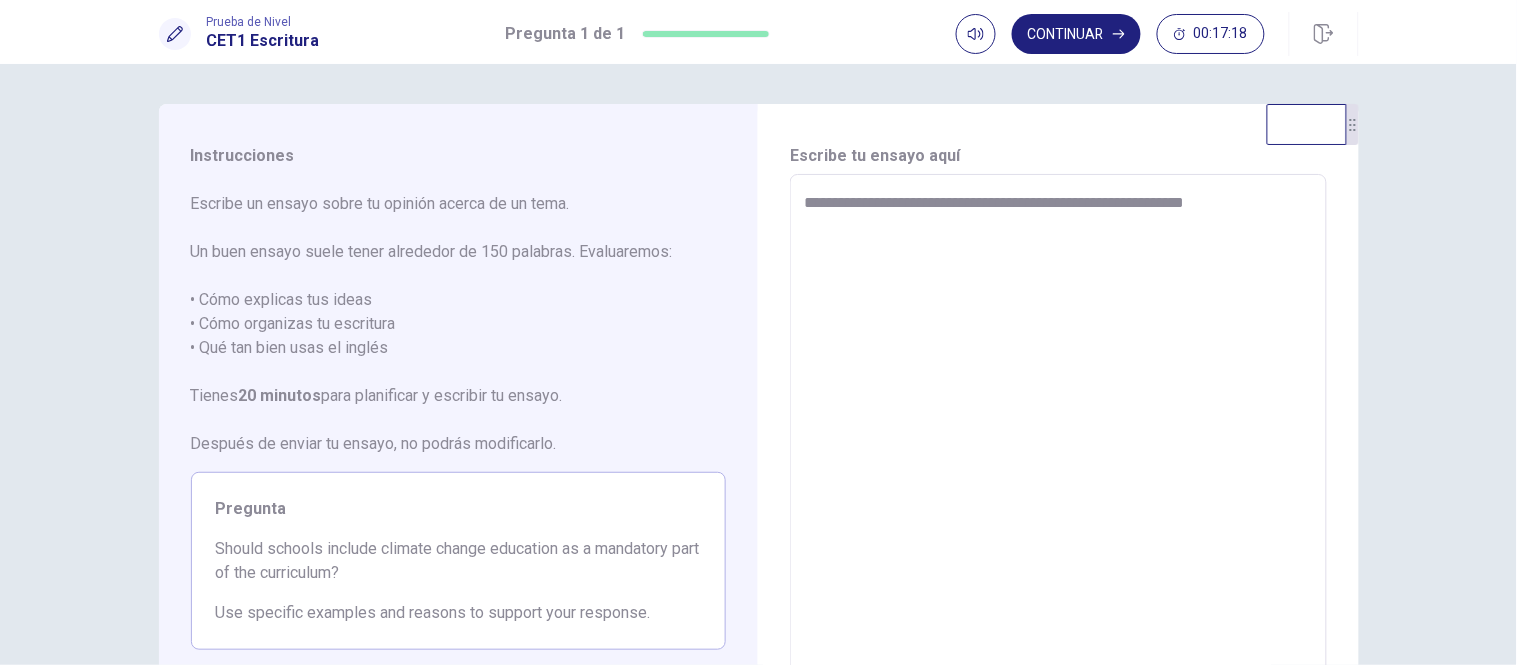type on "*" 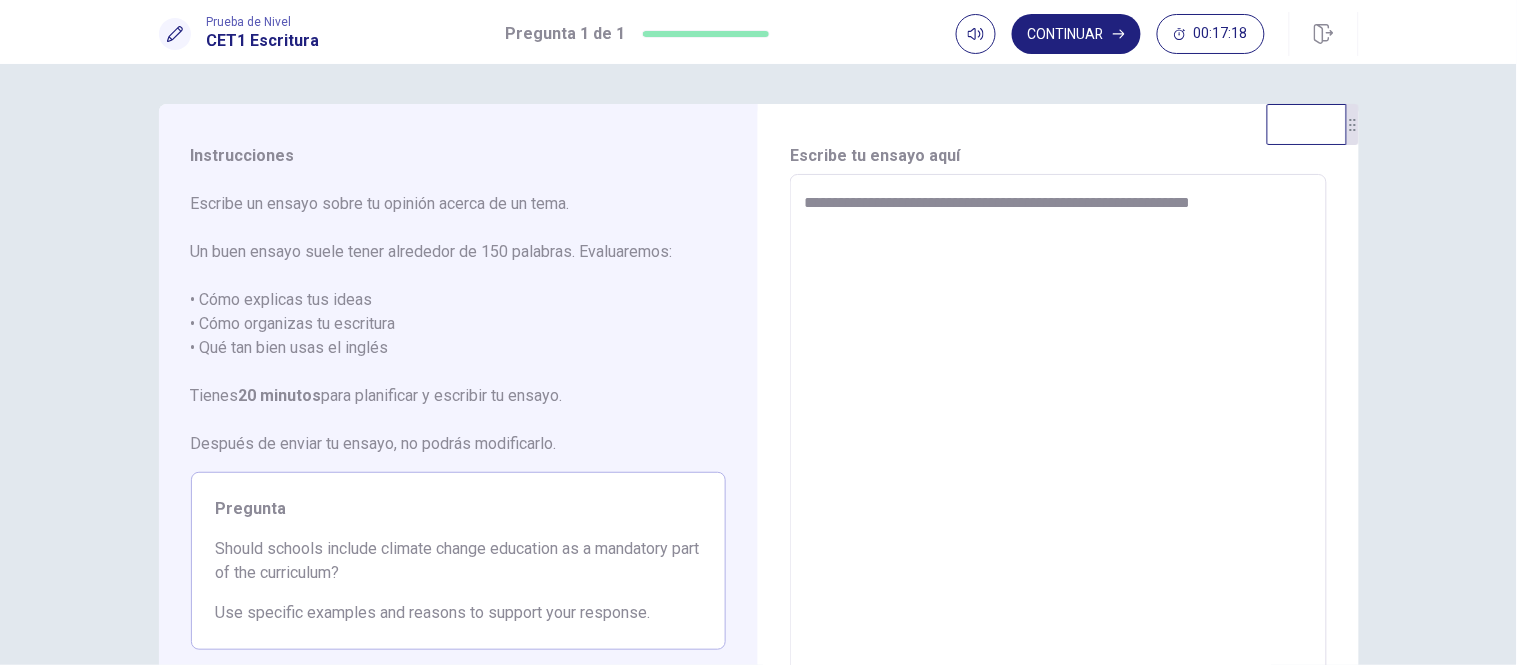 type on "*" 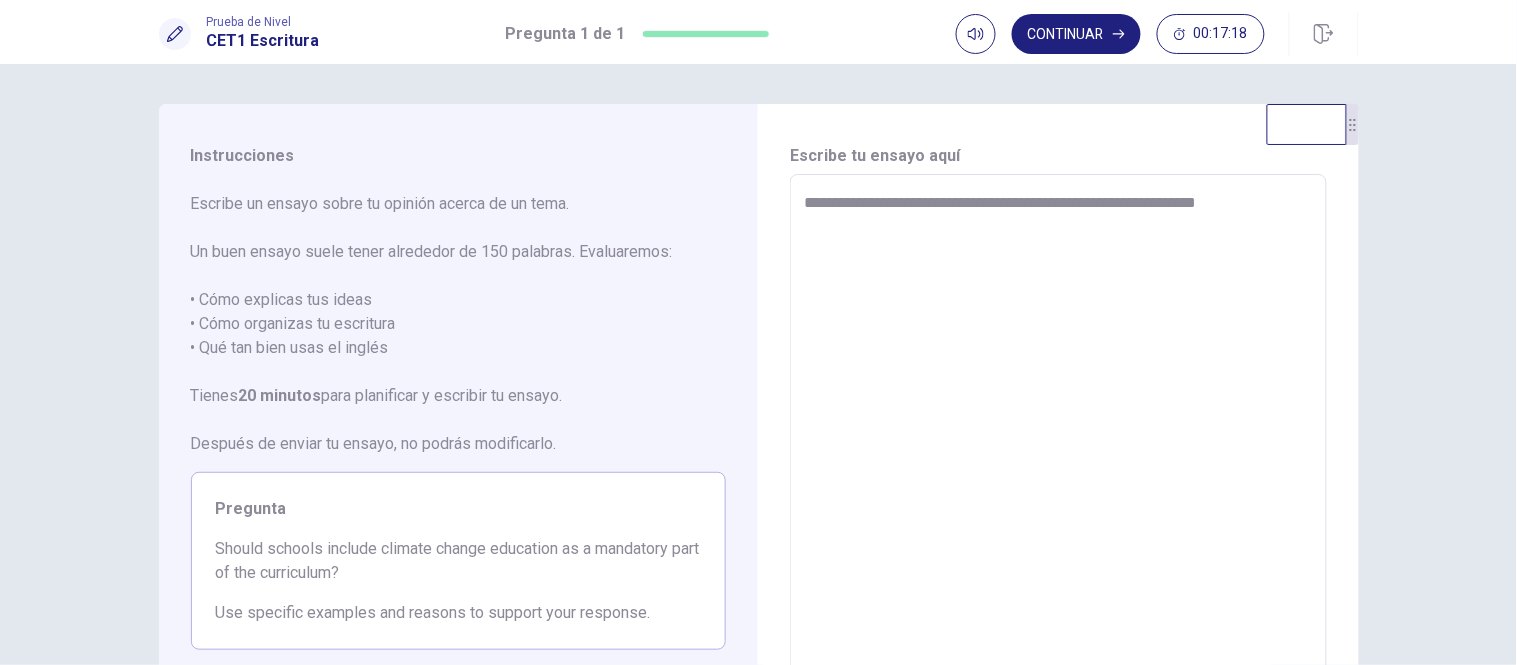type on "*" 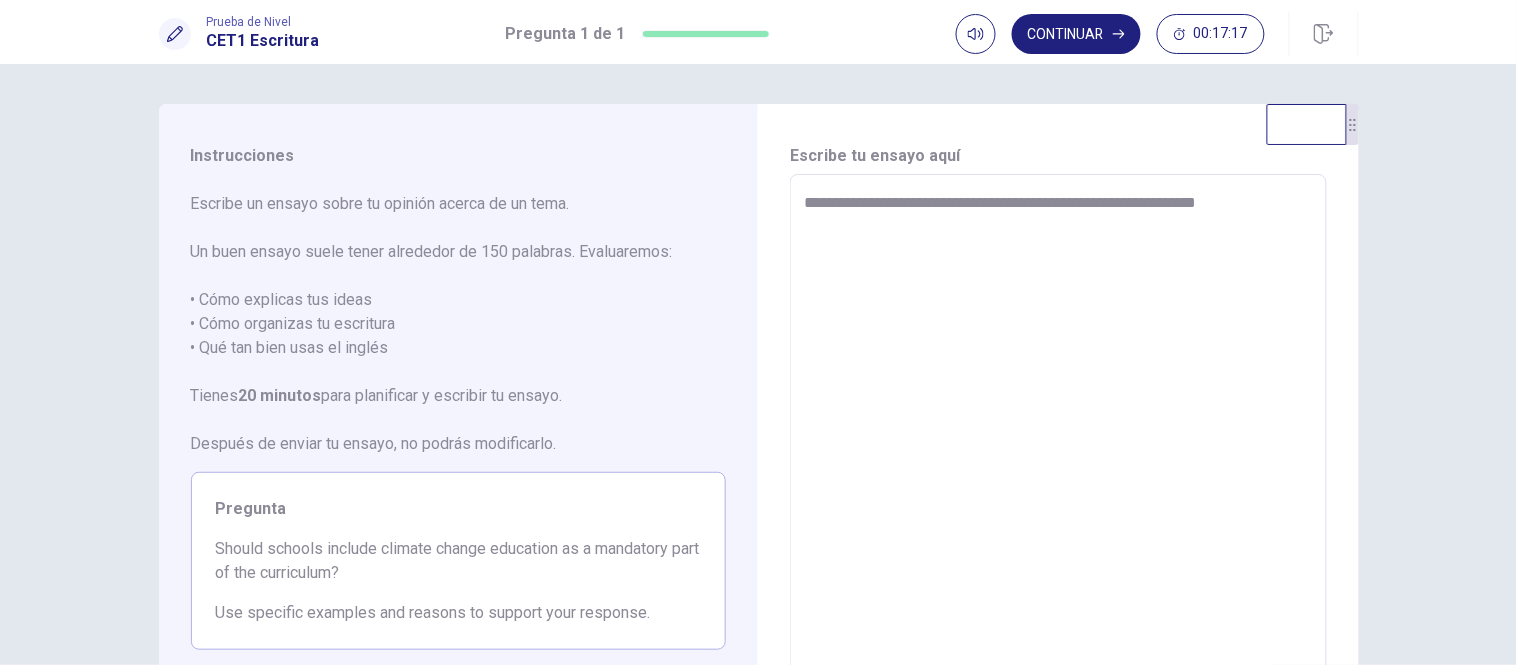 type on "**********" 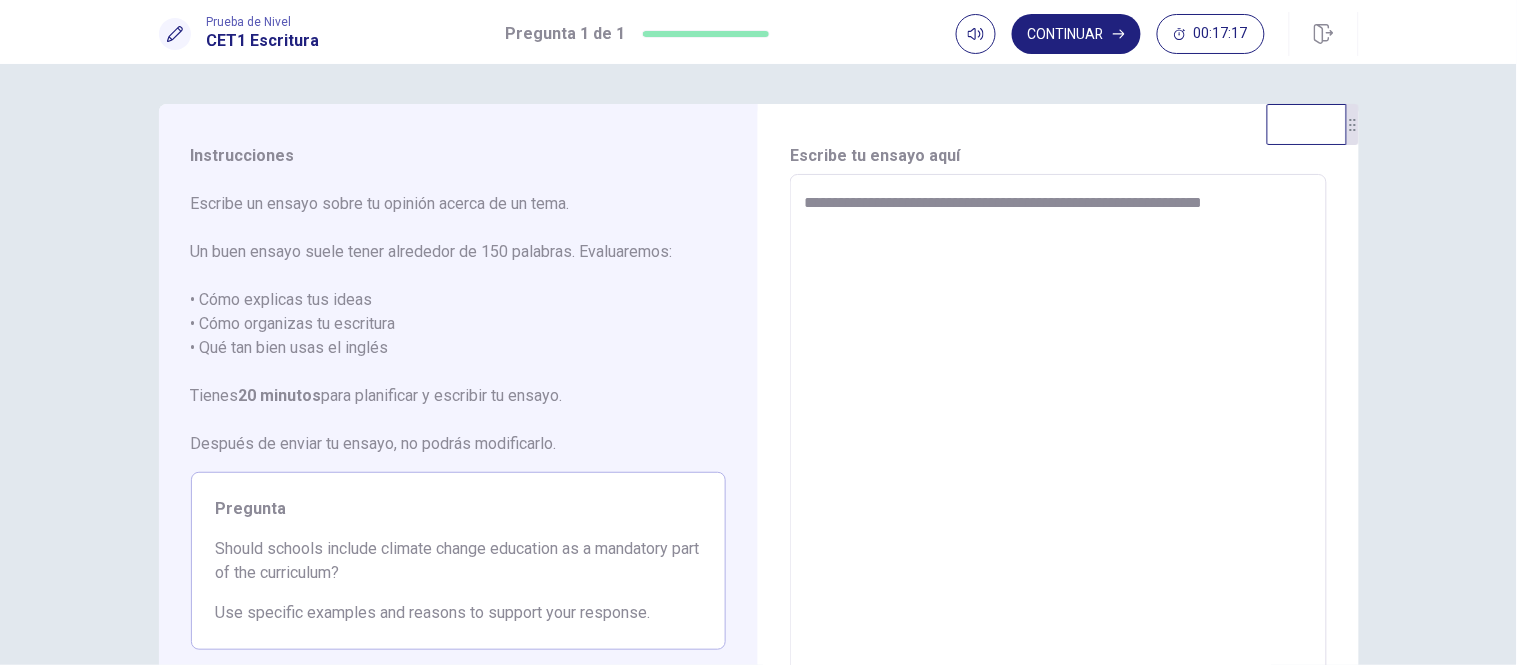 type on "*" 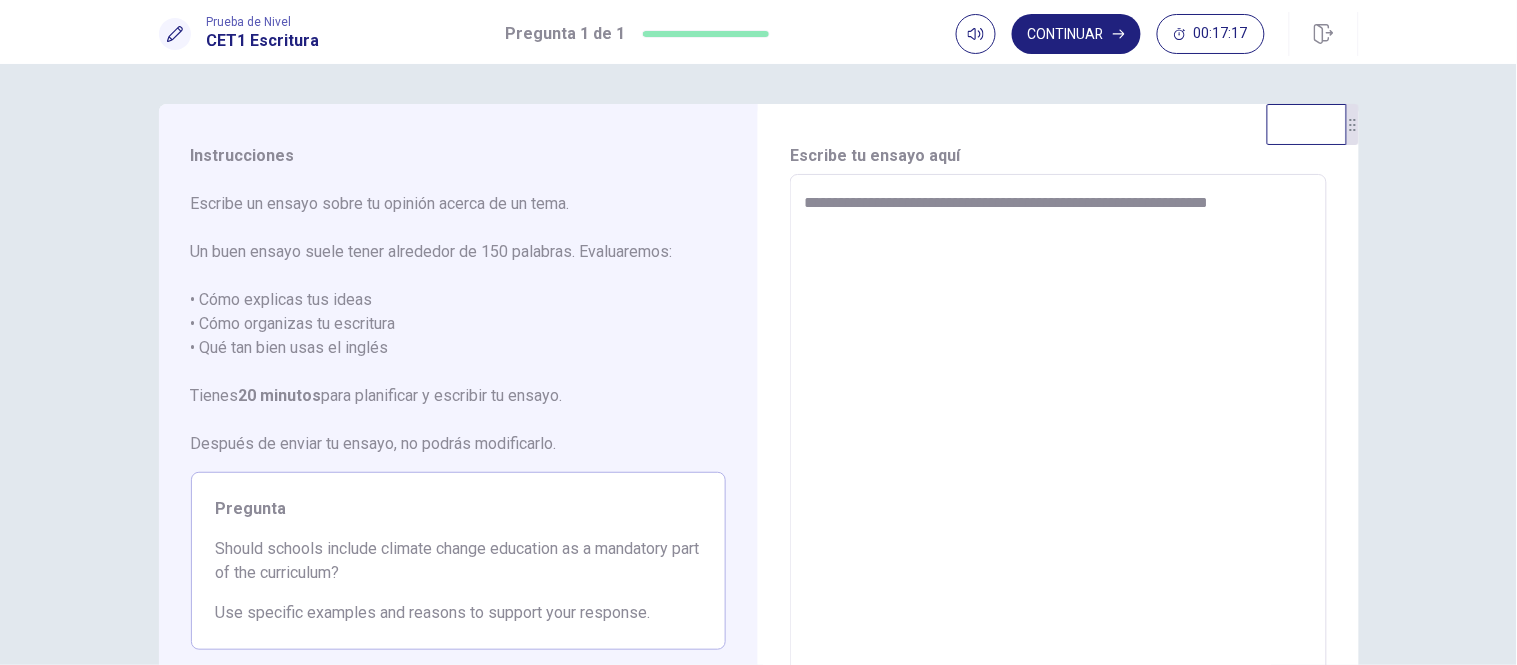 type on "*" 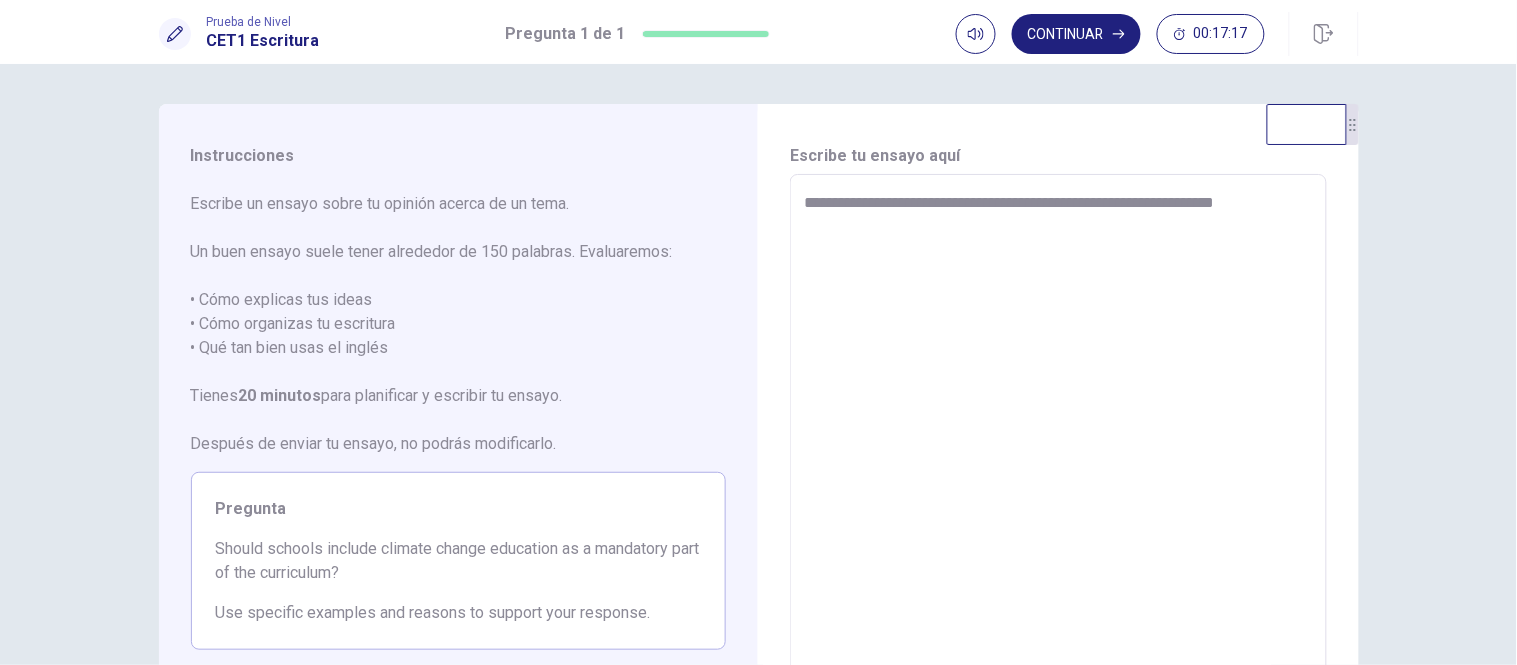 type on "**********" 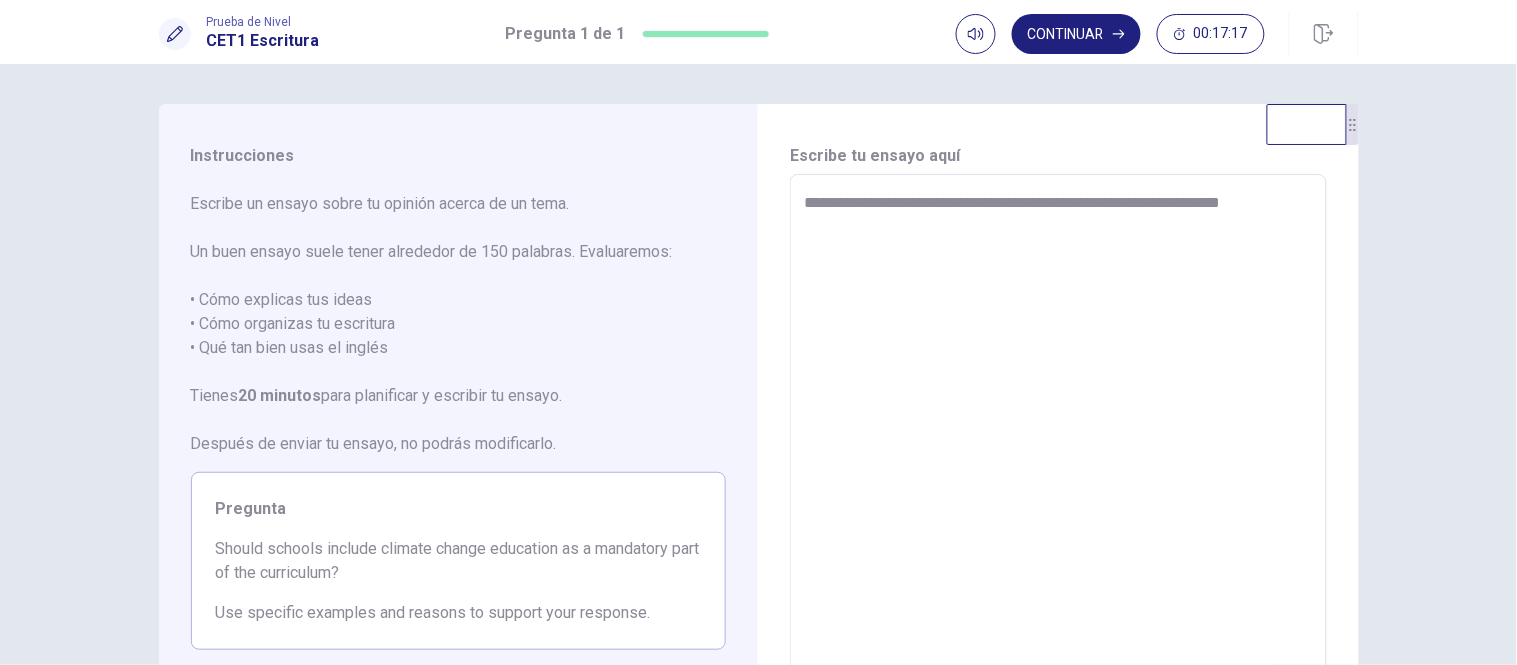 type on "*" 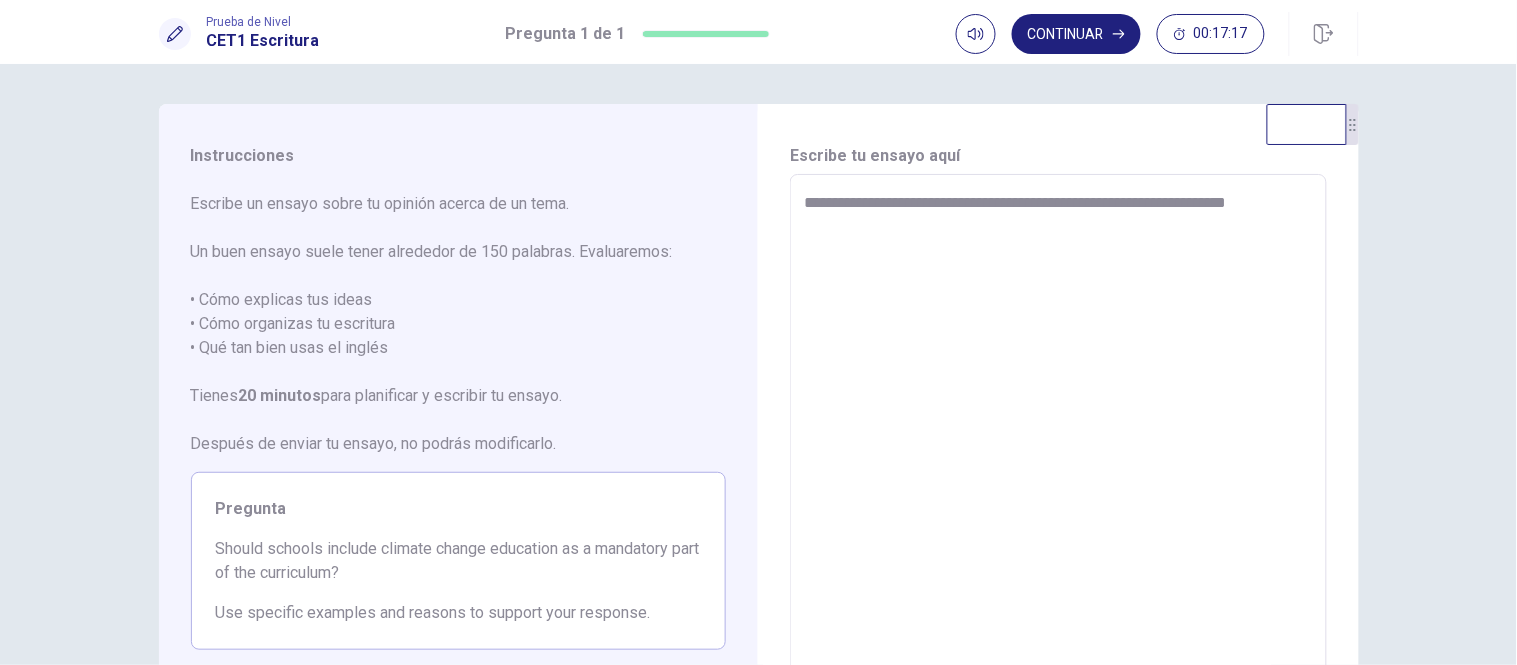 type on "*" 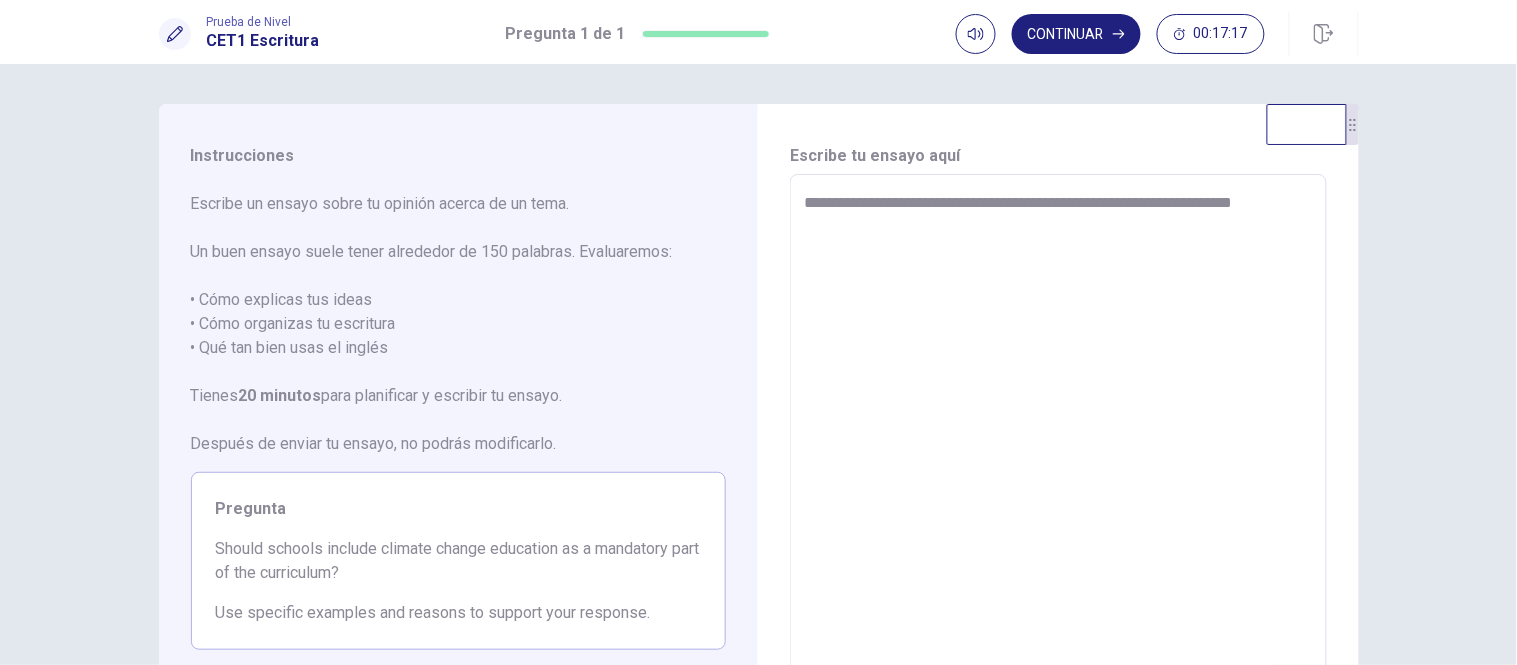 type on "*" 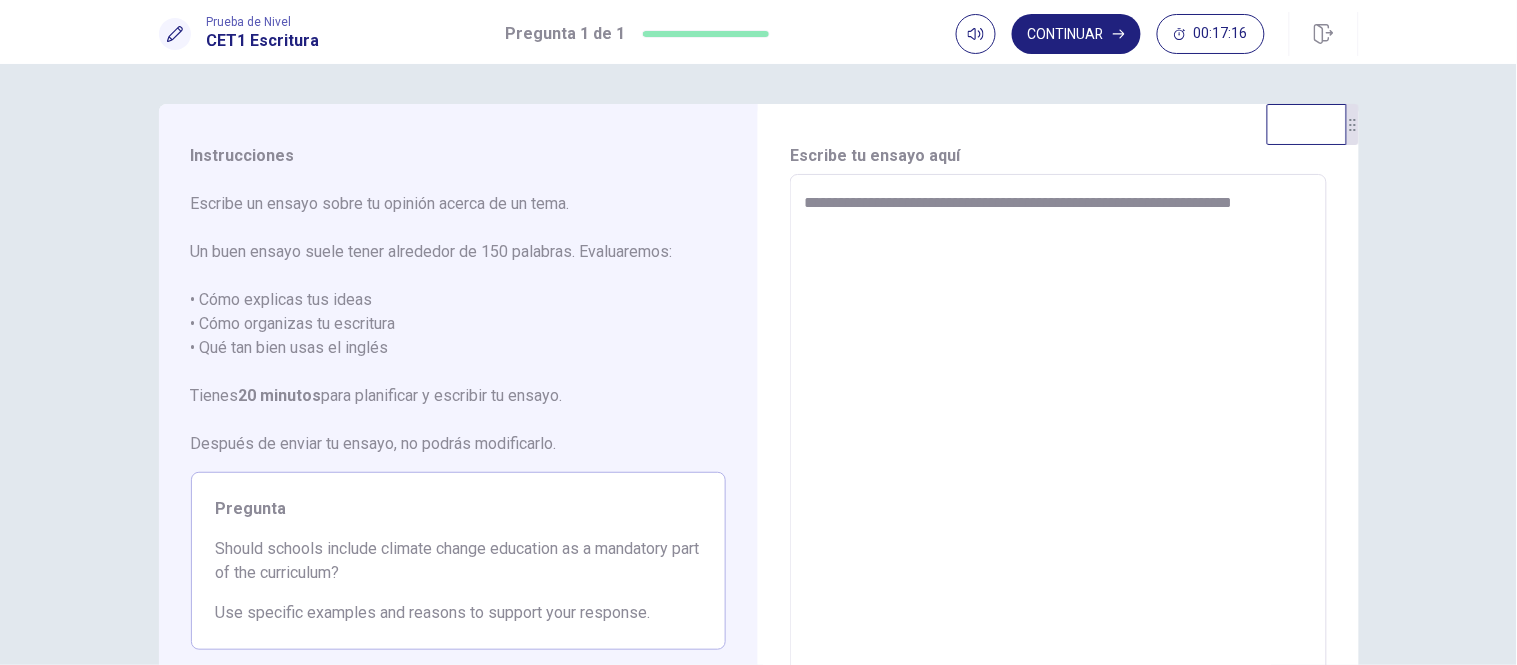 type on "**********" 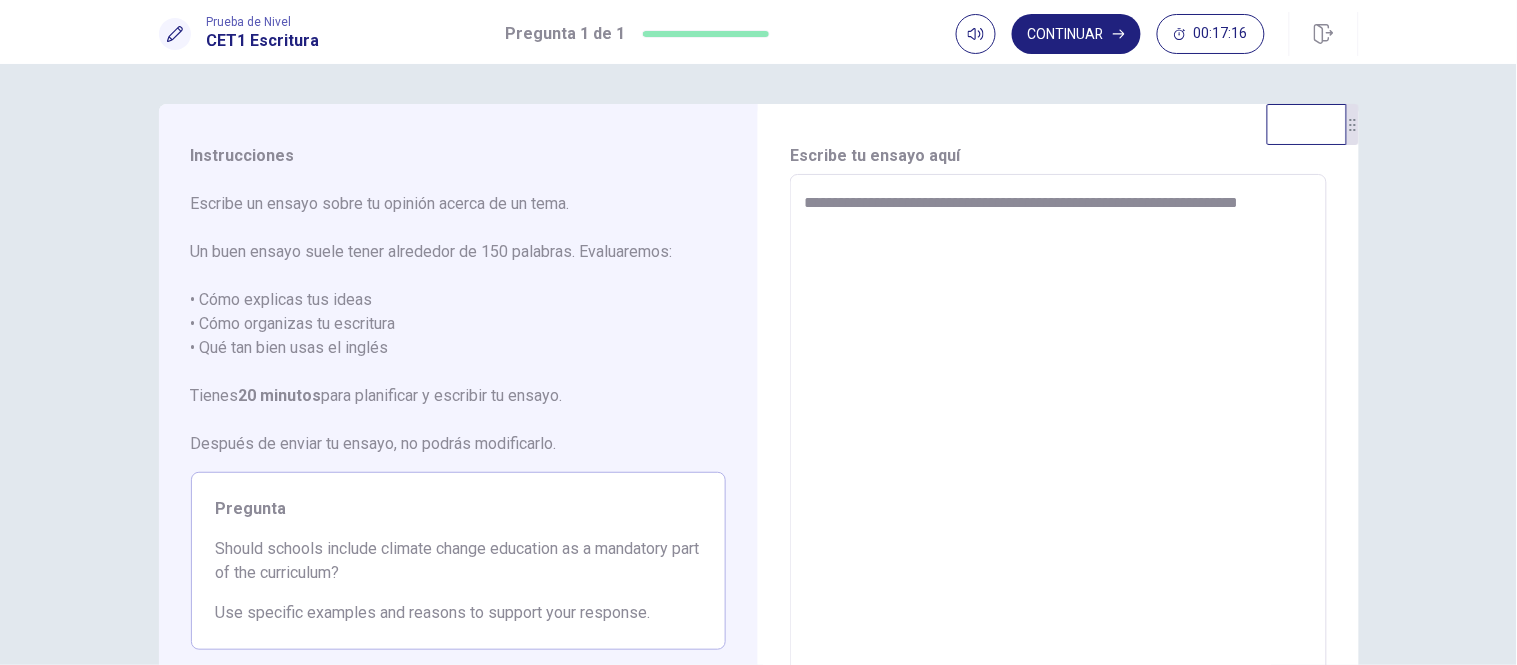 type on "*" 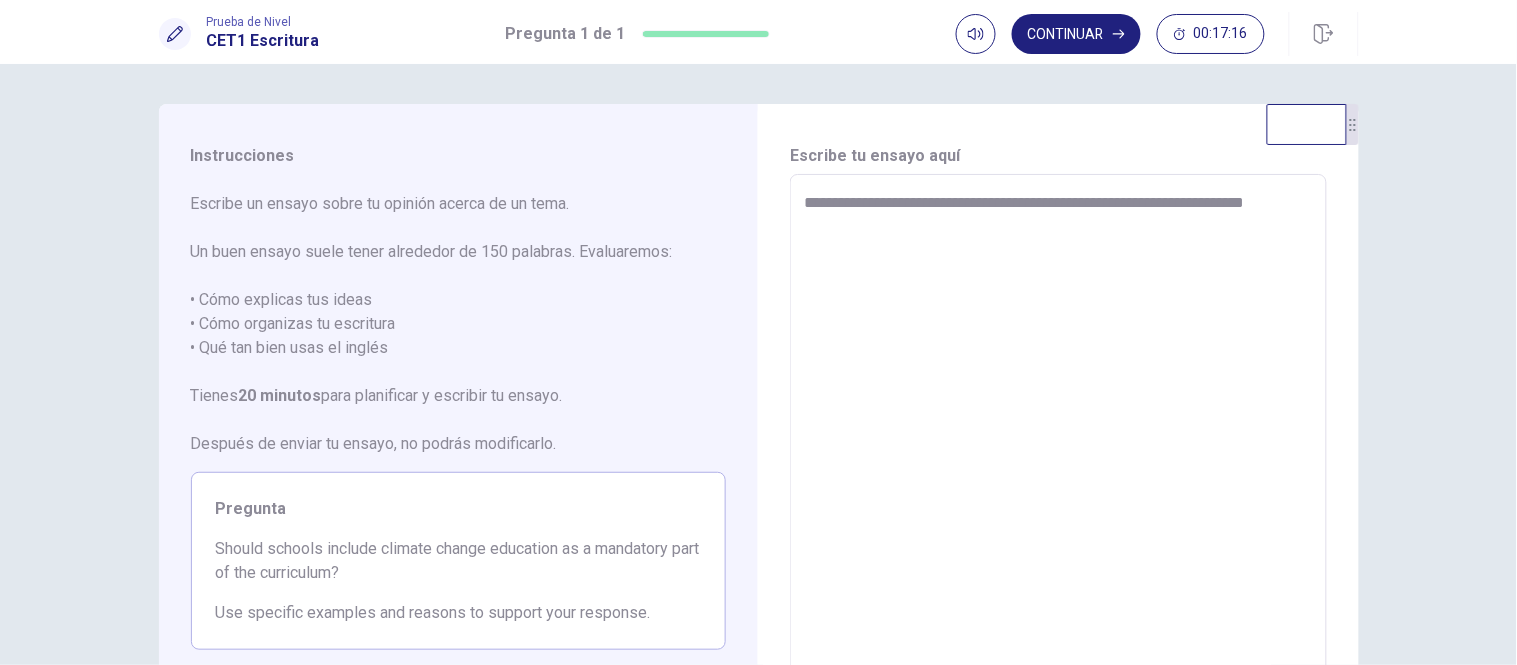 type on "*" 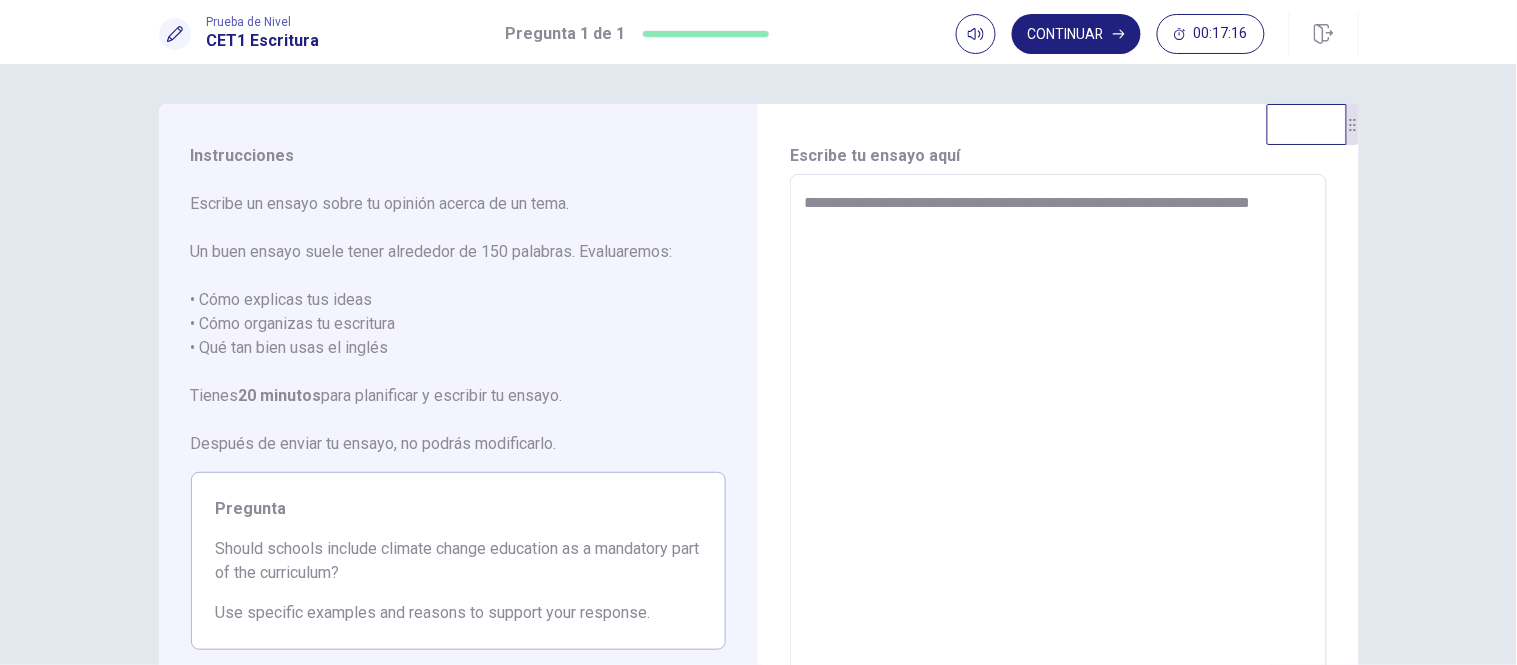 type on "*" 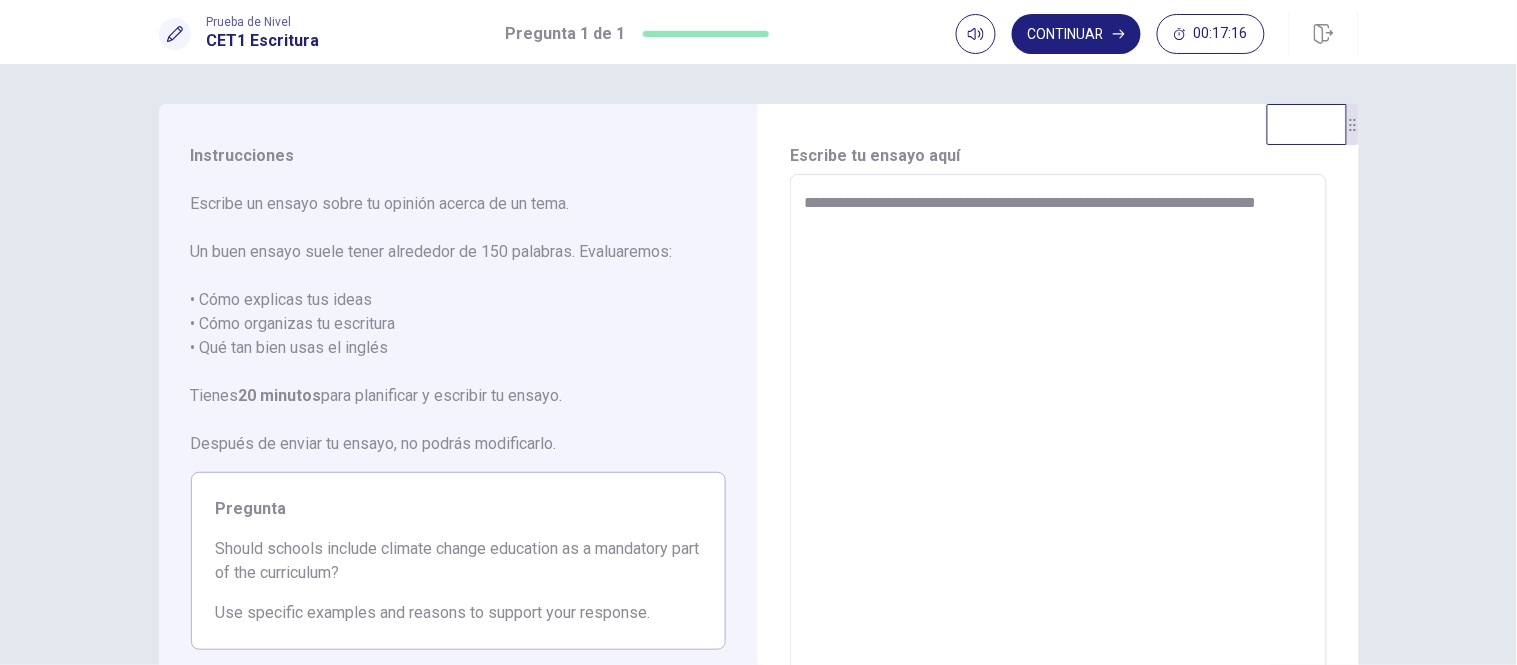 type on "*" 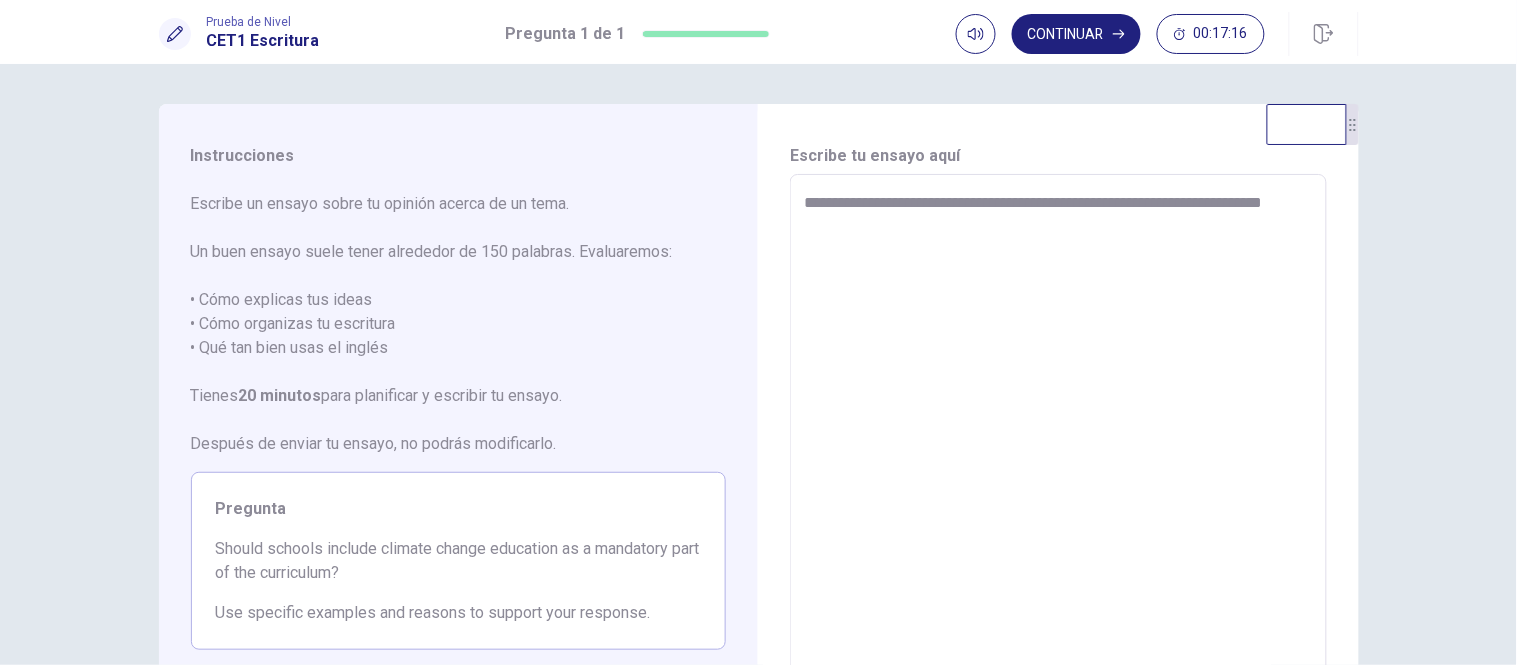type on "*" 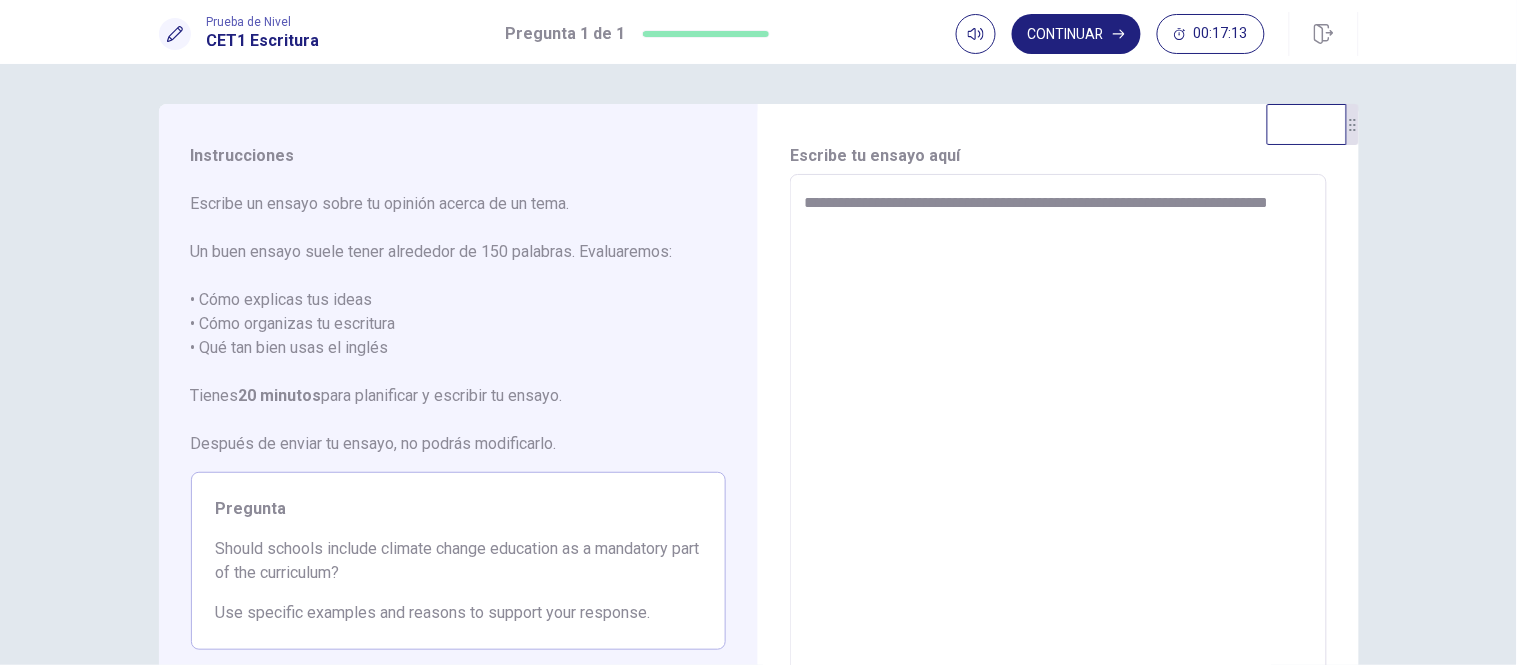 type on "*" 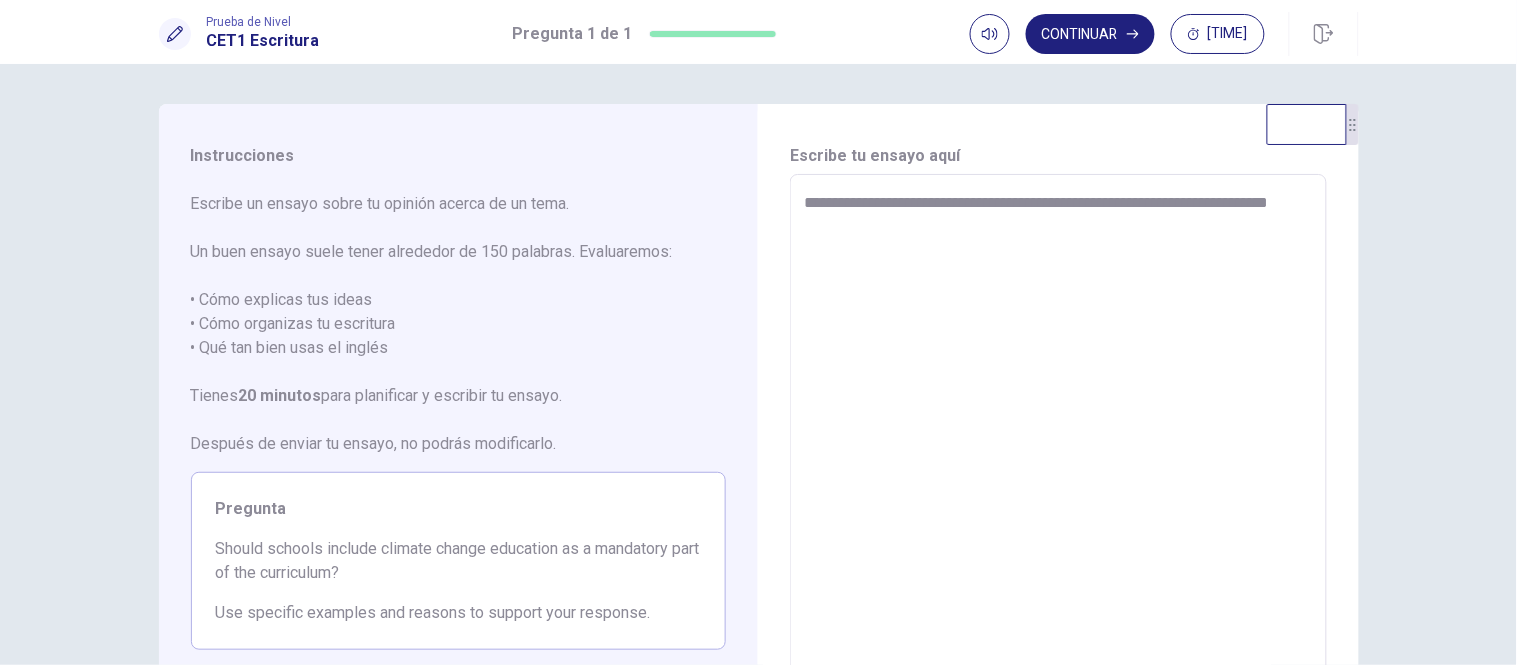 type on "**********" 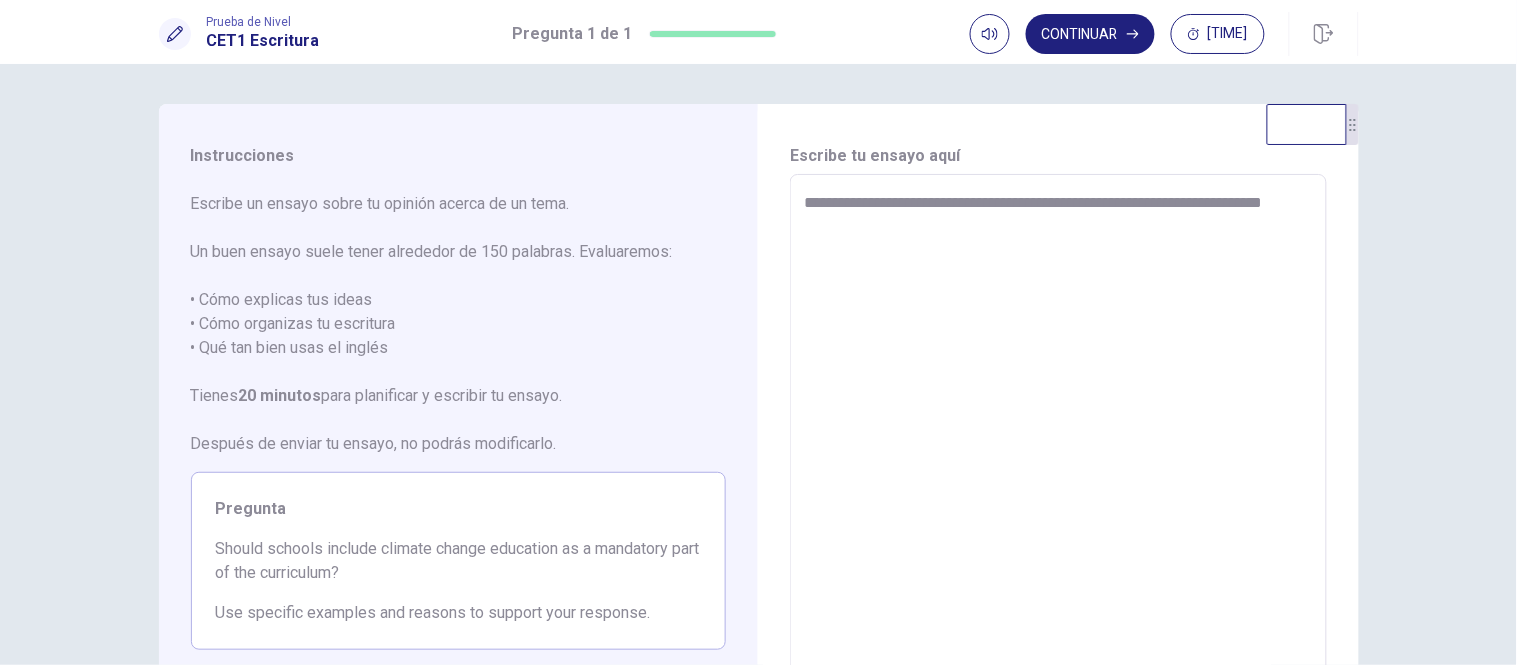 type on "*" 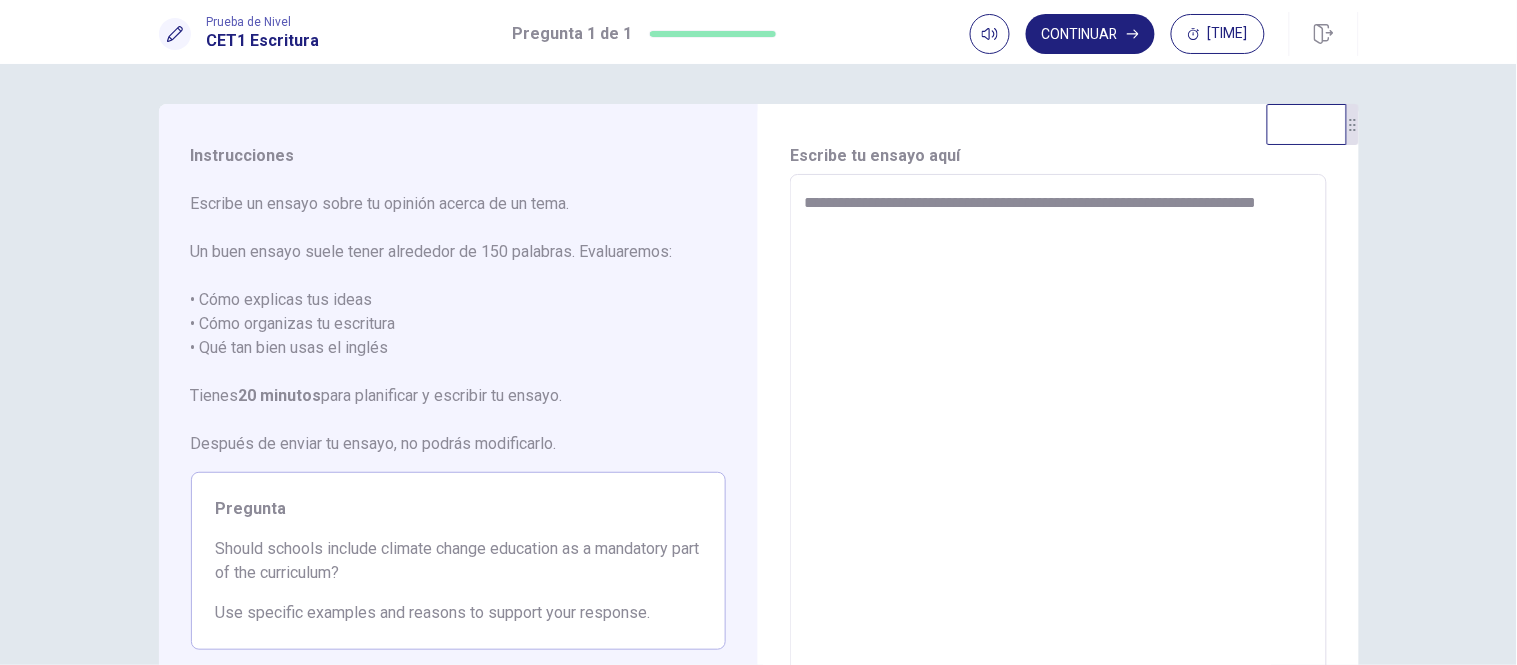 type on "*" 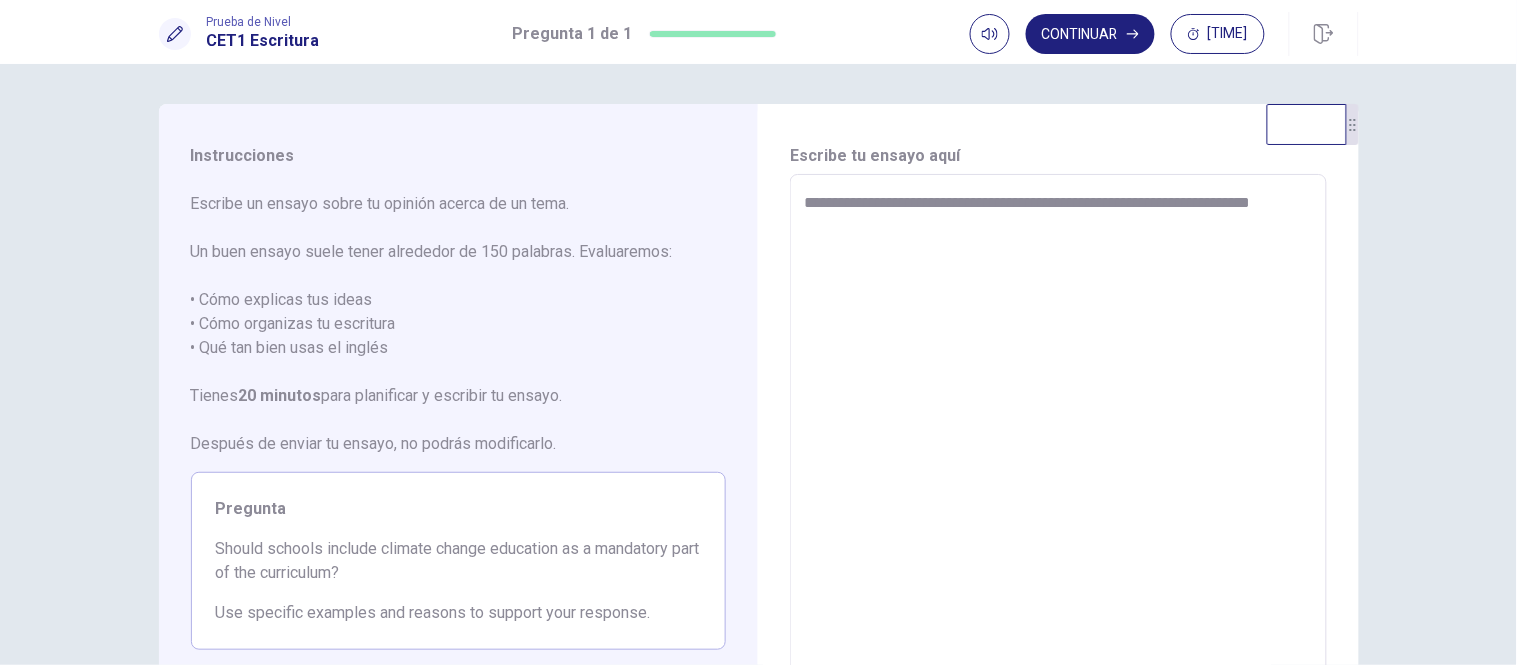 type on "*" 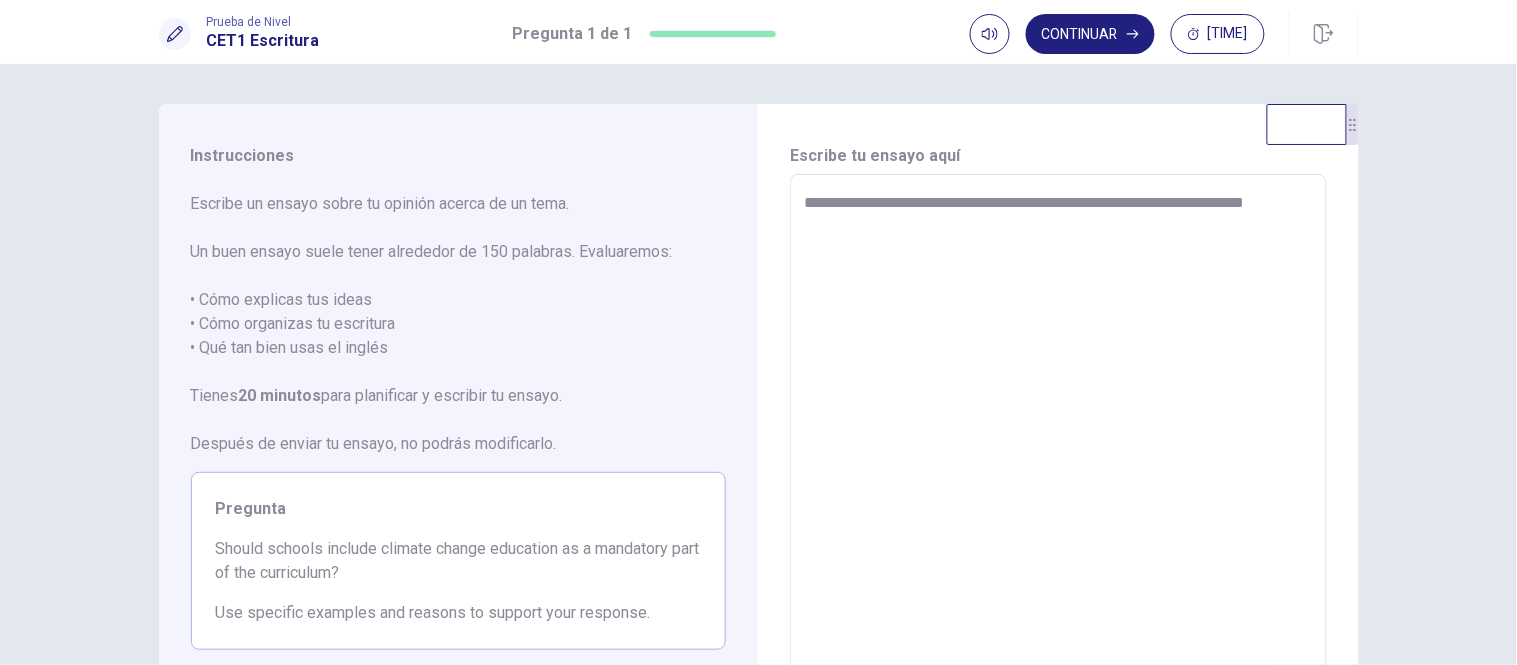 type on "*" 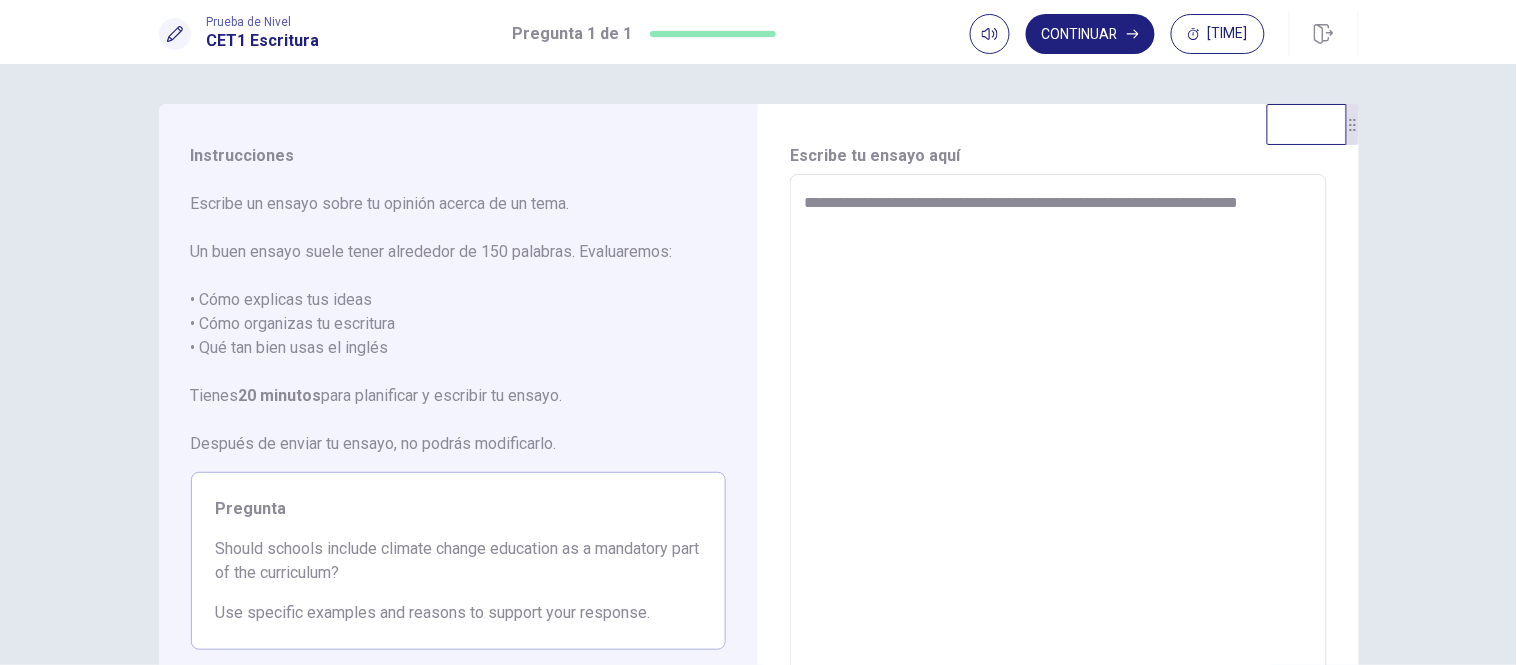 type on "*" 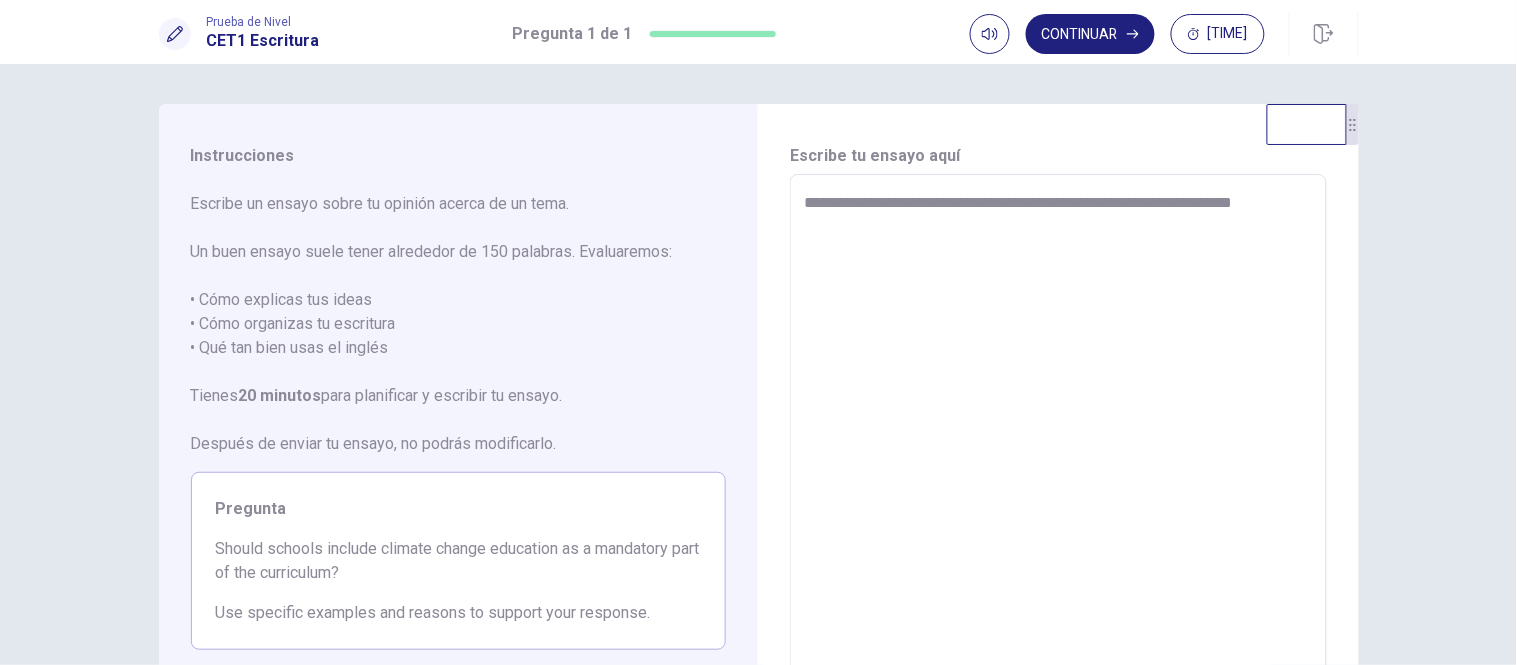 type on "*" 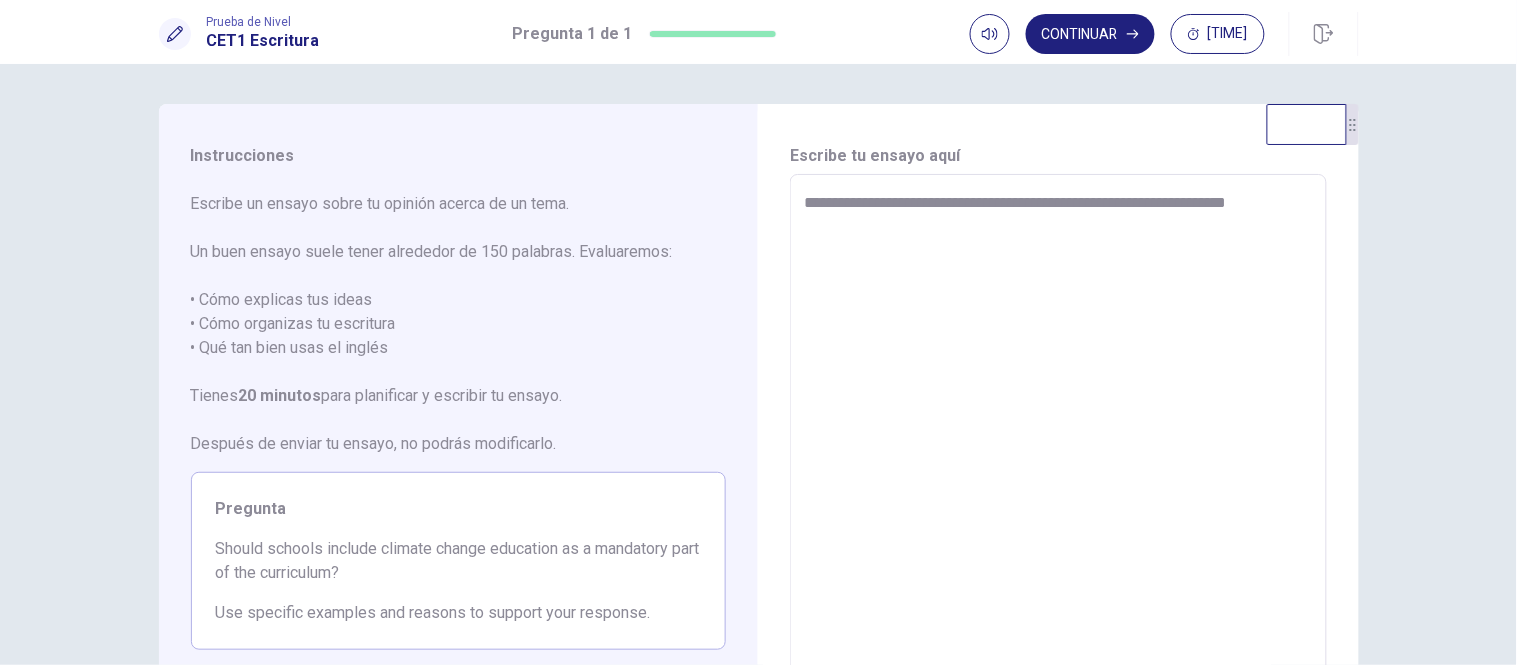 type on "*" 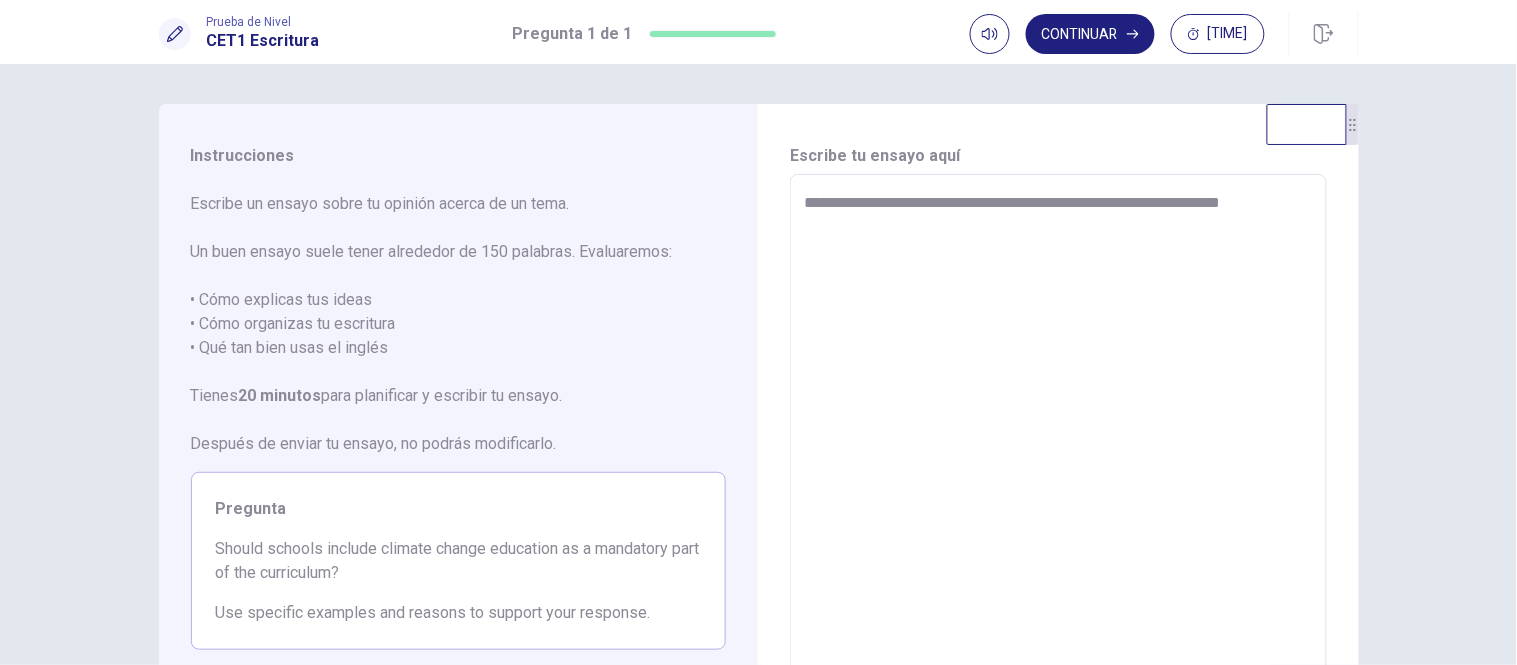 type on "*" 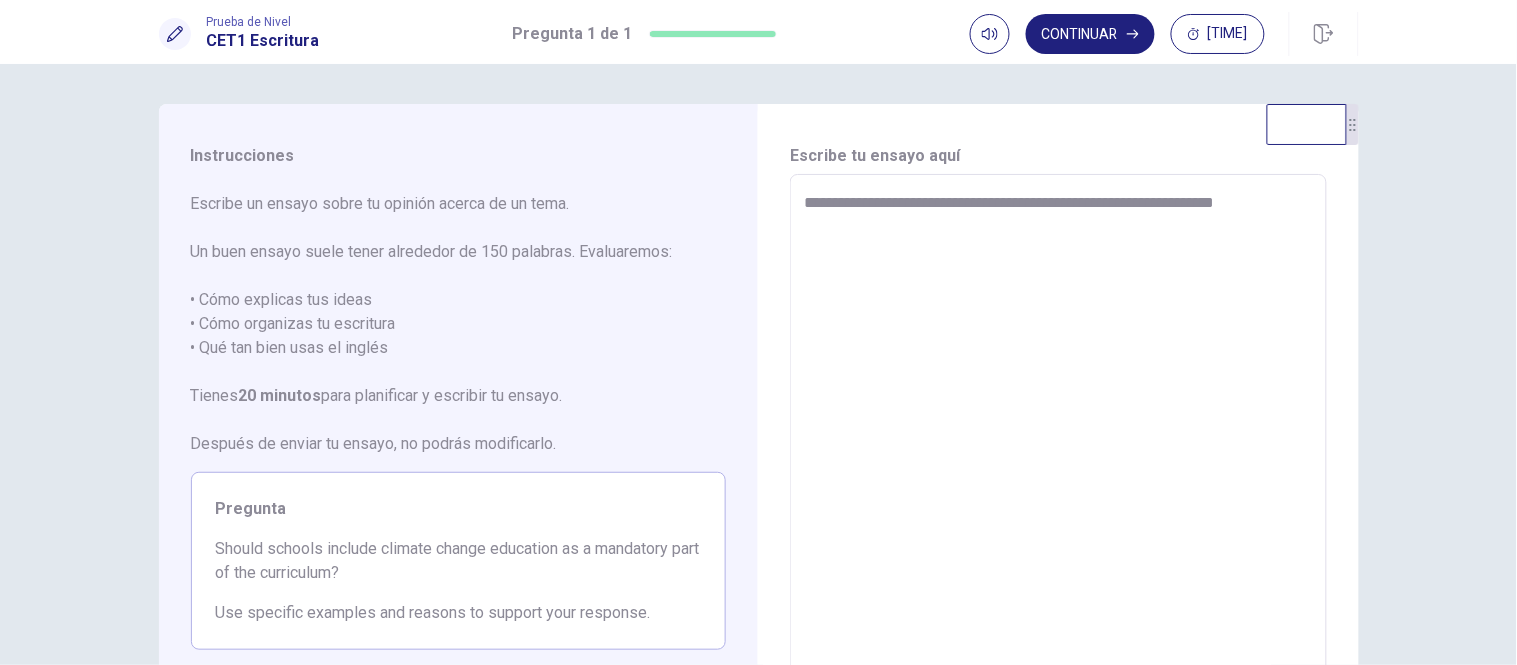 type on "*" 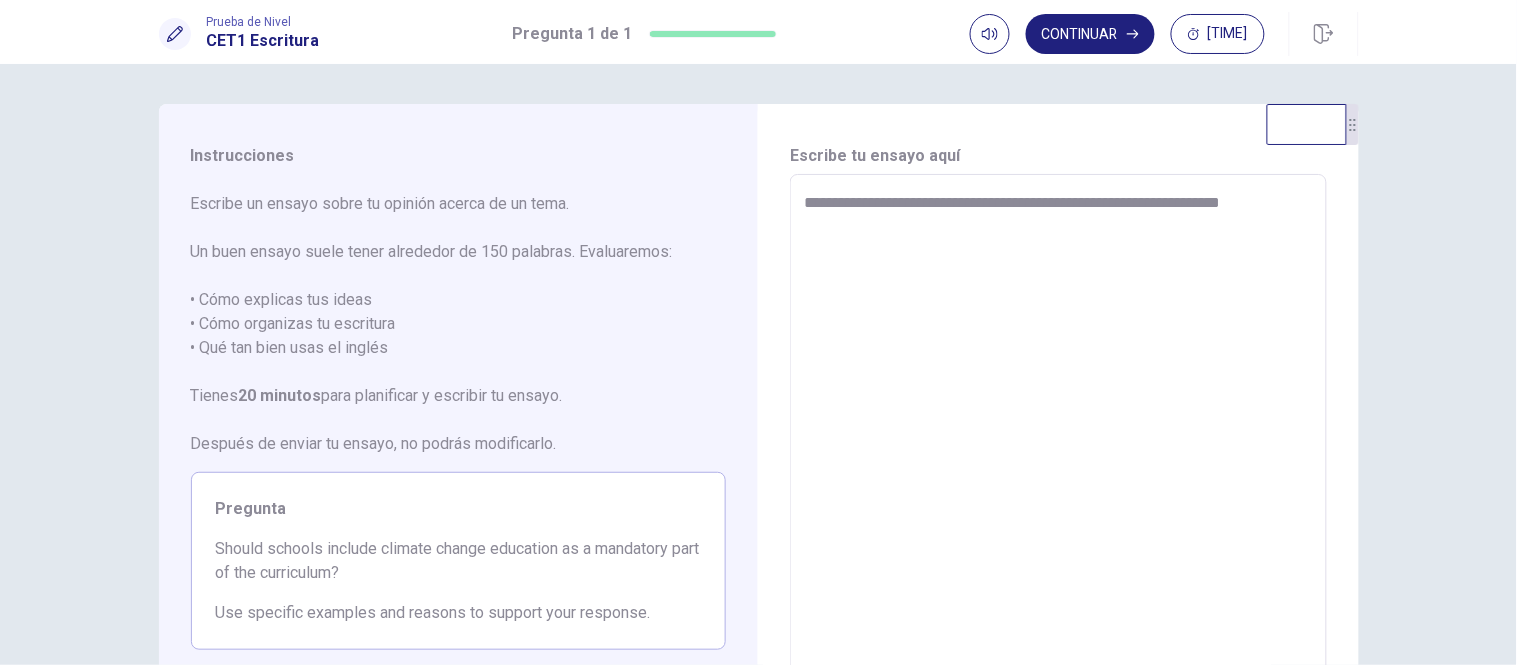 type on "*" 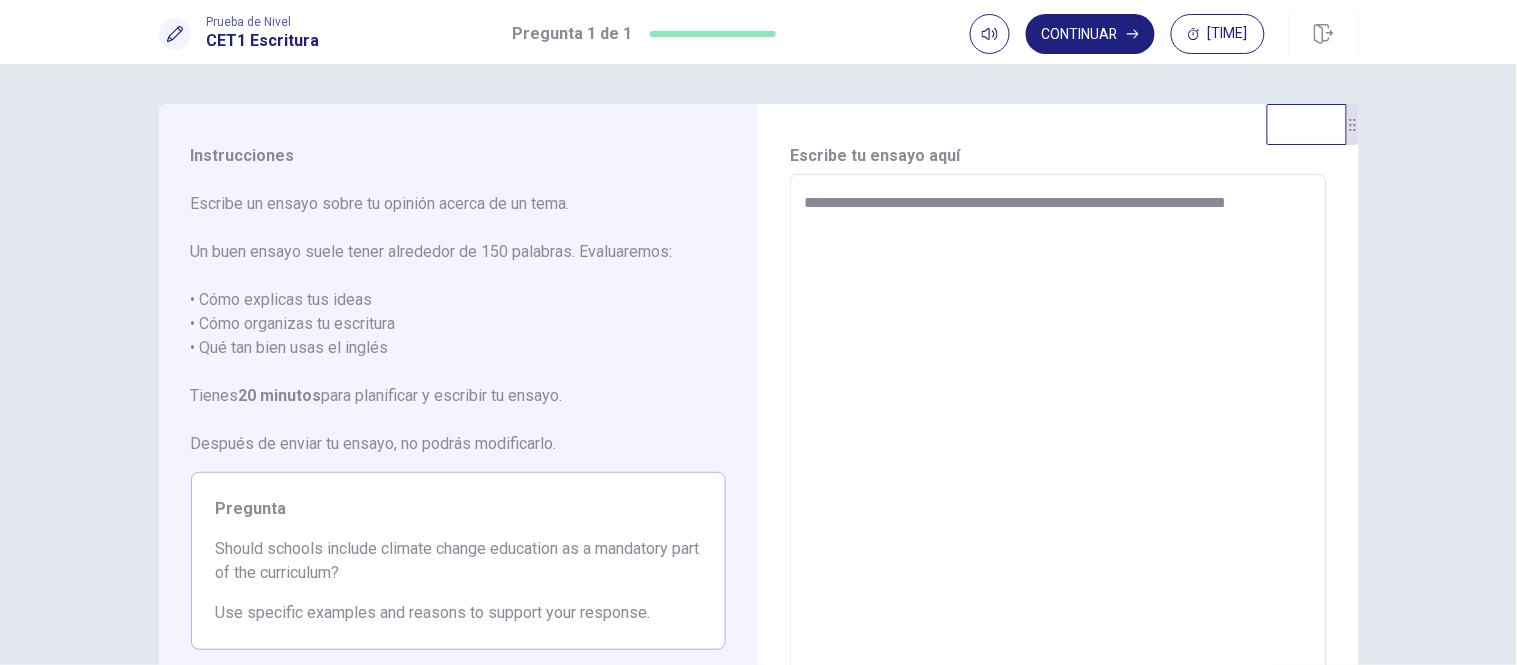 type on "*" 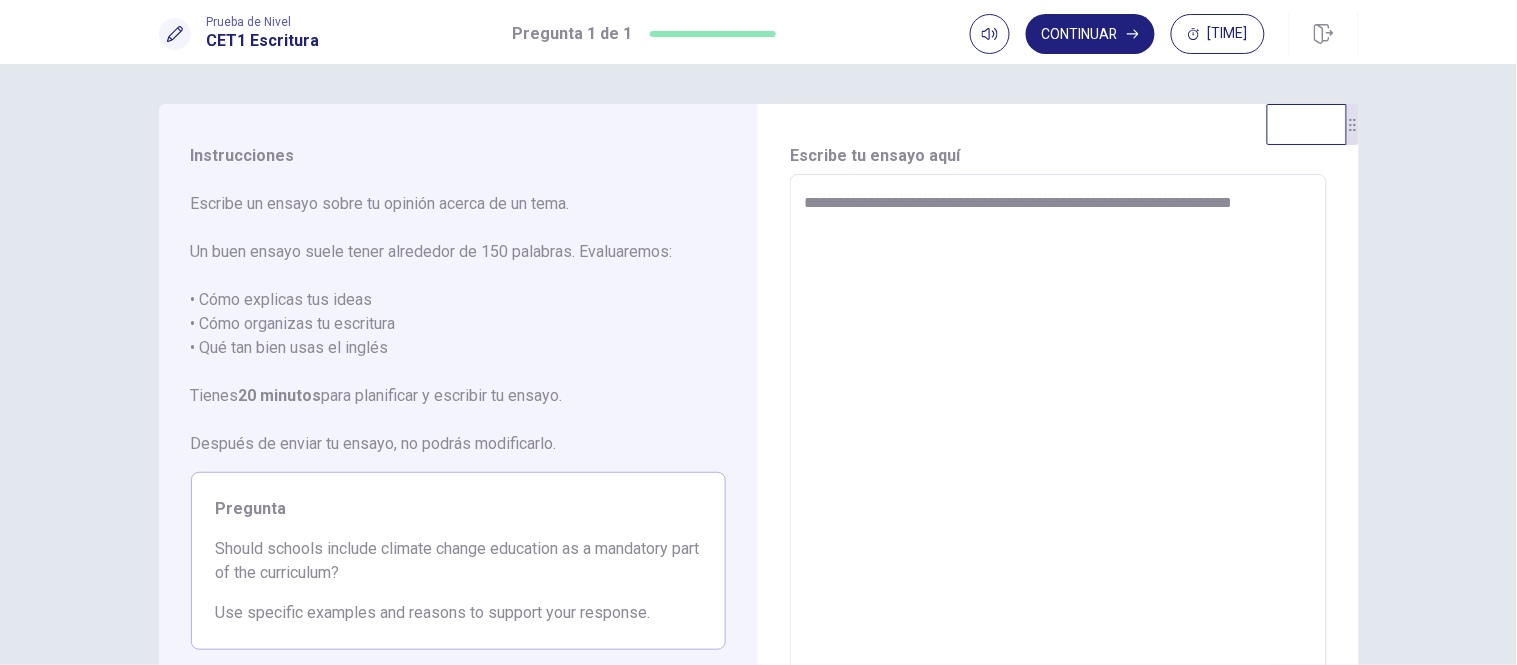 type on "*" 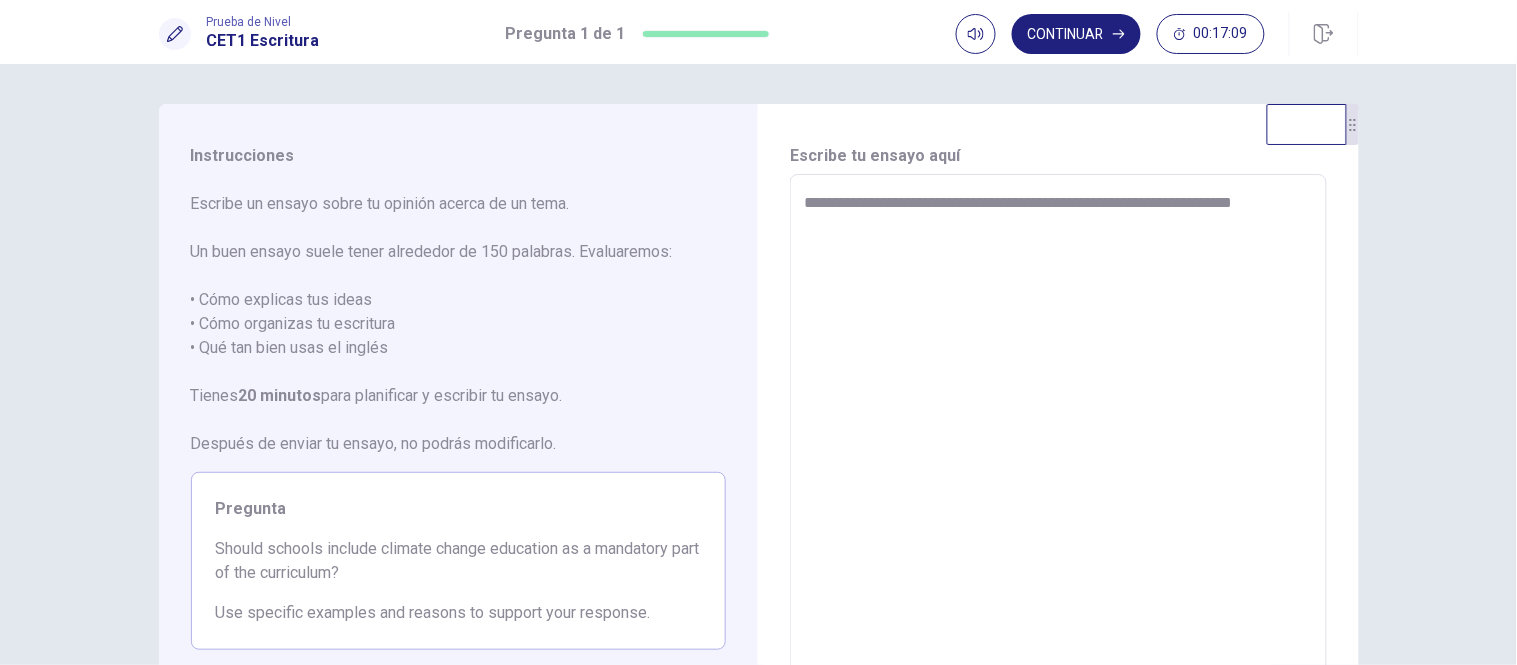 type on "**********" 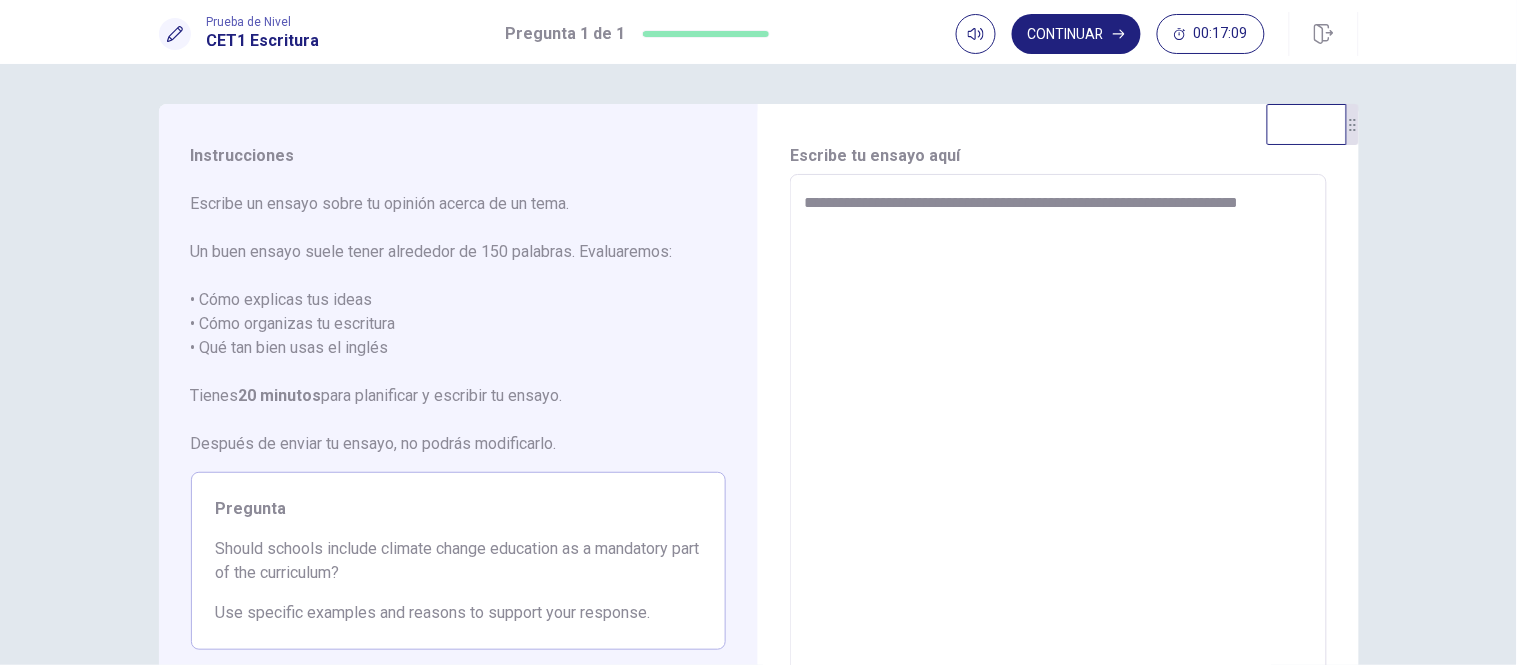 type on "*" 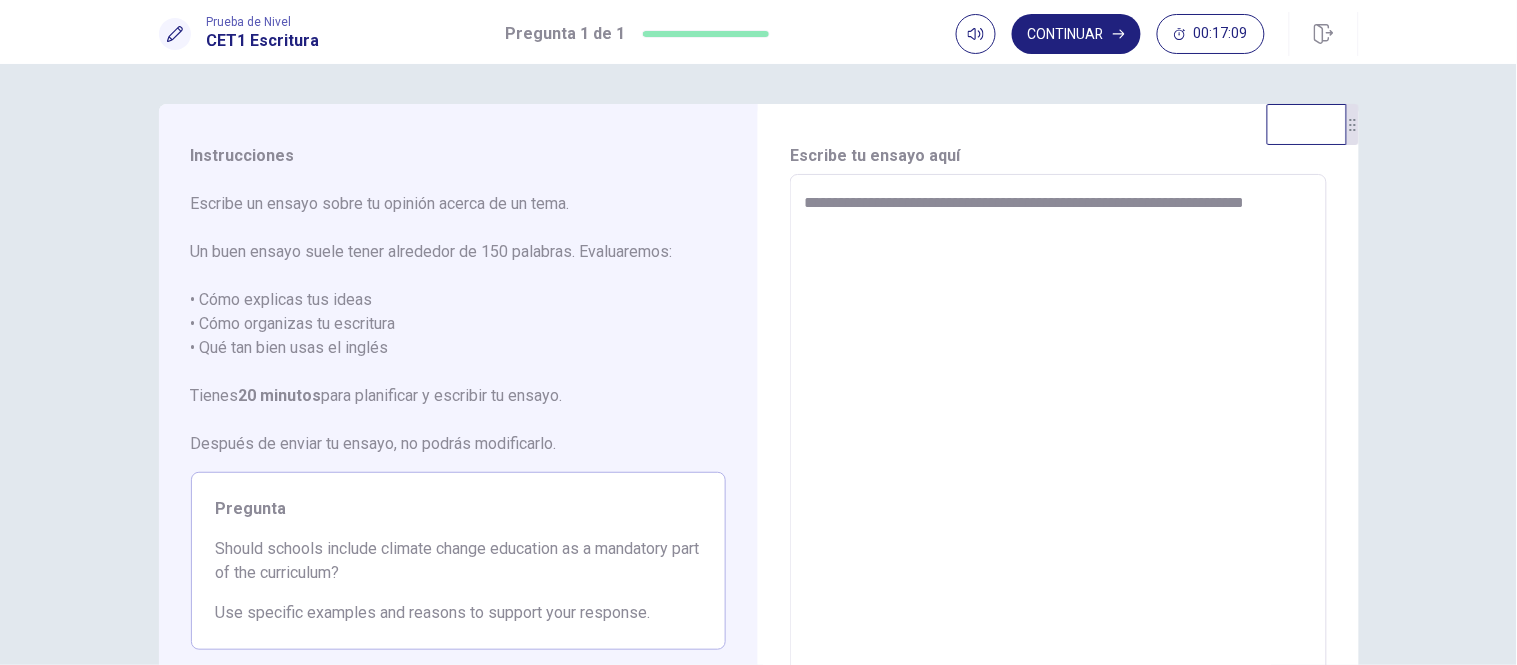 type on "*" 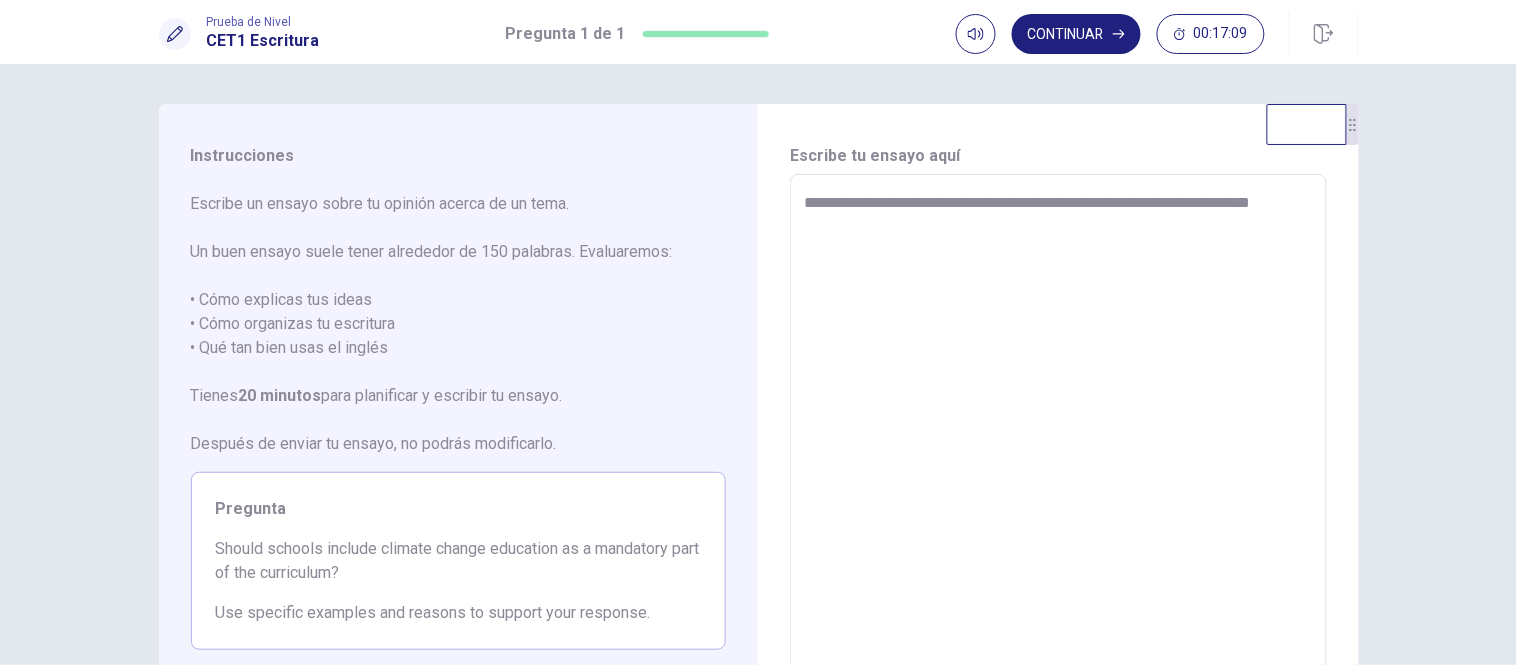 type on "*" 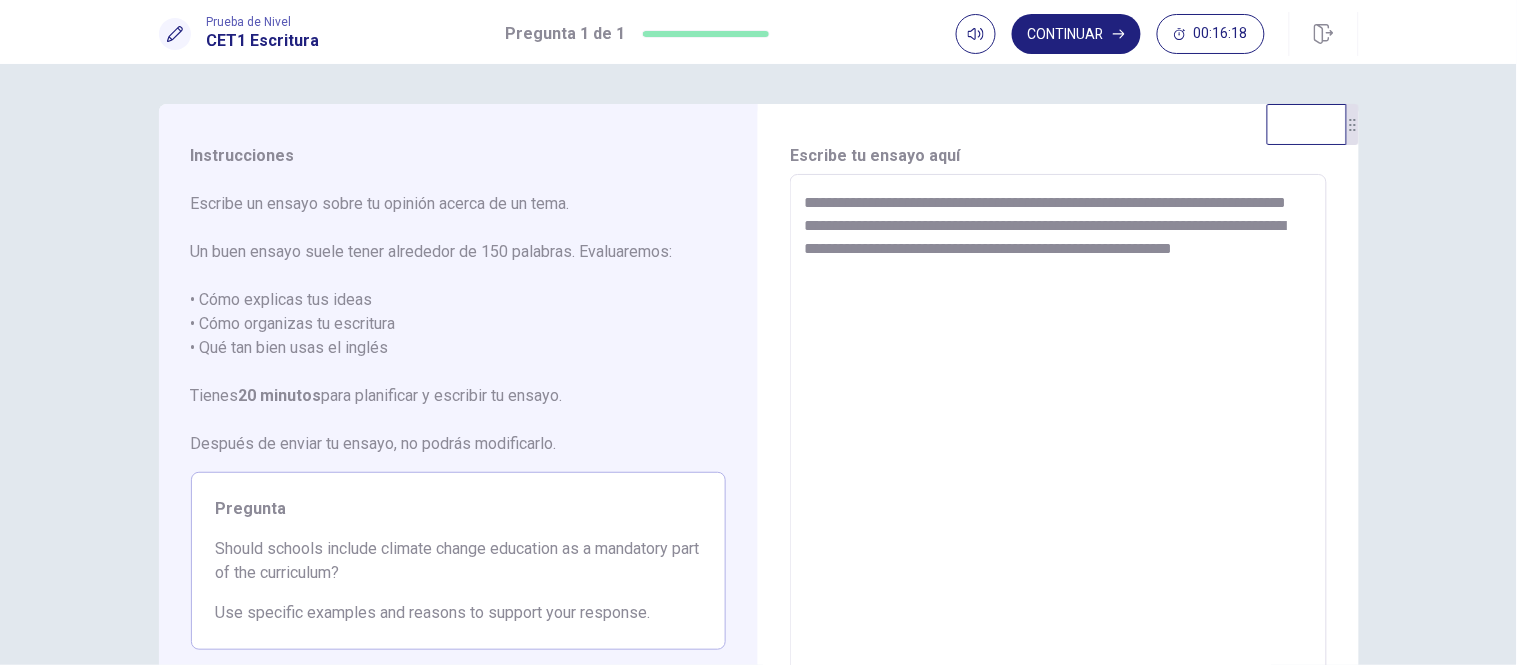 click on "**********" at bounding box center (1058, 451) 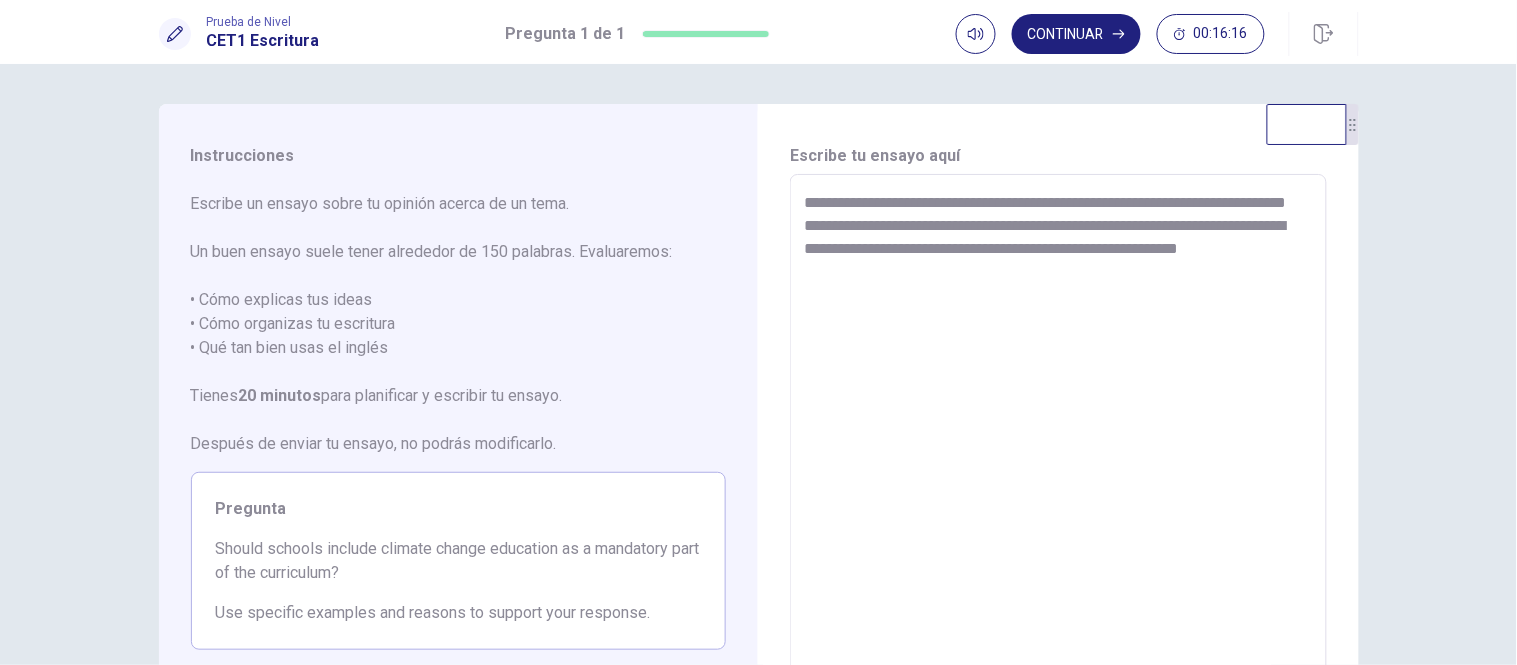 click on "**********" at bounding box center [1058, 451] 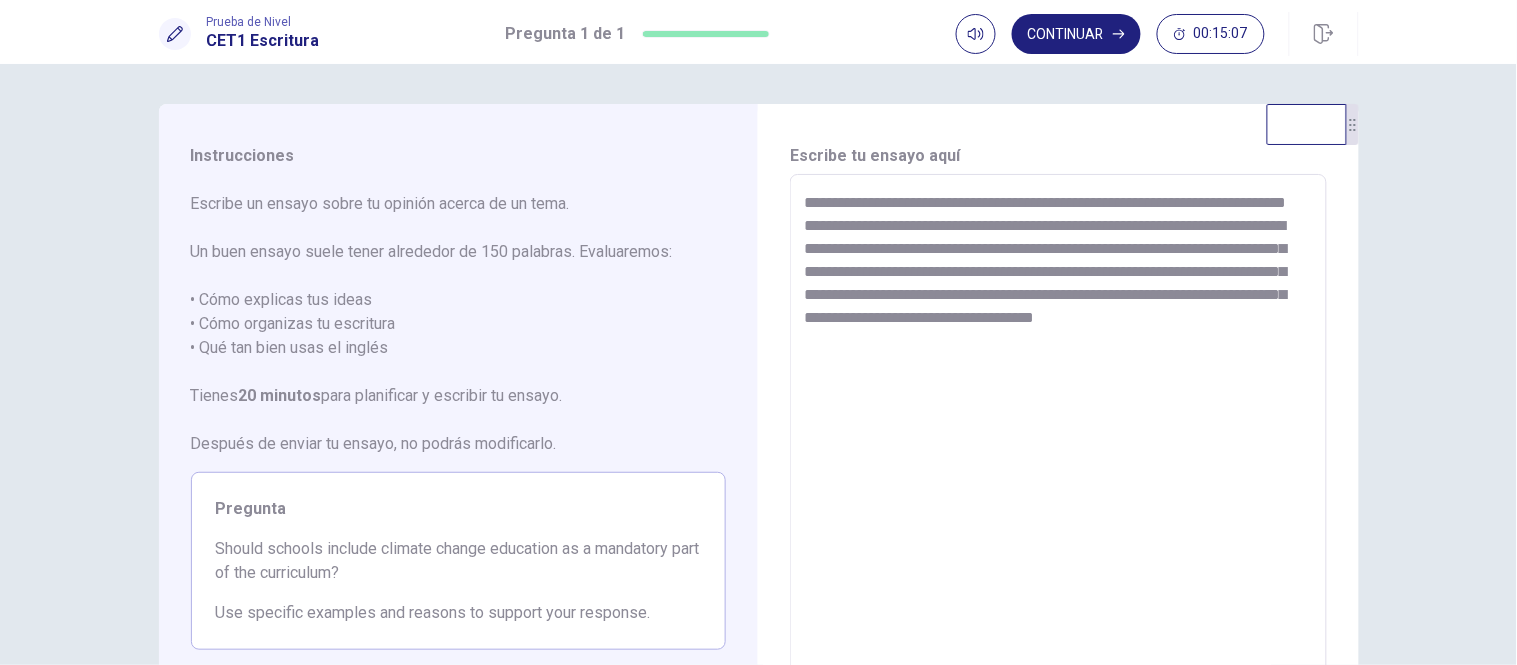 click on "**********" at bounding box center [1058, 451] 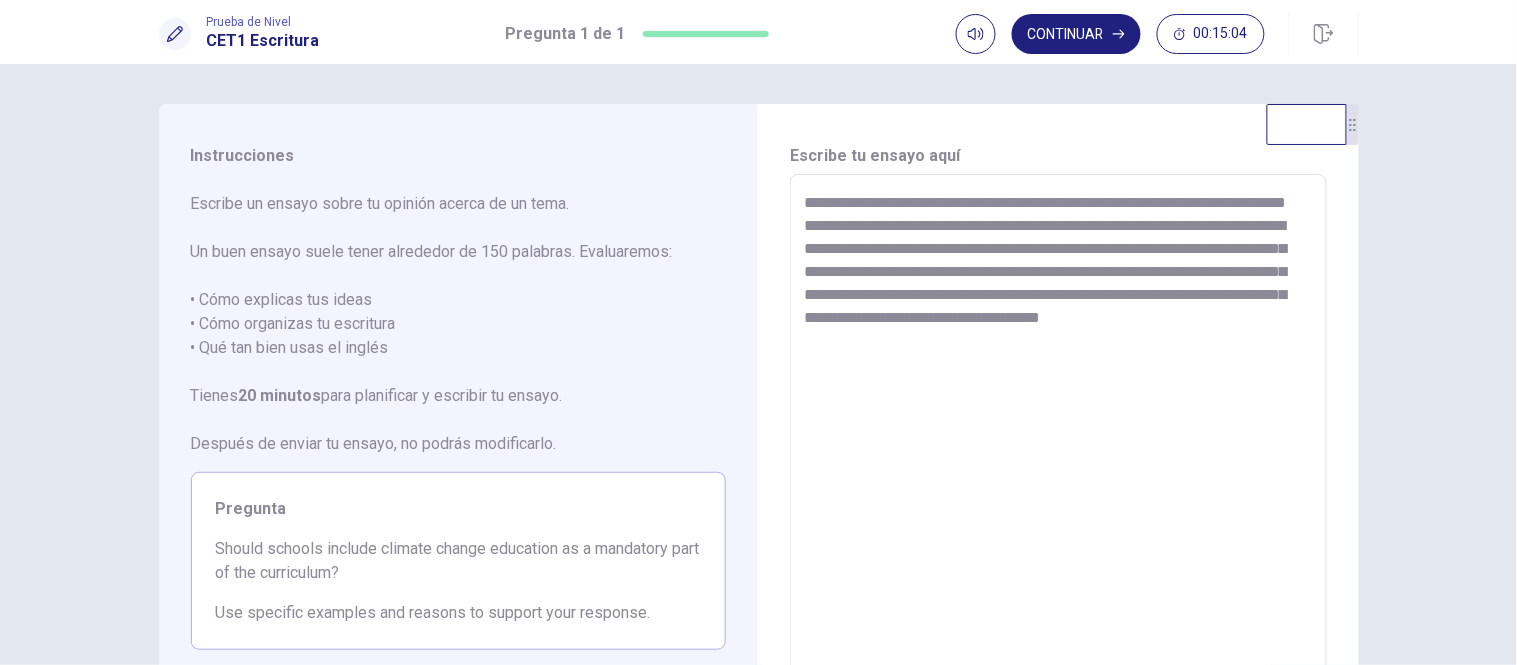 click on "**********" at bounding box center (1058, 451) 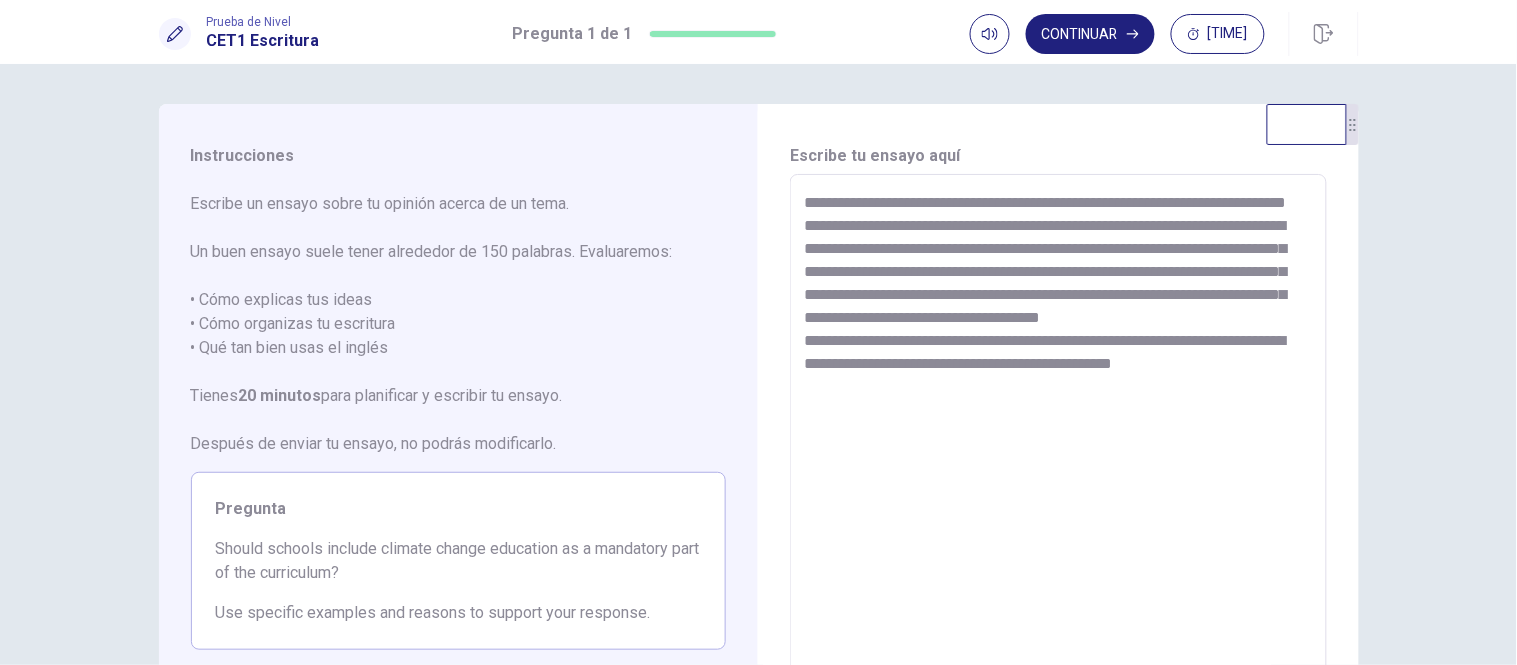 click on "**********" at bounding box center (1058, 451) 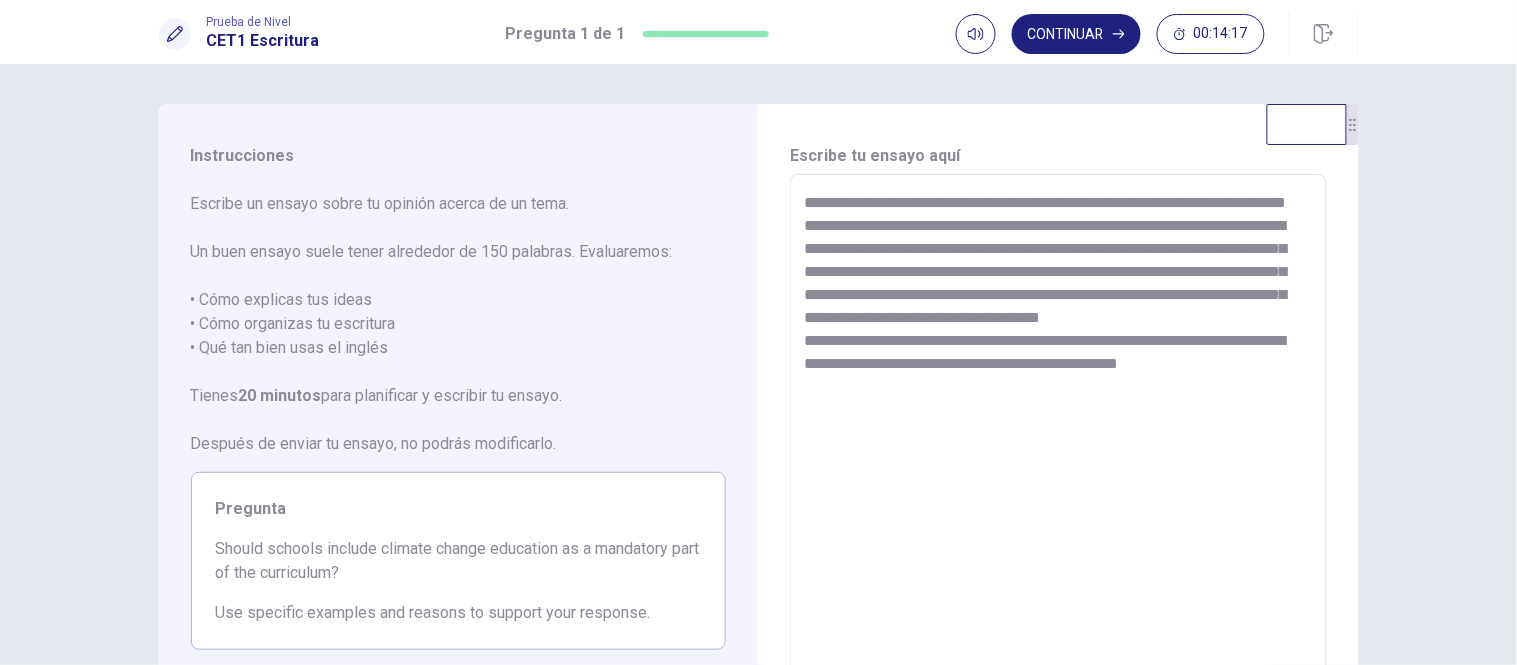 click on "**********" at bounding box center (1058, 450) 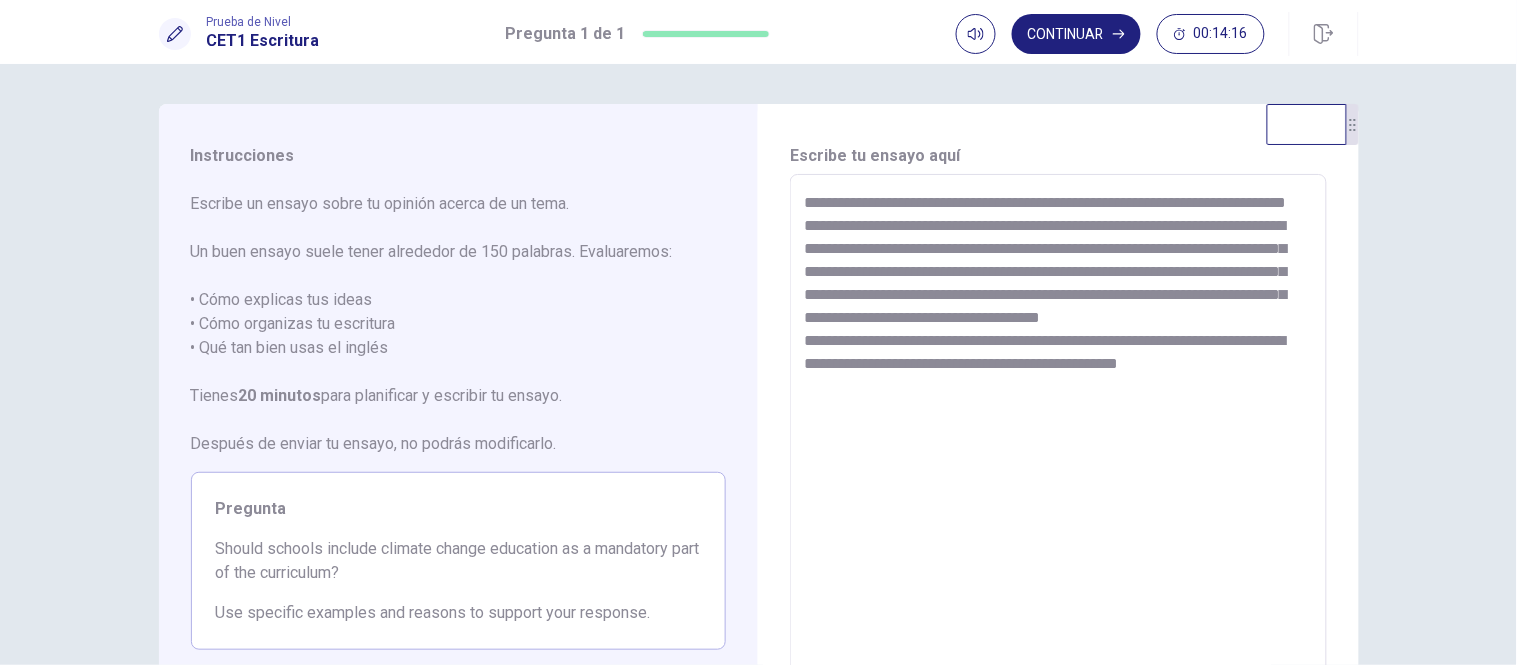 click on "**********" at bounding box center (1058, 451) 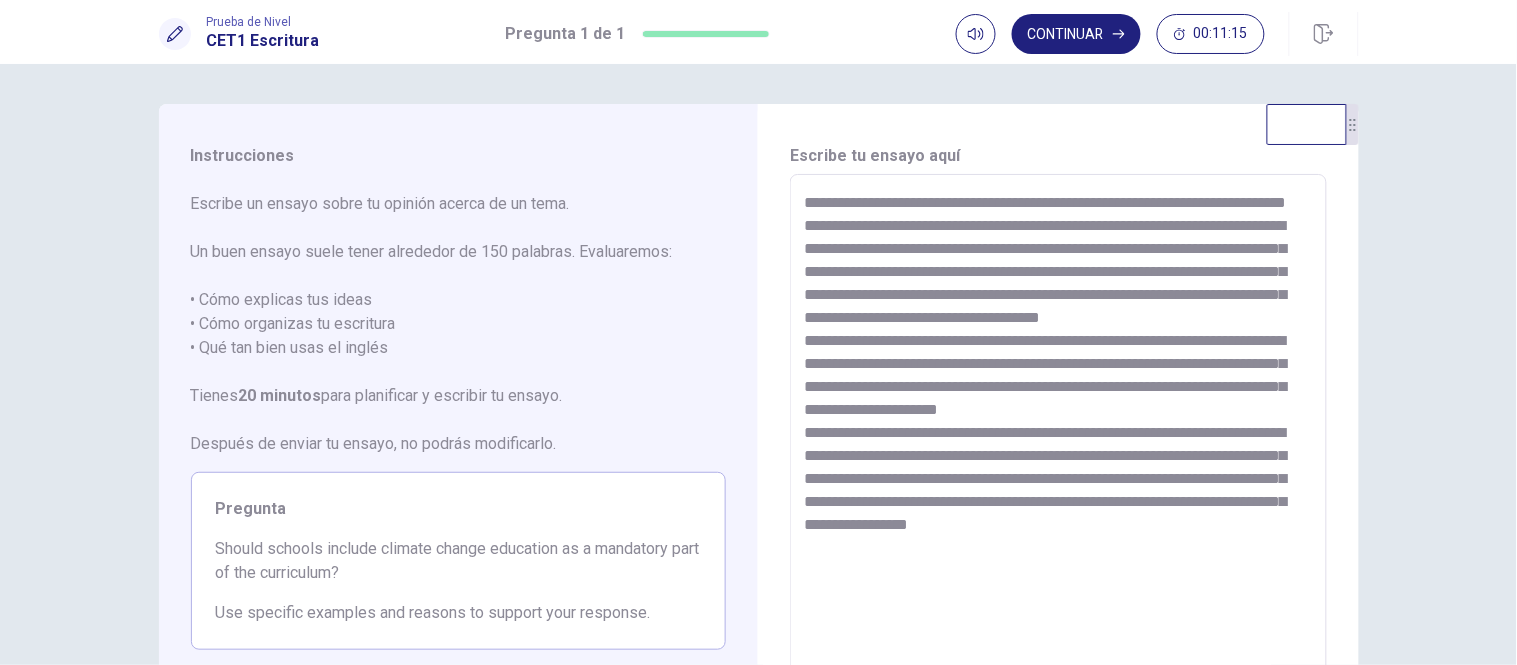click at bounding box center (1058, 451) 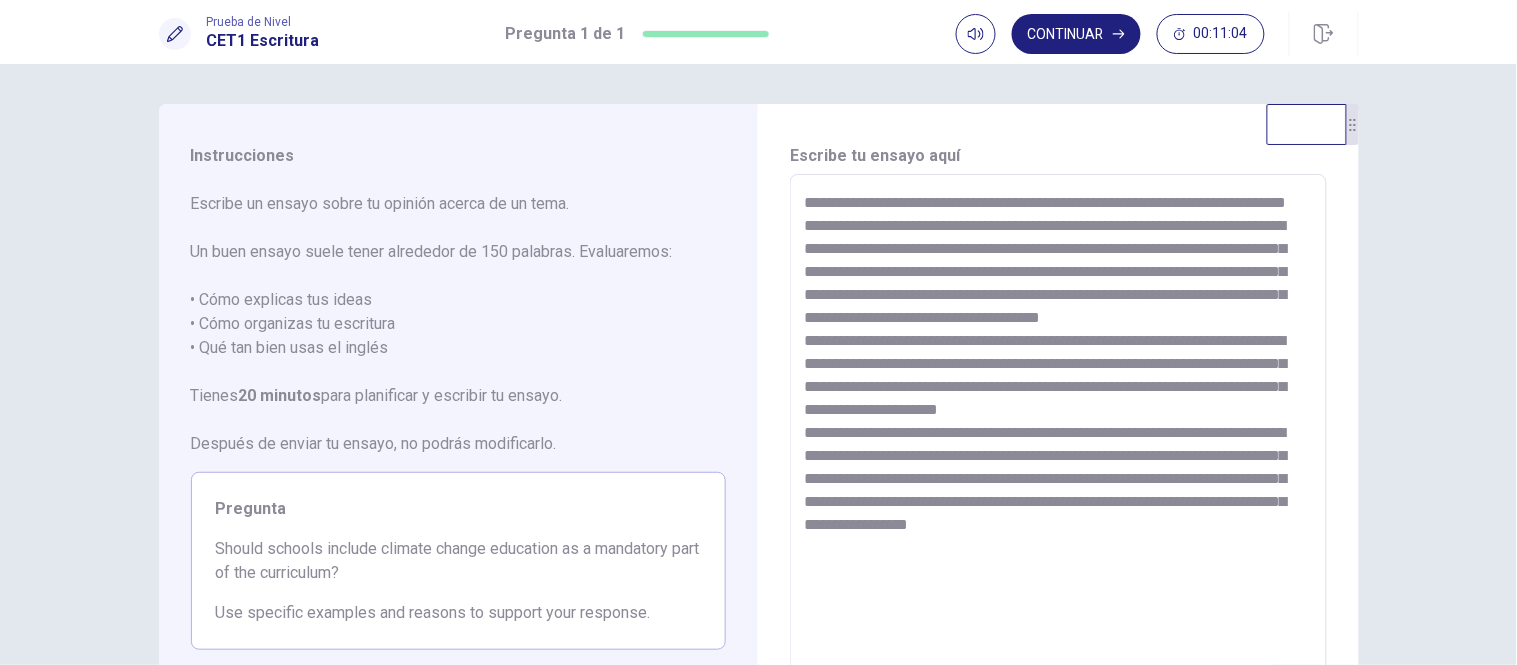 click at bounding box center [1058, 451] 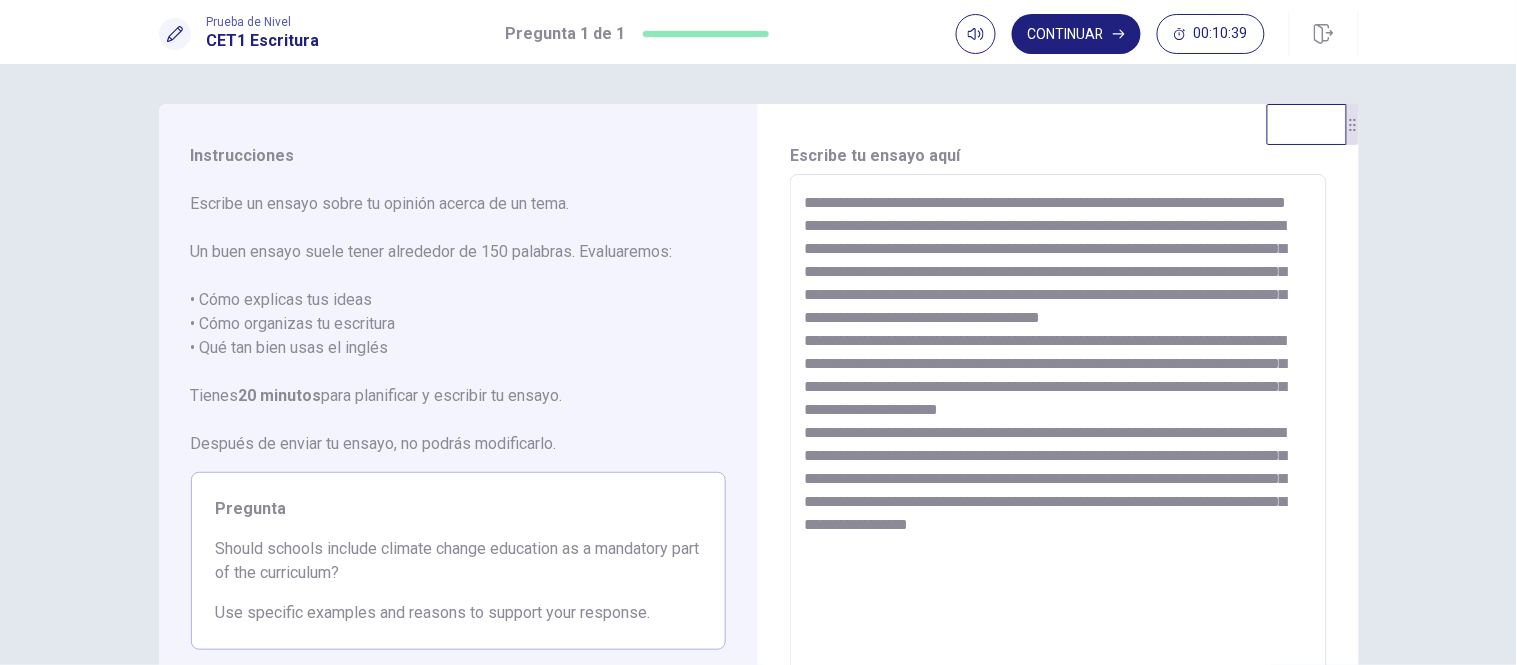 click at bounding box center (1058, 451) 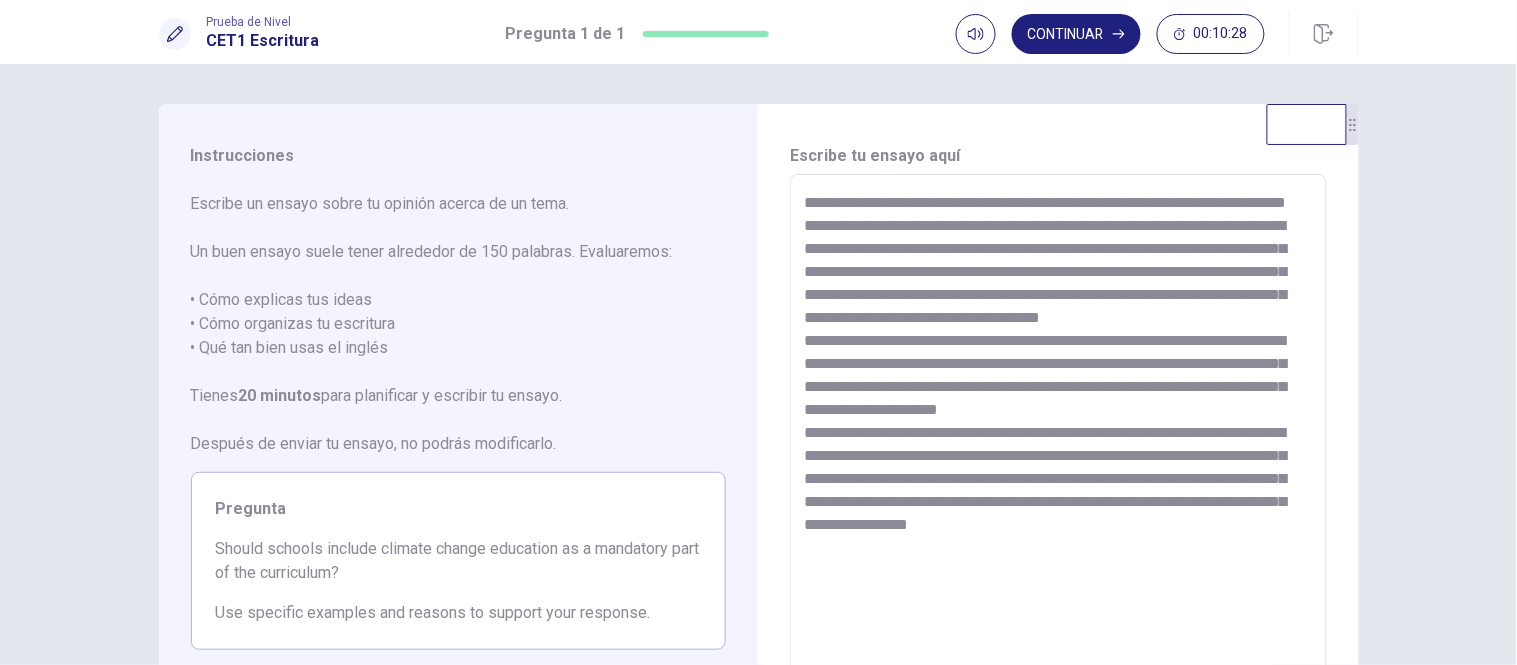 click at bounding box center [1058, 451] 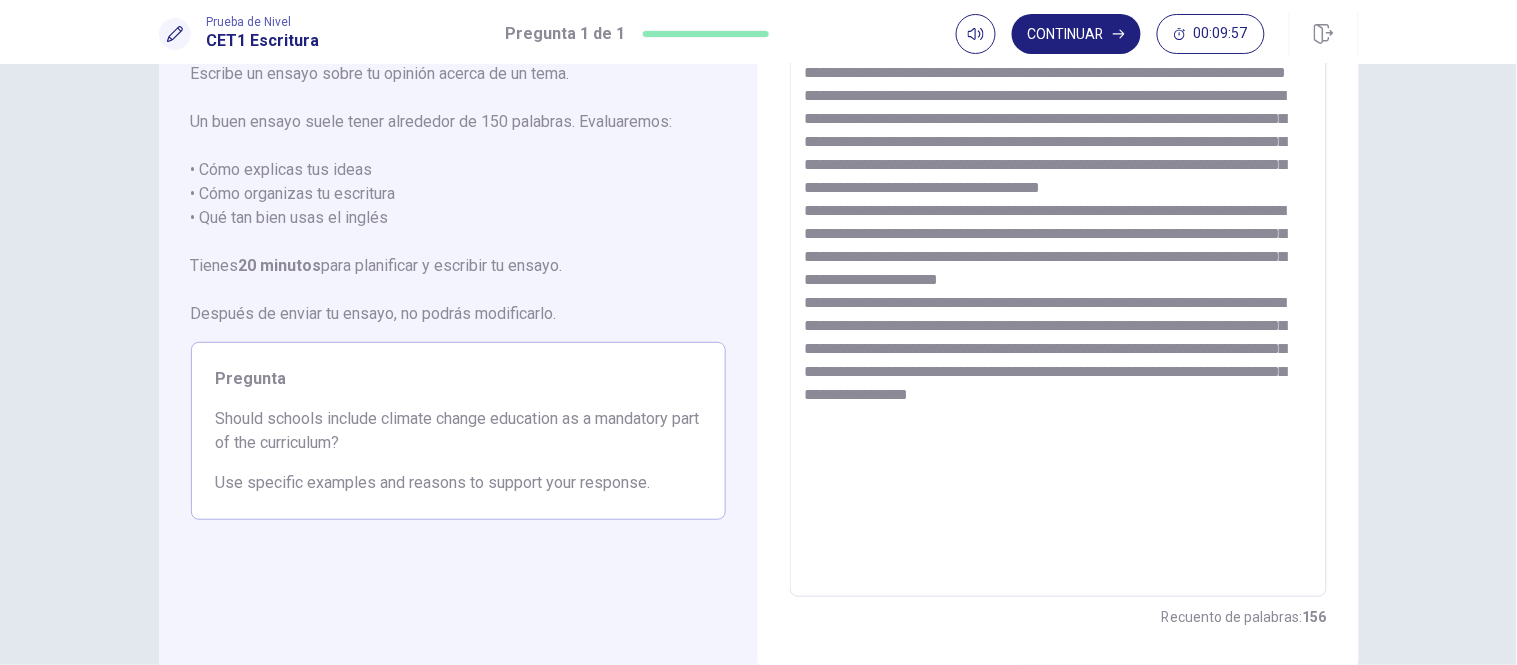 scroll, scrollTop: 126, scrollLeft: 0, axis: vertical 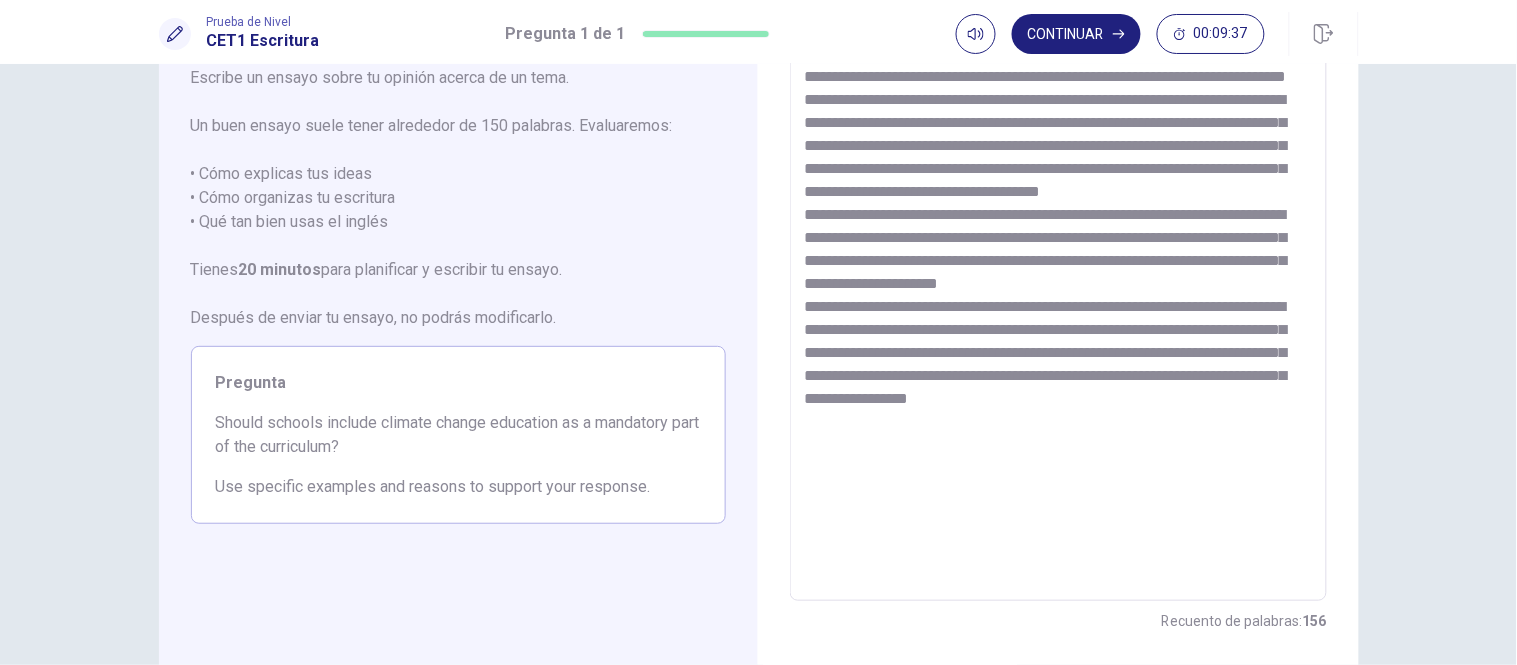 click at bounding box center [1058, 325] 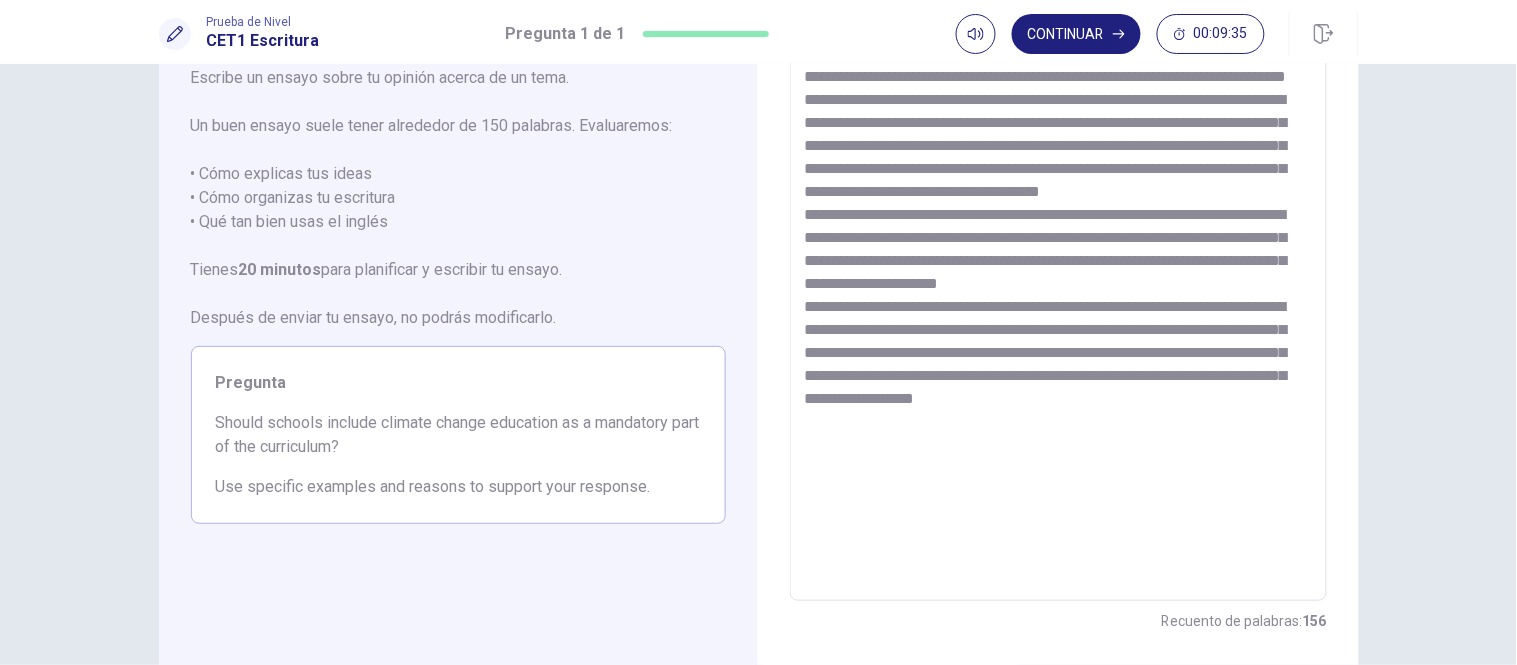 click at bounding box center [1058, 325] 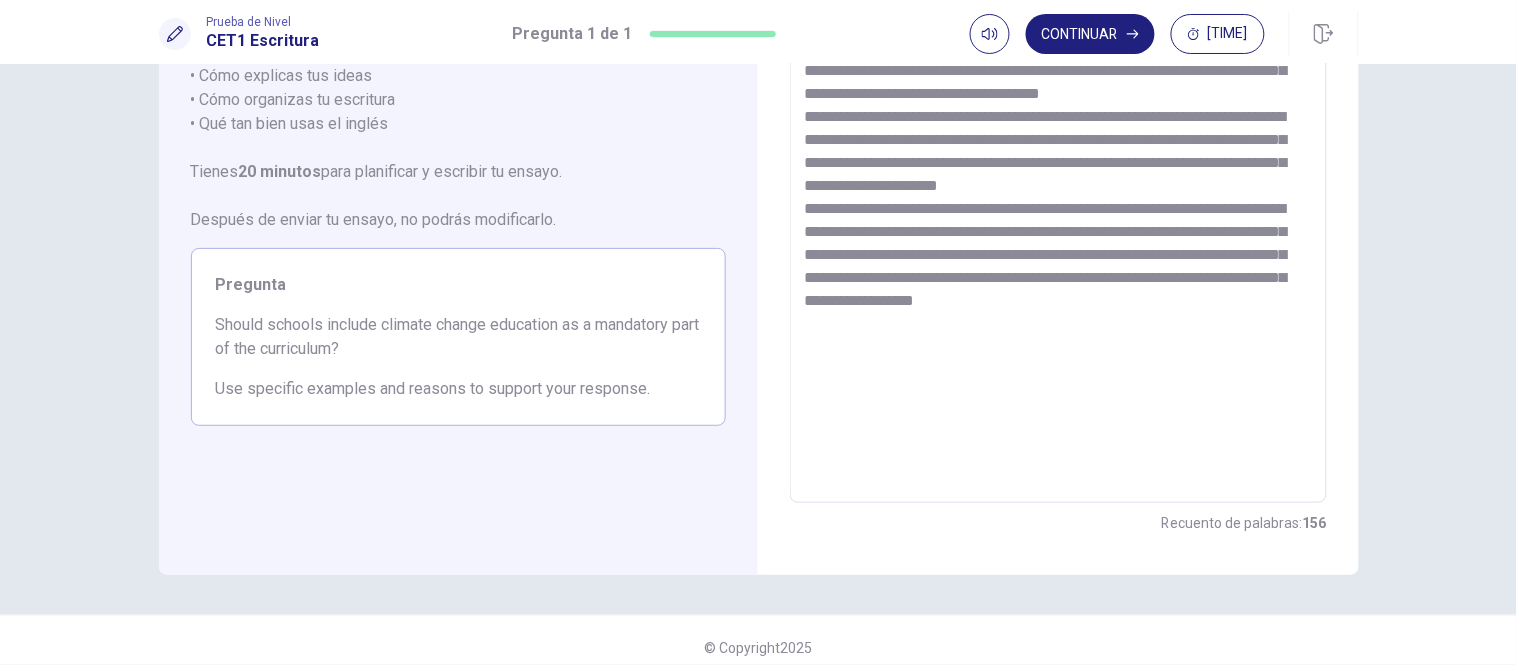 scroll, scrollTop: 237, scrollLeft: 0, axis: vertical 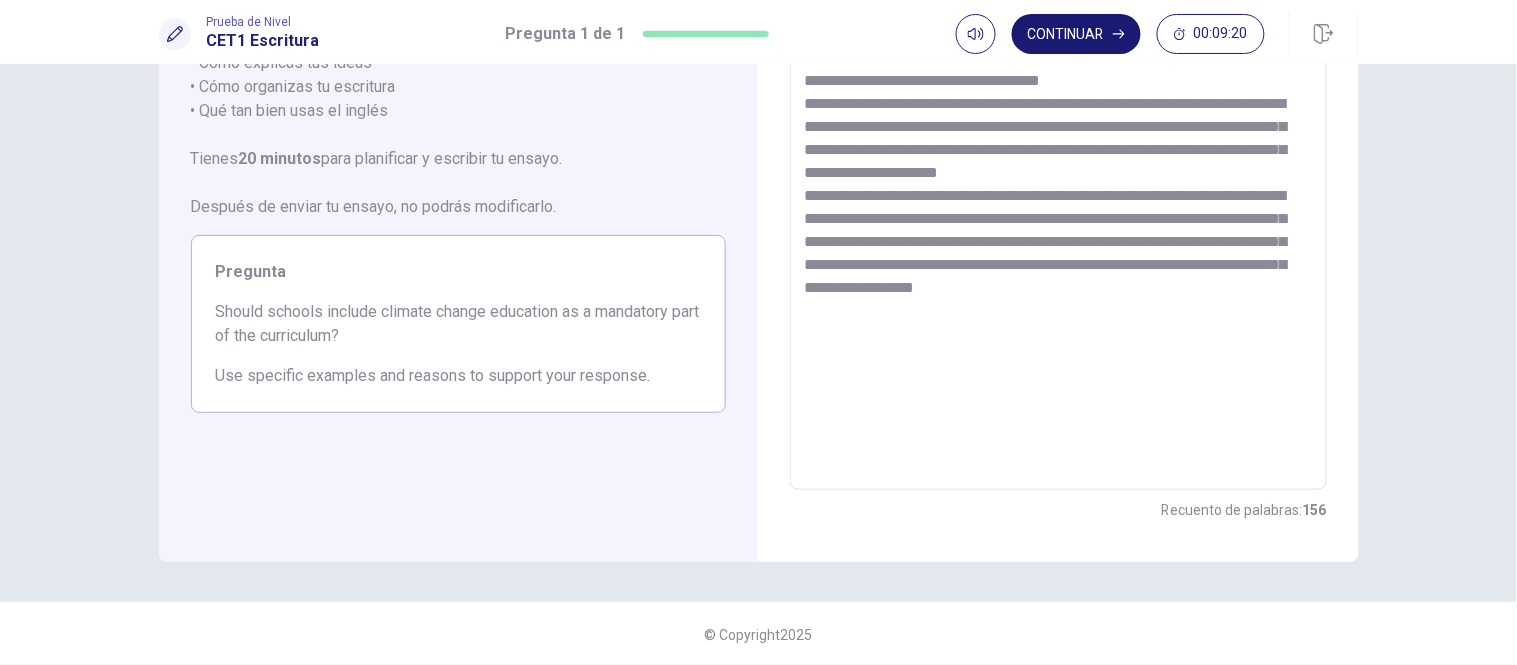click on "Continuar" at bounding box center (1076, 34) 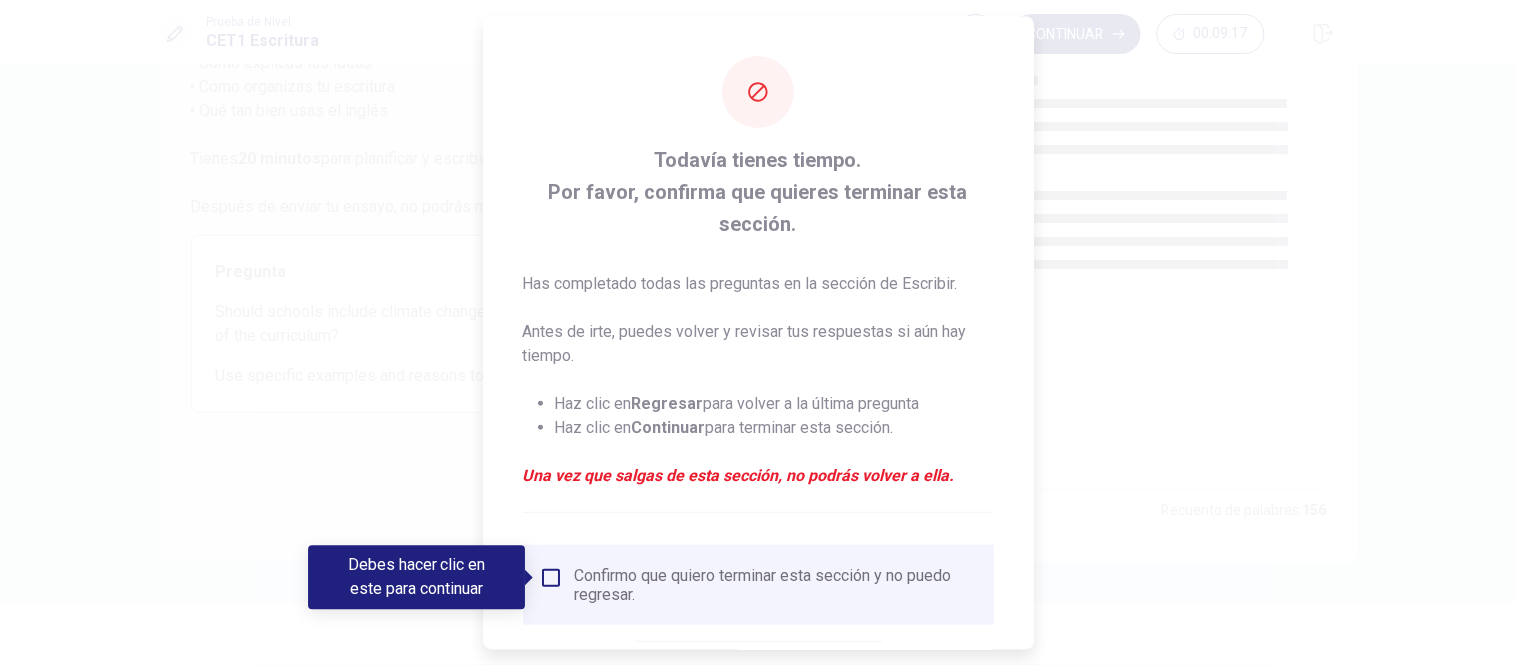 click on "Confirmo que quiero terminar esta sección y no puedo regresar." at bounding box center (758, 585) 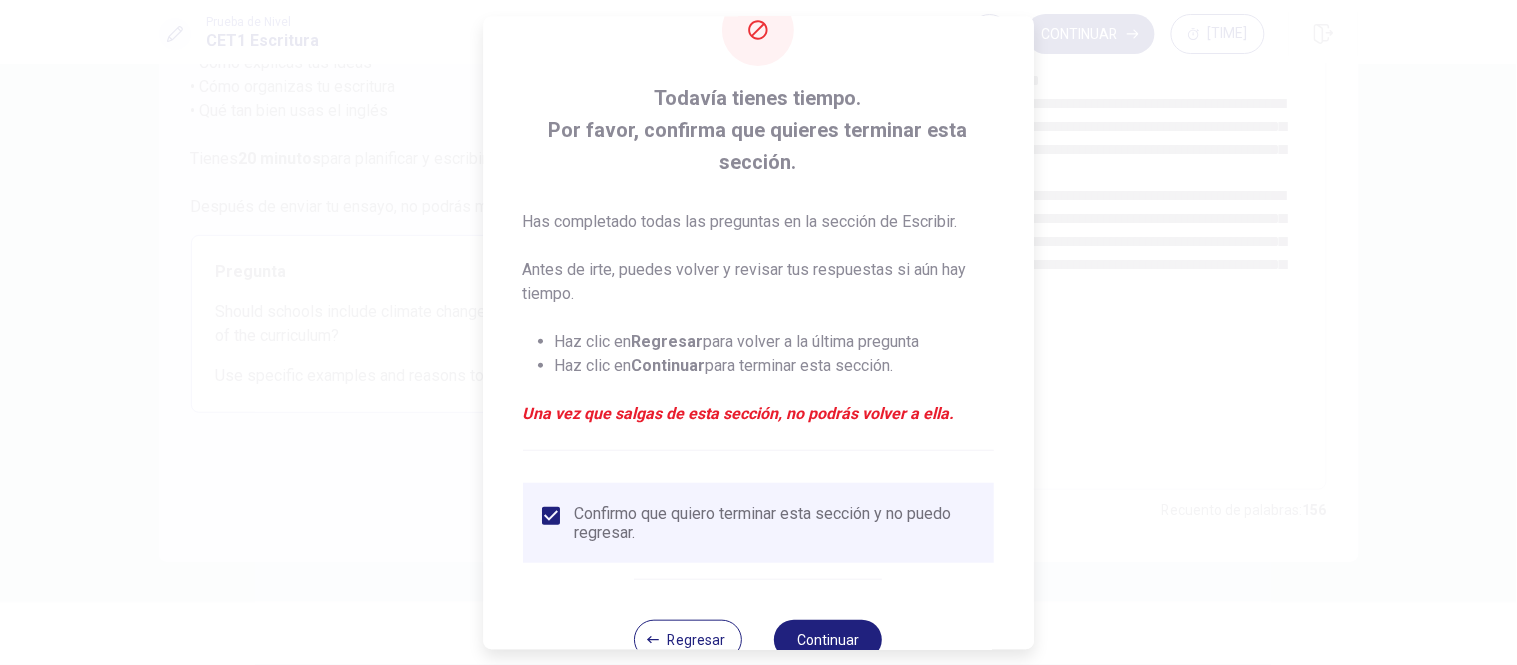 scroll, scrollTop: 114, scrollLeft: 0, axis: vertical 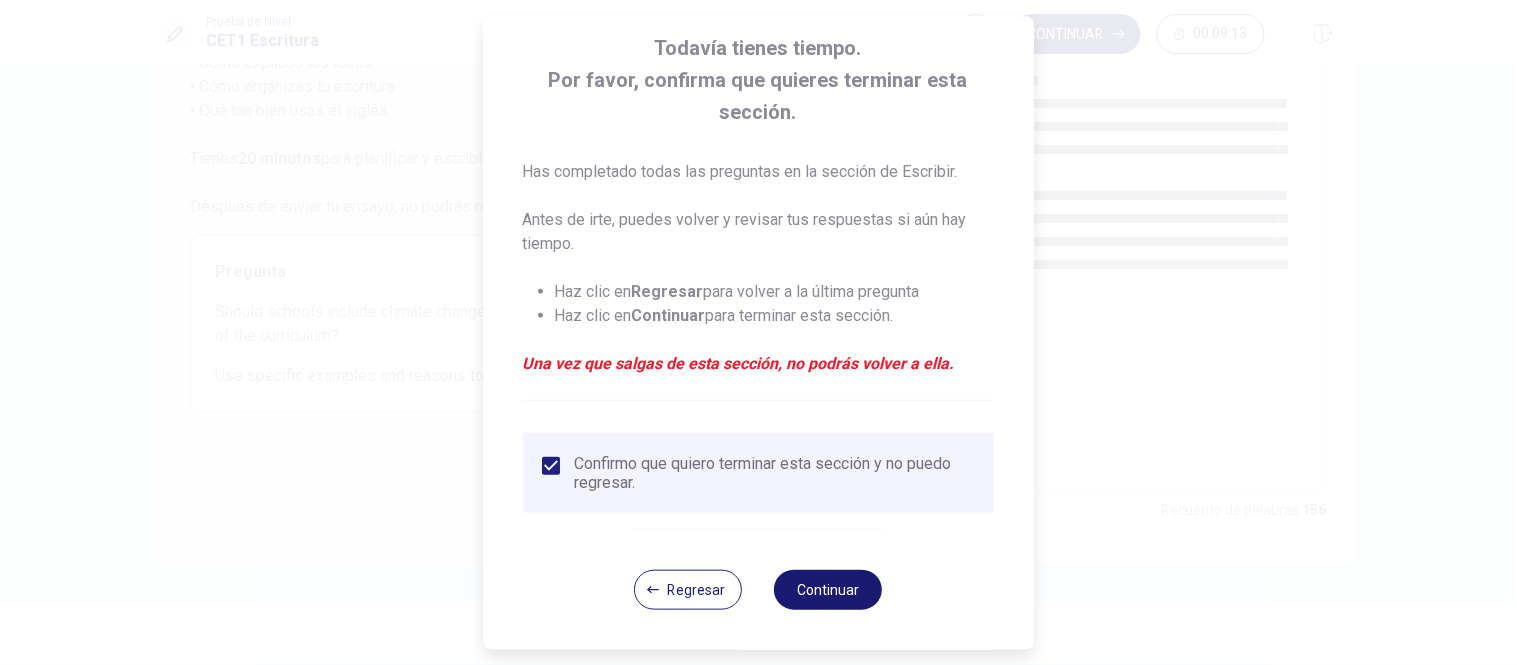 click on "Continuar" at bounding box center [829, 589] 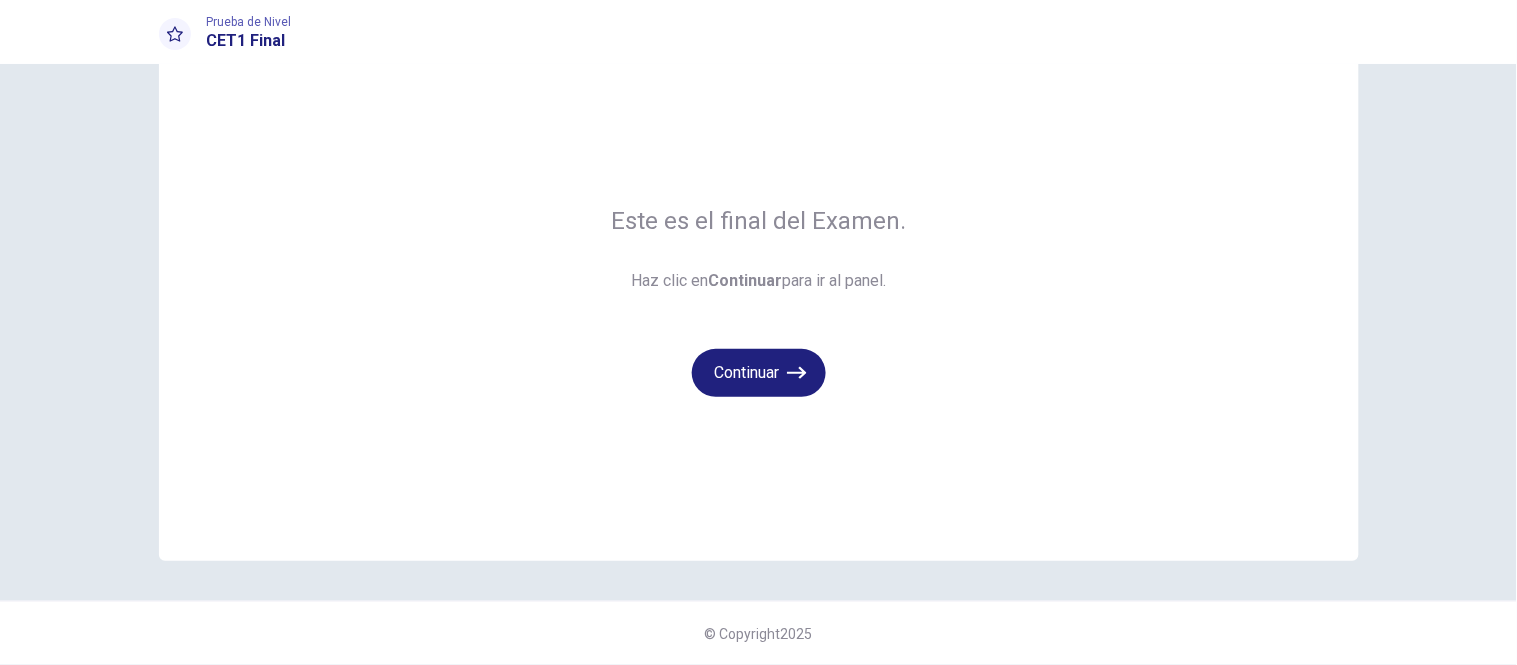 scroll, scrollTop: 63, scrollLeft: 0, axis: vertical 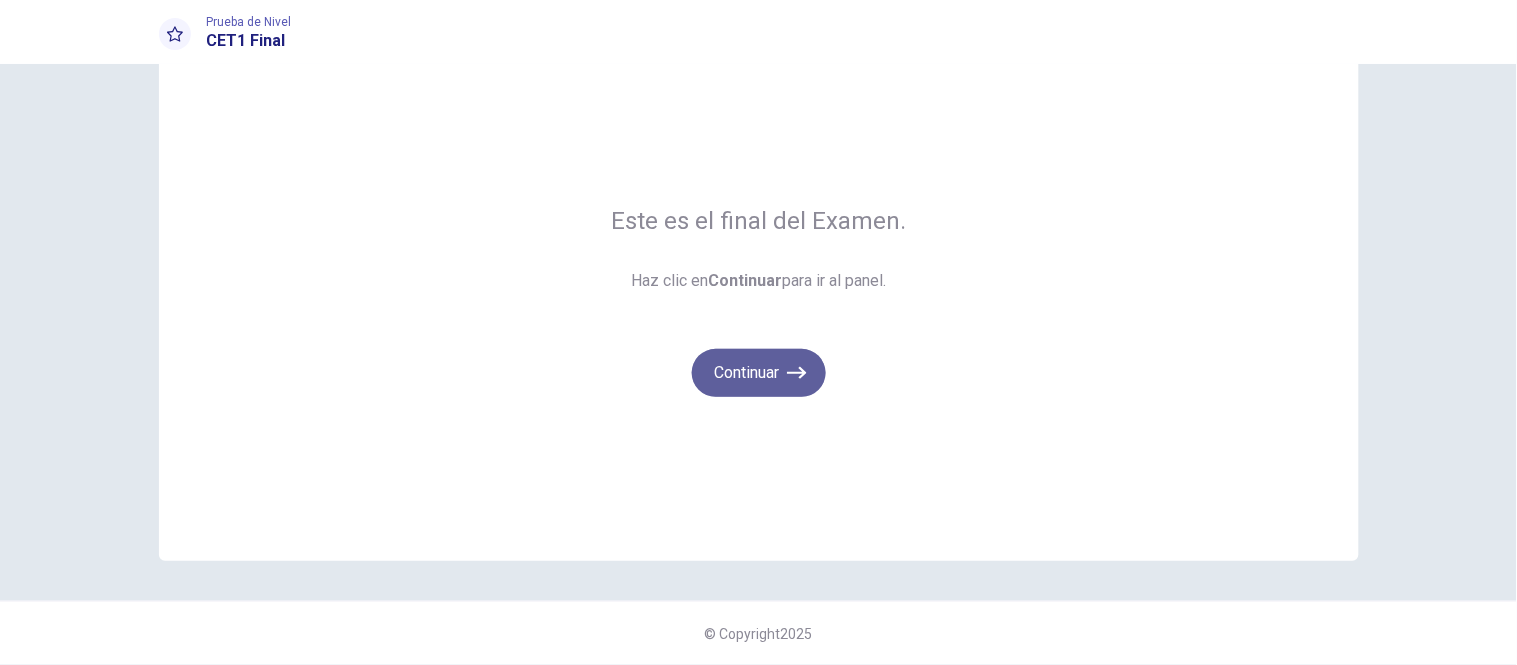 click on "Continuar" at bounding box center (759, 373) 